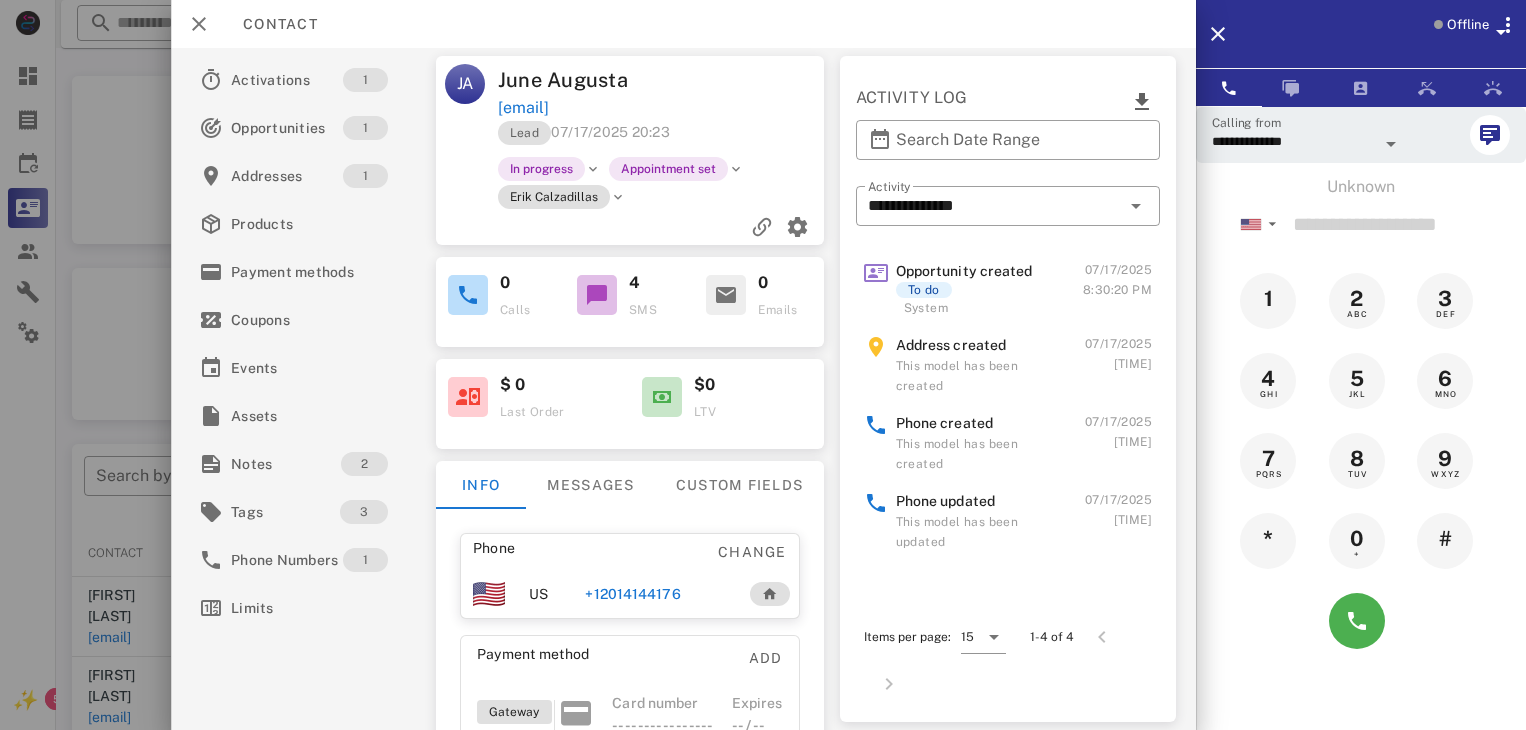 scroll, scrollTop: 227, scrollLeft: 0, axis: vertical 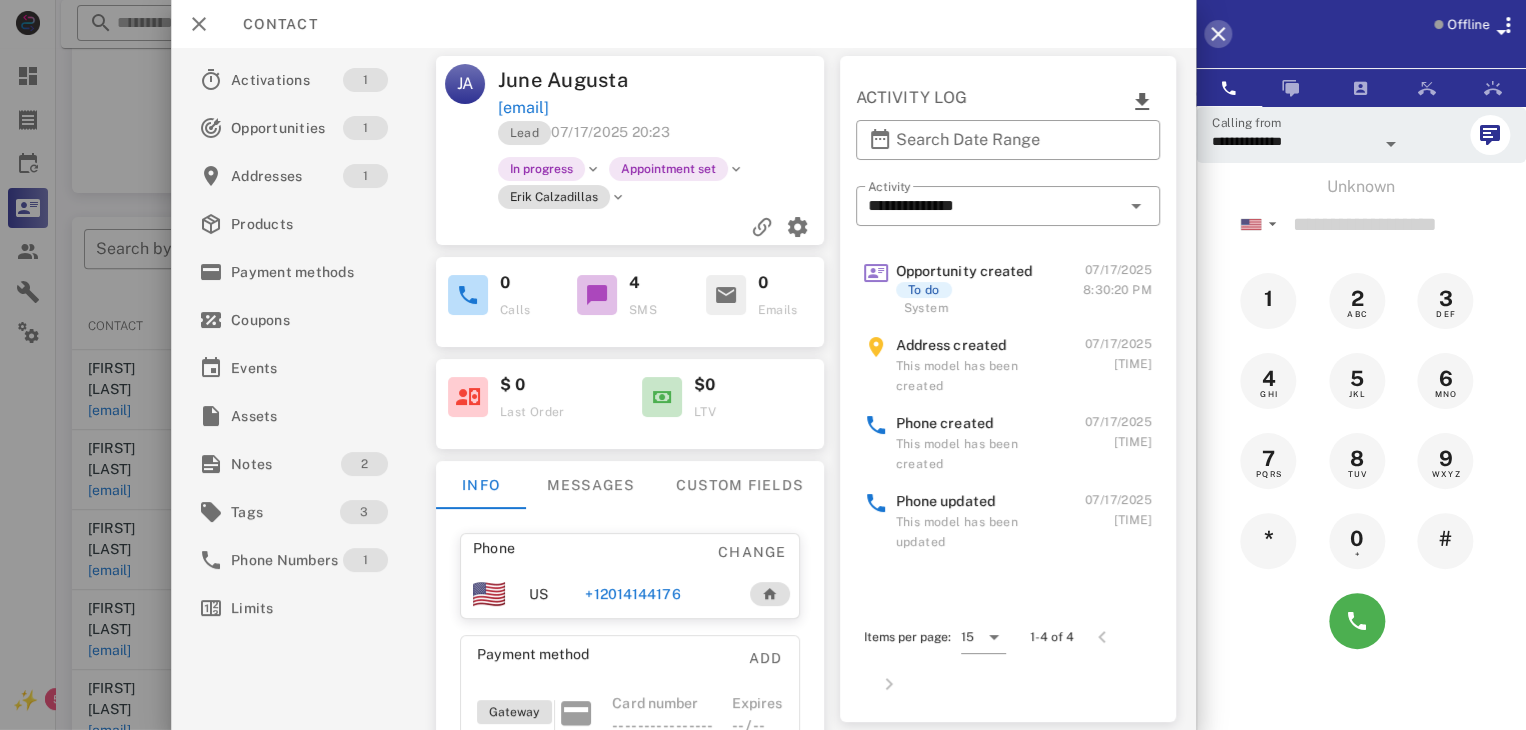 click at bounding box center (1218, 34) 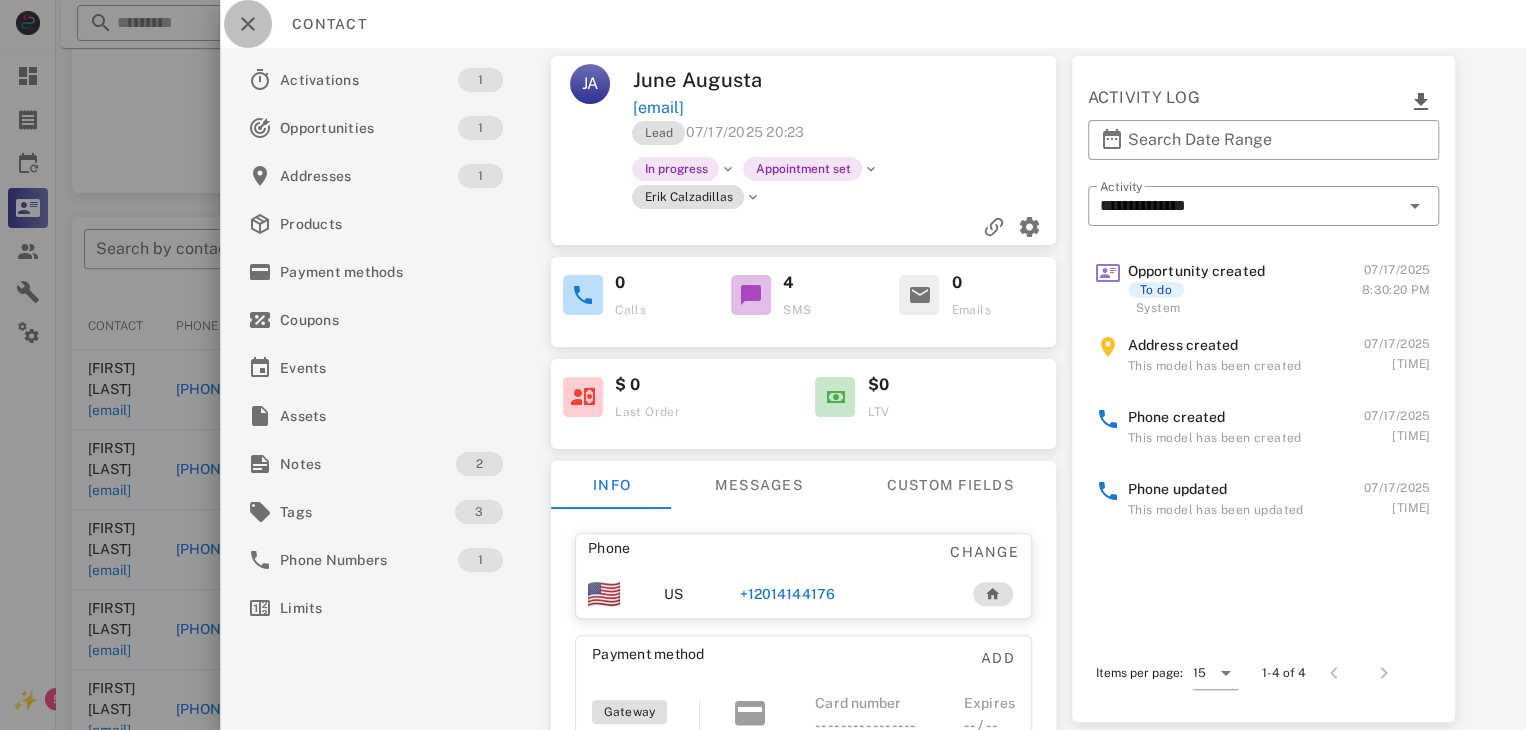 click at bounding box center [248, 24] 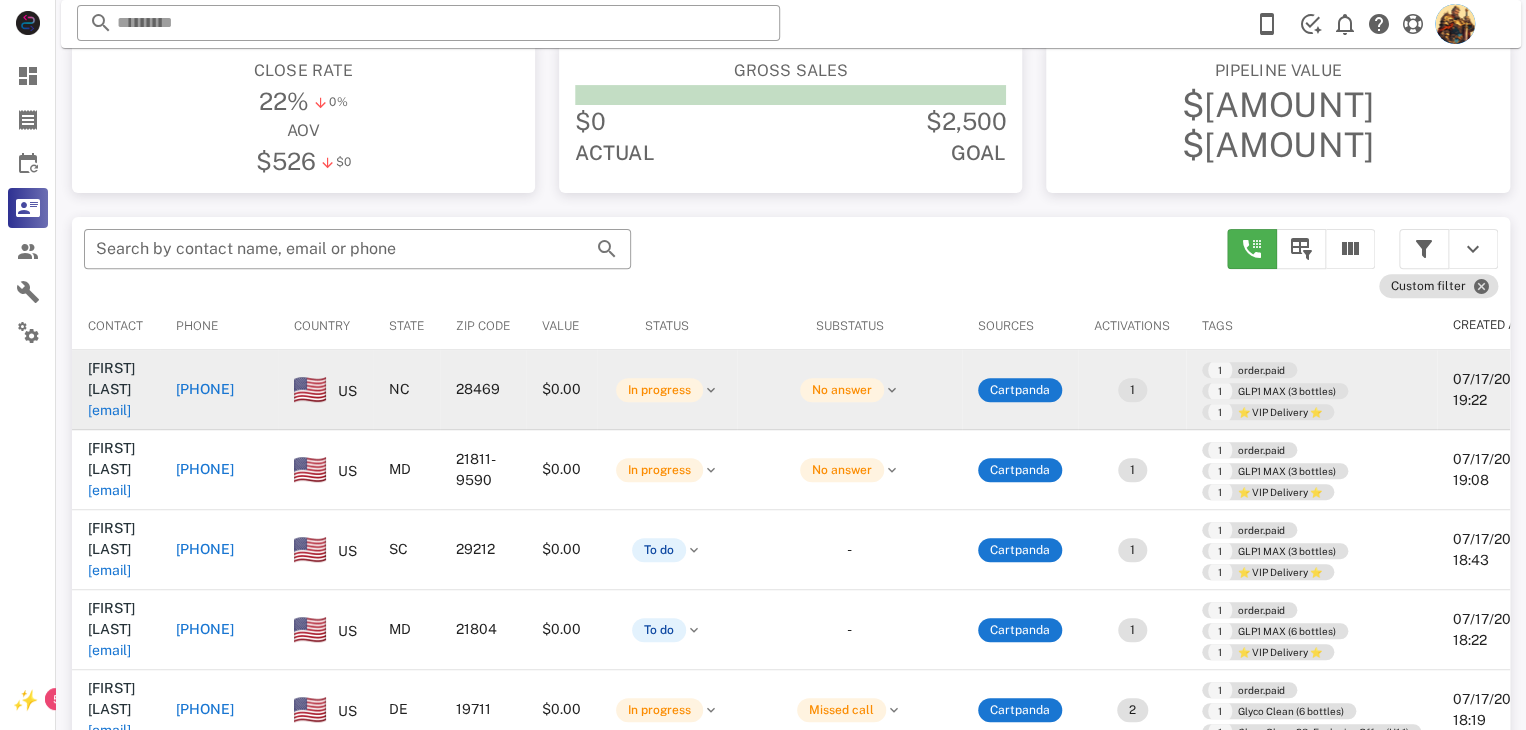 click on "[EMAIL]" at bounding box center [109, 410] 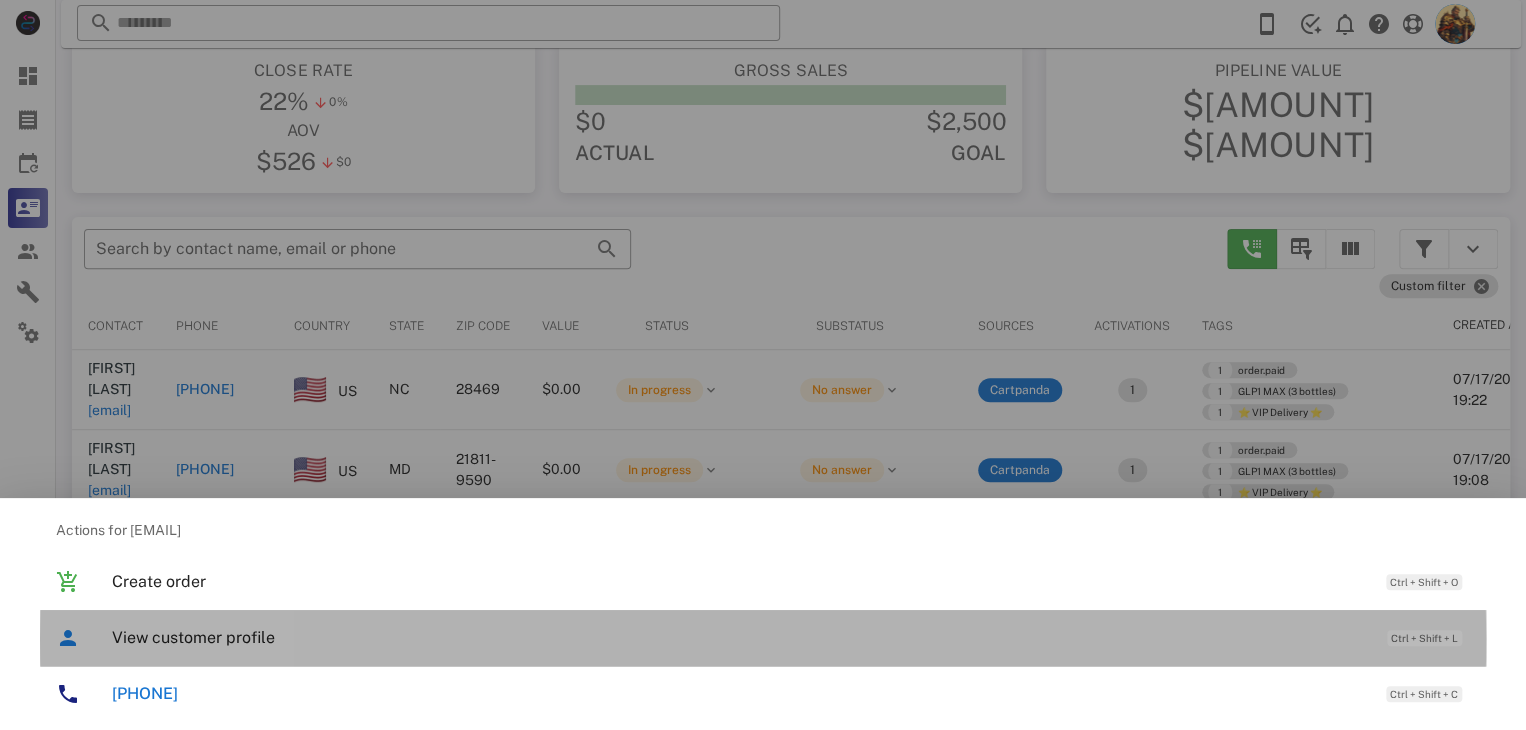 click on "View customer profile Ctrl + Shift + L" at bounding box center [791, 637] 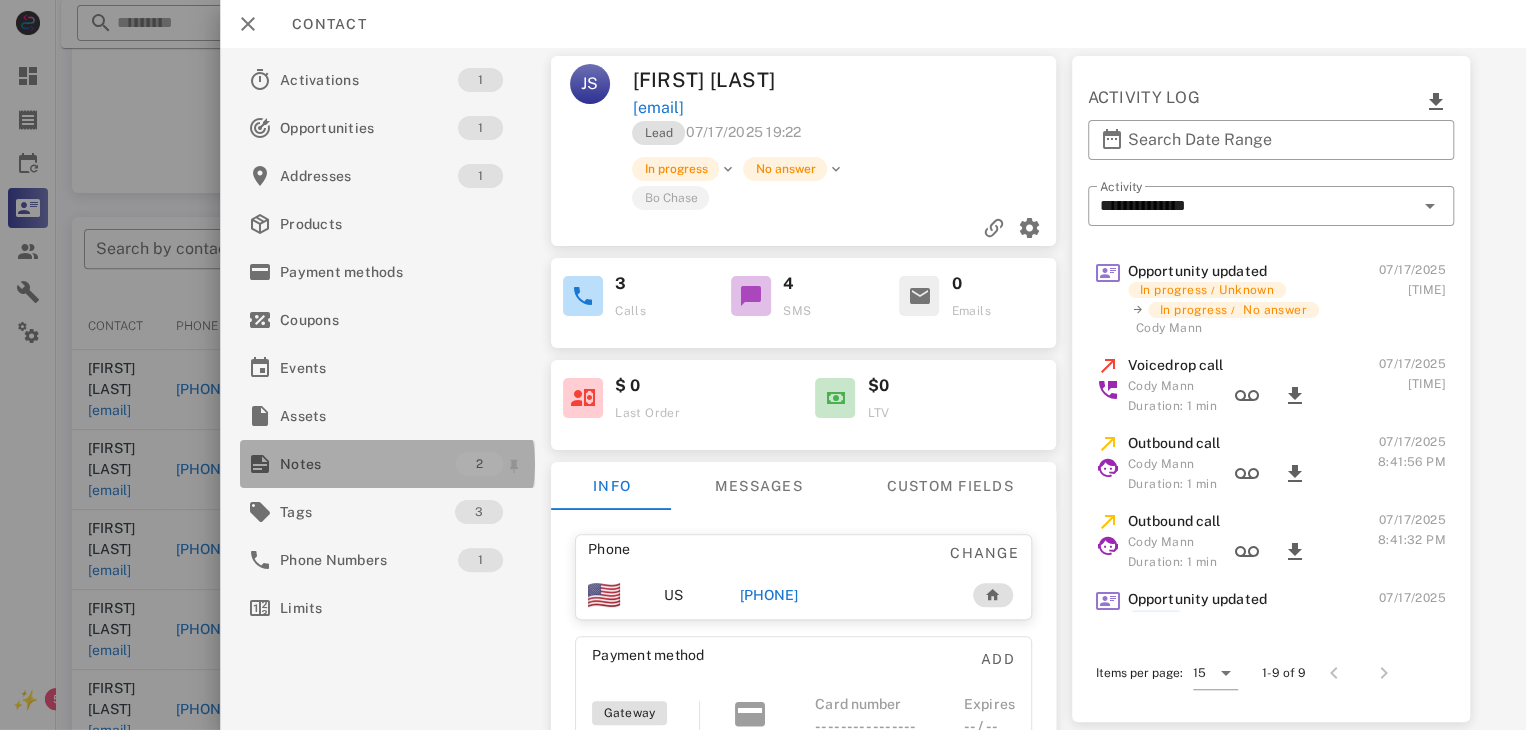click on "Notes" at bounding box center [368, 464] 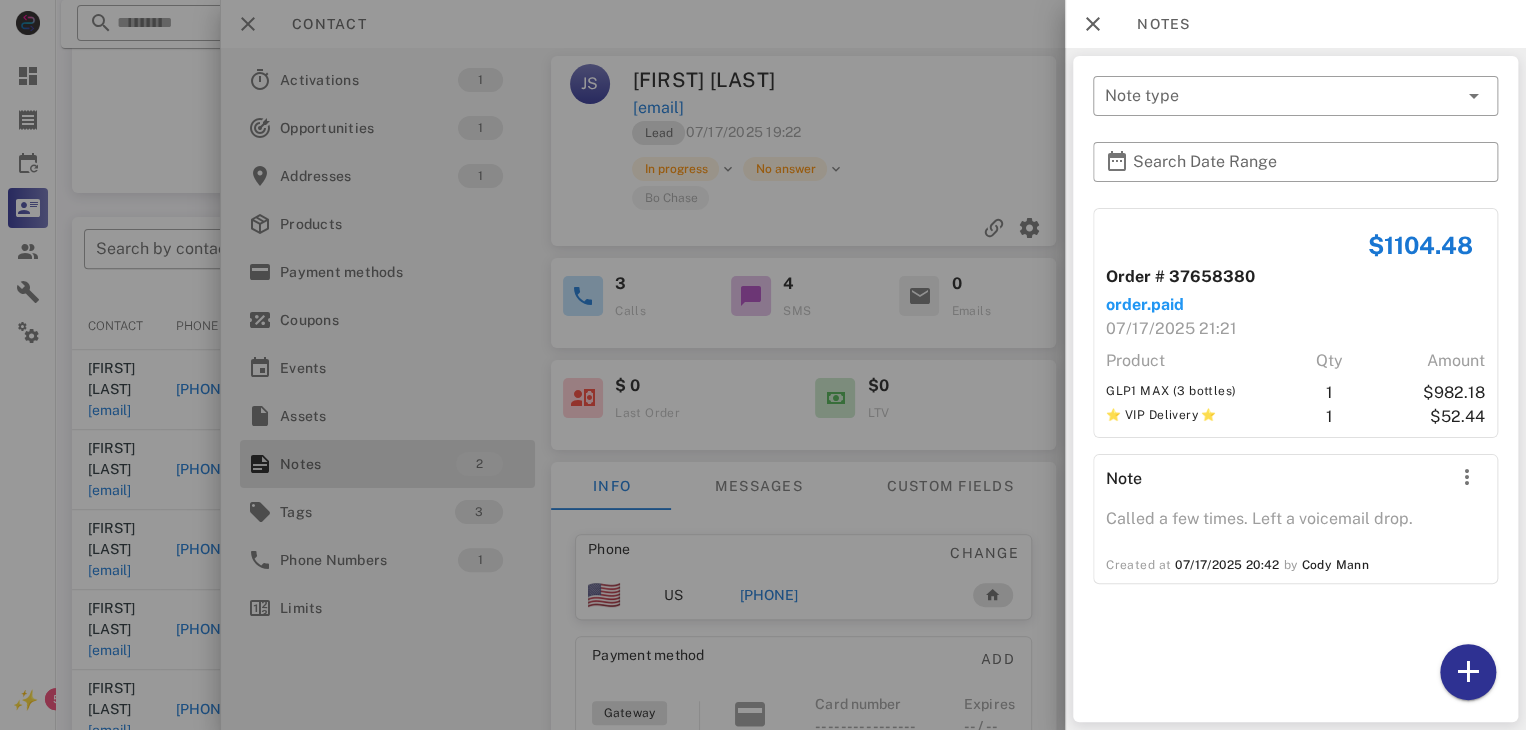 click at bounding box center (763, 365) 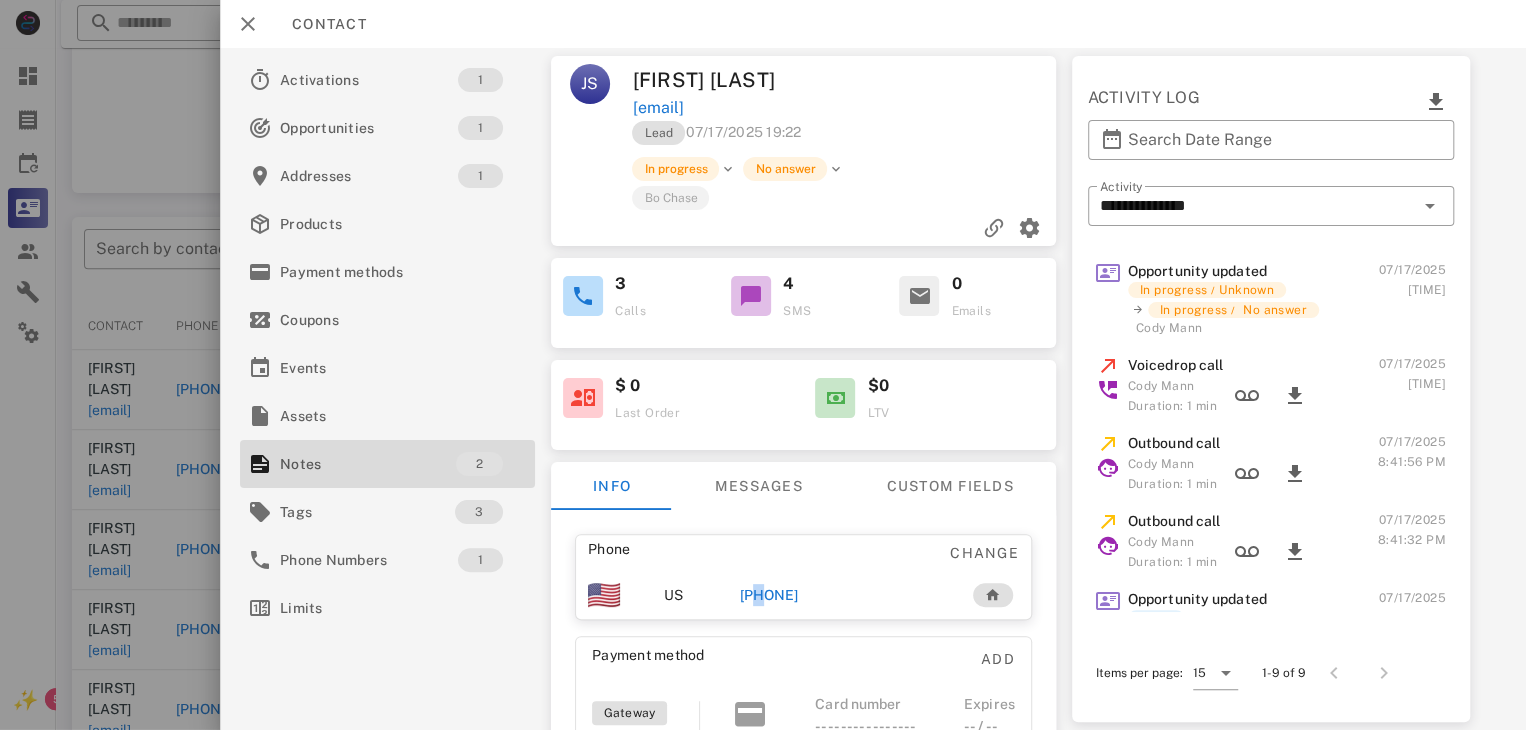 drag, startPoint x: 785, startPoint y: 597, endPoint x: 747, endPoint y: 590, distance: 38.63936 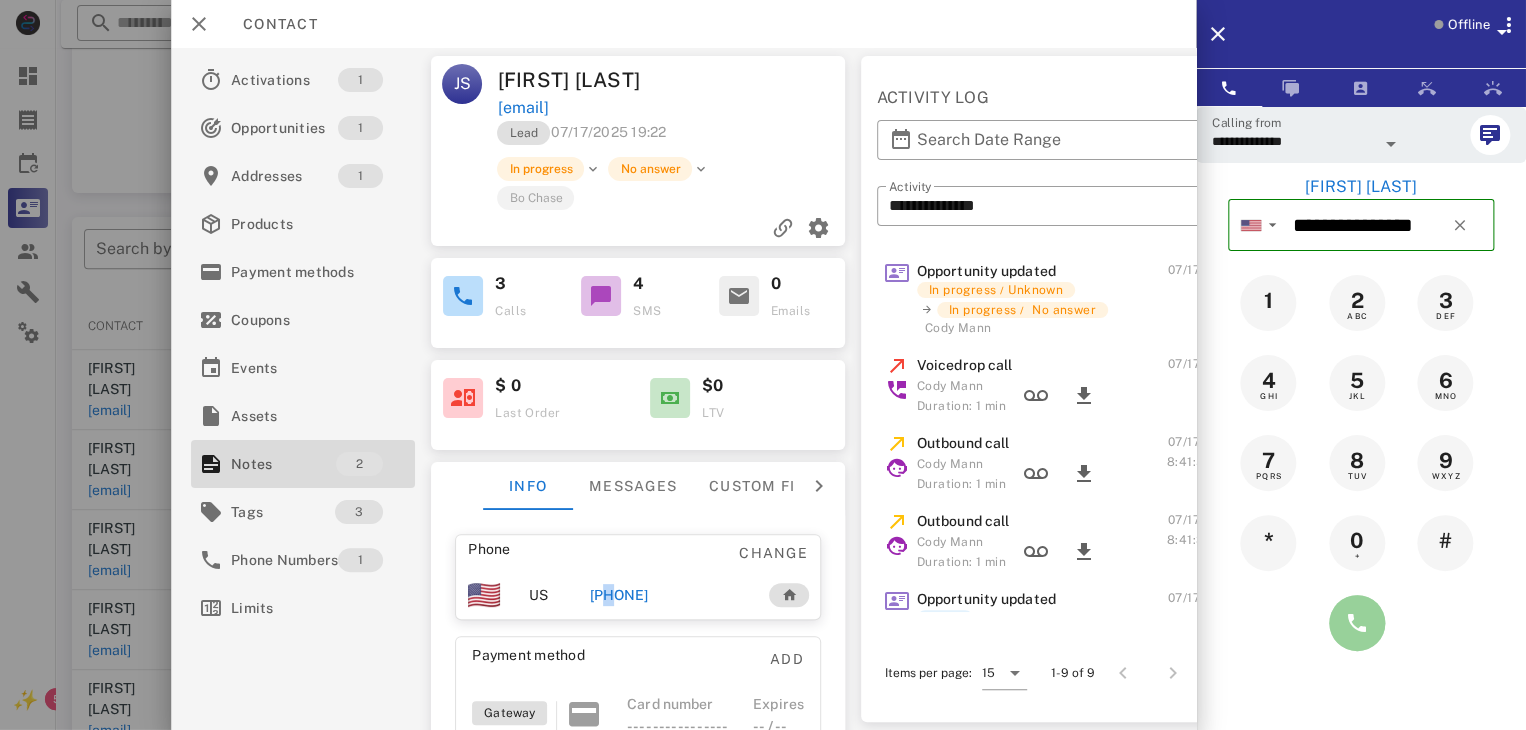 click at bounding box center [1357, 623] 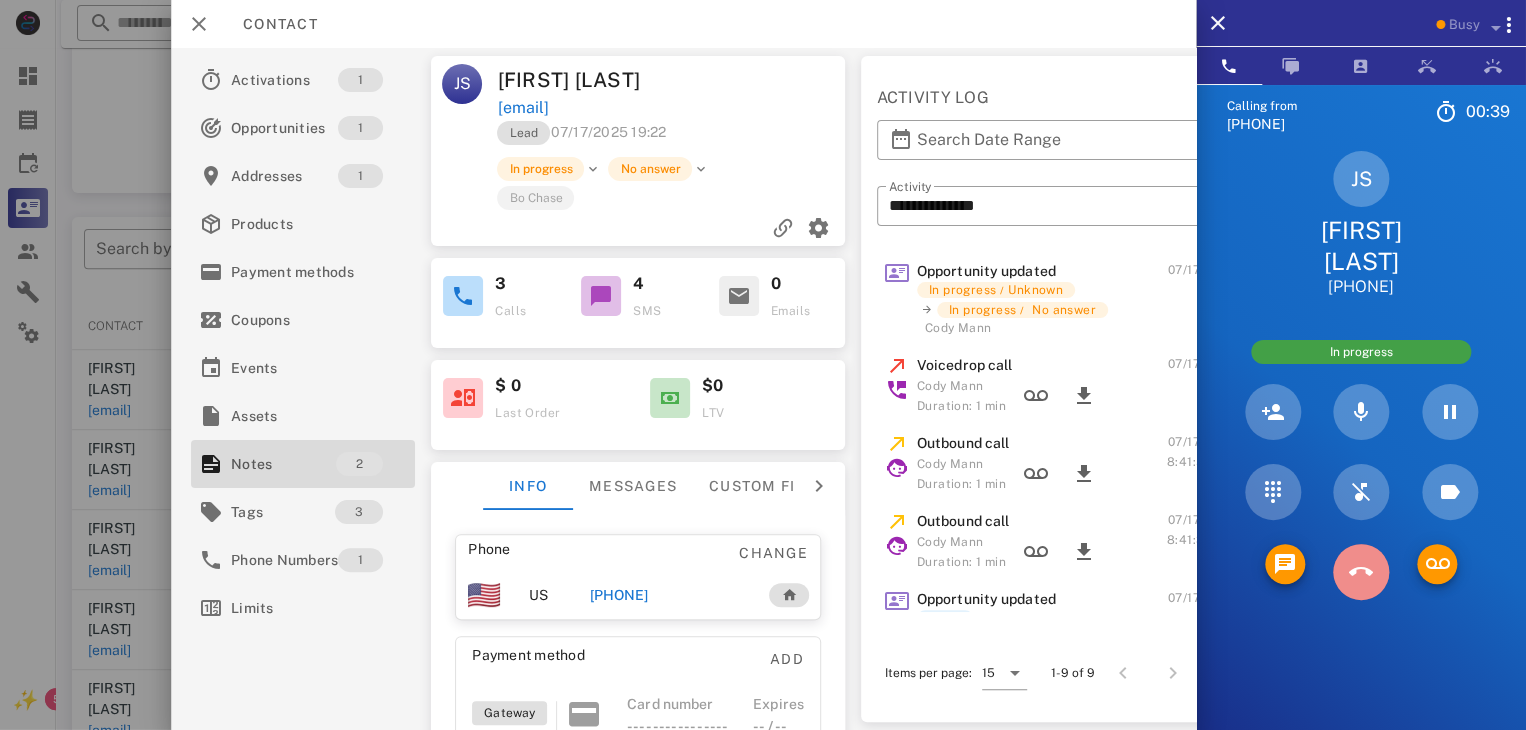click at bounding box center [1361, 572] 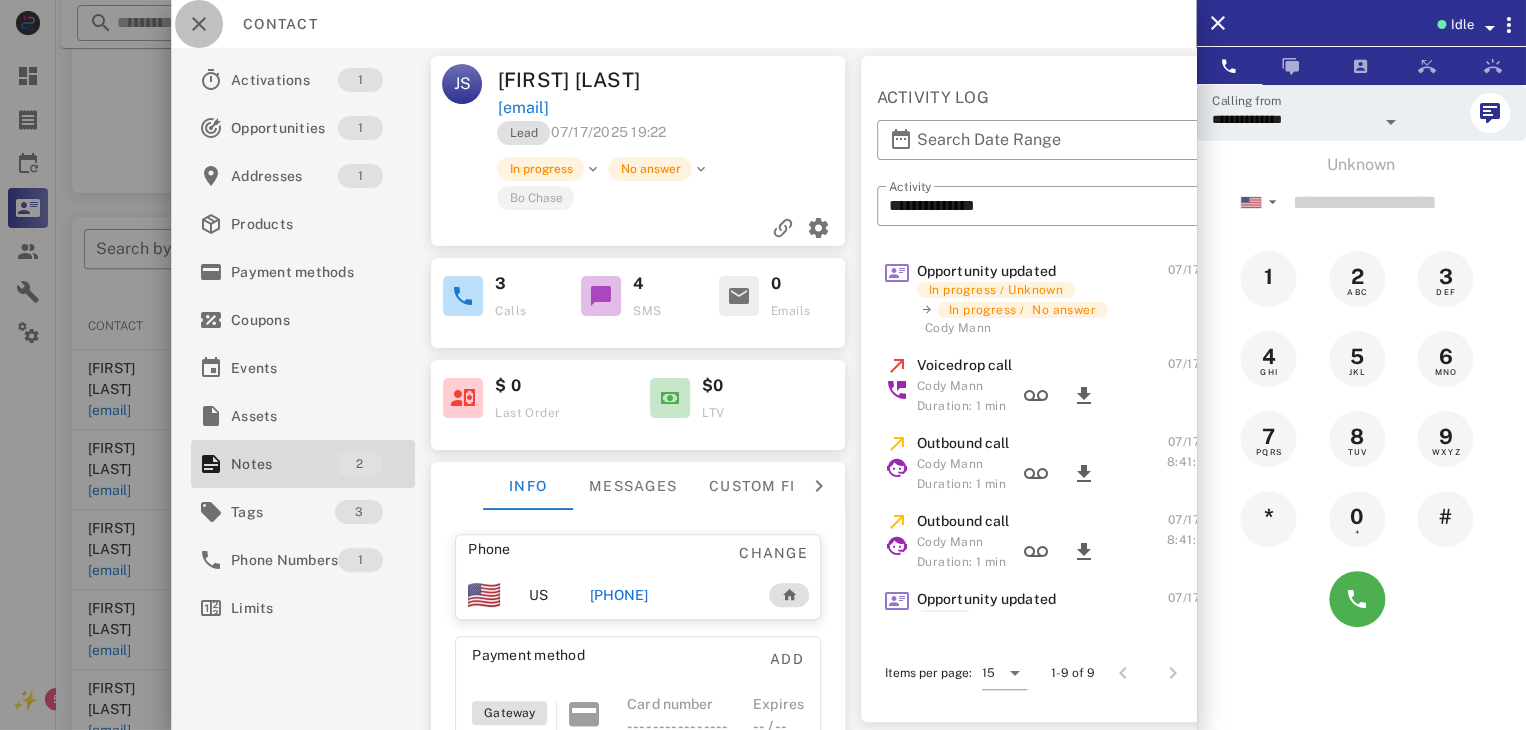 click at bounding box center [199, 24] 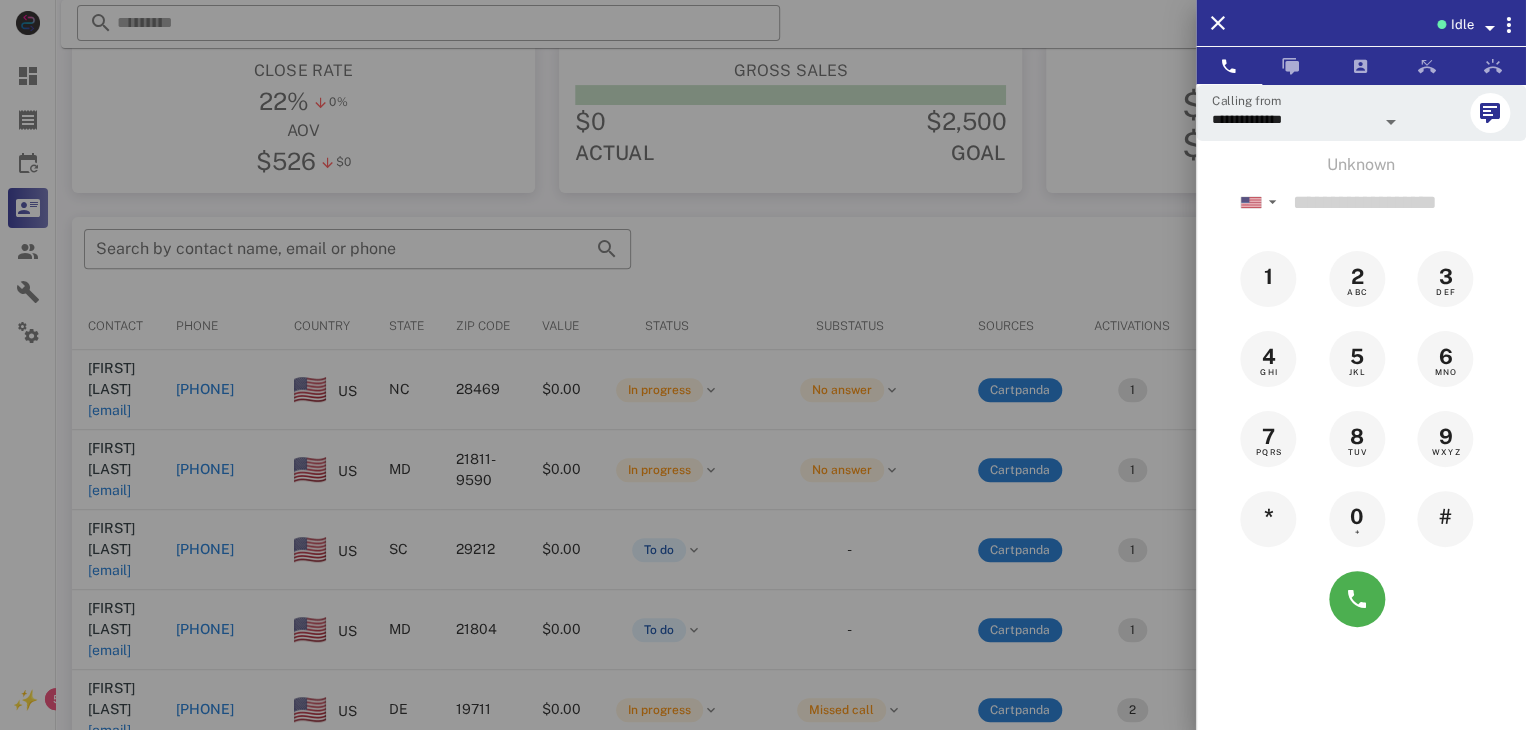 click at bounding box center [763, 365] 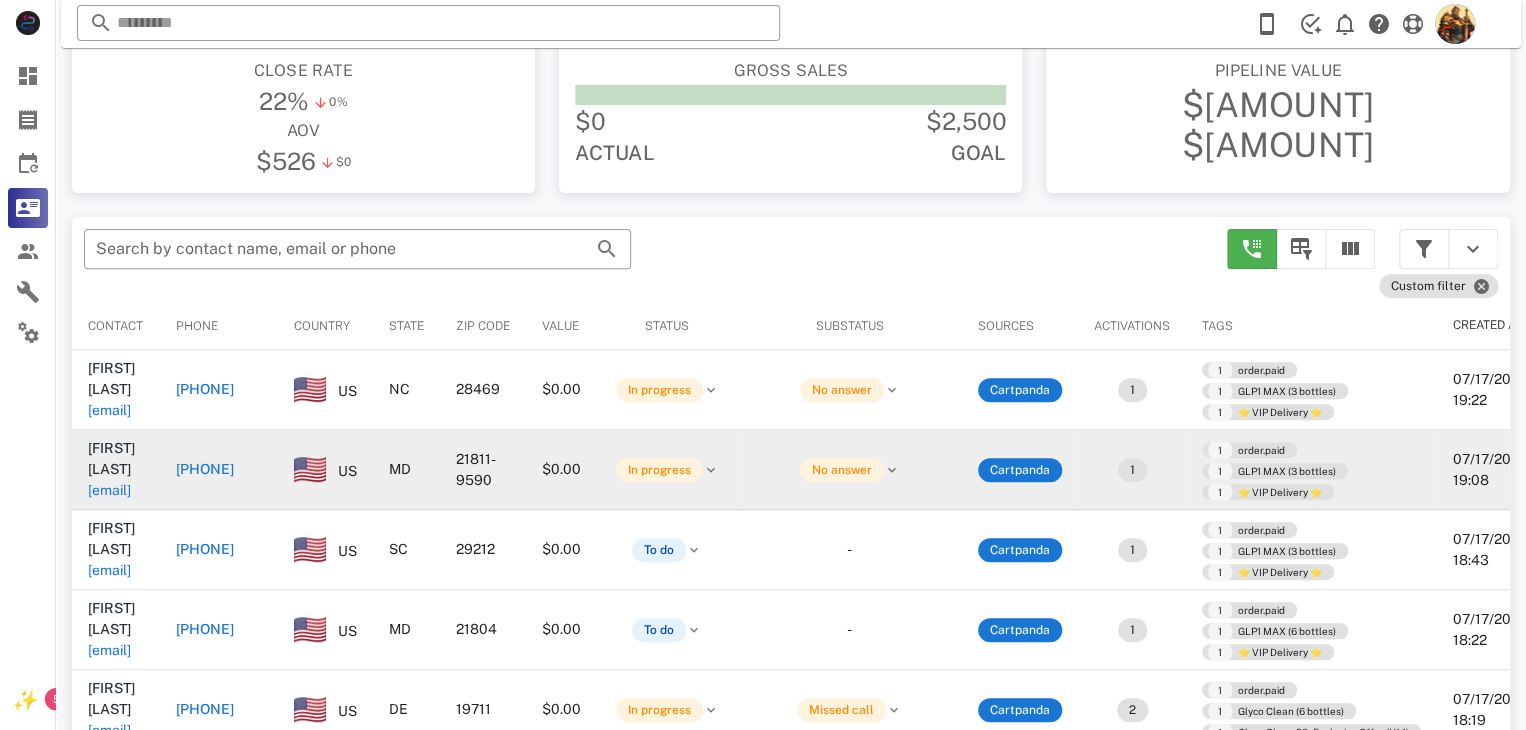 click on "[EMAIL]" at bounding box center [109, 490] 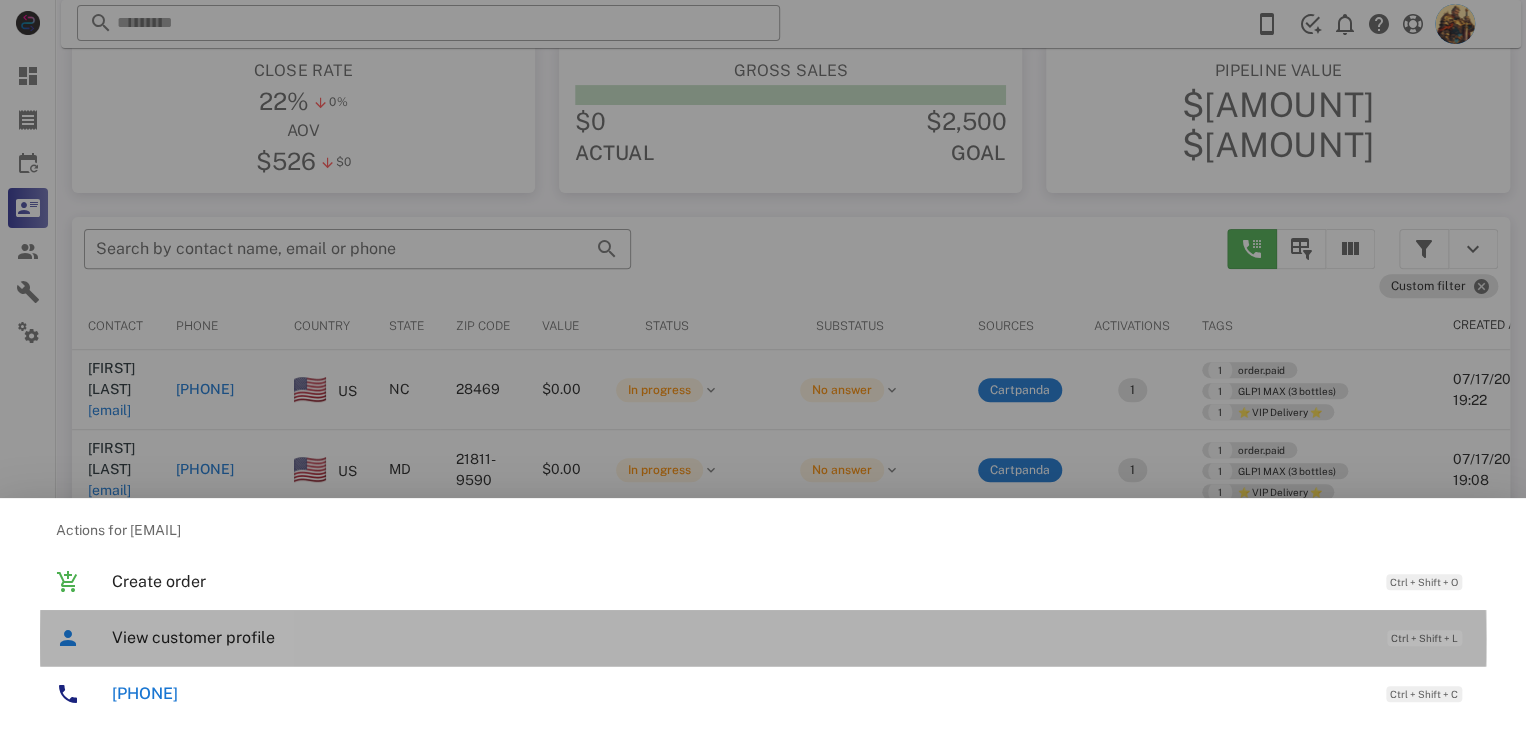 click on "View customer profile" at bounding box center (739, 637) 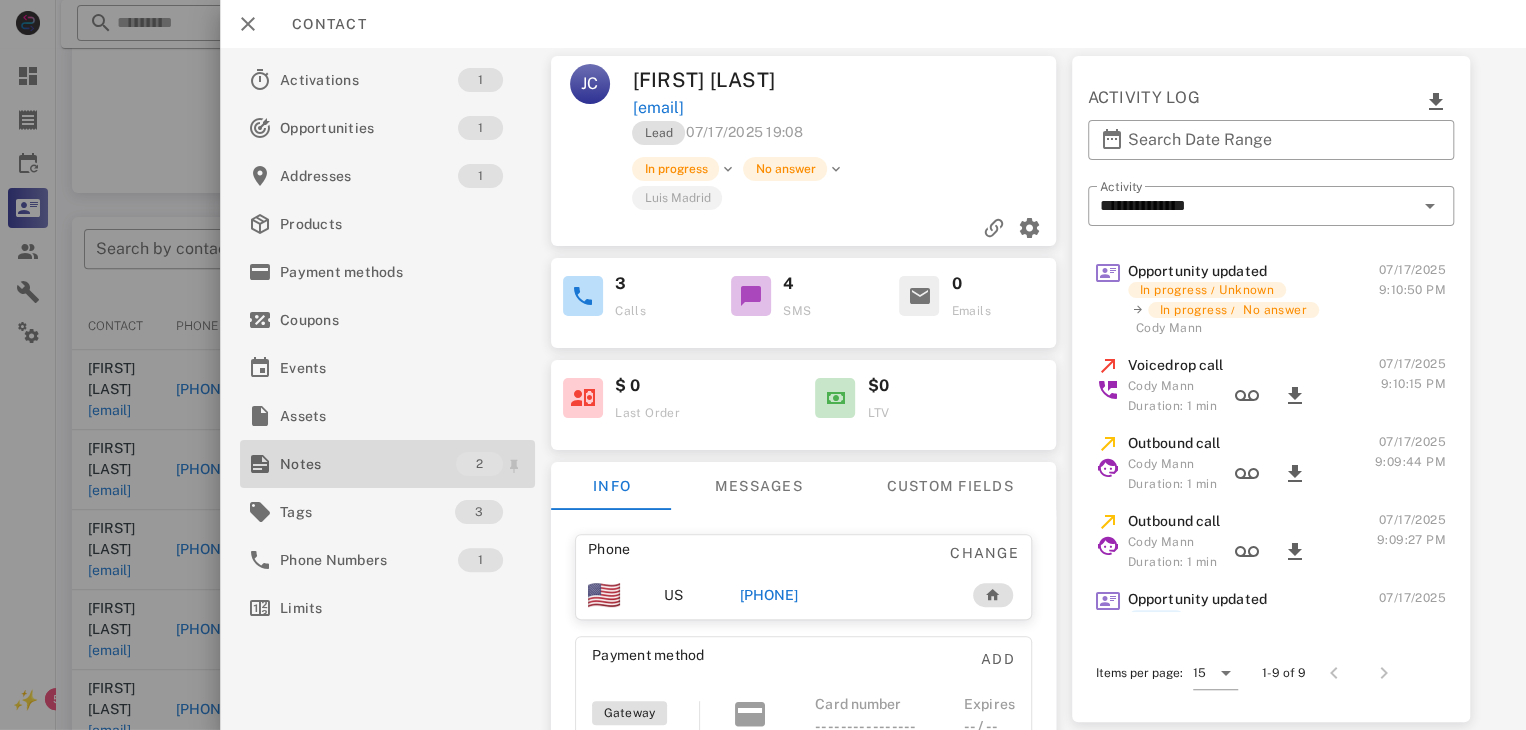 click on "Notes" at bounding box center (368, 464) 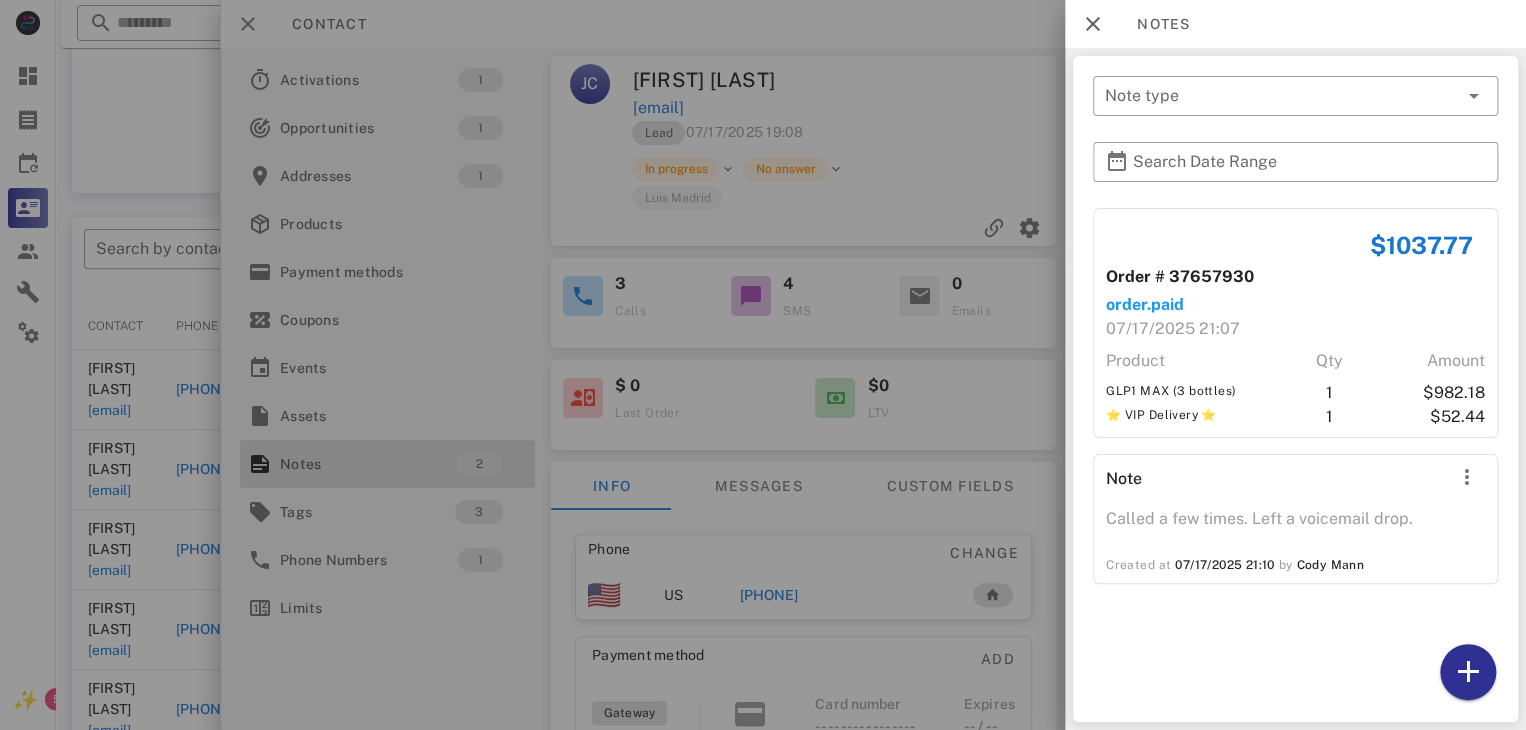 click at bounding box center (763, 365) 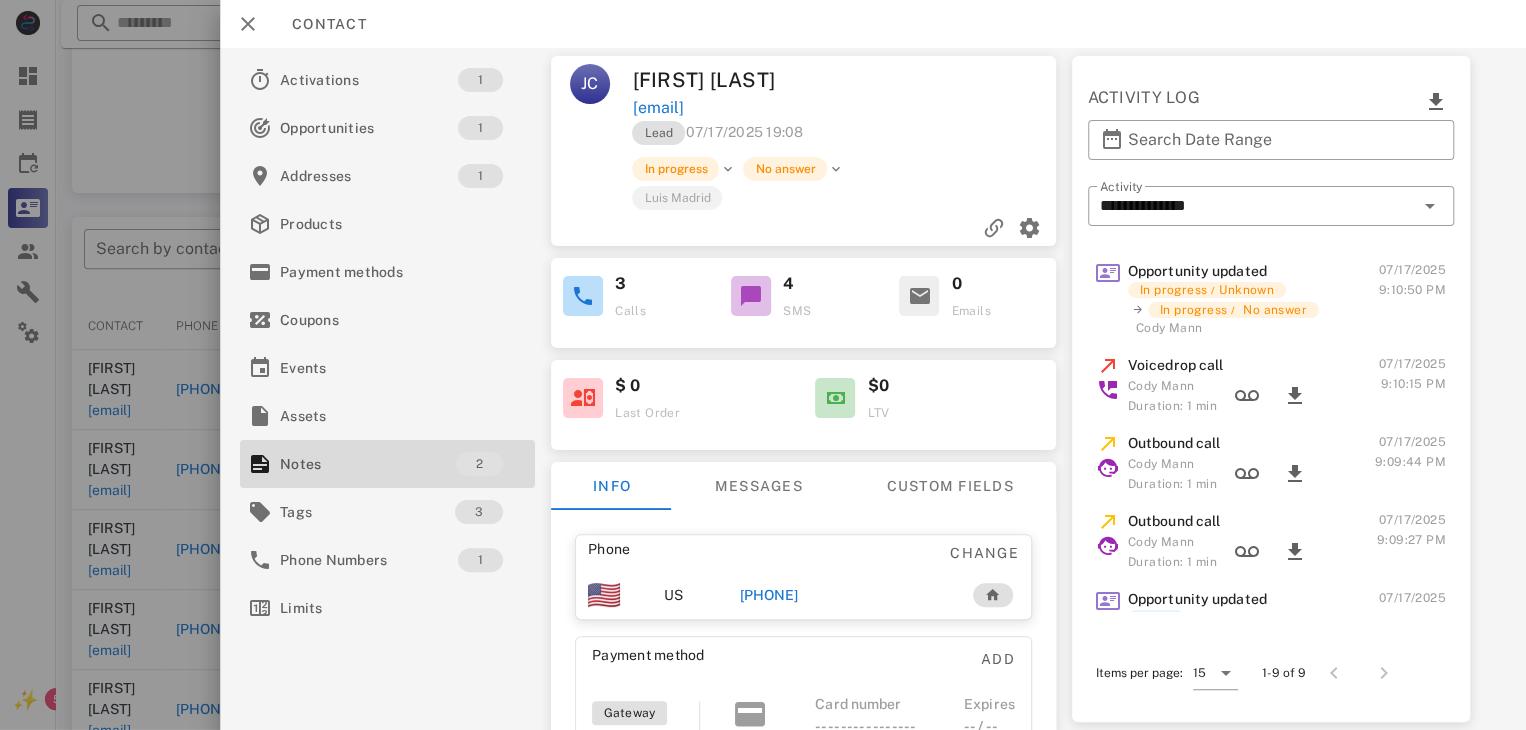 click on "[PHONE]" at bounding box center [769, 595] 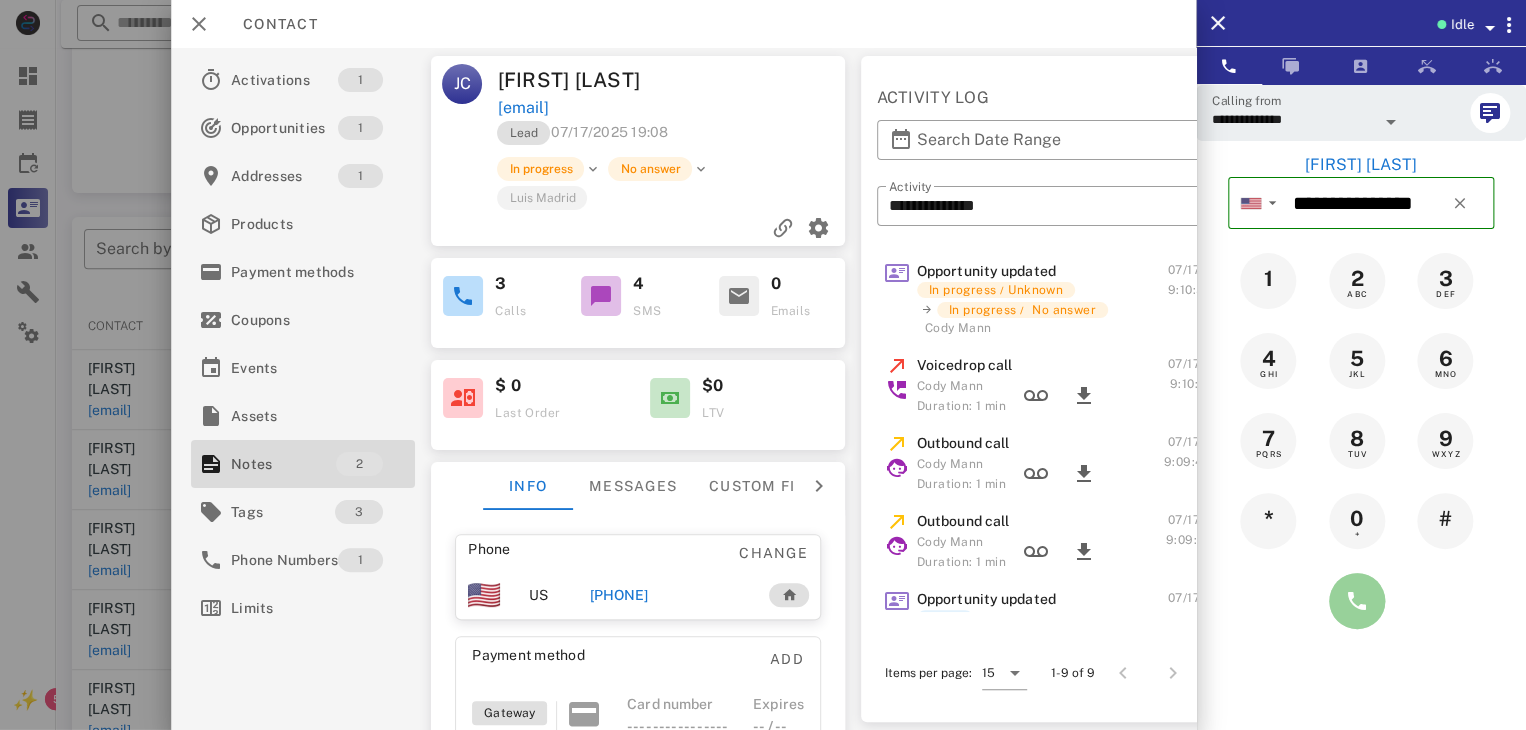 click at bounding box center (1357, 601) 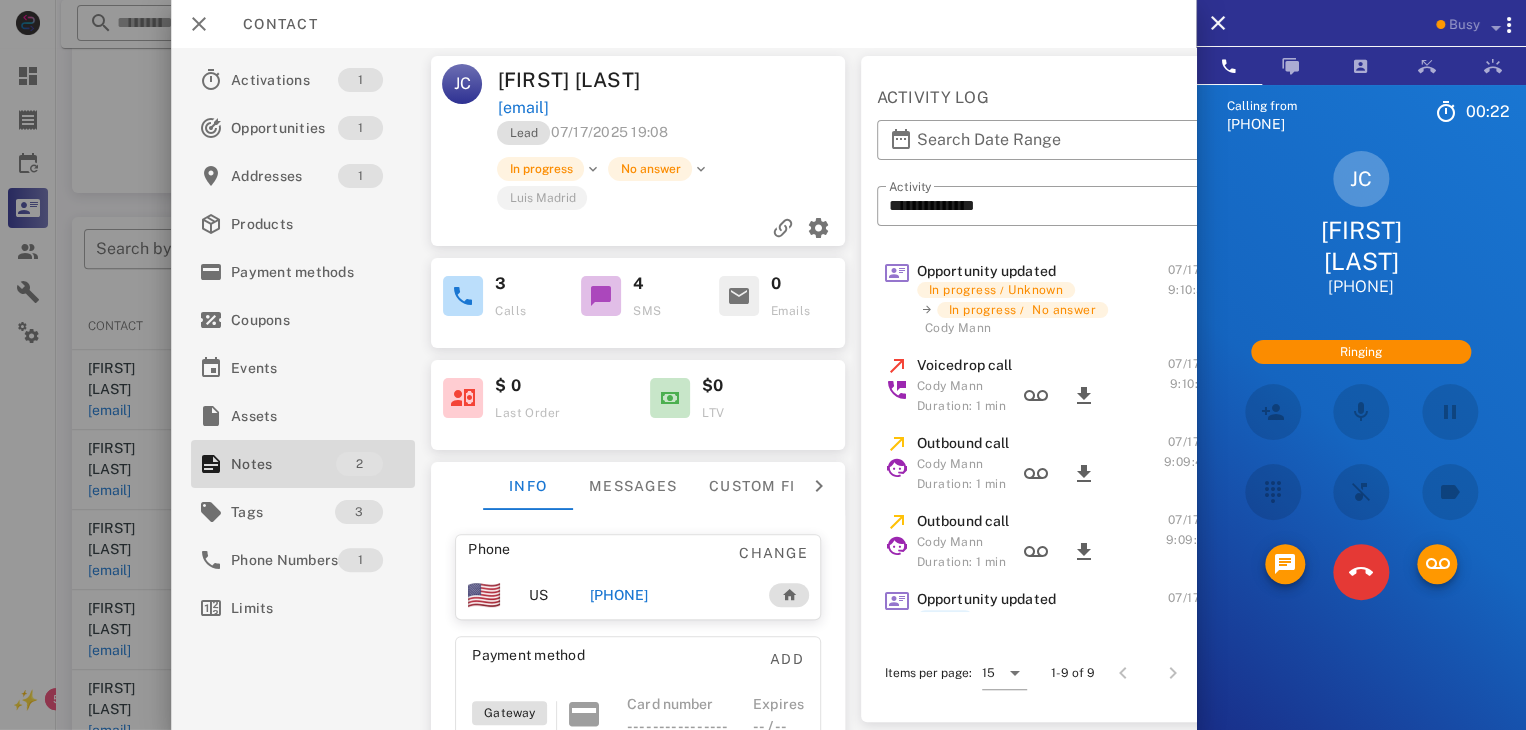 click on "Calling from [PHONE] [TIME] [COUNTRY_CODE] [COUNTRY_CODE] [COUNTRY_CODE] [COUNTRY_CODE] [COUNTRY_CODE] [COUNTRY_CODE] [COUNTRY_CODE] [COUNTRY_CODE] [NAME] [PHONE] Ringing Directory ​ [INITIALS] [NAME] Idle [INITIALS] [NAME] Idle [INITIALS] [NAME] Idle [INITIALS] [NAME] Idle [INITIALS] [NAME] Idle [INITIALS] [NAME] Idle [INITIALS] [NAME] Idle [INITIALS] [NAME] Idle [INITIALS] [NAME] Idle [INITIALS] [NAME] Busy [INITIALS] [NAME] Busy [INITIALS] [NAME] Busy [INITIALS] [NAME] Busy [INITIALS] [NAME] Busy [INITIALS] [NAME] Busy [INITIALS] [NAME] Busy [INITIALS] [NAME] Offline [INITIALS] [NAME] Offline [INITIALS] [NAME]" at bounding box center [1361, 449] 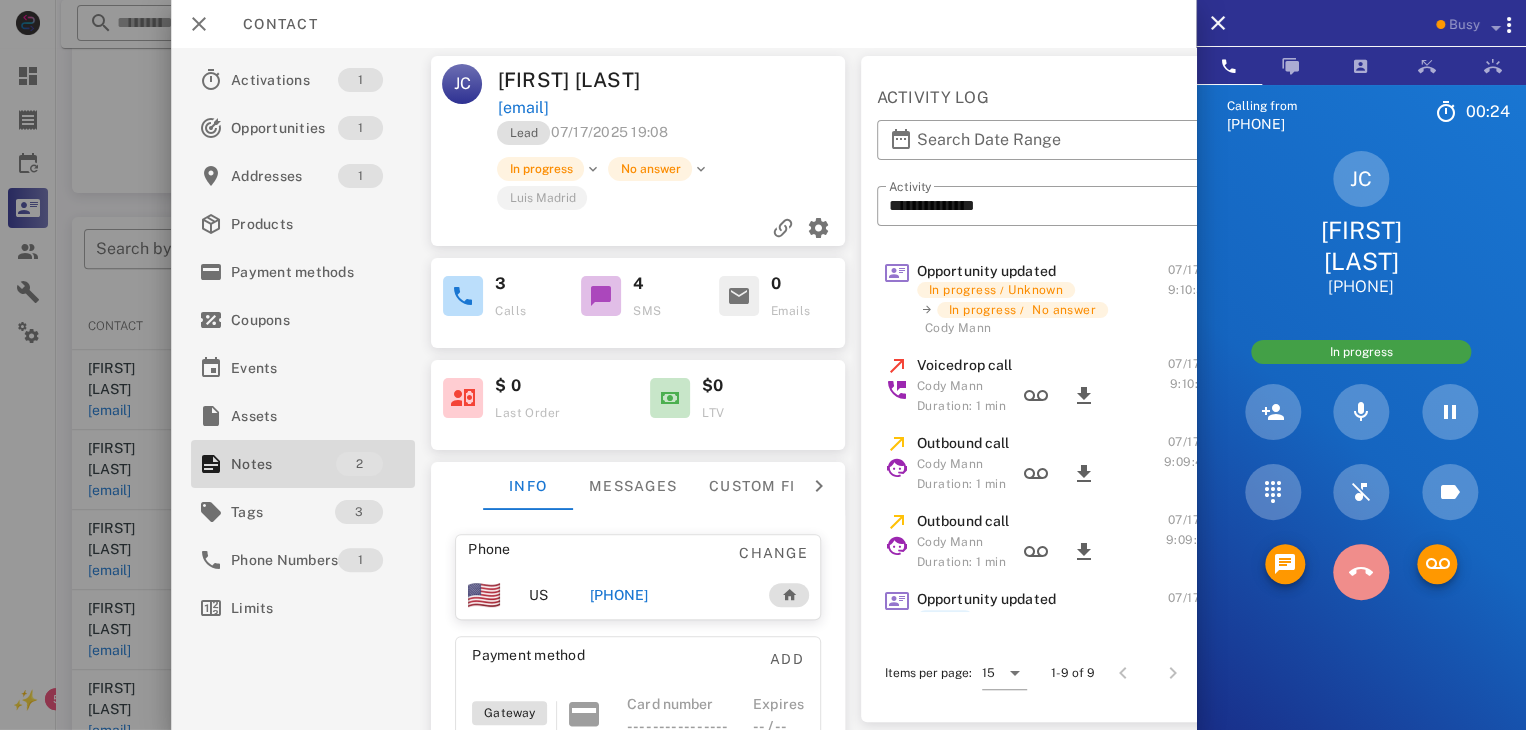click at bounding box center (1361, 572) 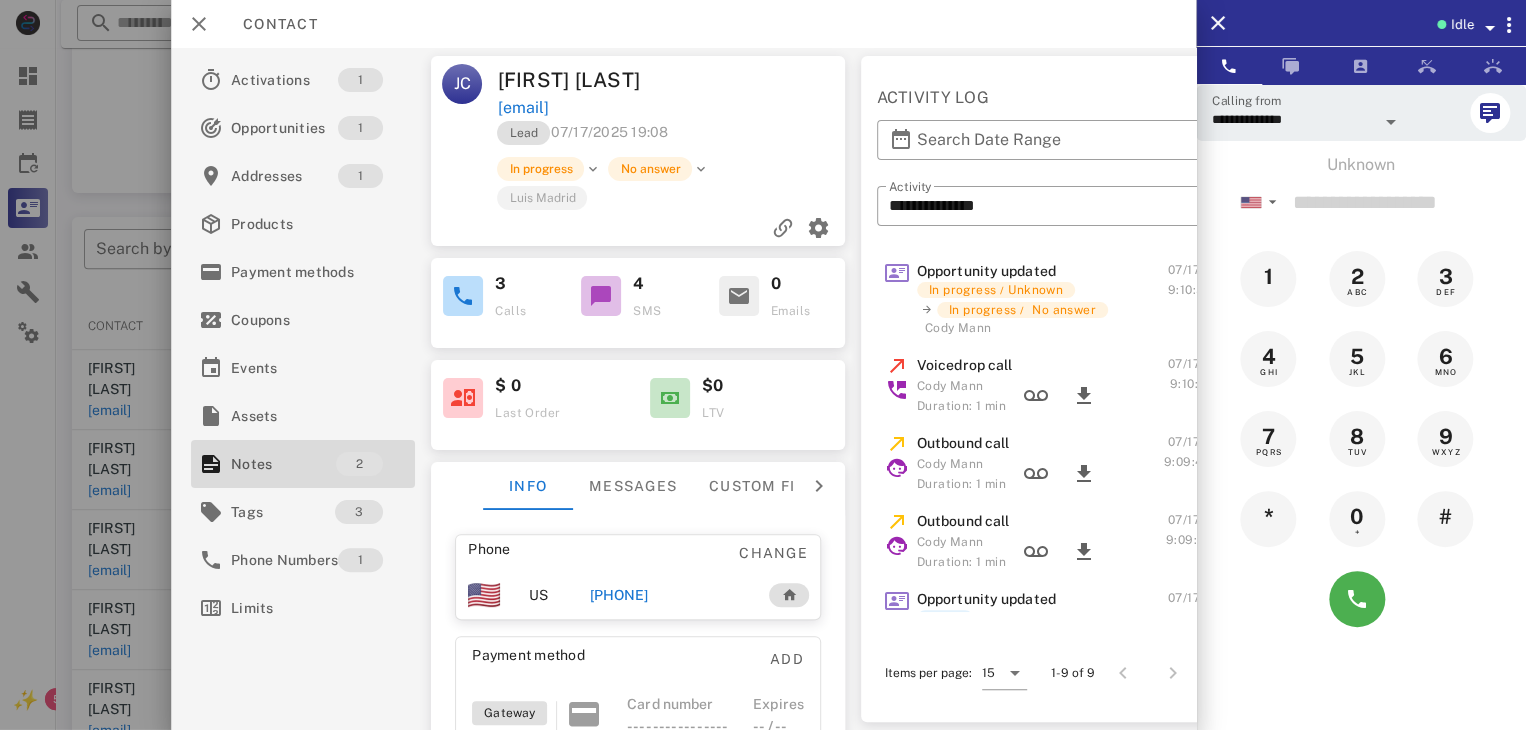 click on "[PHONE]" at bounding box center (618, 595) 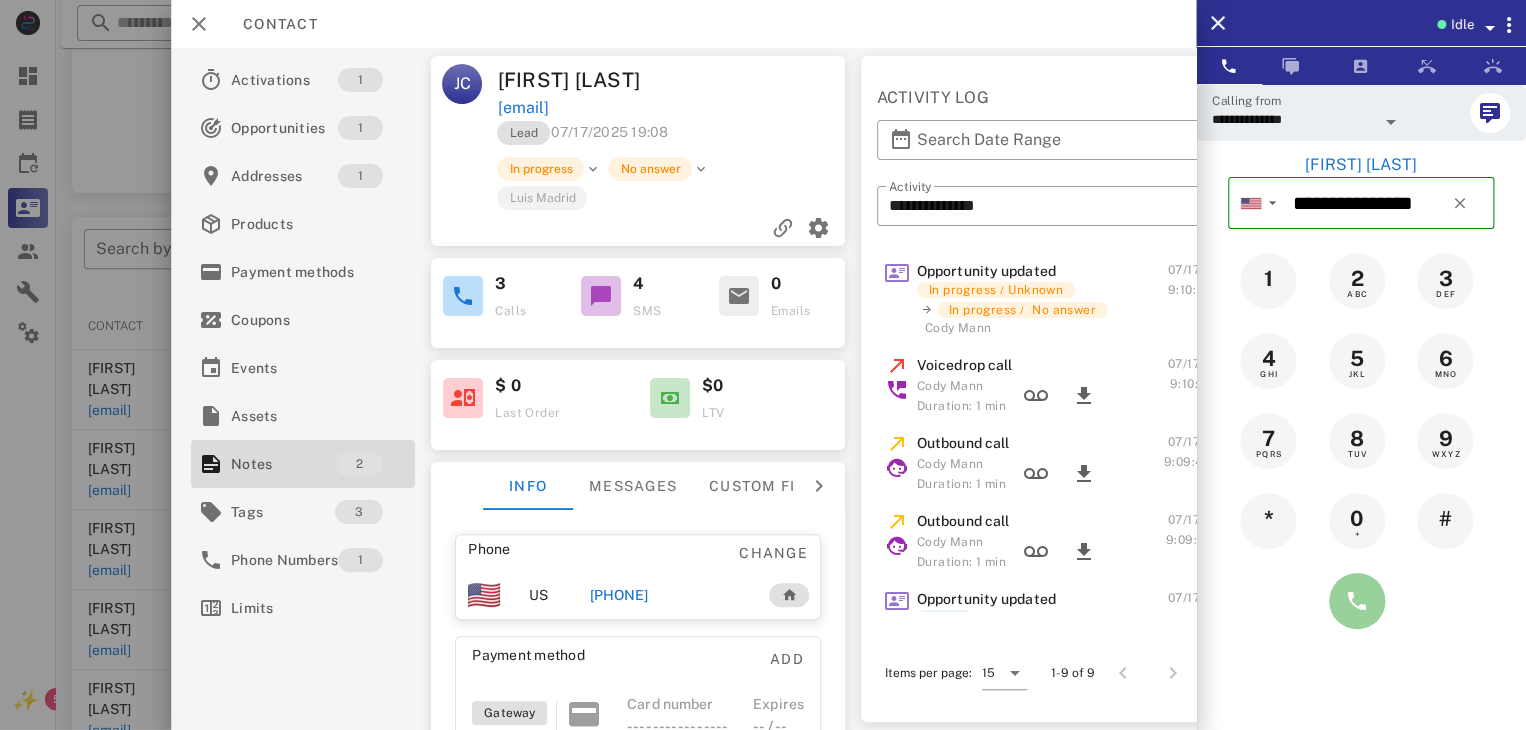 click at bounding box center (1357, 601) 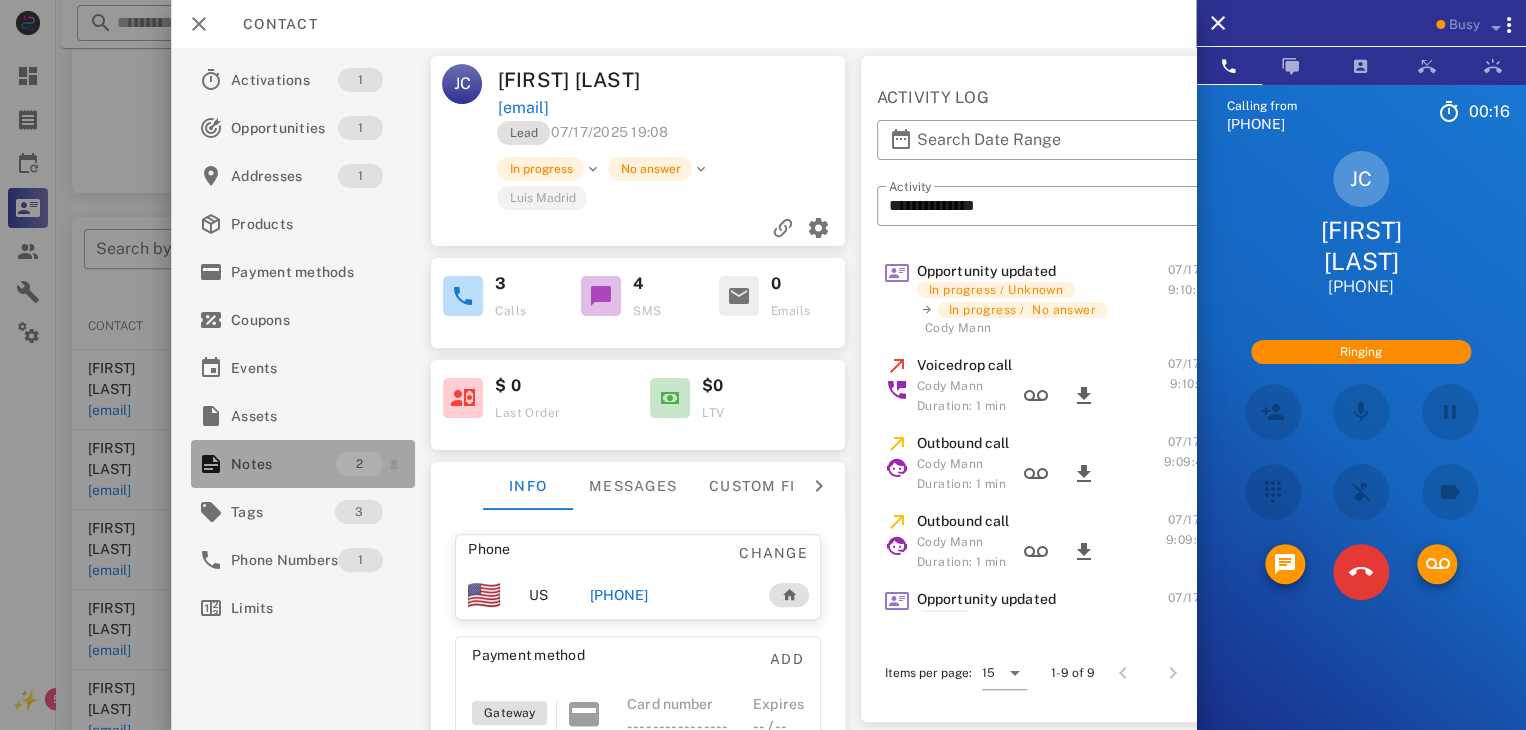 click on "Notes" at bounding box center (283, 464) 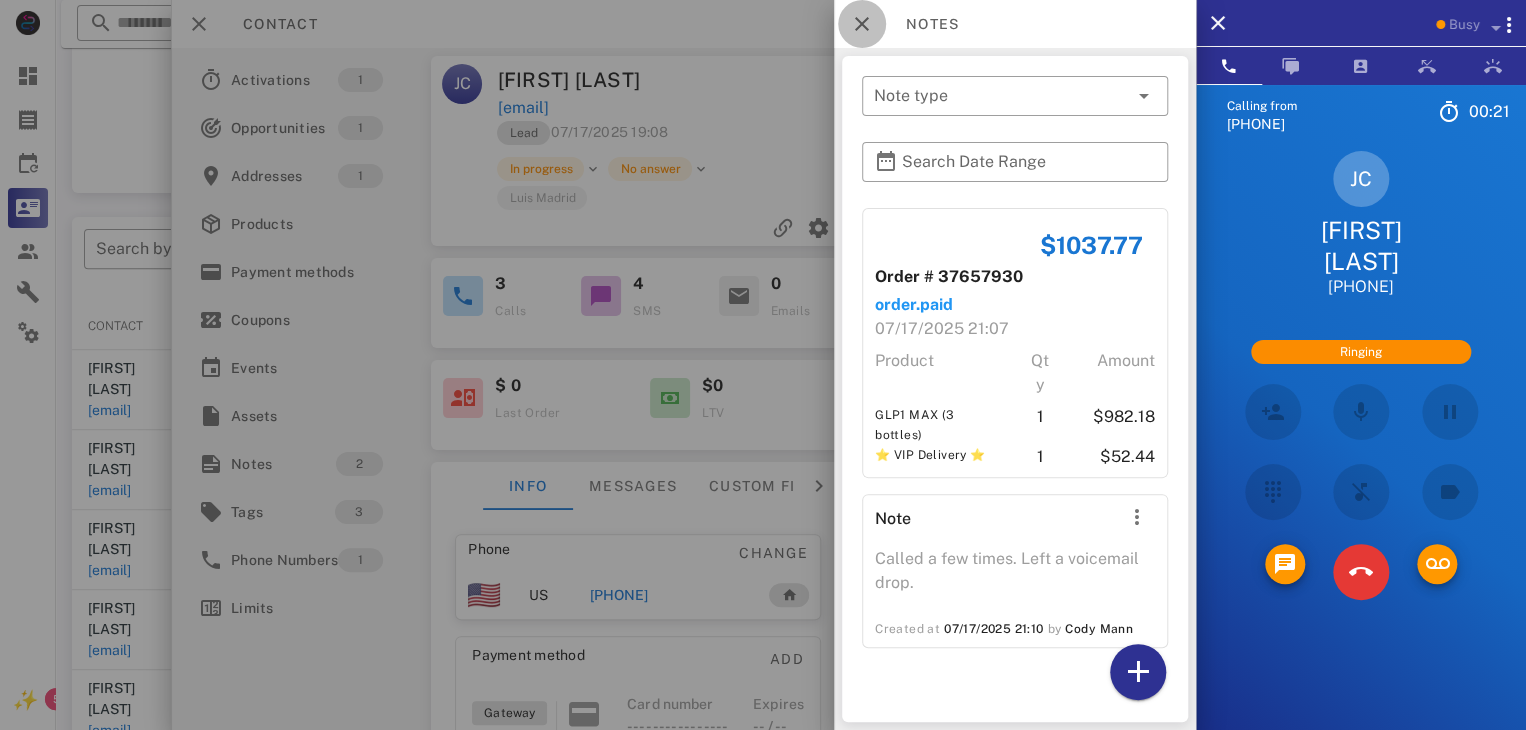 click at bounding box center (862, 24) 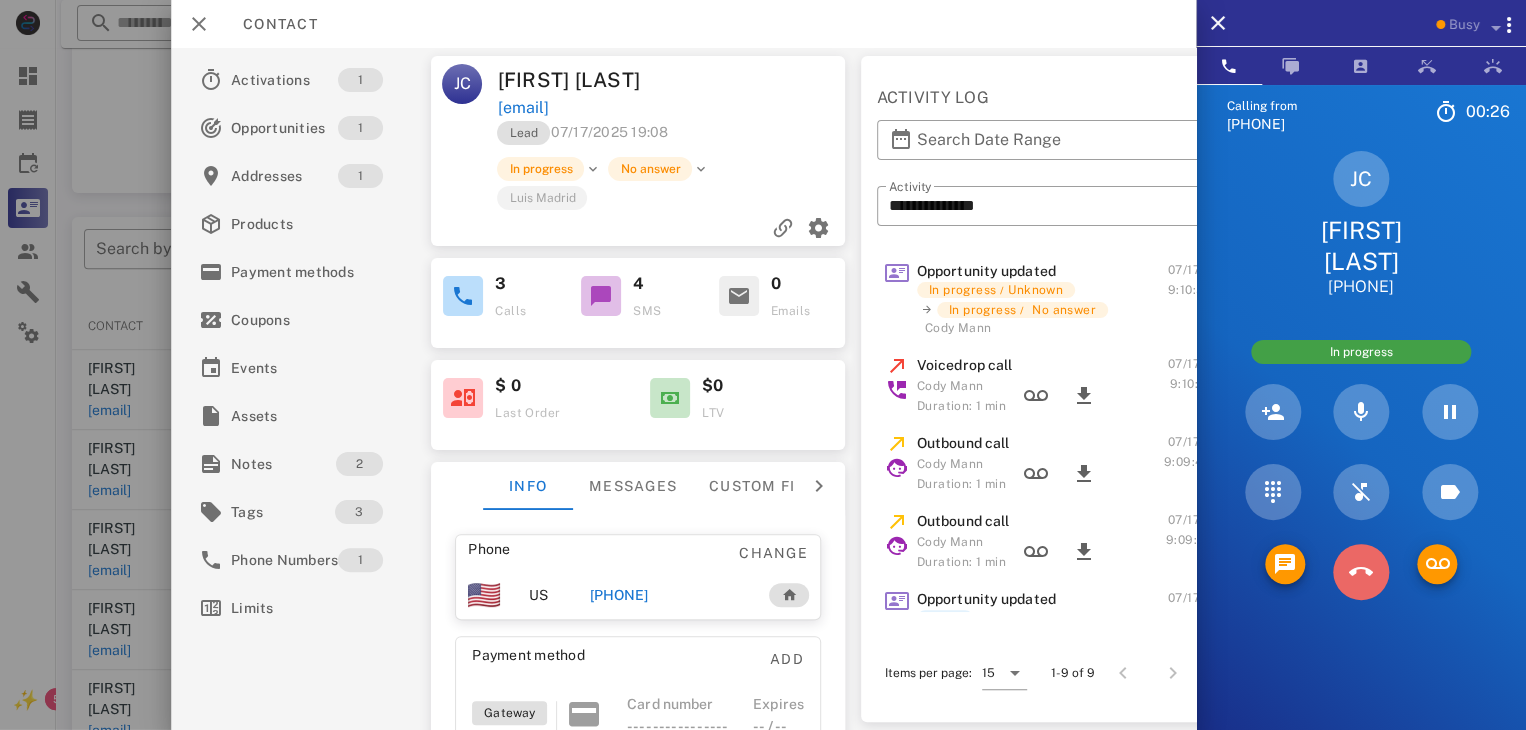 click at bounding box center [1361, 572] 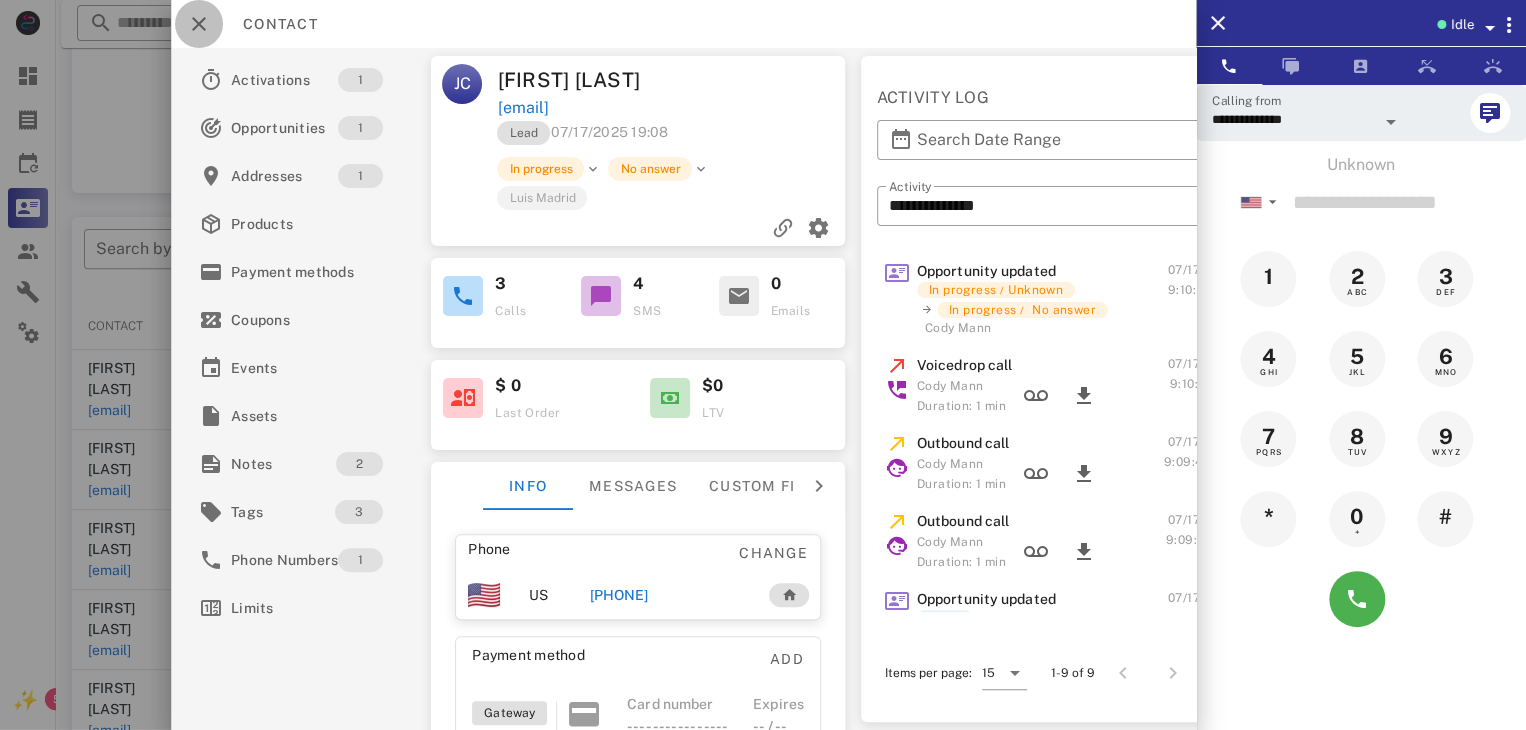 click at bounding box center [199, 24] 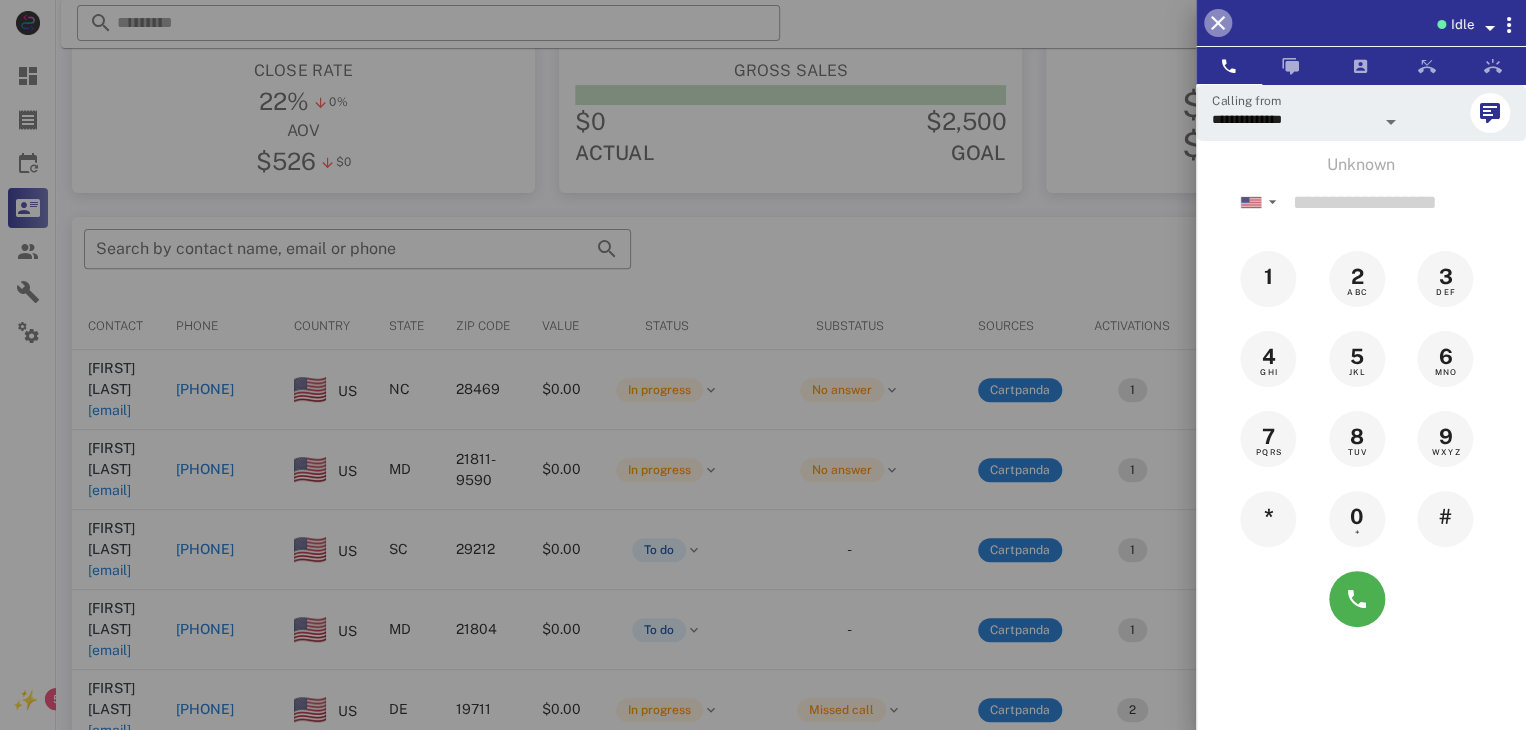 click at bounding box center (1218, 23) 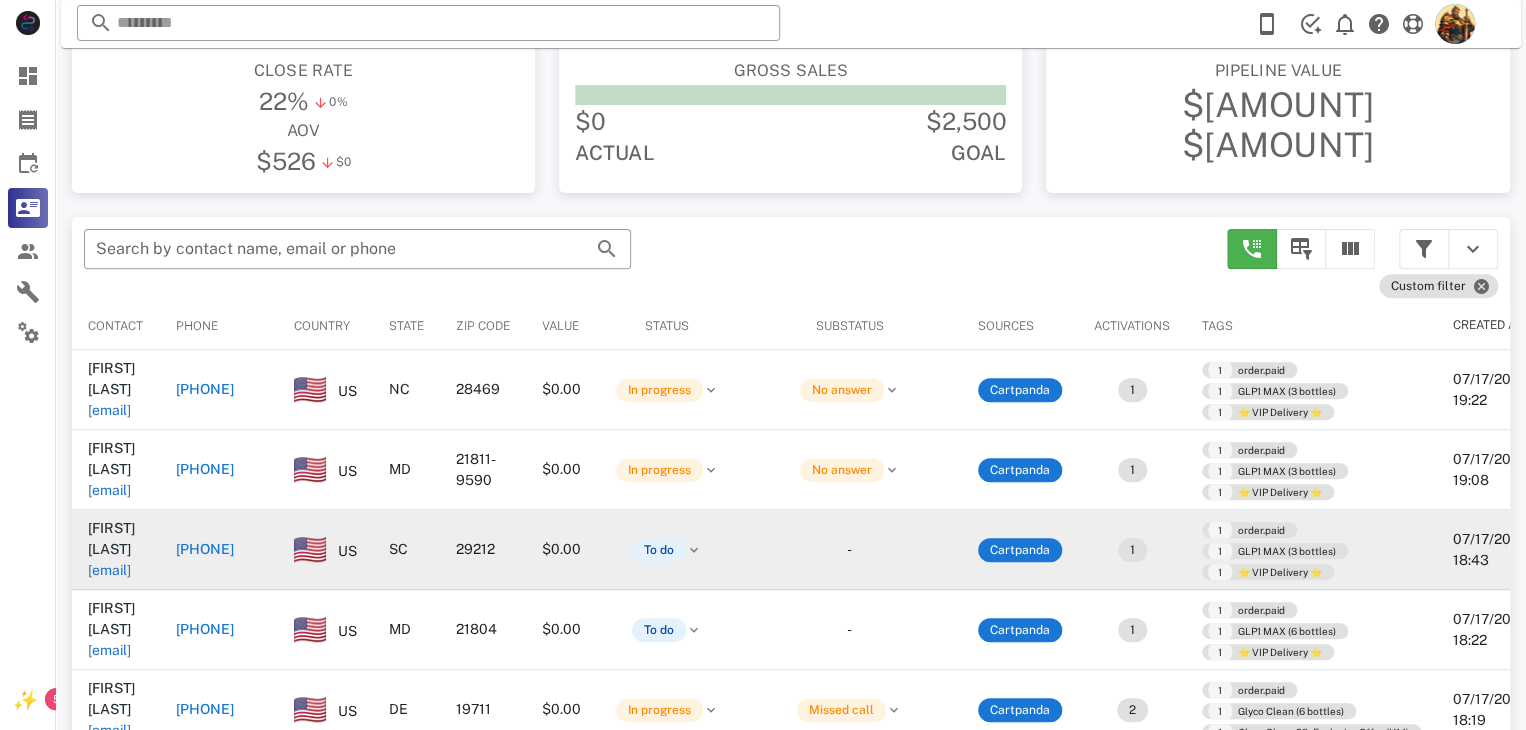 drag, startPoint x: 124, startPoint y: 520, endPoint x: 108, endPoint y: 520, distance: 16 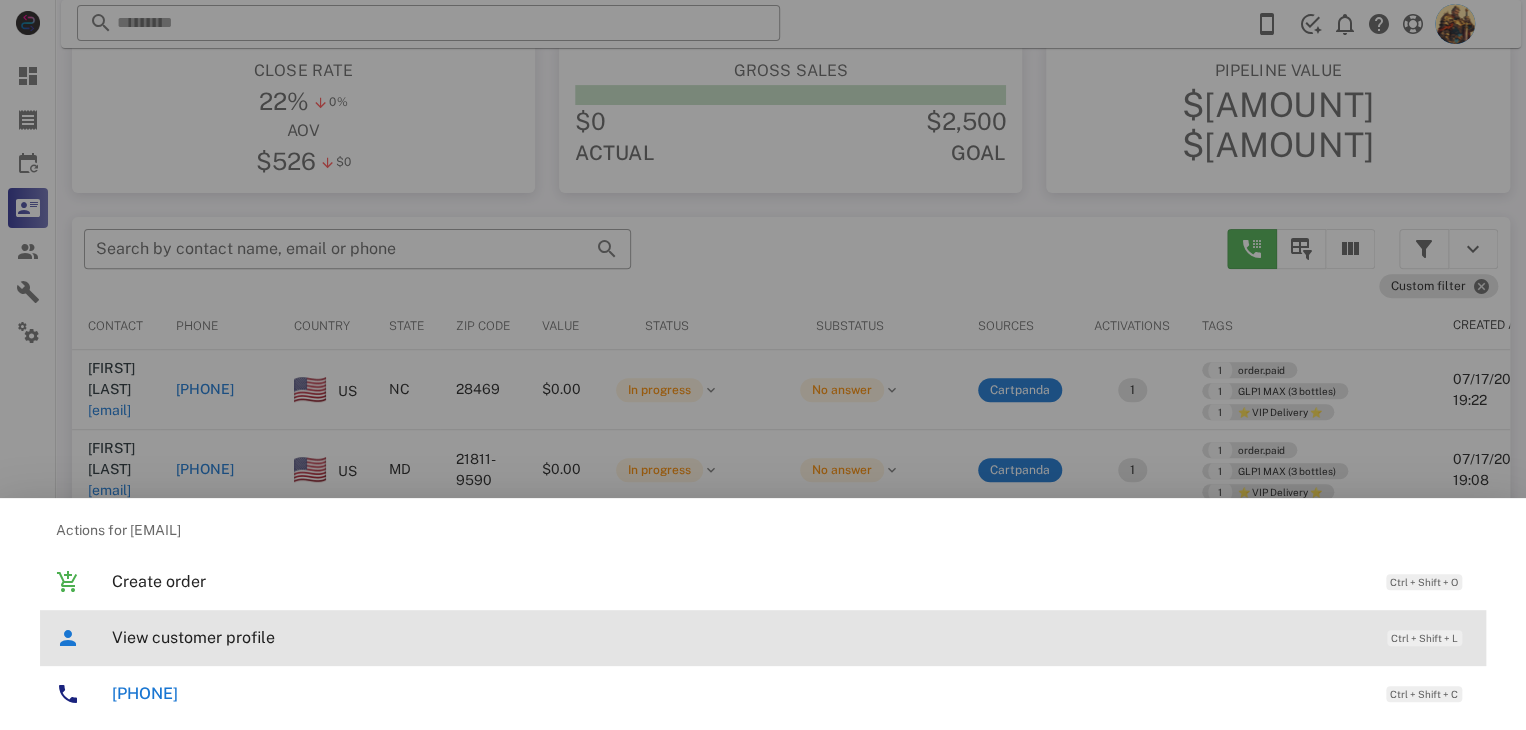 click on "View customer profile" at bounding box center (739, 637) 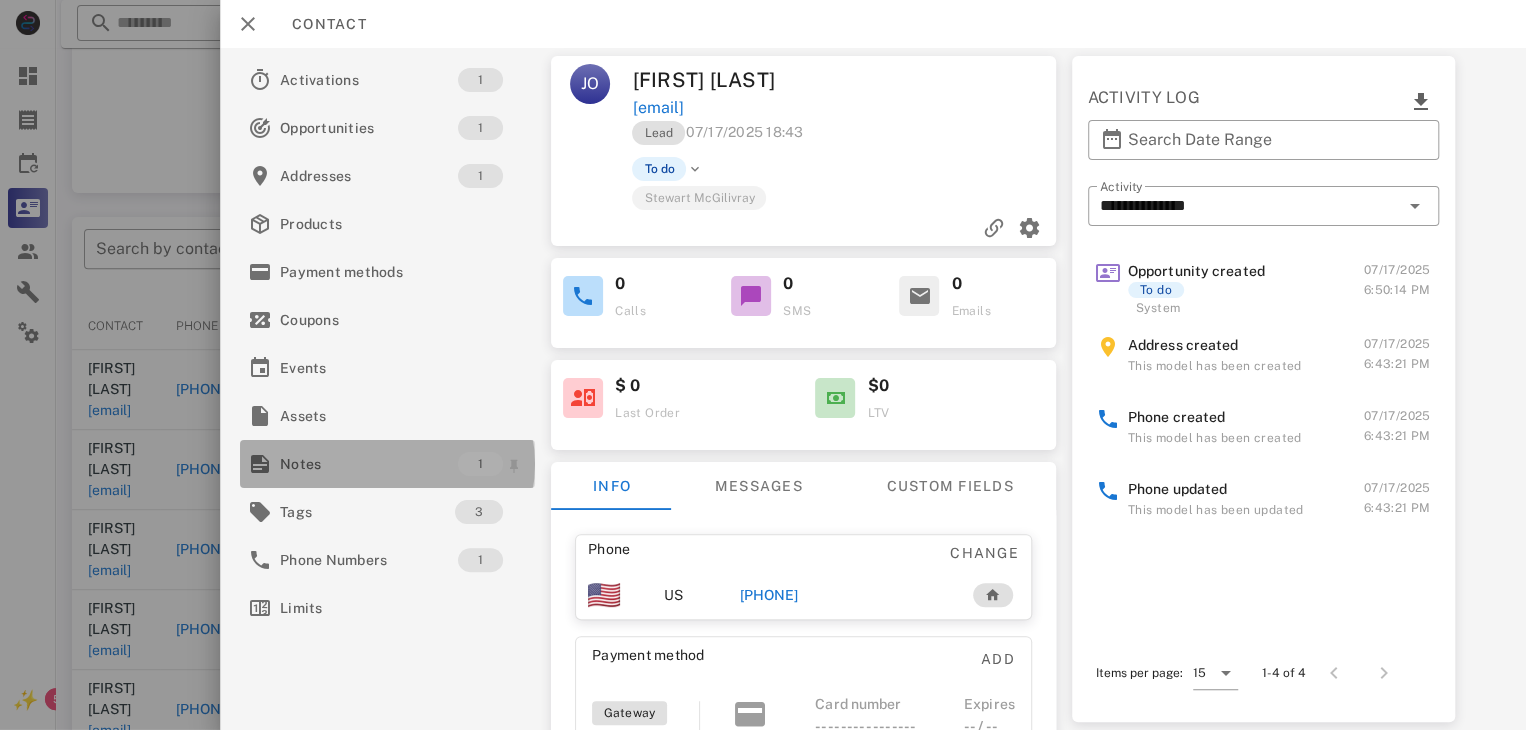 click on "Notes" at bounding box center (369, 464) 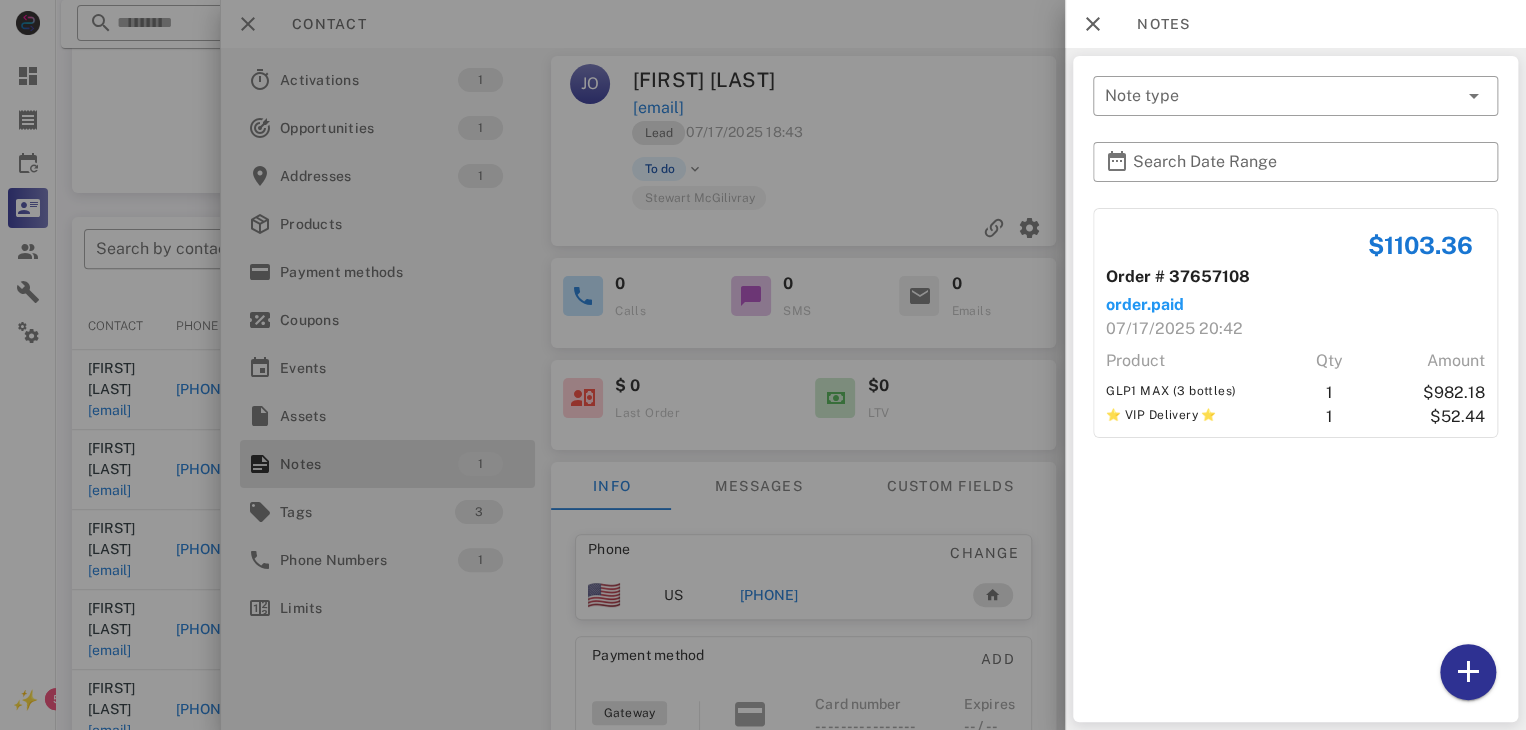 click at bounding box center (763, 365) 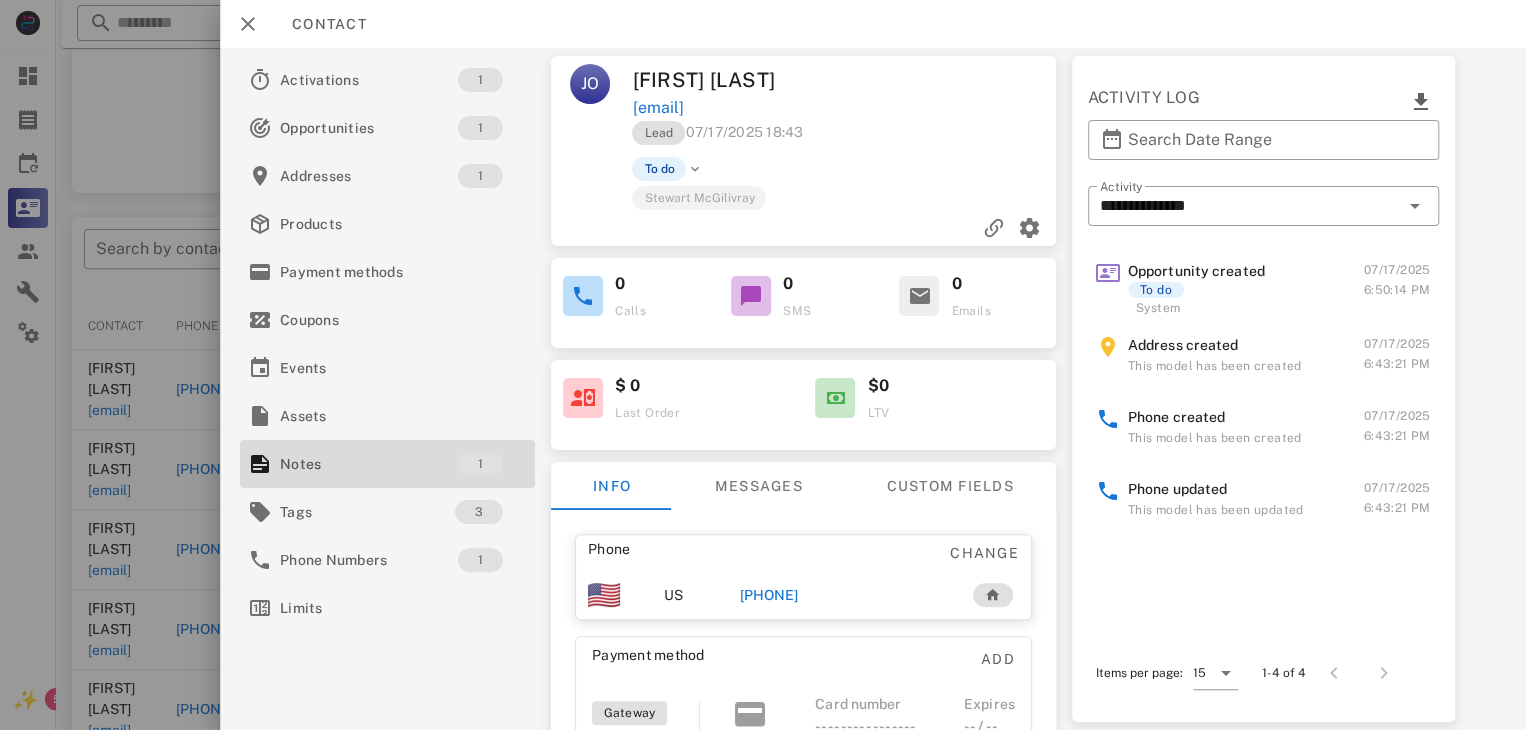 click on "[PHONE]" at bounding box center [769, 595] 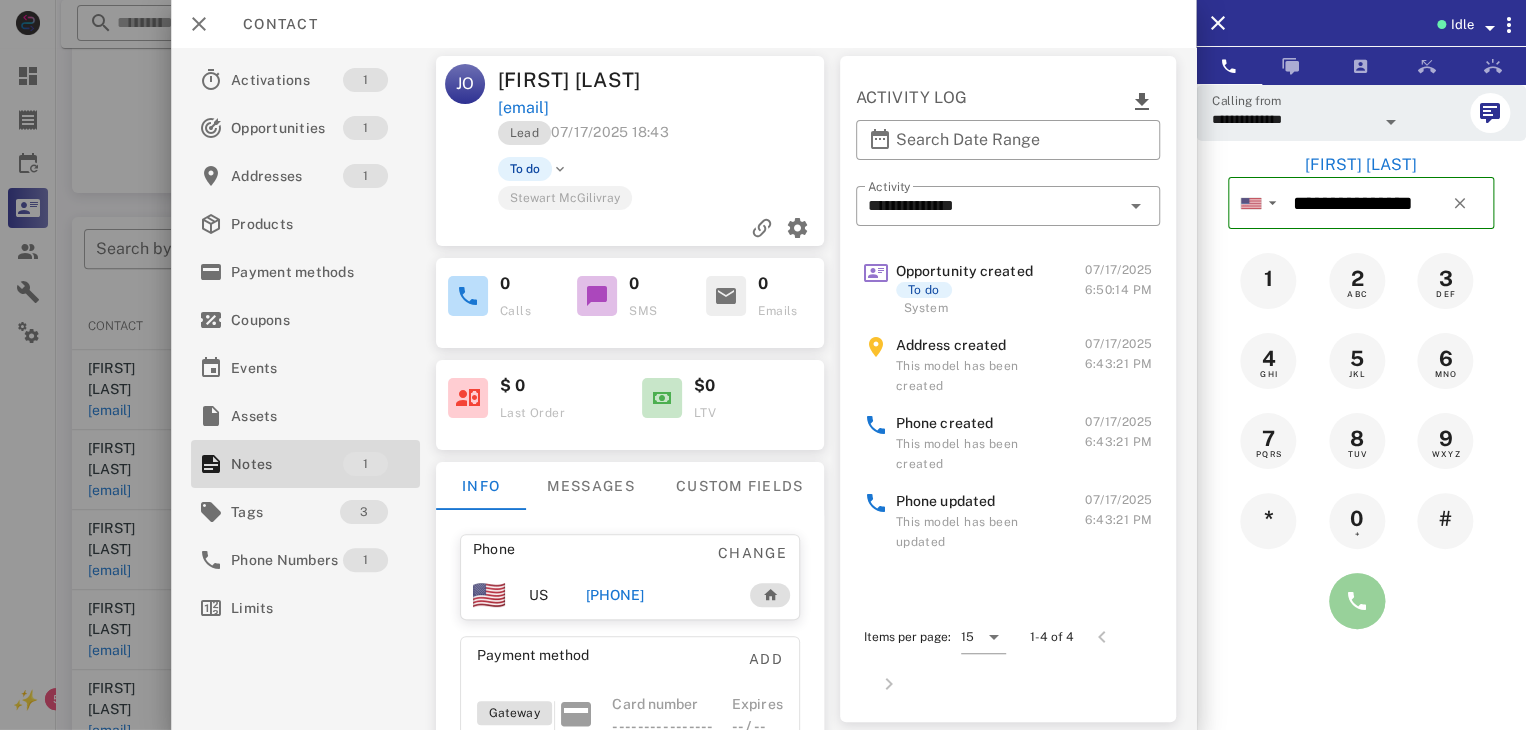 click at bounding box center (1357, 601) 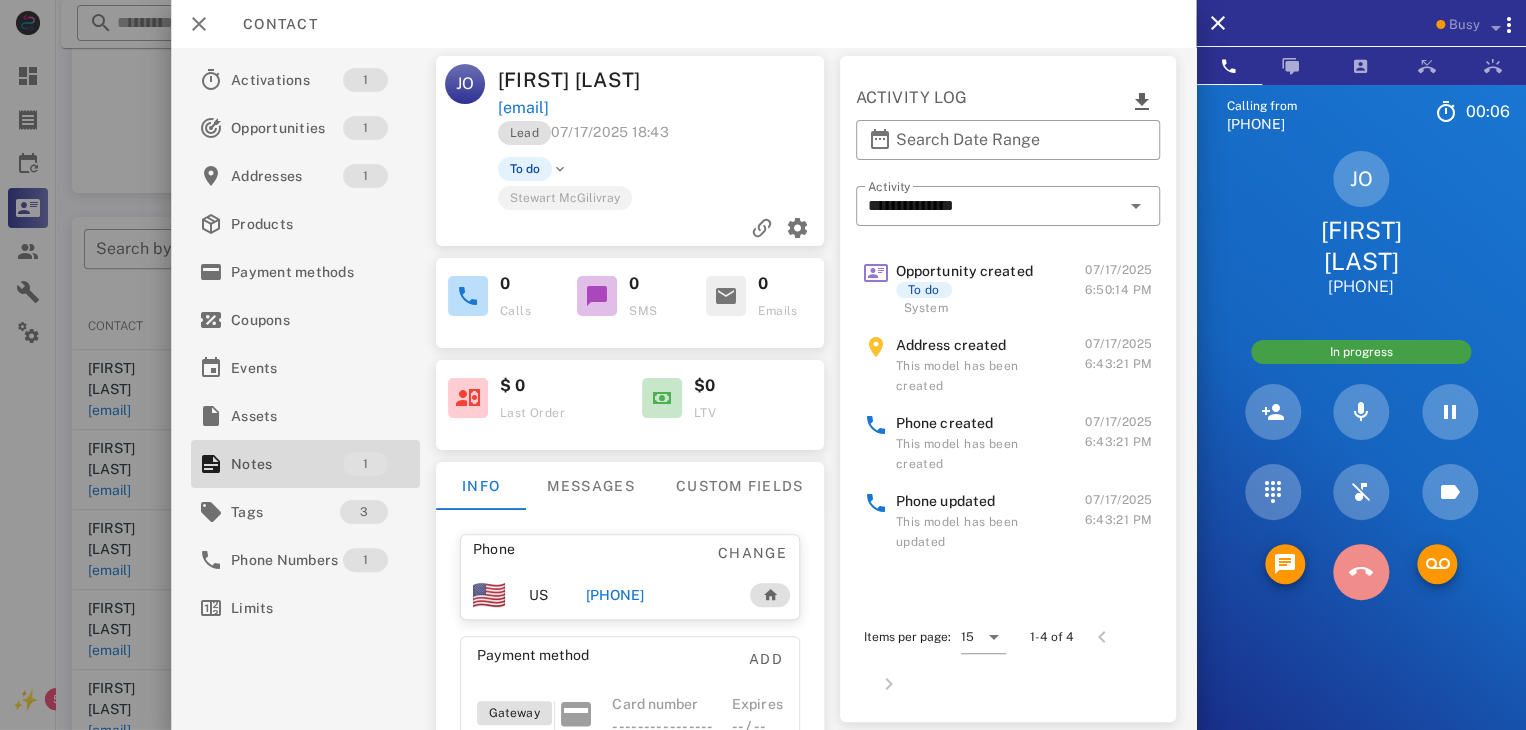 drag, startPoint x: 1348, startPoint y: 591, endPoint x: 1374, endPoint y: 576, distance: 30.016663 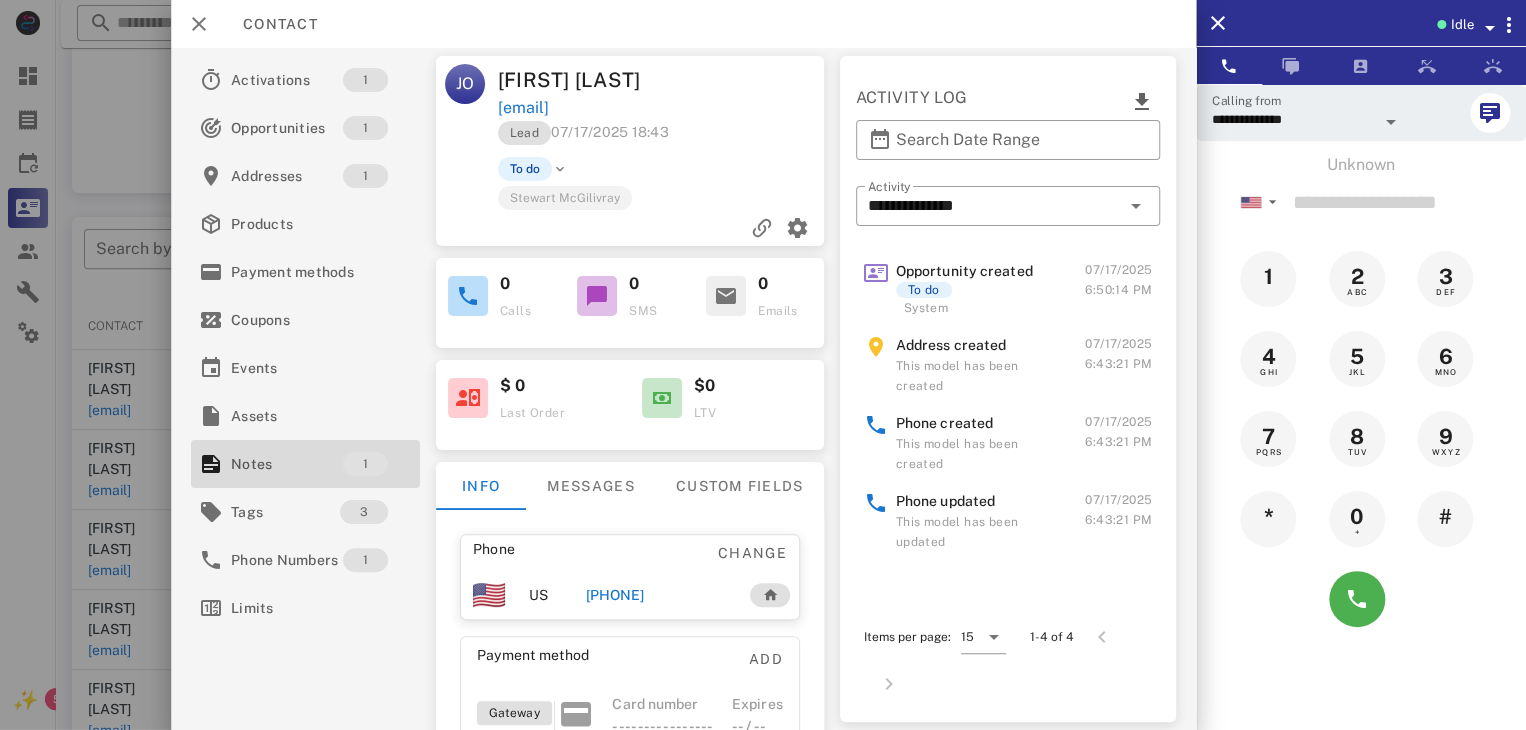 click on "[PHONE]" at bounding box center [614, 595] 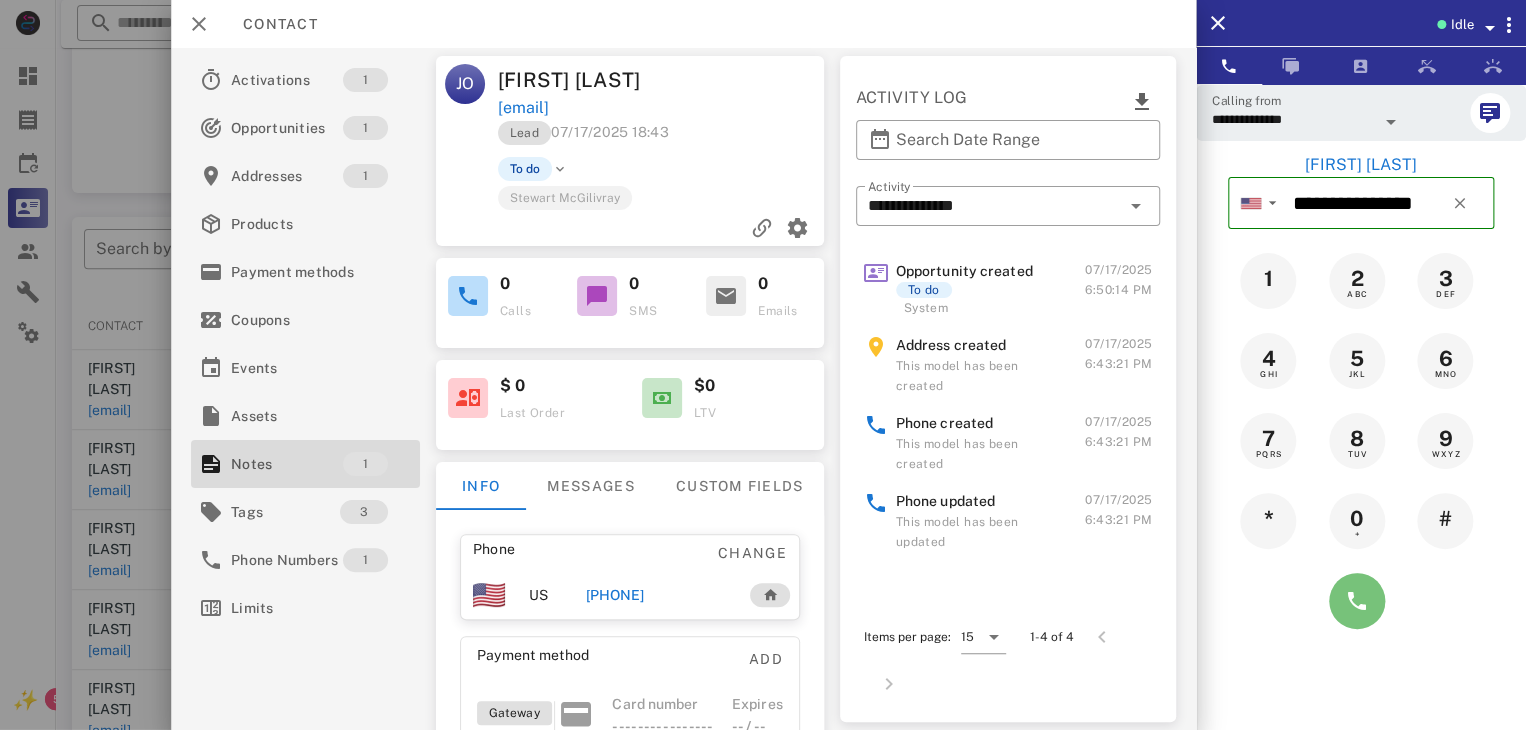 click at bounding box center [1357, 601] 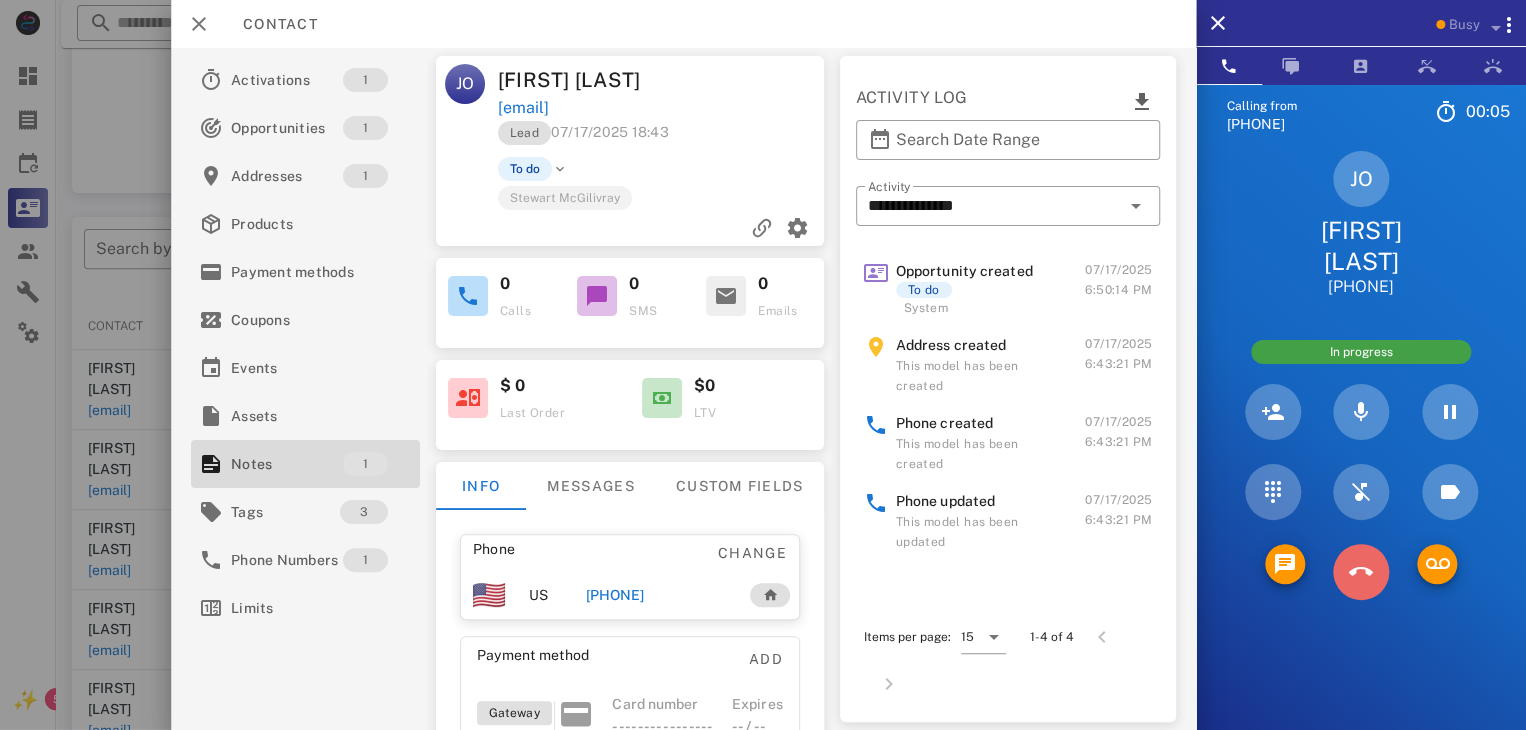click at bounding box center (1361, 572) 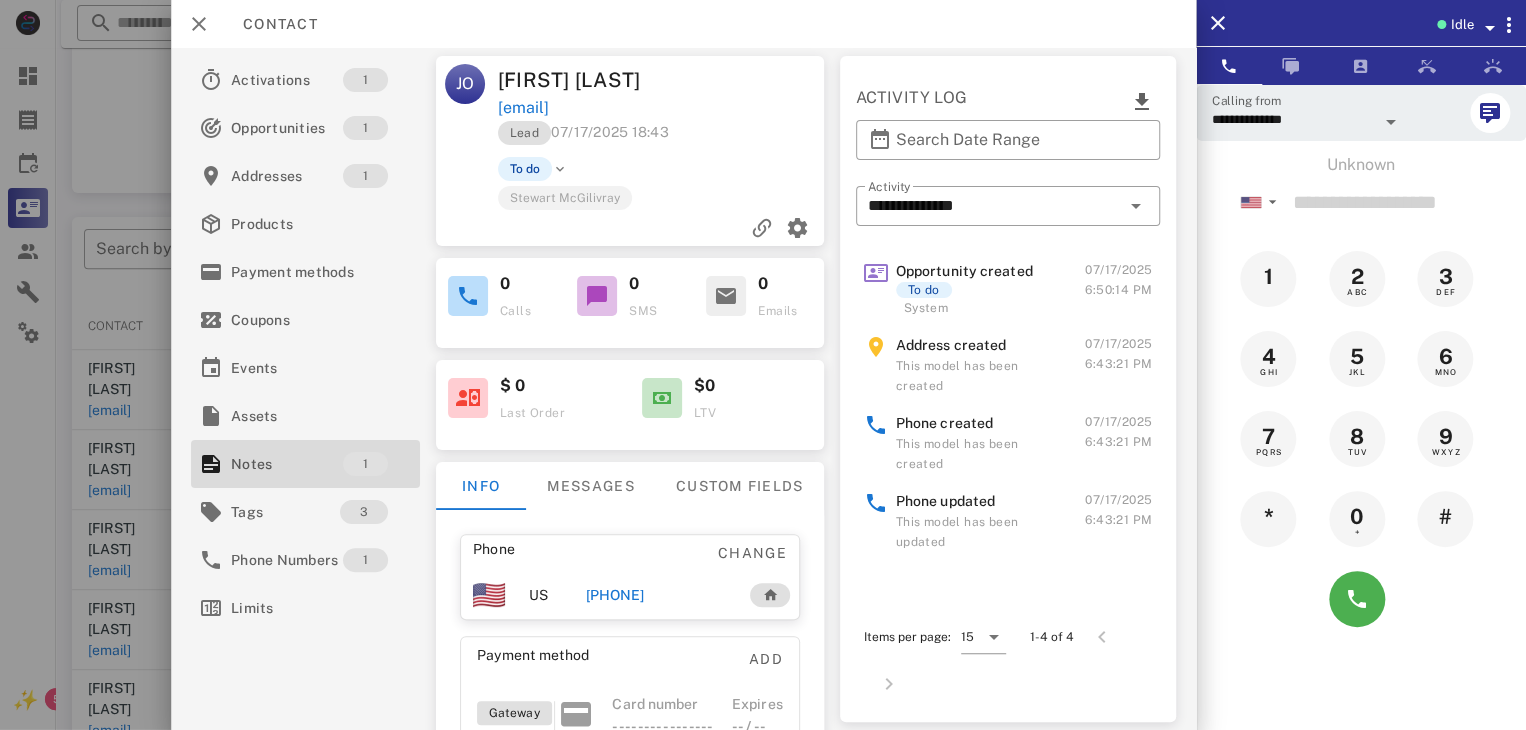 click at bounding box center (763, 365) 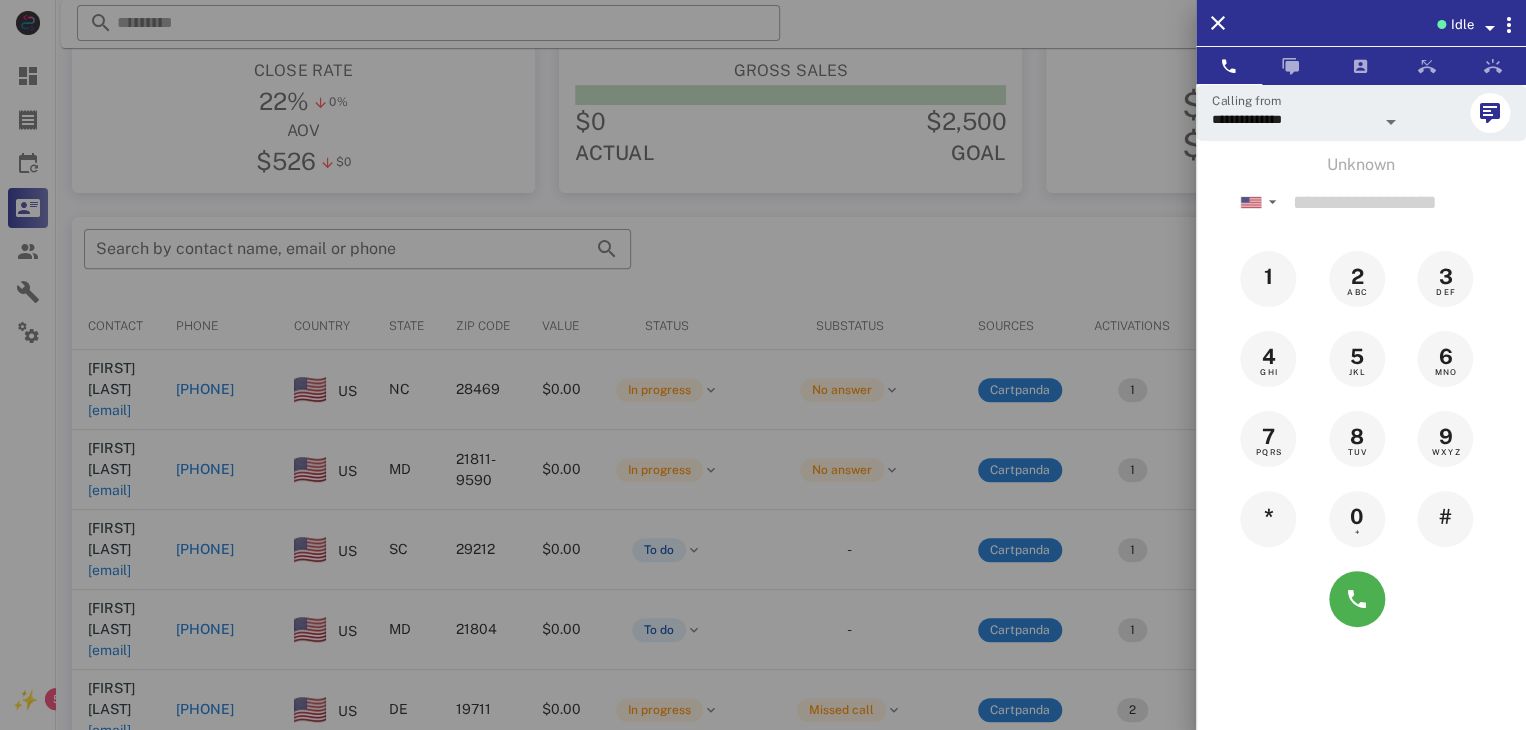 click at bounding box center (763, 365) 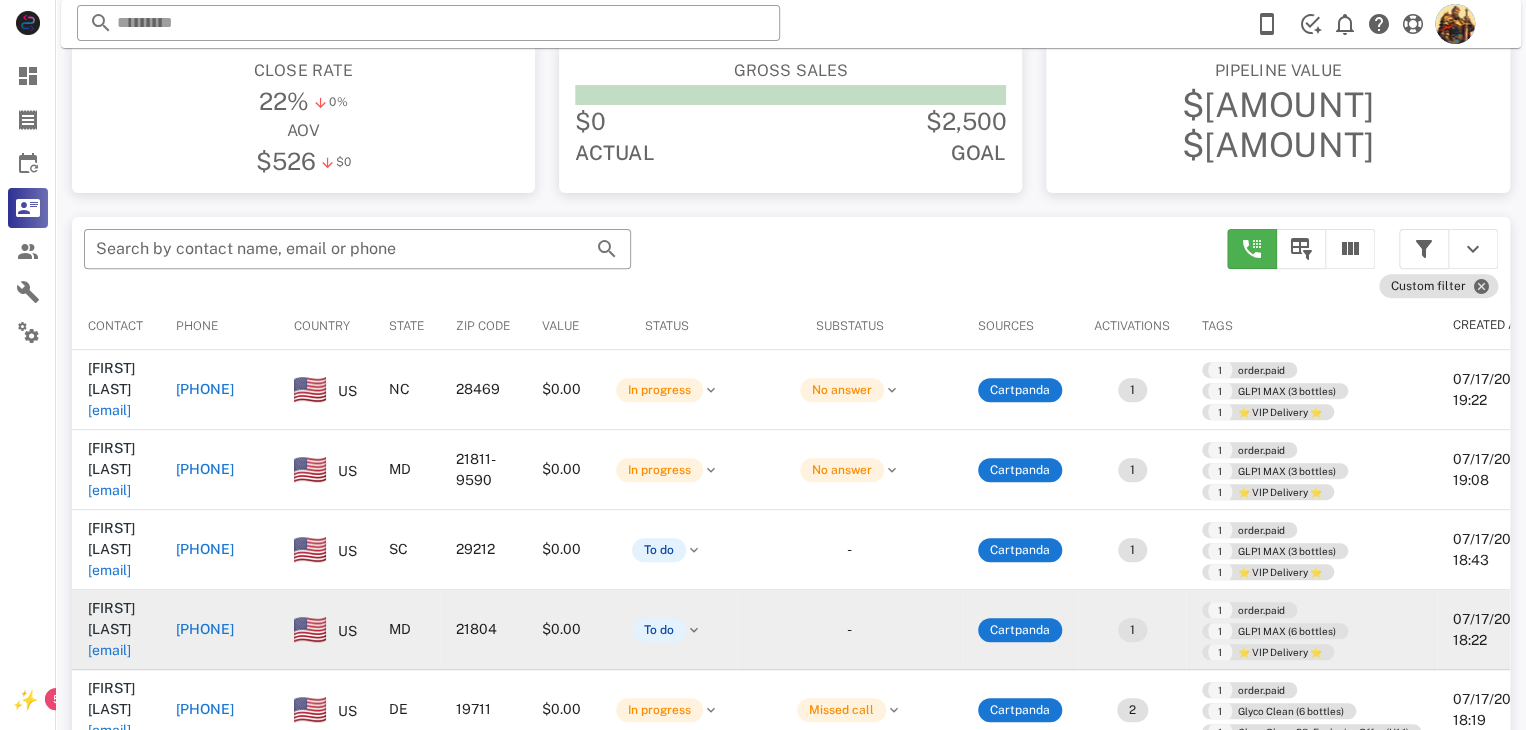 click on "[EMAIL]" at bounding box center [109, 650] 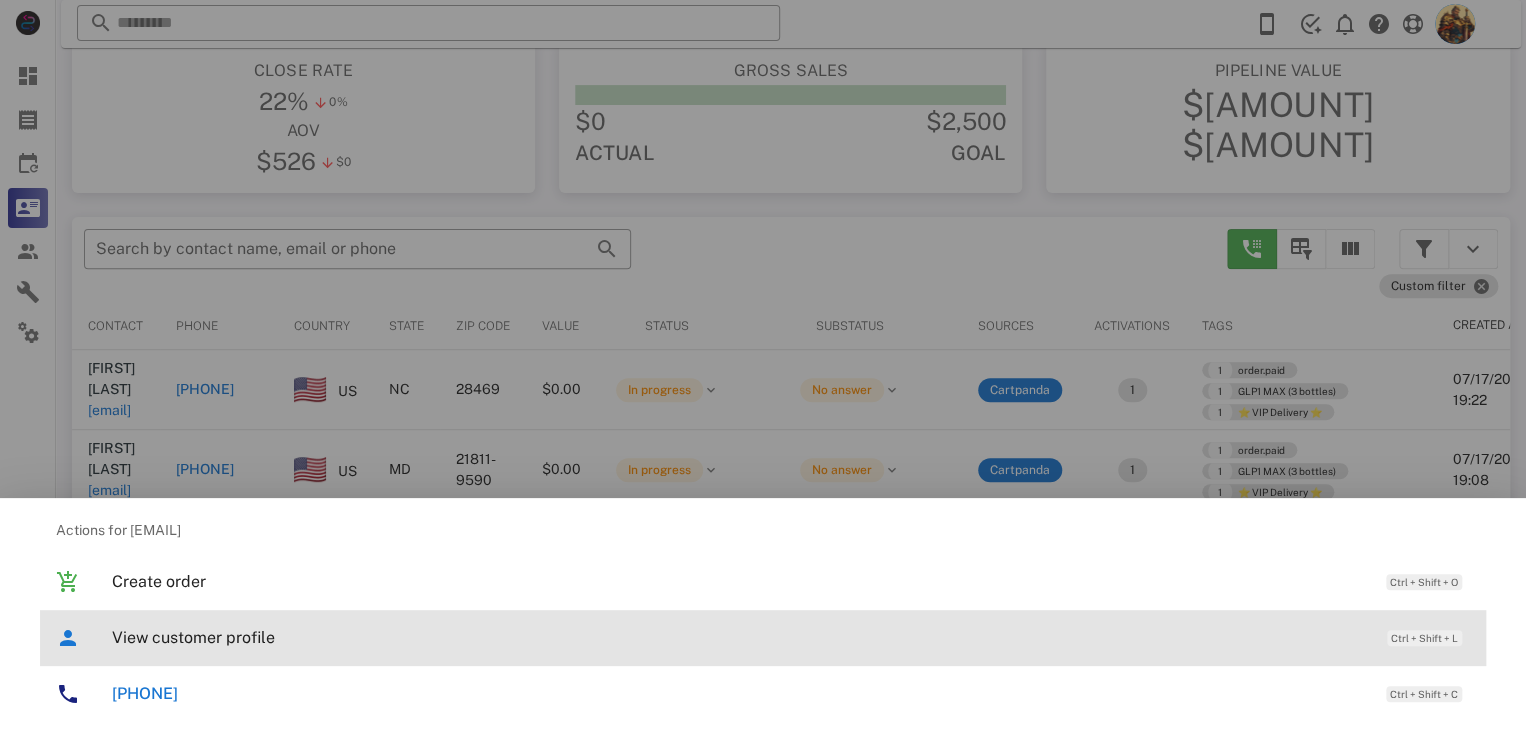 click on "View customer profile" at bounding box center (739, 637) 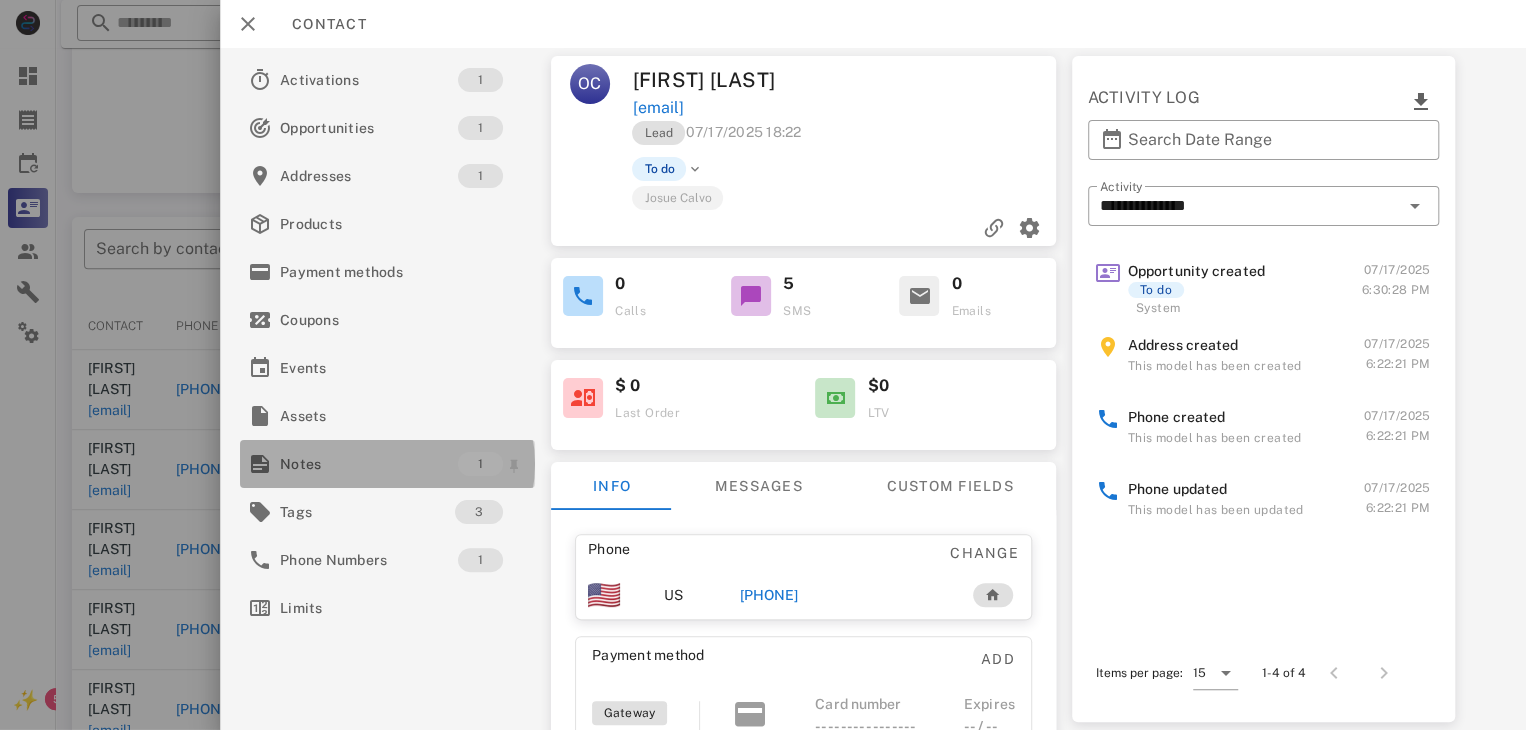 click on "Notes" at bounding box center (369, 464) 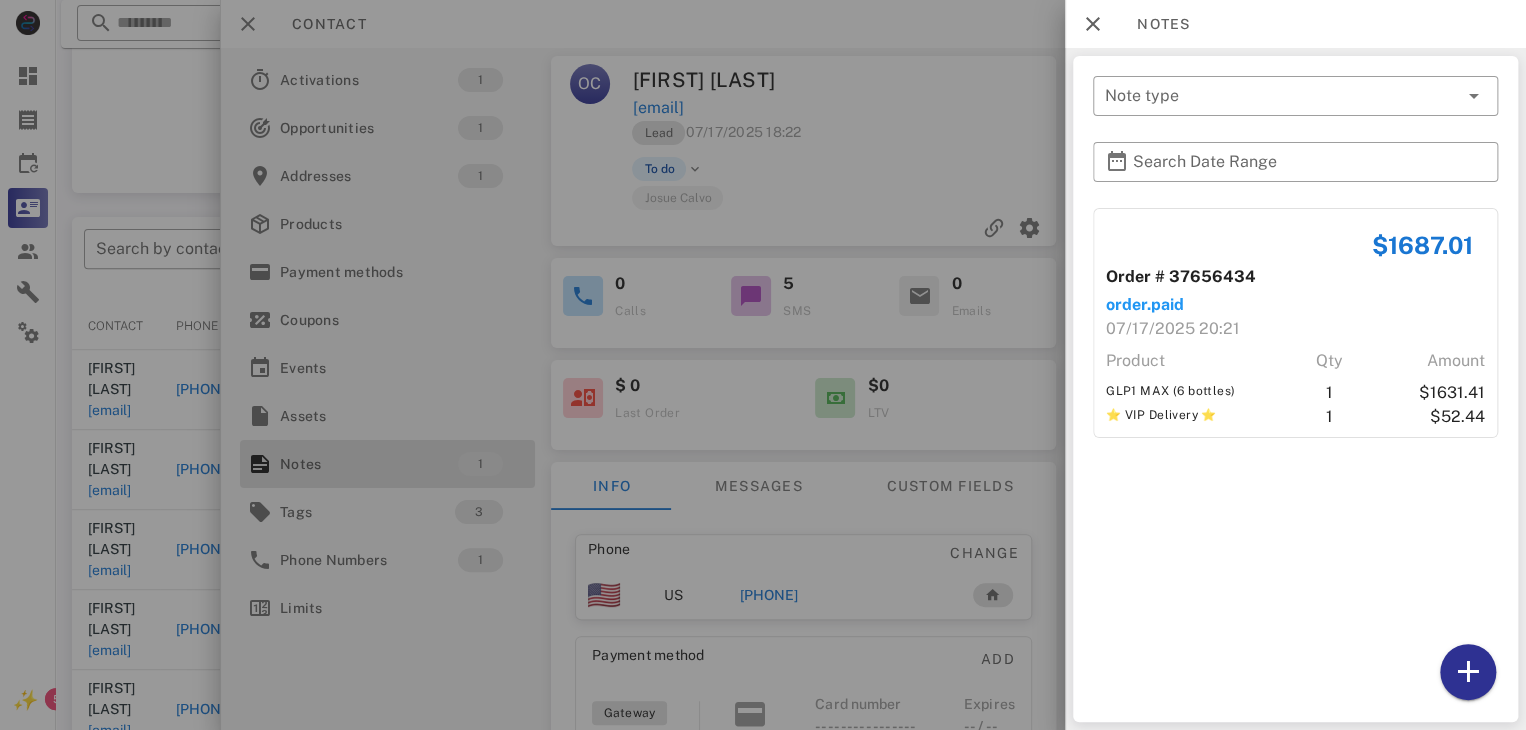 click at bounding box center (763, 365) 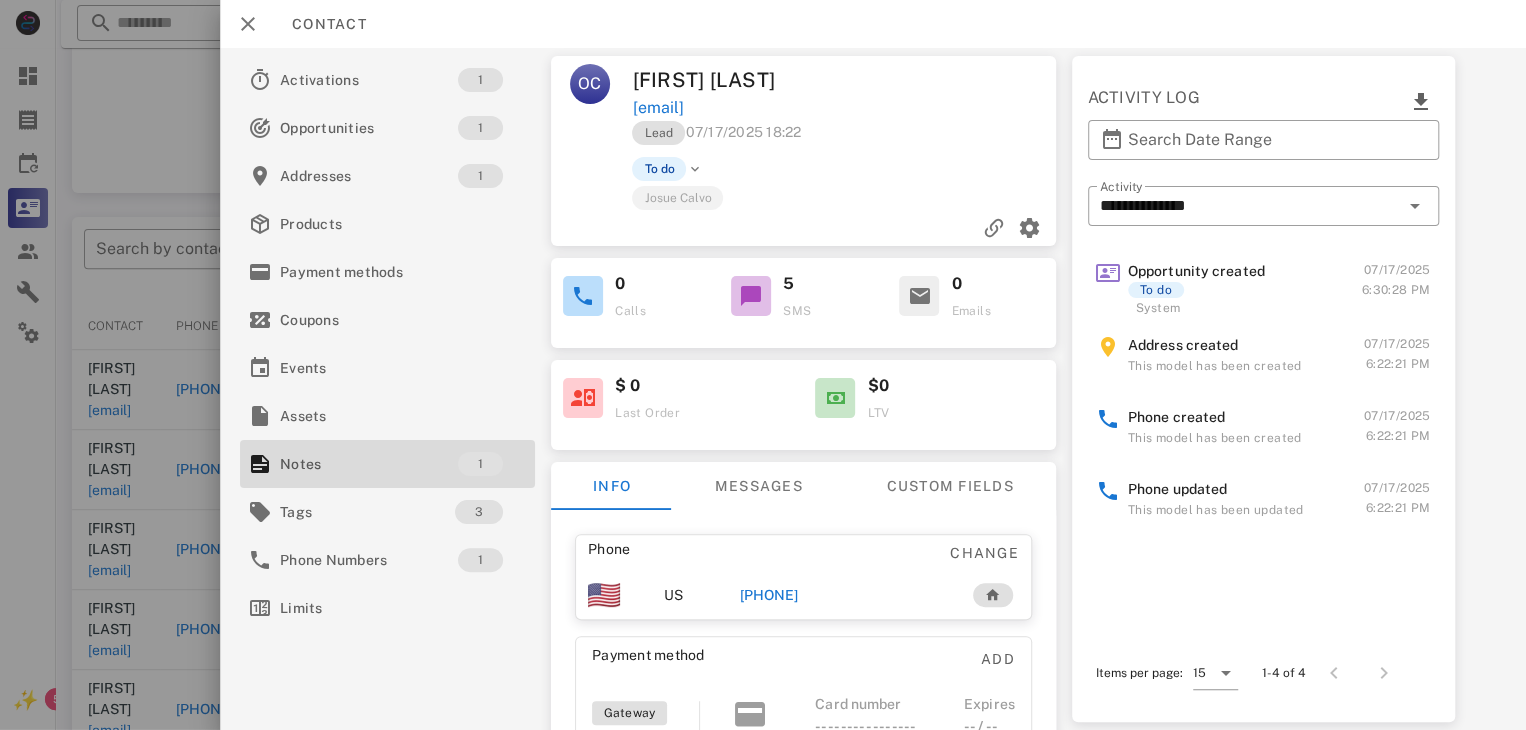 click on "[PHONE]" at bounding box center [769, 595] 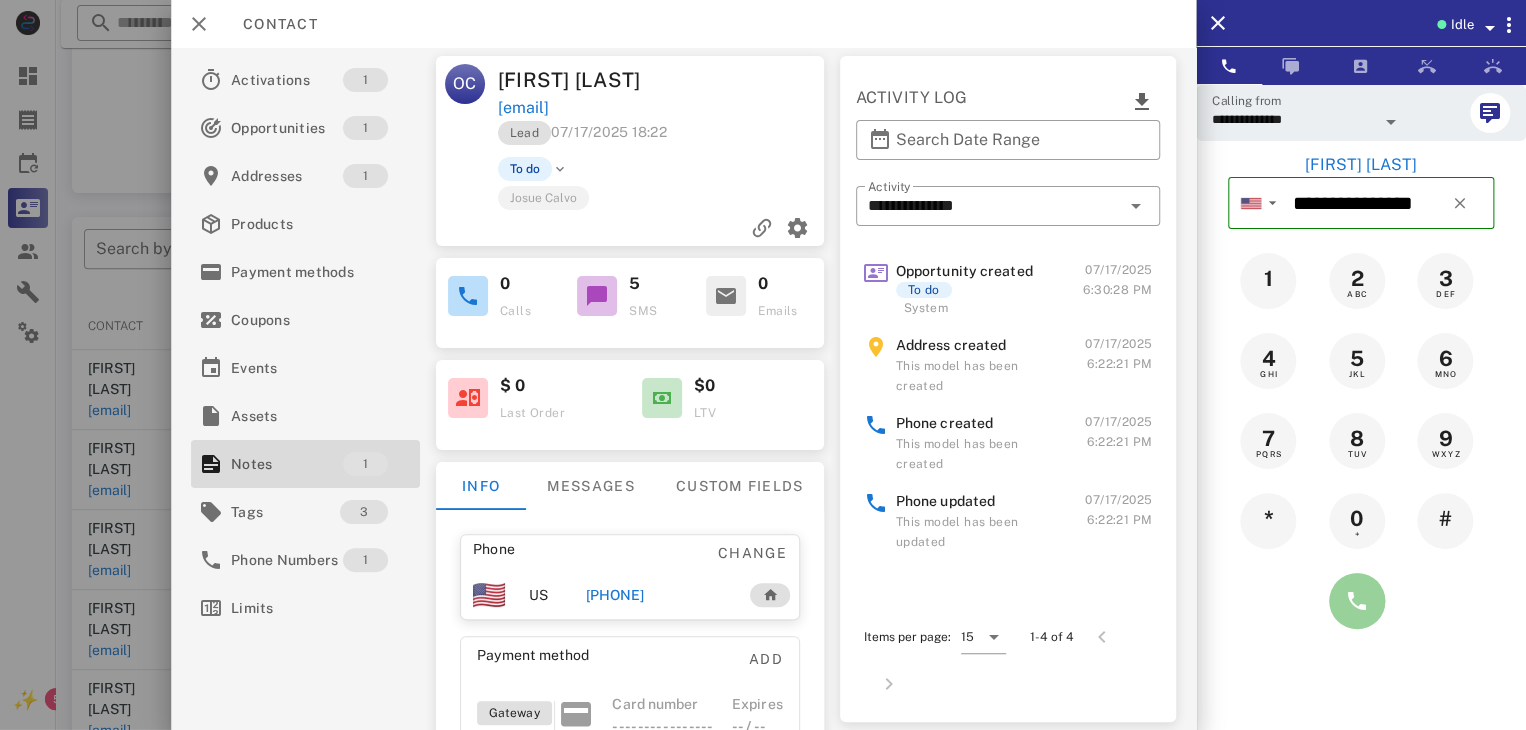 click at bounding box center [1357, 601] 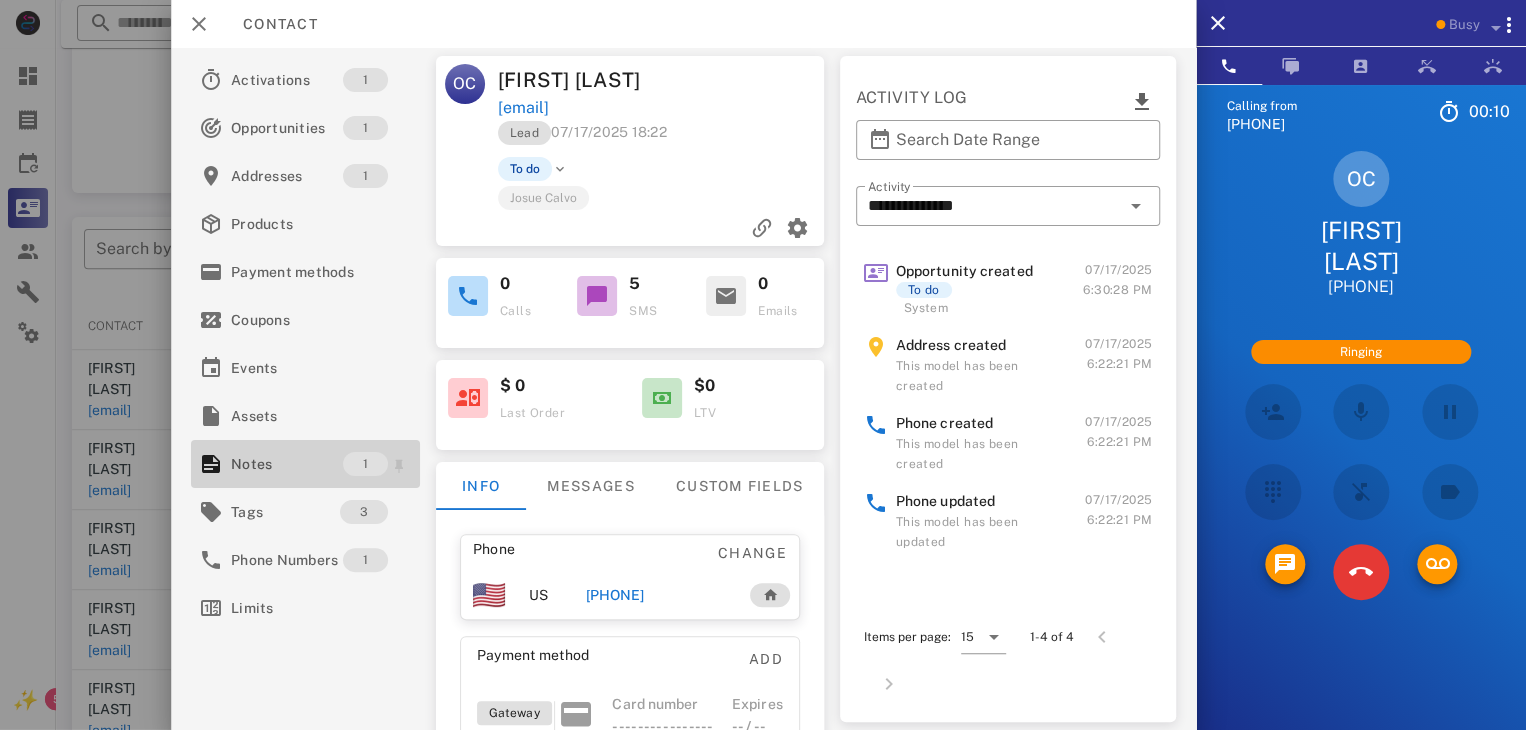 click on "Notes" at bounding box center [287, 464] 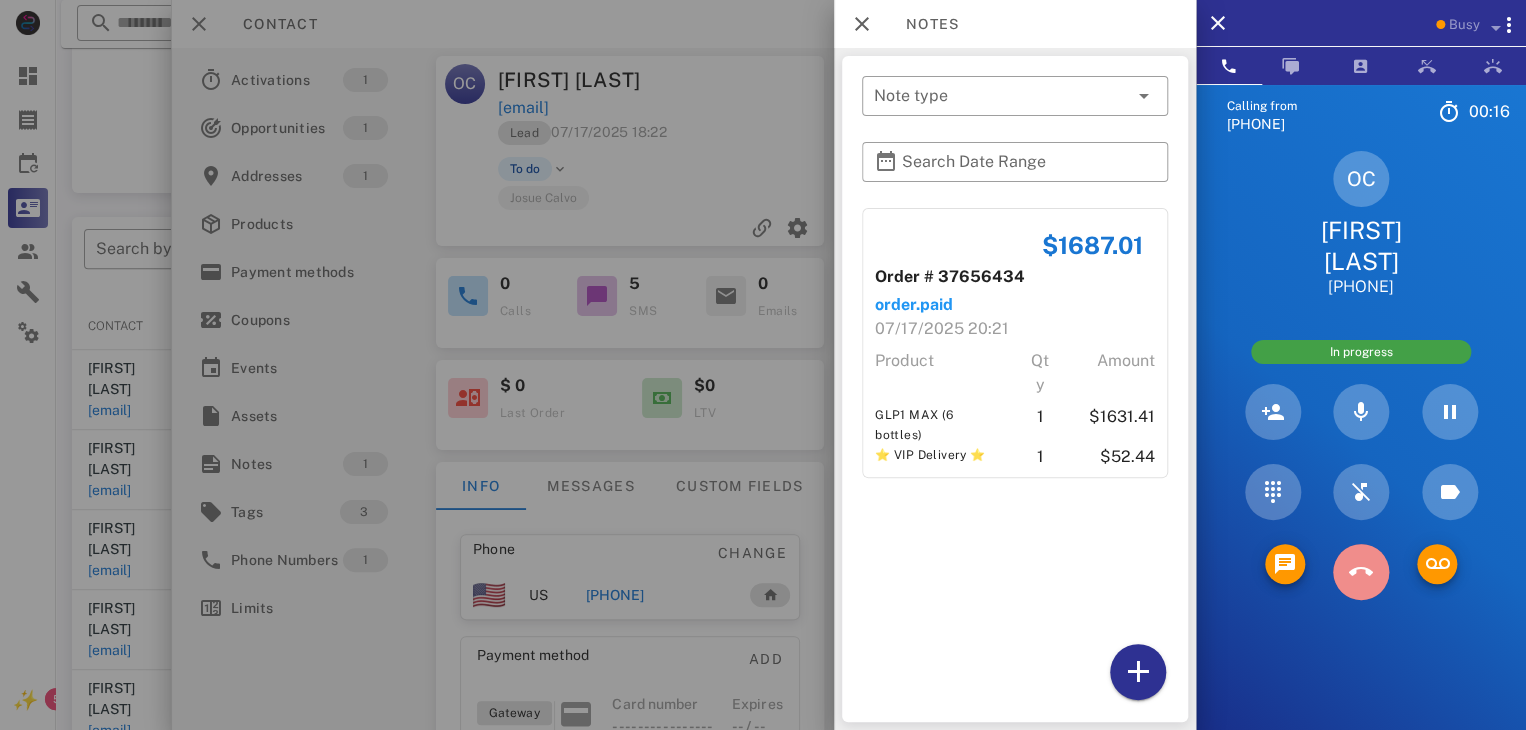 click at bounding box center (1361, 572) 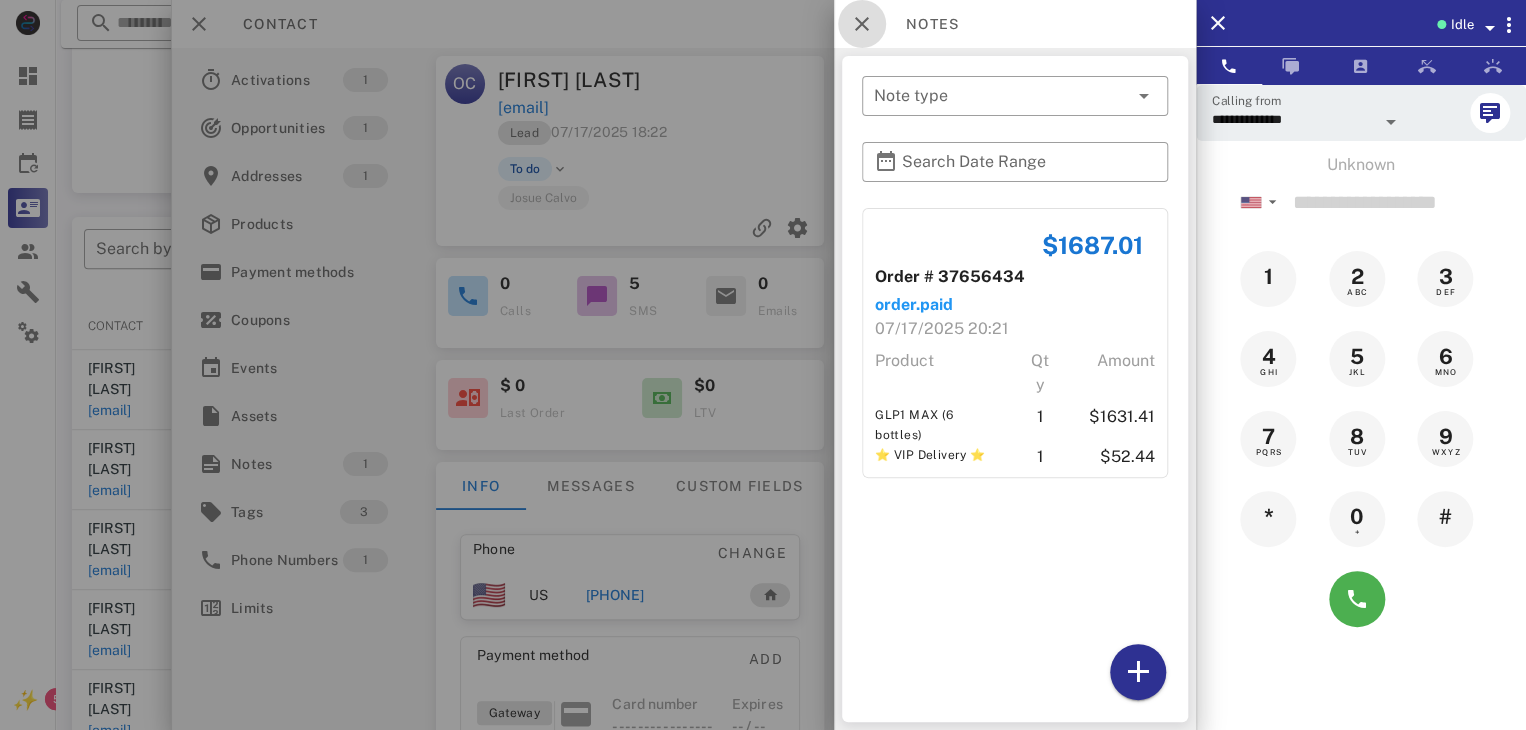 click at bounding box center [862, 24] 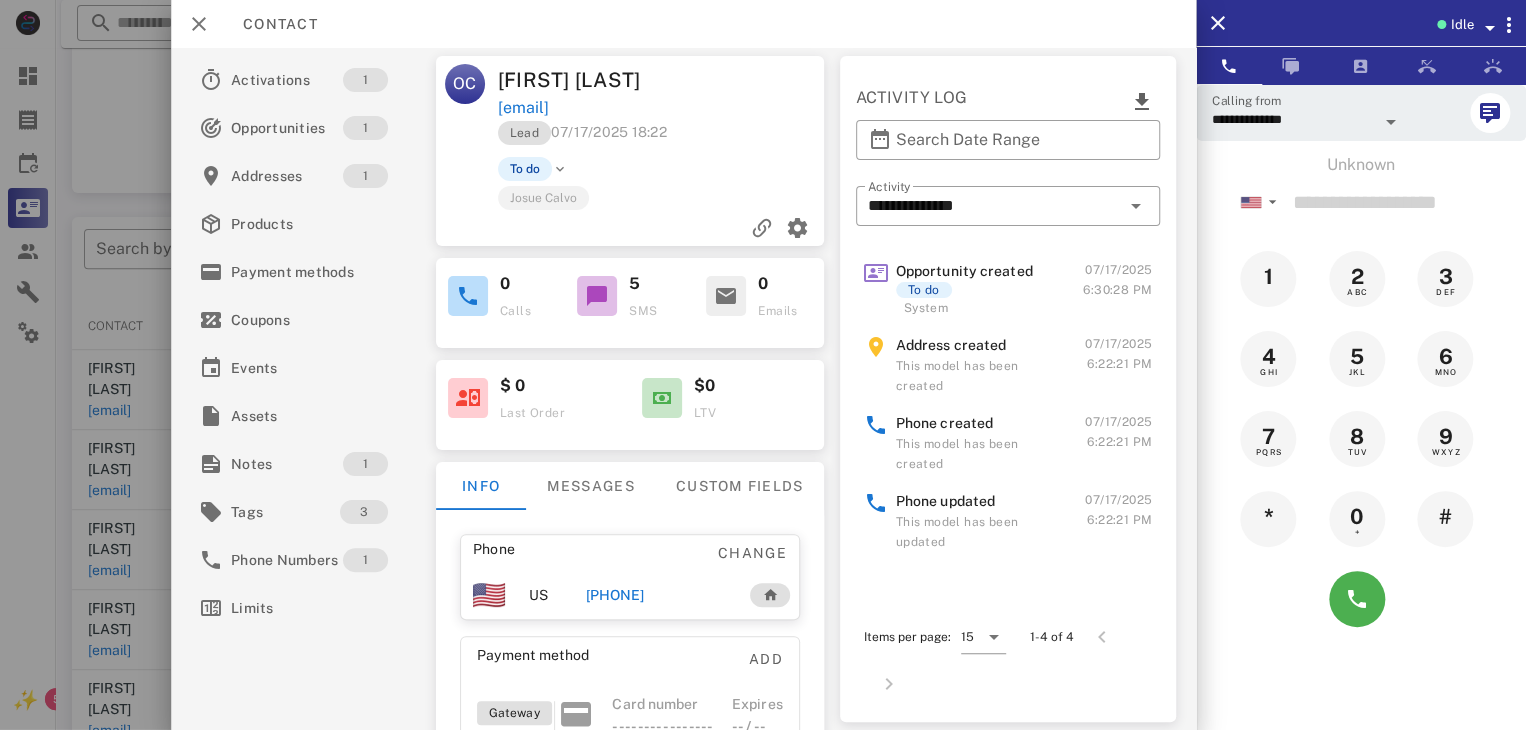 click on "[PHONE]" at bounding box center (614, 595) 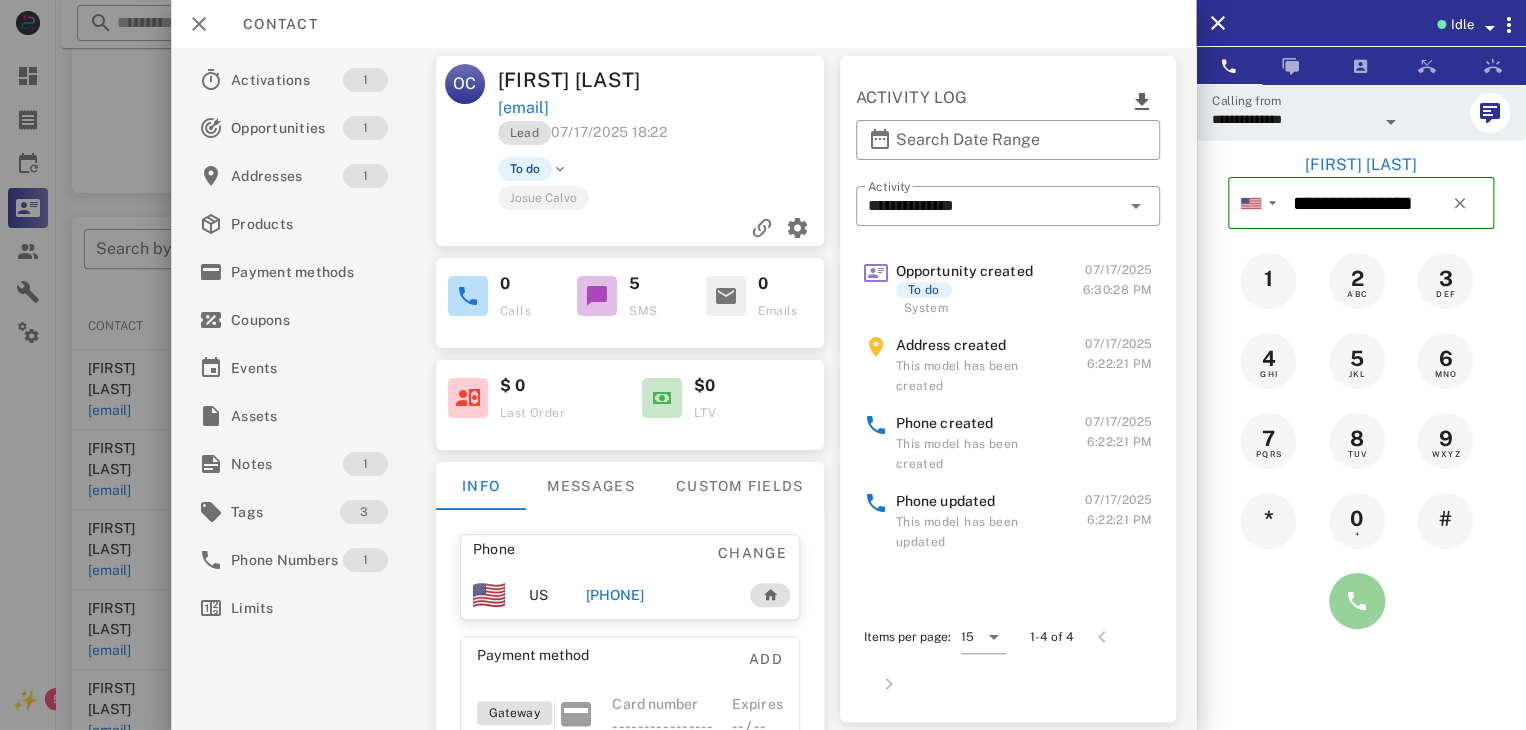 click at bounding box center (1357, 601) 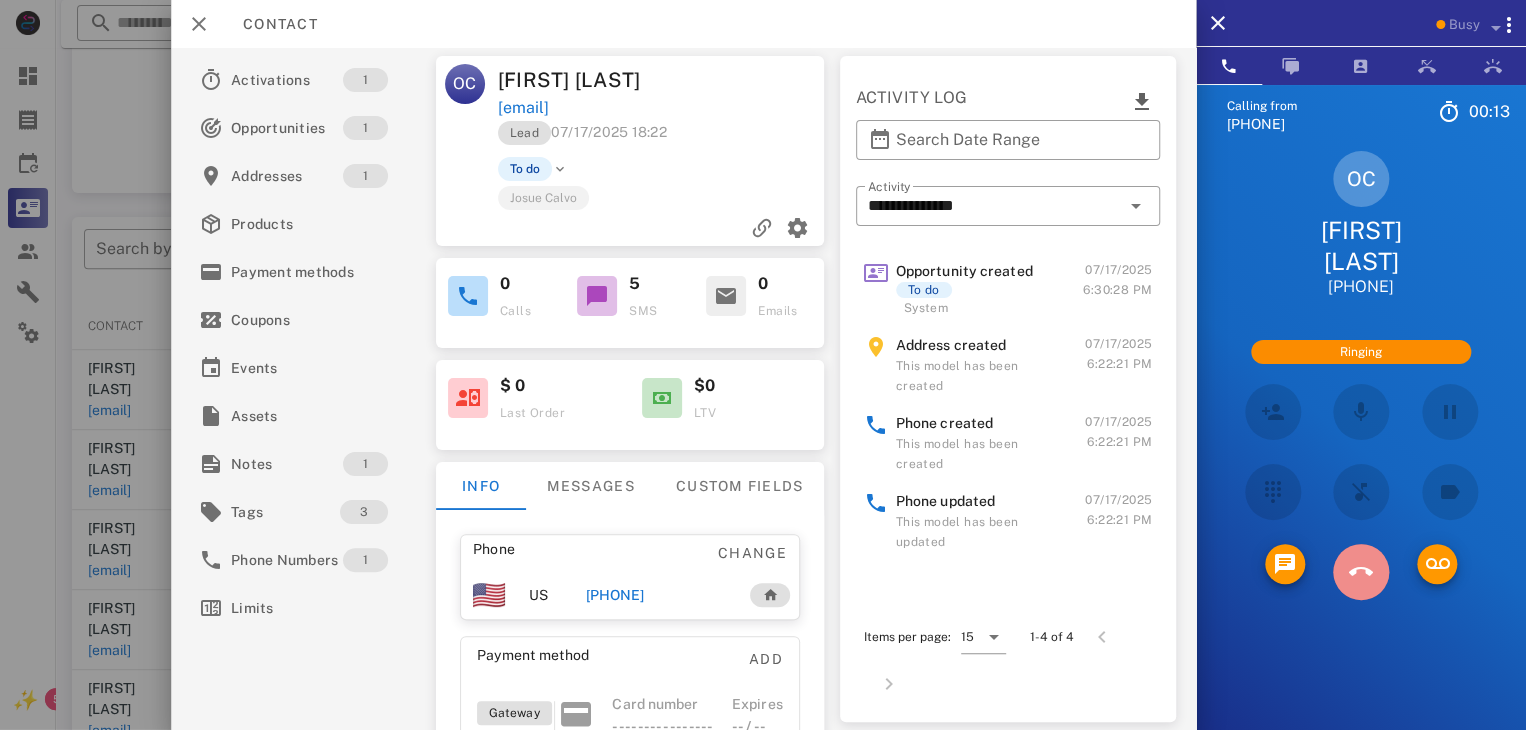 click at bounding box center (1361, 572) 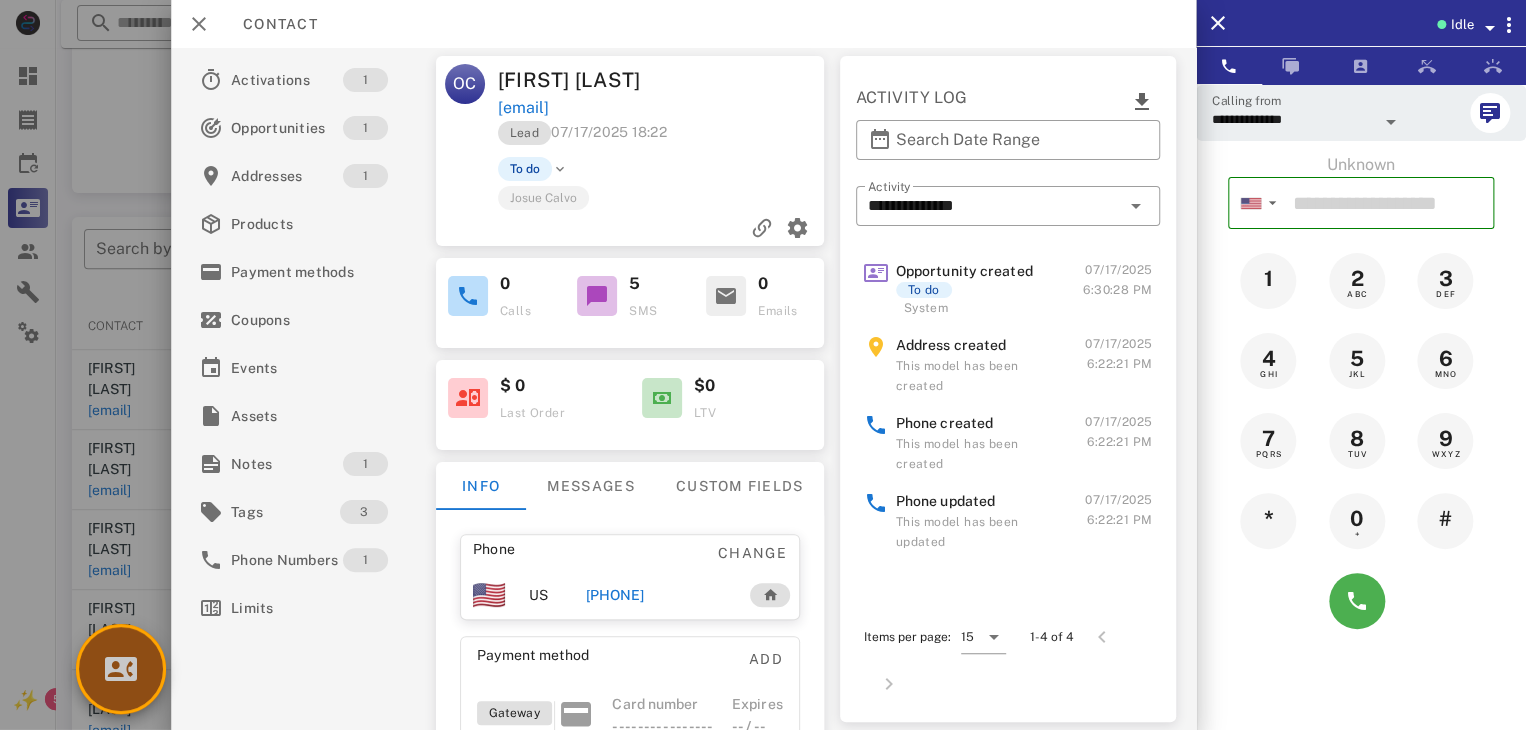 click at bounding box center (121, 669) 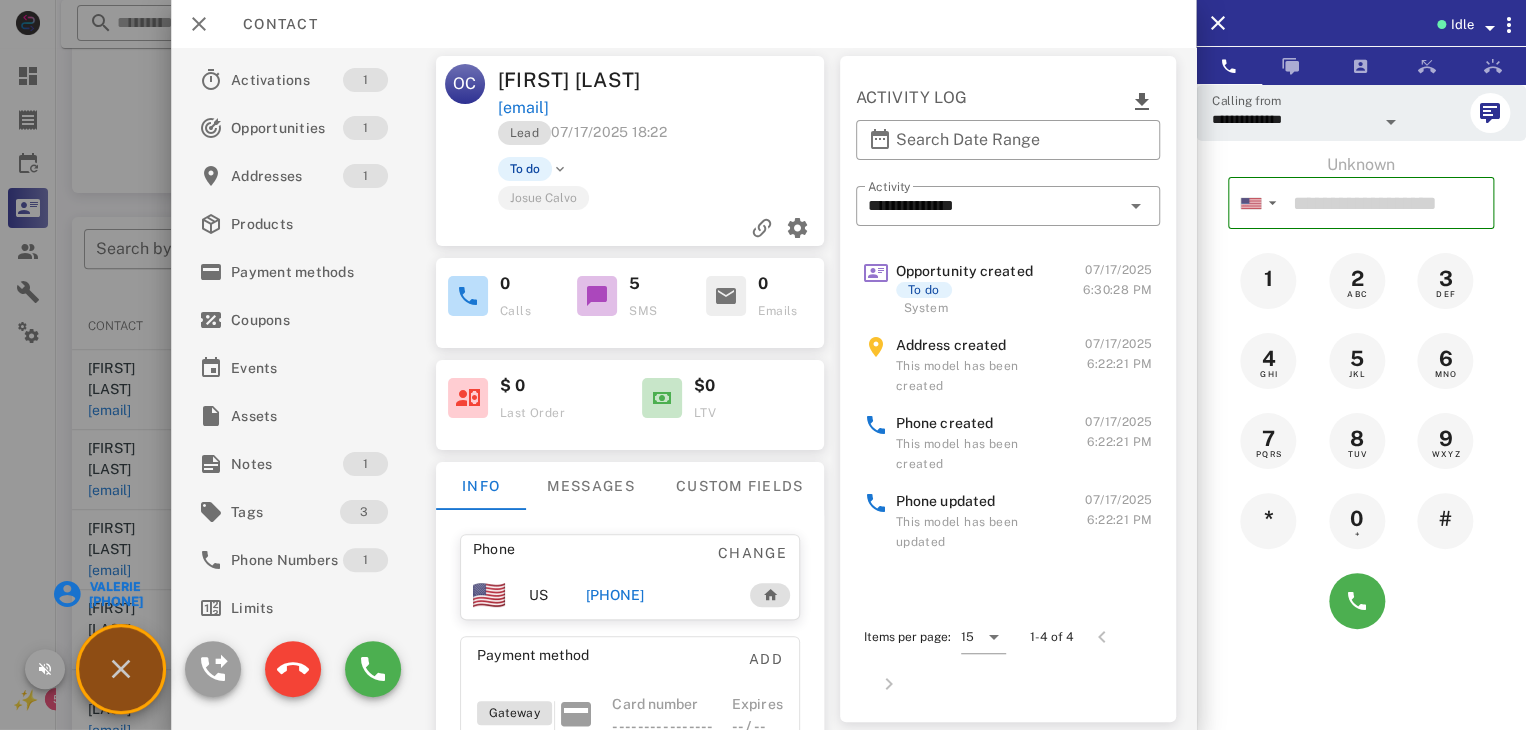 click on "Valerie" at bounding box center [114, 587] 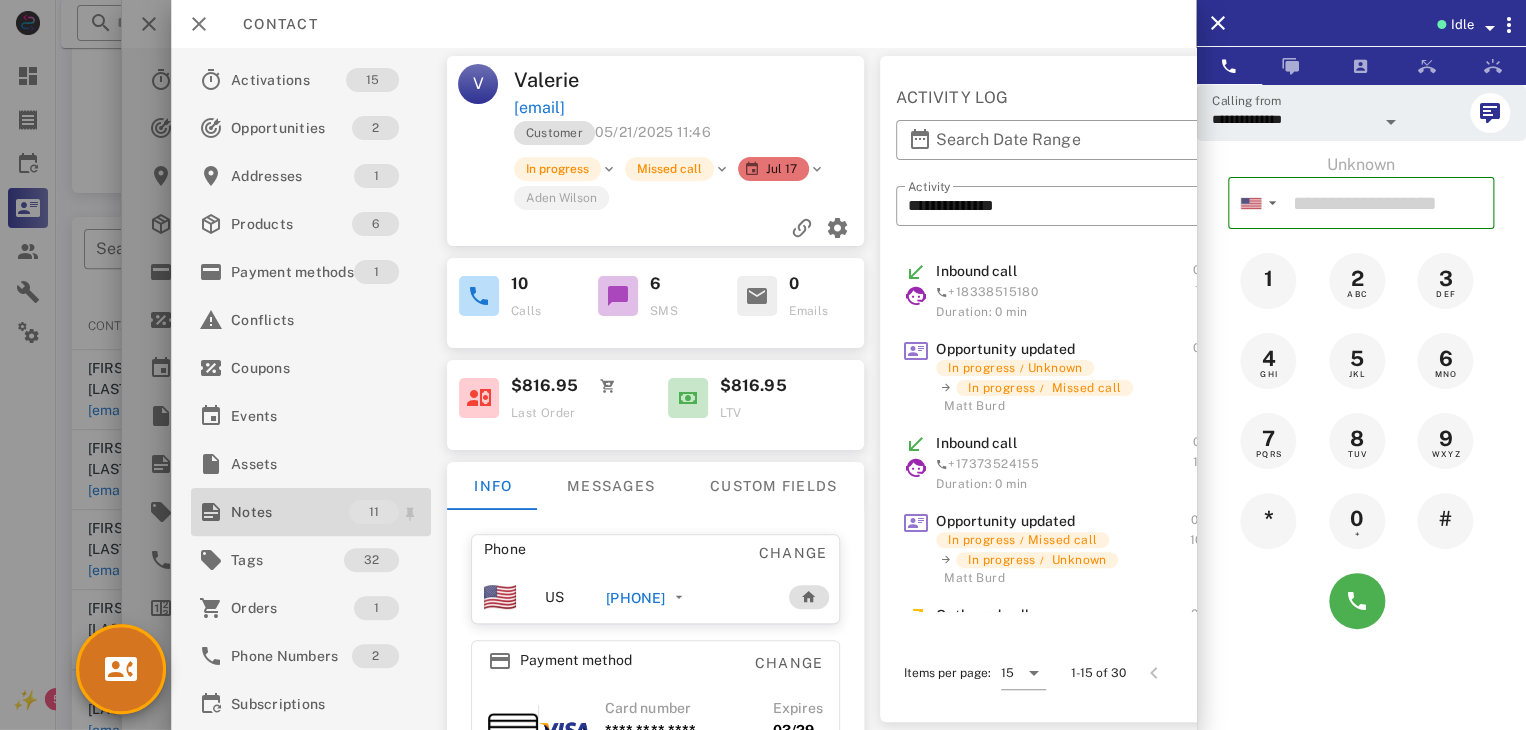 click on "Notes  11" at bounding box center (311, 512) 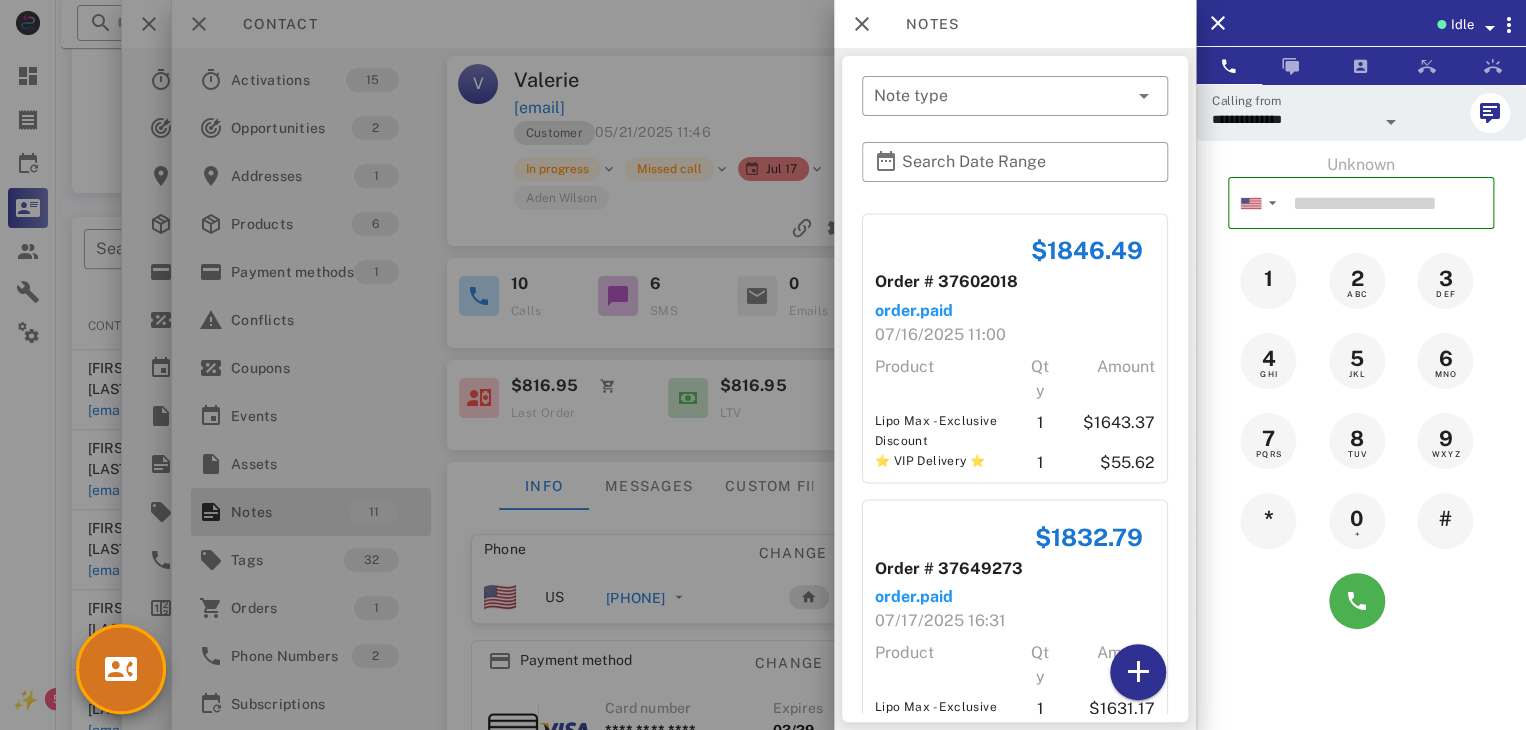 scroll, scrollTop: 2051, scrollLeft: 0, axis: vertical 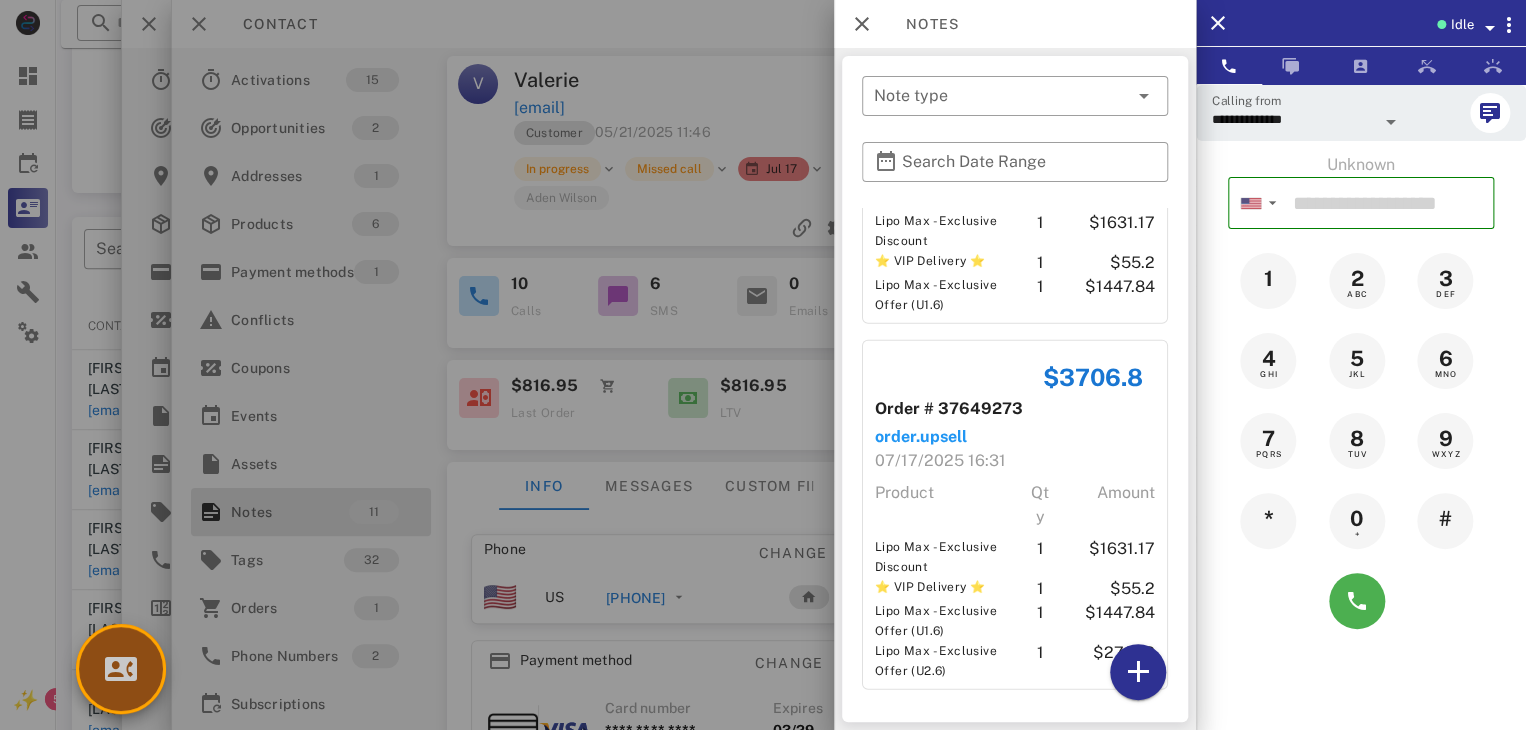click at bounding box center (121, 669) 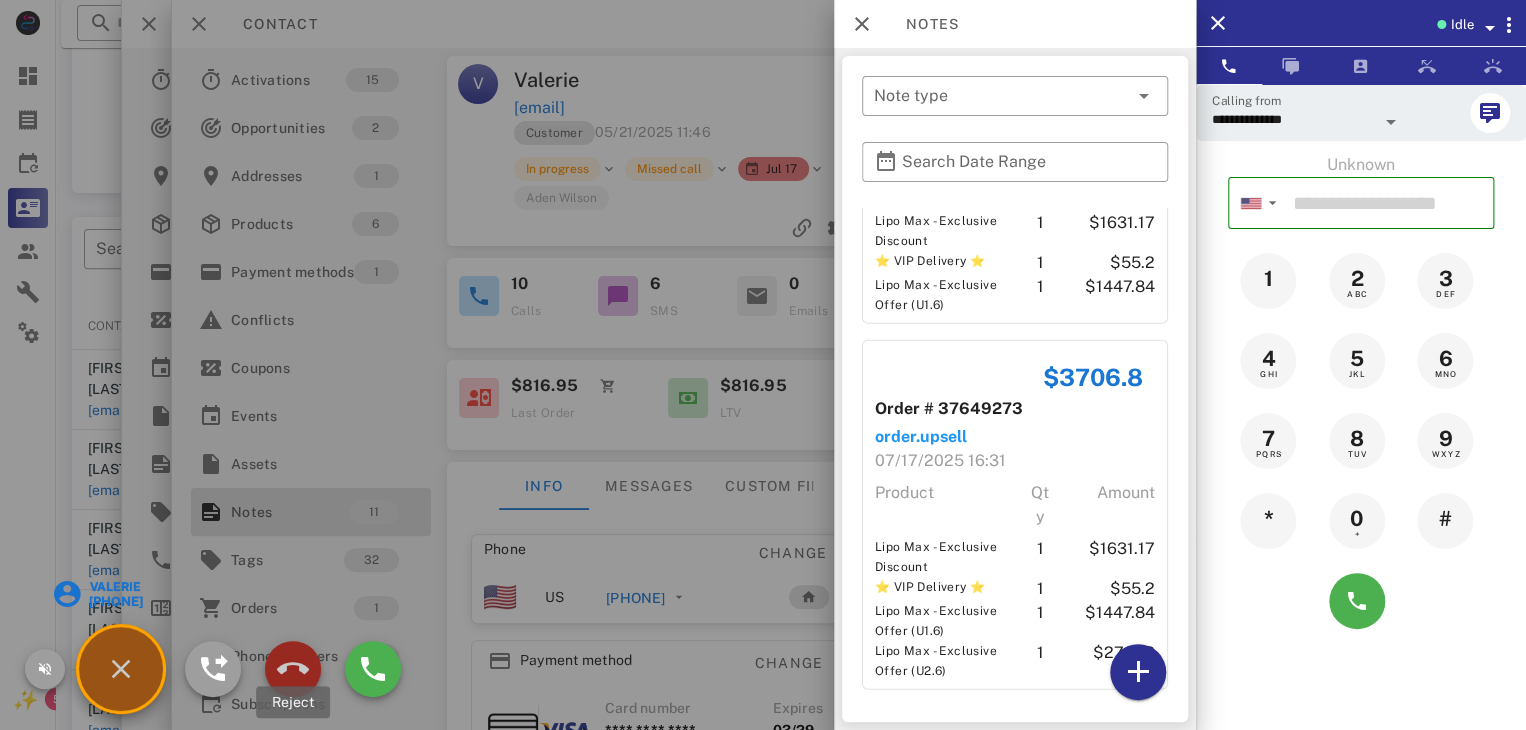 click at bounding box center (293, 669) 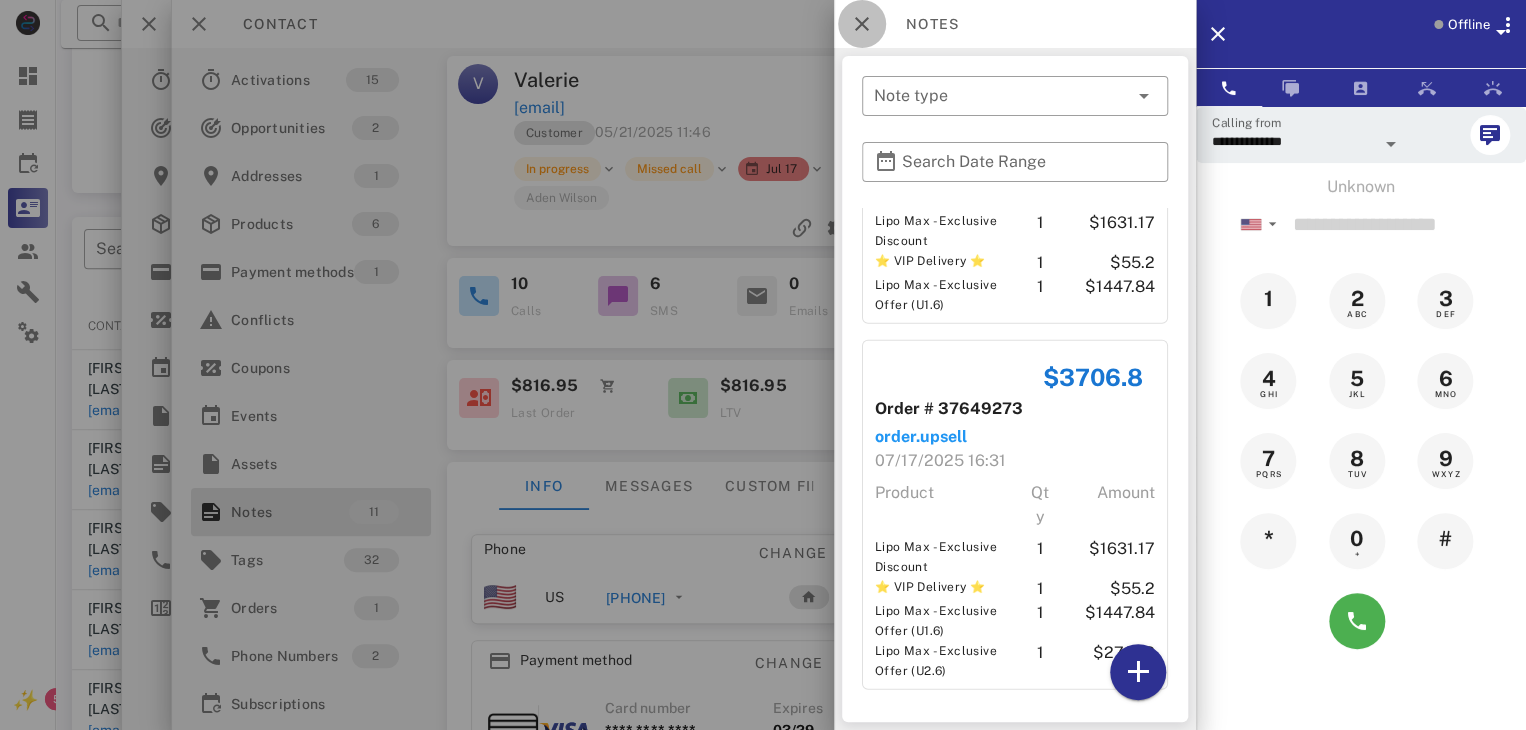 click at bounding box center (862, 24) 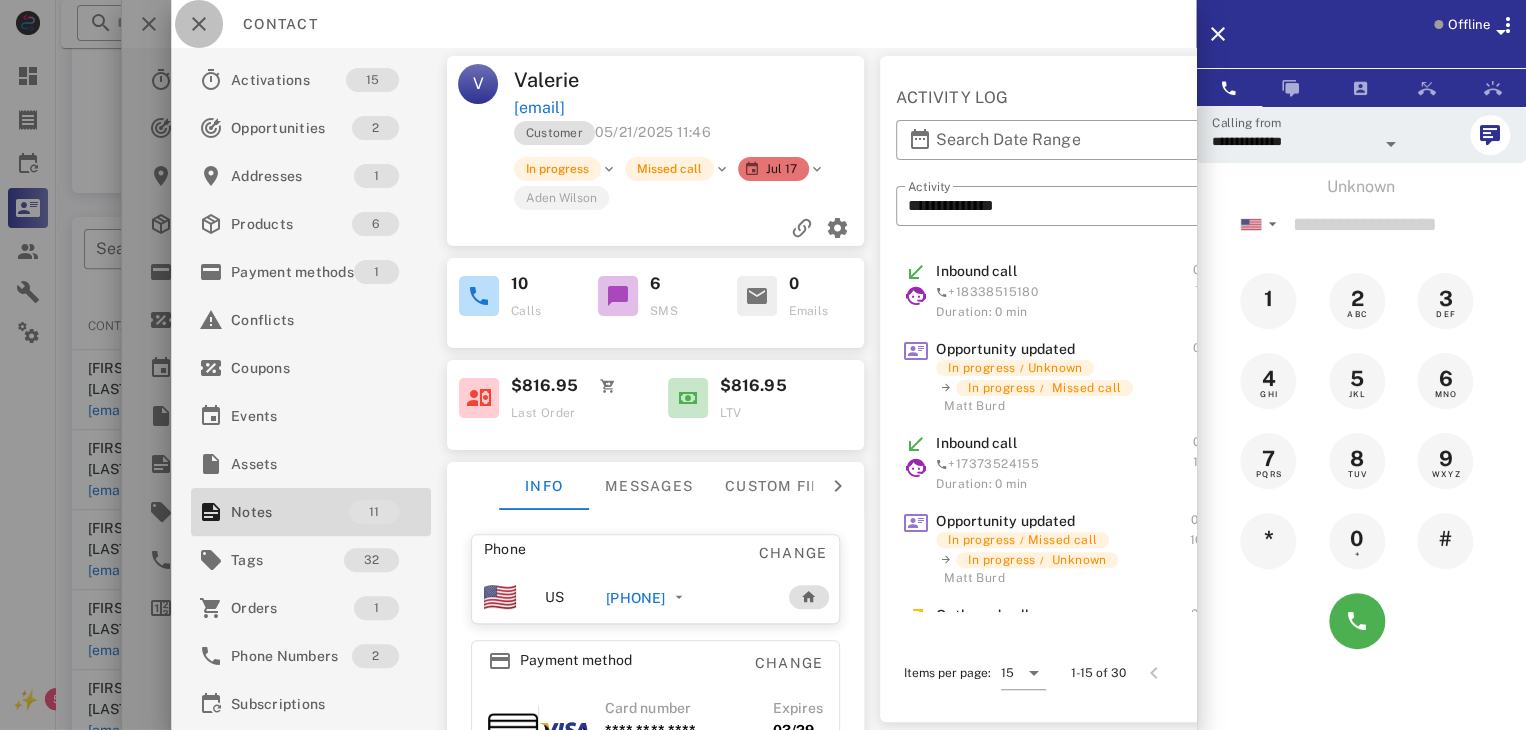 click at bounding box center (199, 24) 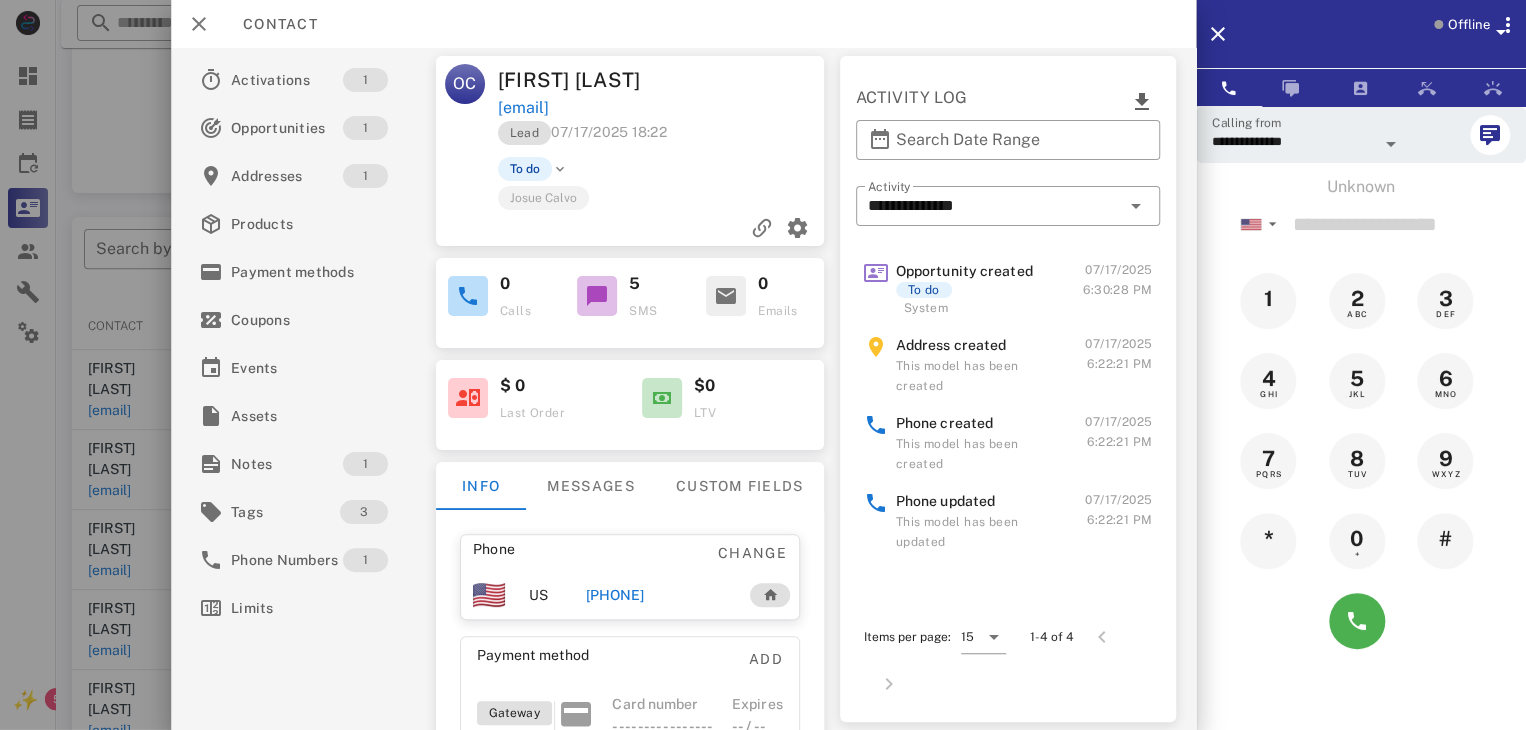 click on "[PHONE]" at bounding box center [614, 595] 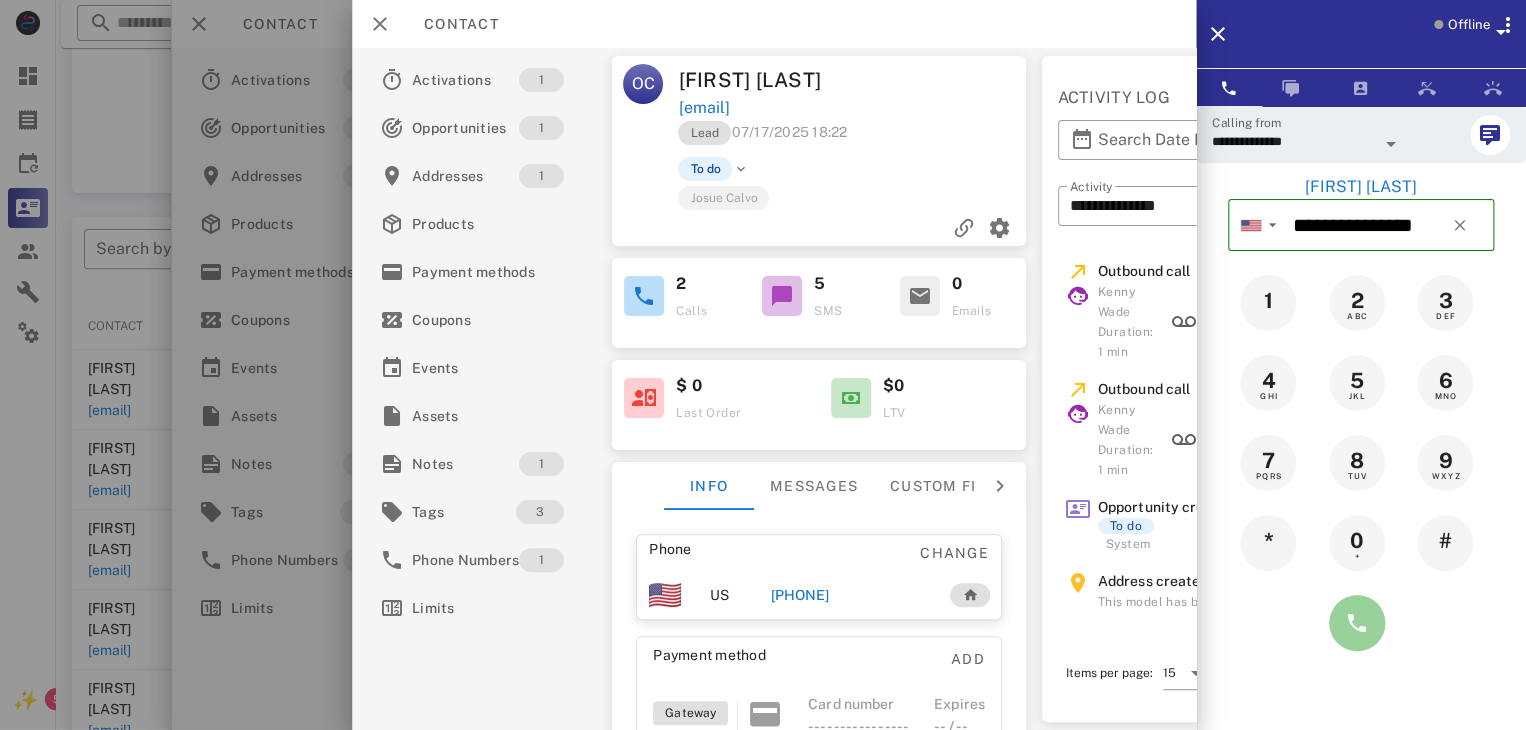 click at bounding box center [1357, 623] 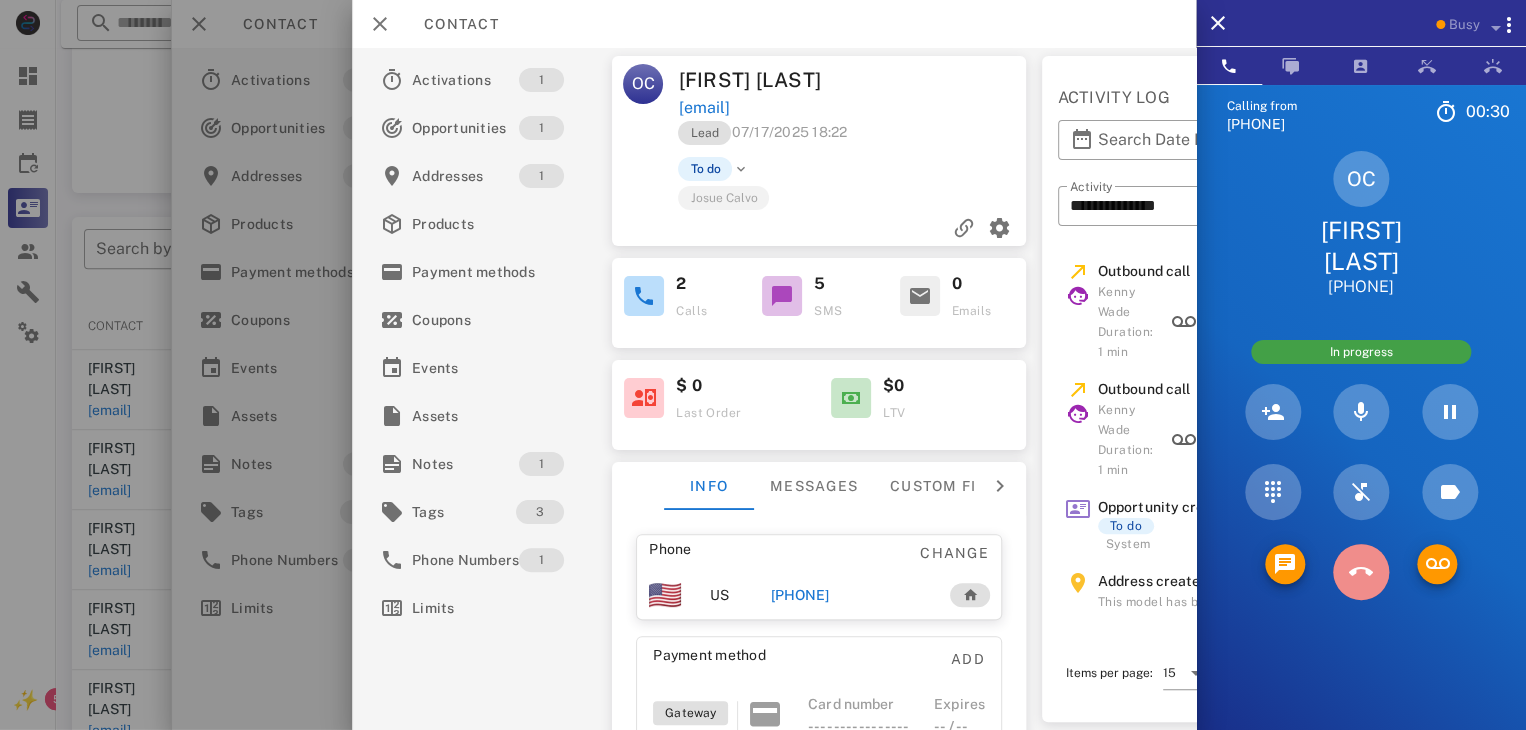 click at bounding box center (1361, 572) 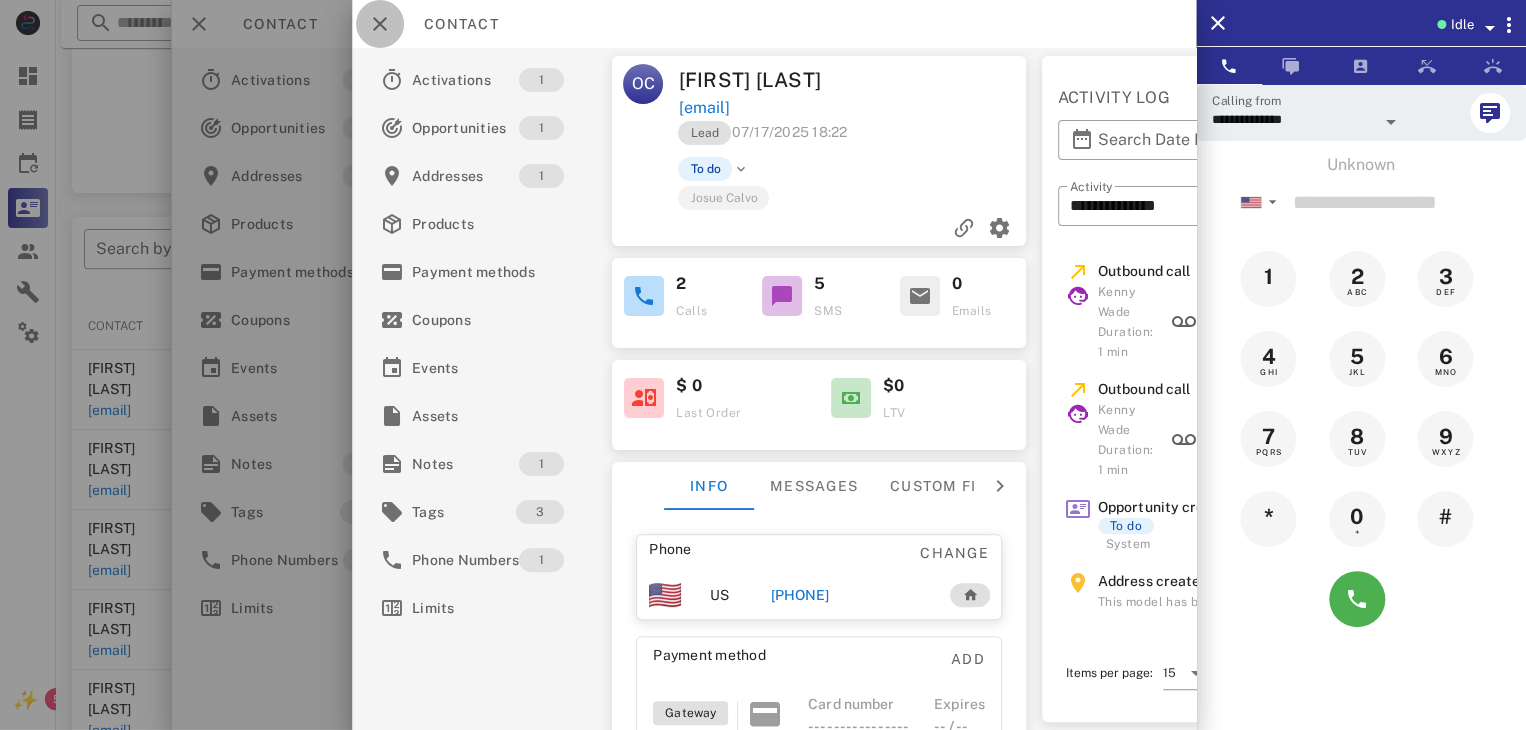 click at bounding box center (380, 24) 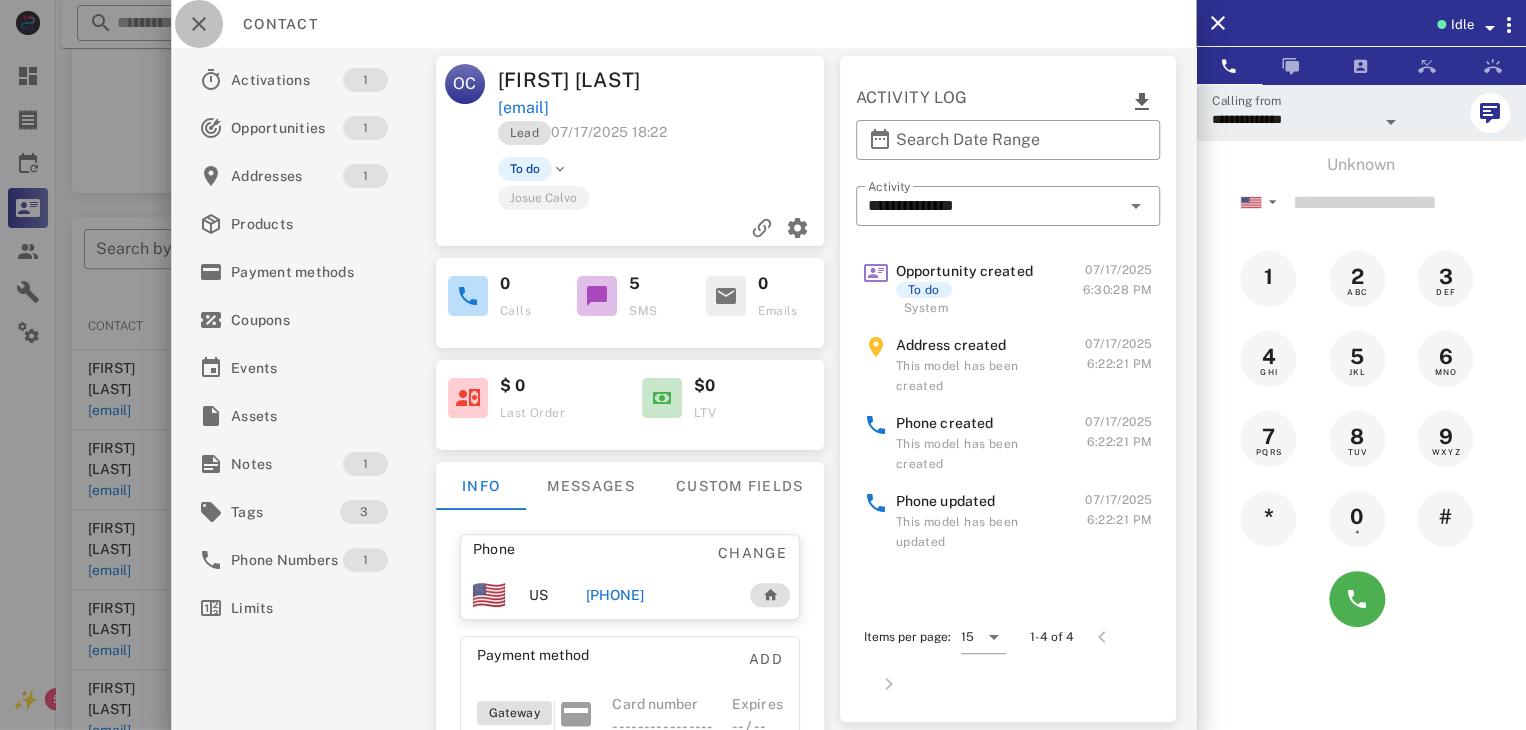 click at bounding box center (199, 24) 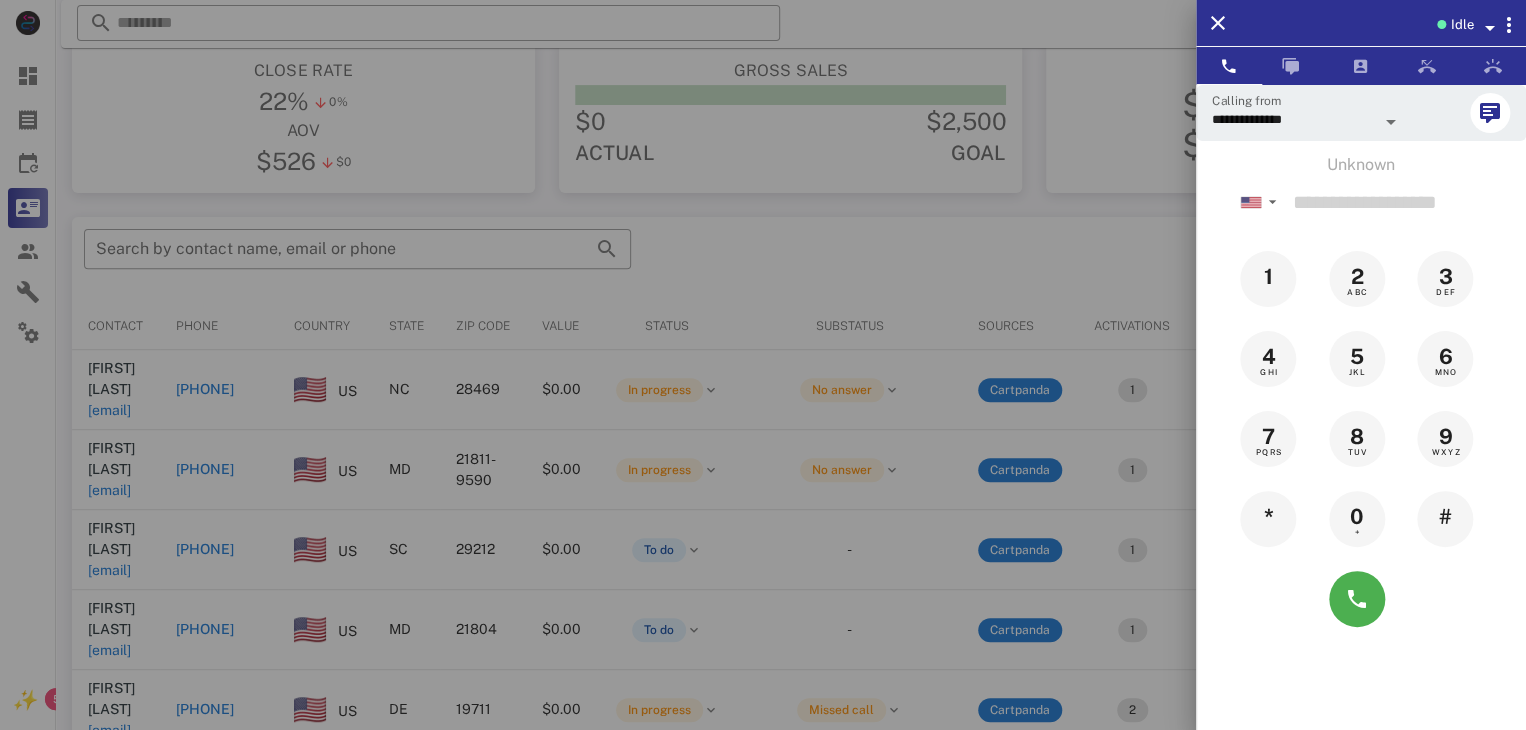 drag, startPoint x: 284, startPoint y: 434, endPoint x: 21, endPoint y: 575, distance: 298.41248 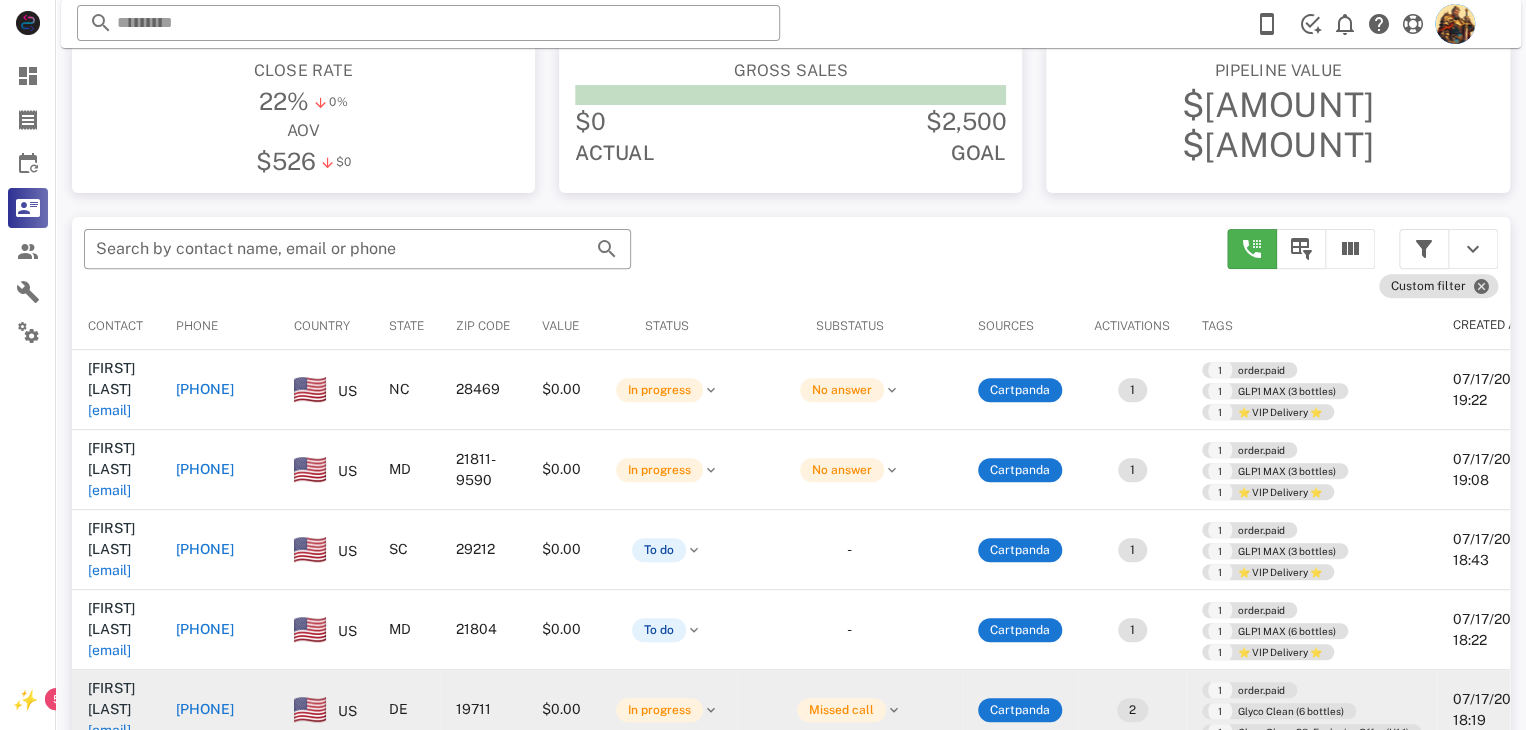 click on "[EMAIL]" at bounding box center (109, 730) 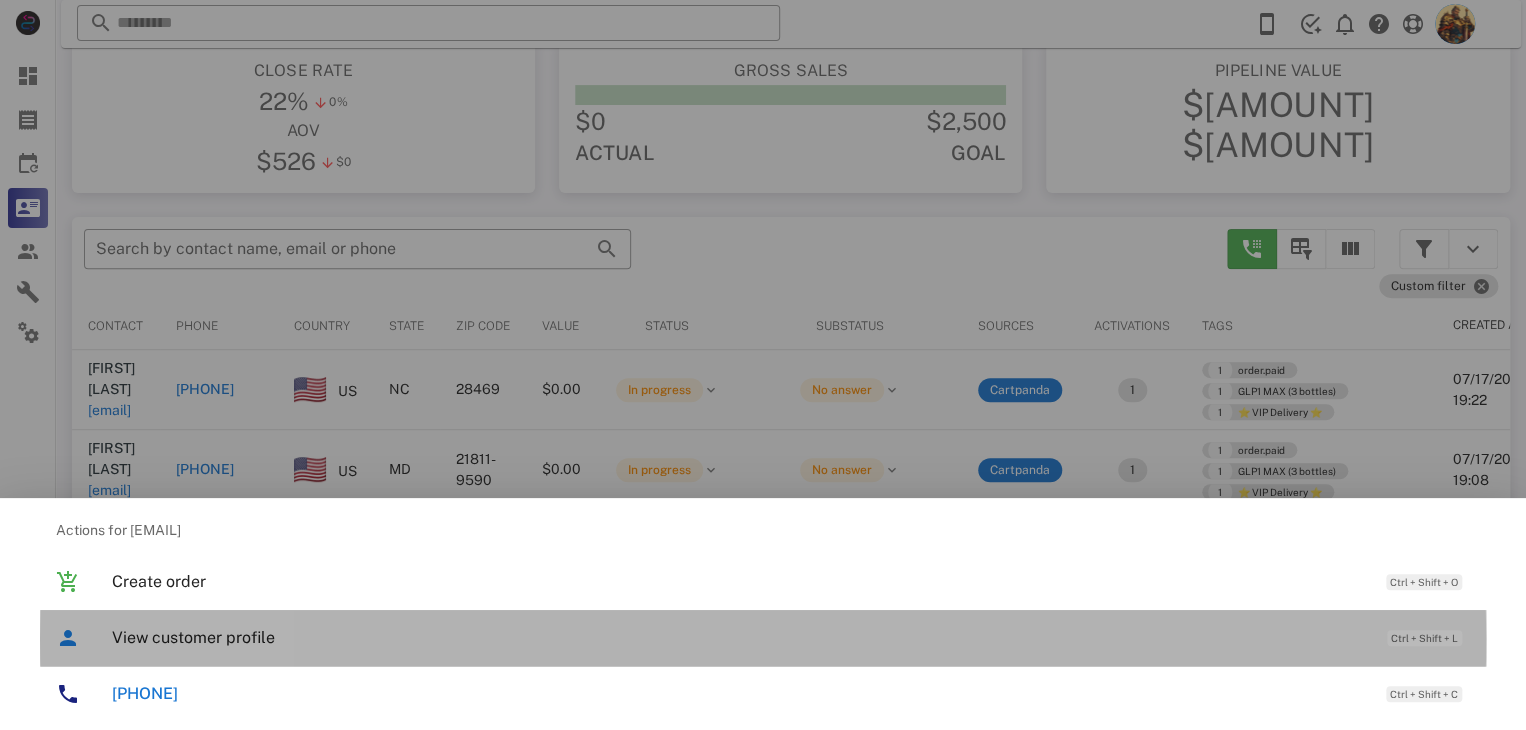 click on "View customer profile" at bounding box center (739, 637) 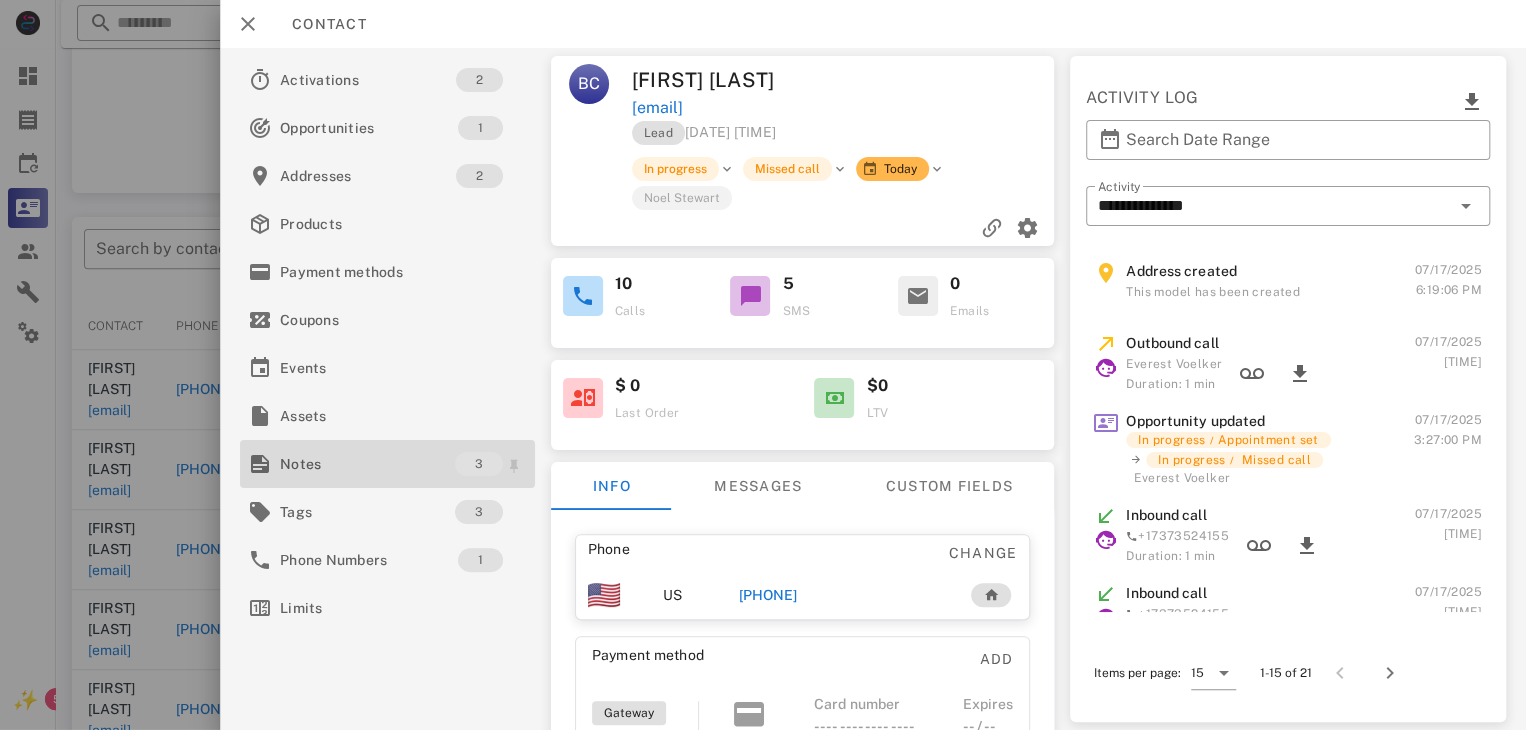 click on "Notes" at bounding box center (367, 464) 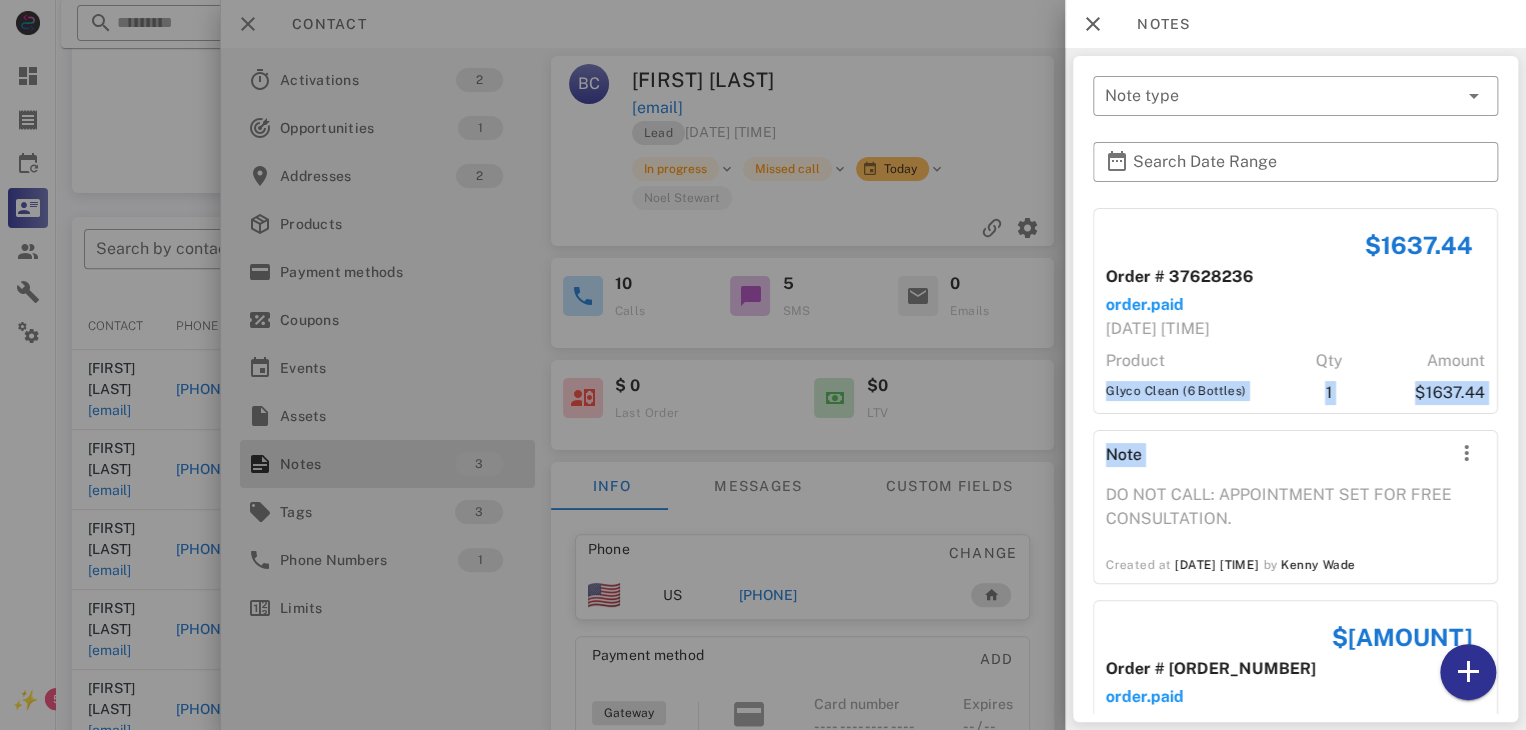 drag, startPoint x: 1496, startPoint y: 379, endPoint x: 1497, endPoint y: 411, distance: 32.01562 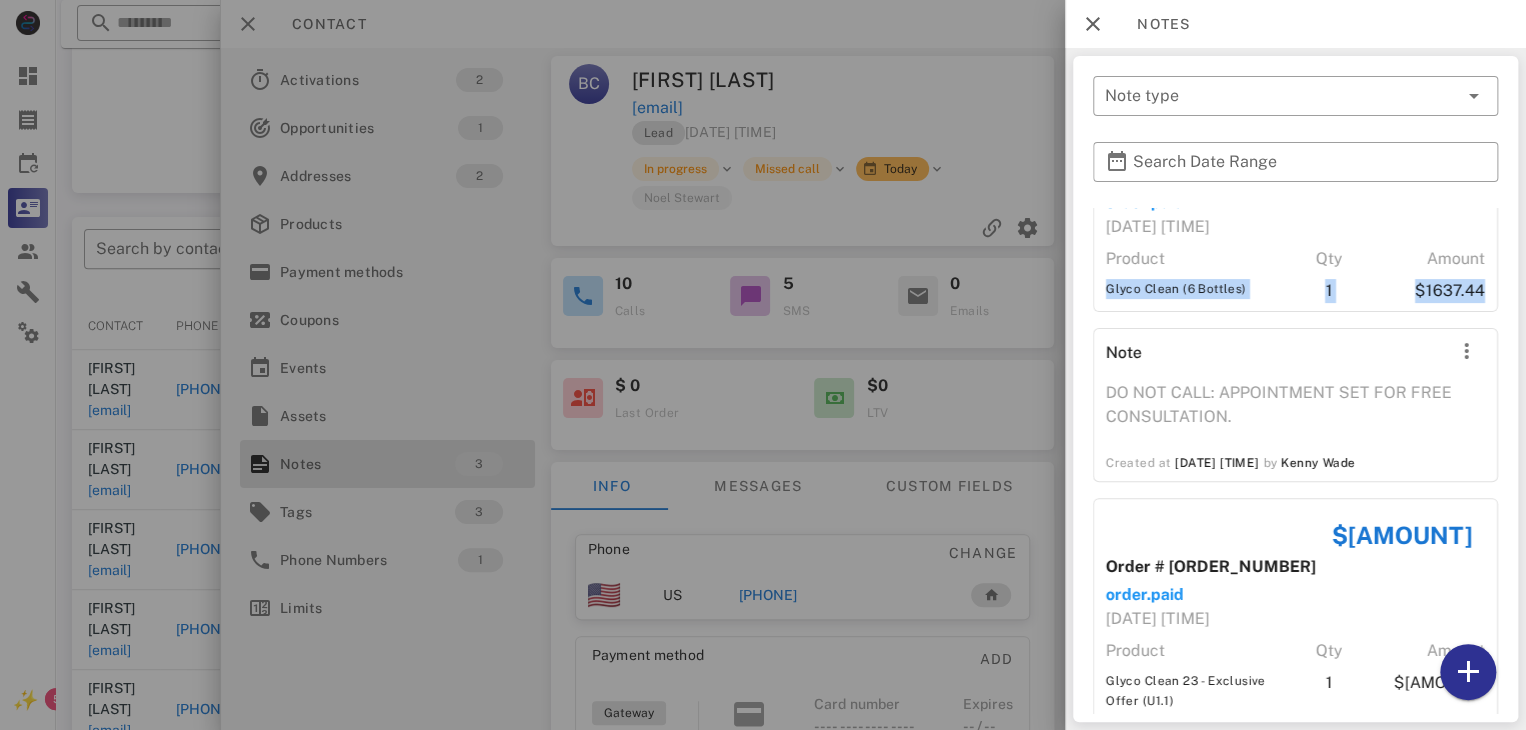 scroll, scrollTop: 136, scrollLeft: 0, axis: vertical 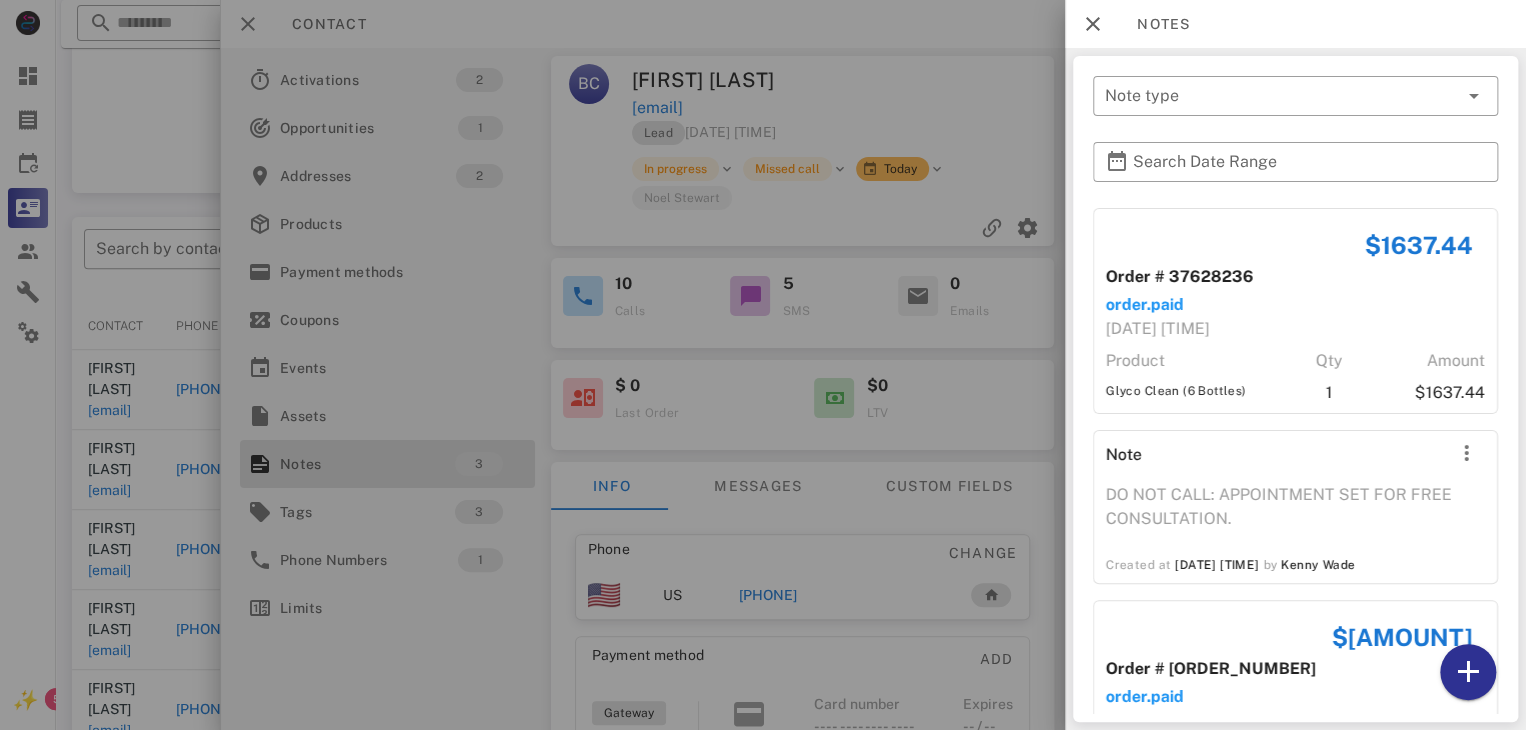 click at bounding box center [763, 365] 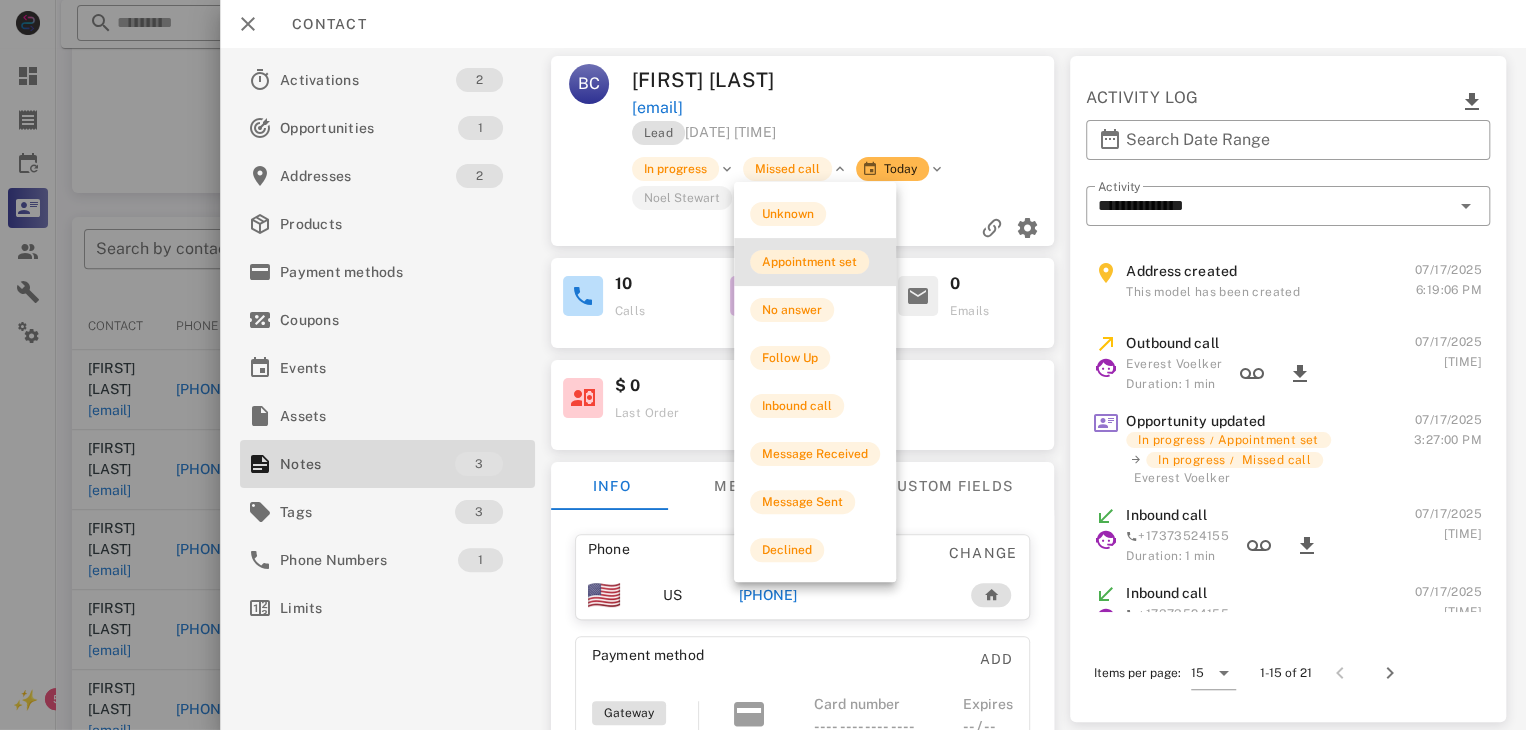 click on "Appointment set" at bounding box center (809, 262) 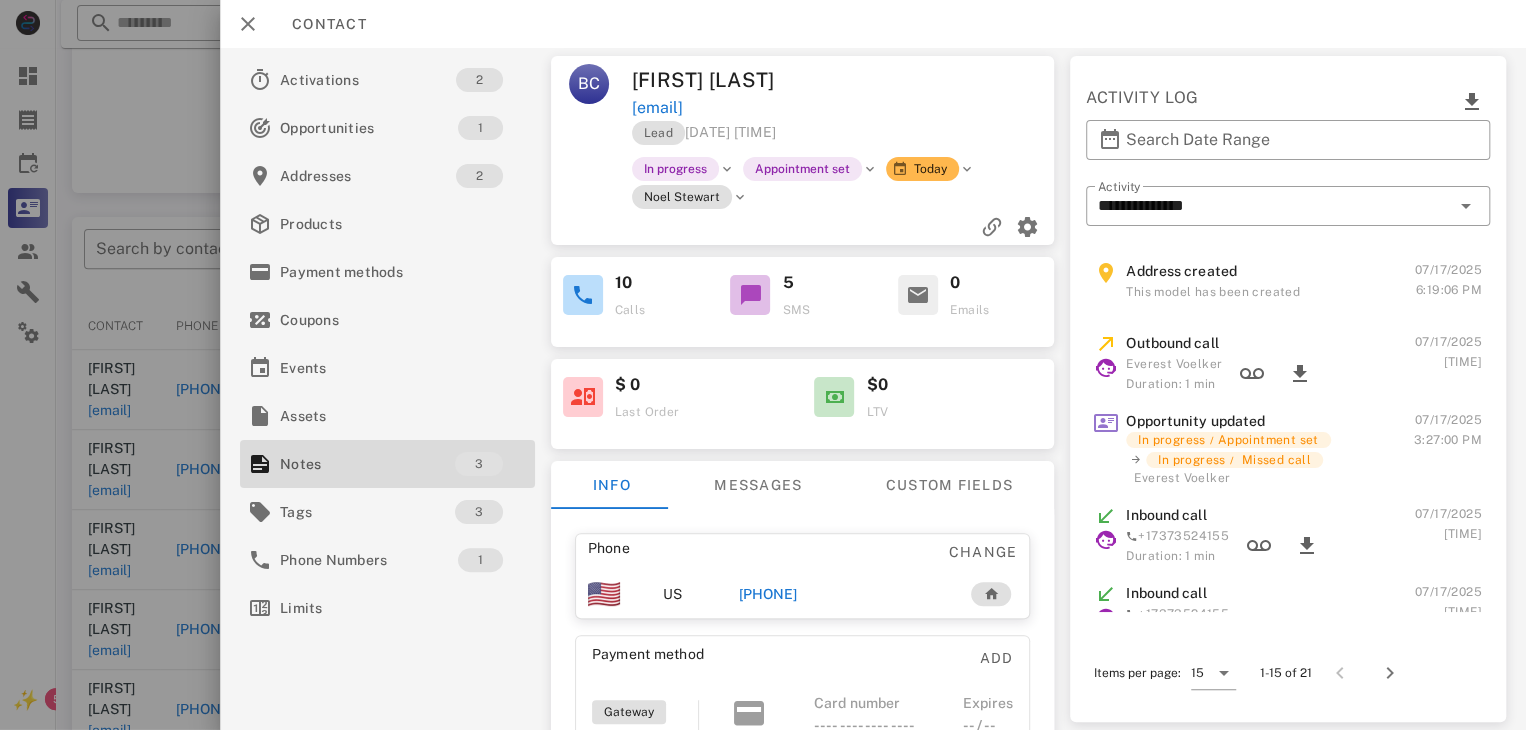 click at bounding box center [763, 365] 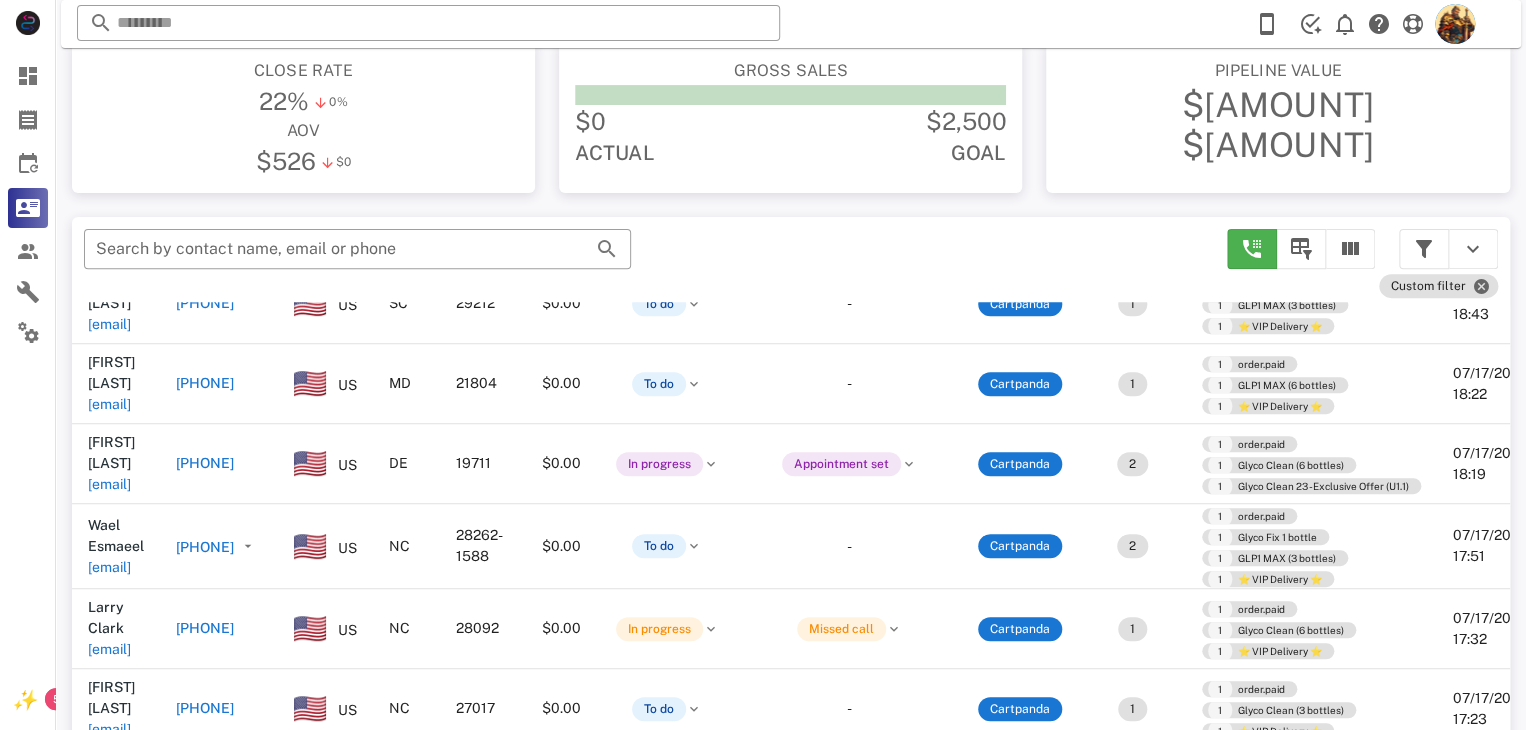 scroll, scrollTop: 297, scrollLeft: 0, axis: vertical 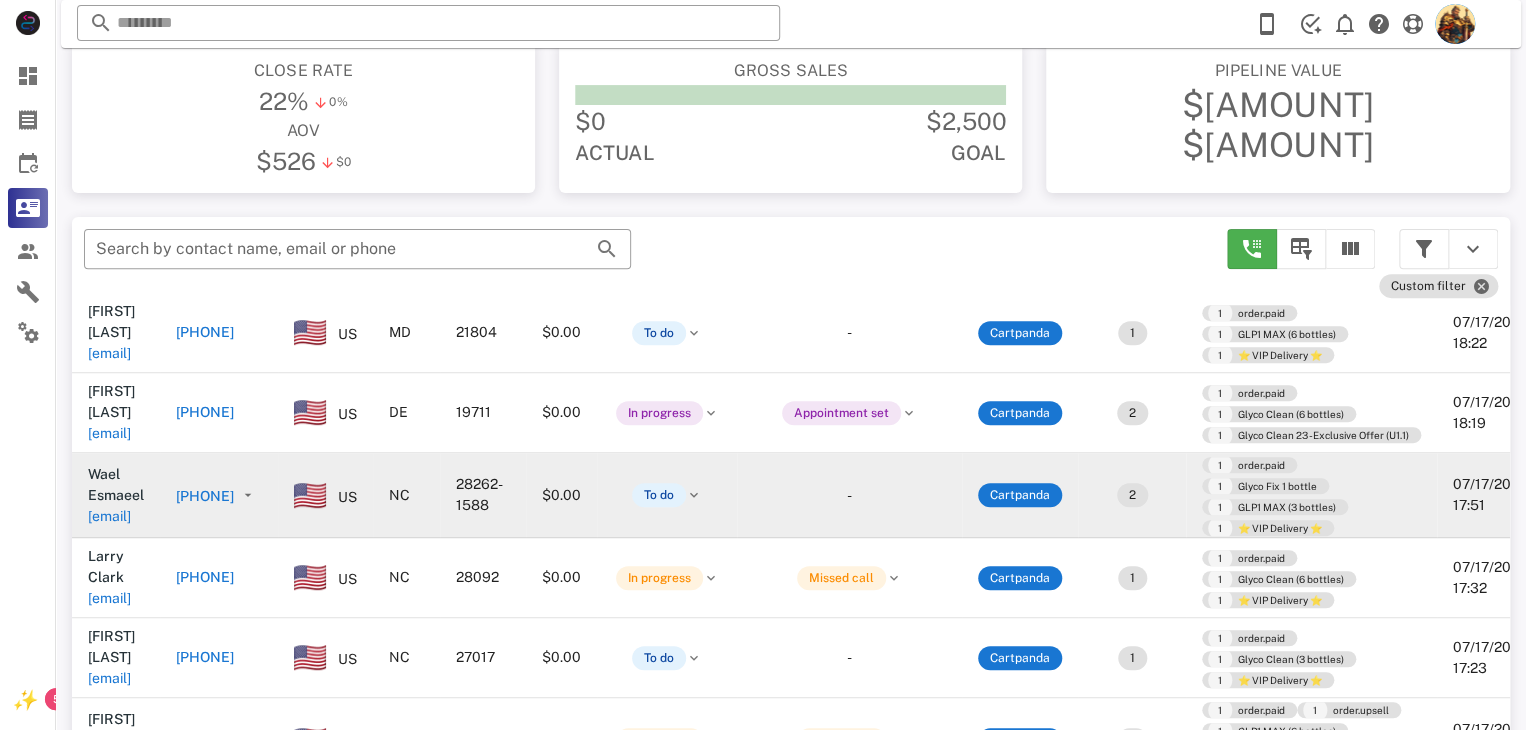click on "[EMAIL]" at bounding box center [109, 516] 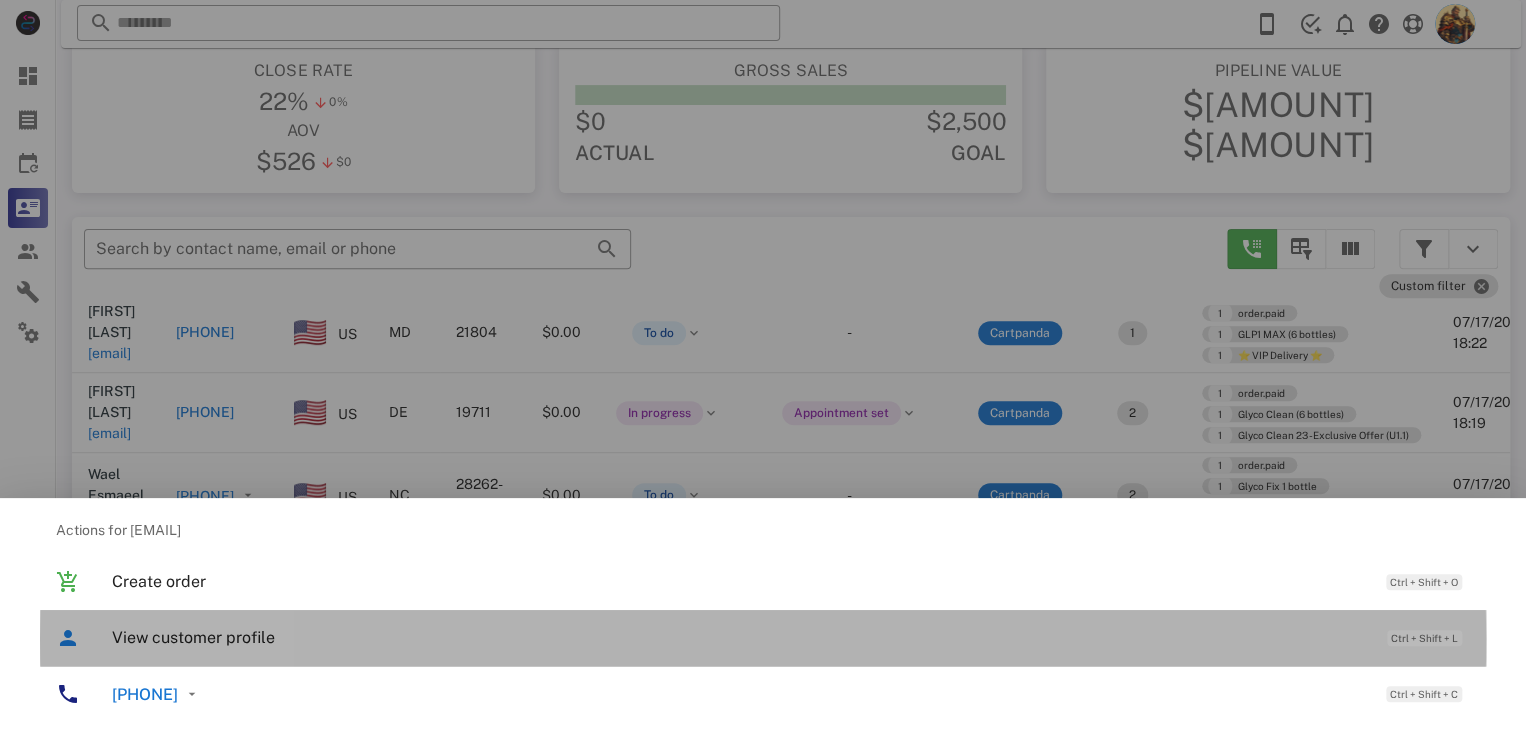 click on "View customer profile Ctrl + Shift + L" at bounding box center [791, 637] 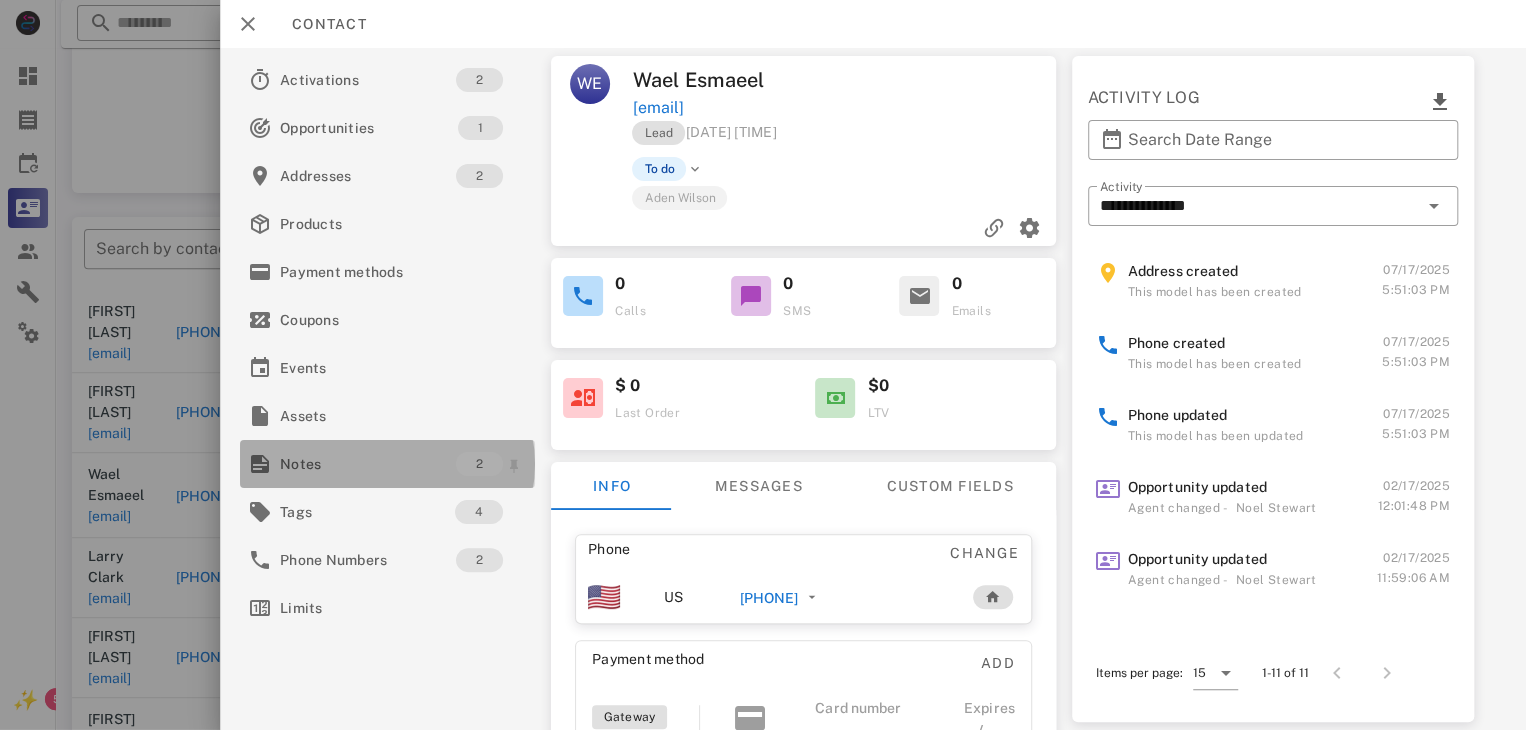 click on "Notes" at bounding box center (368, 464) 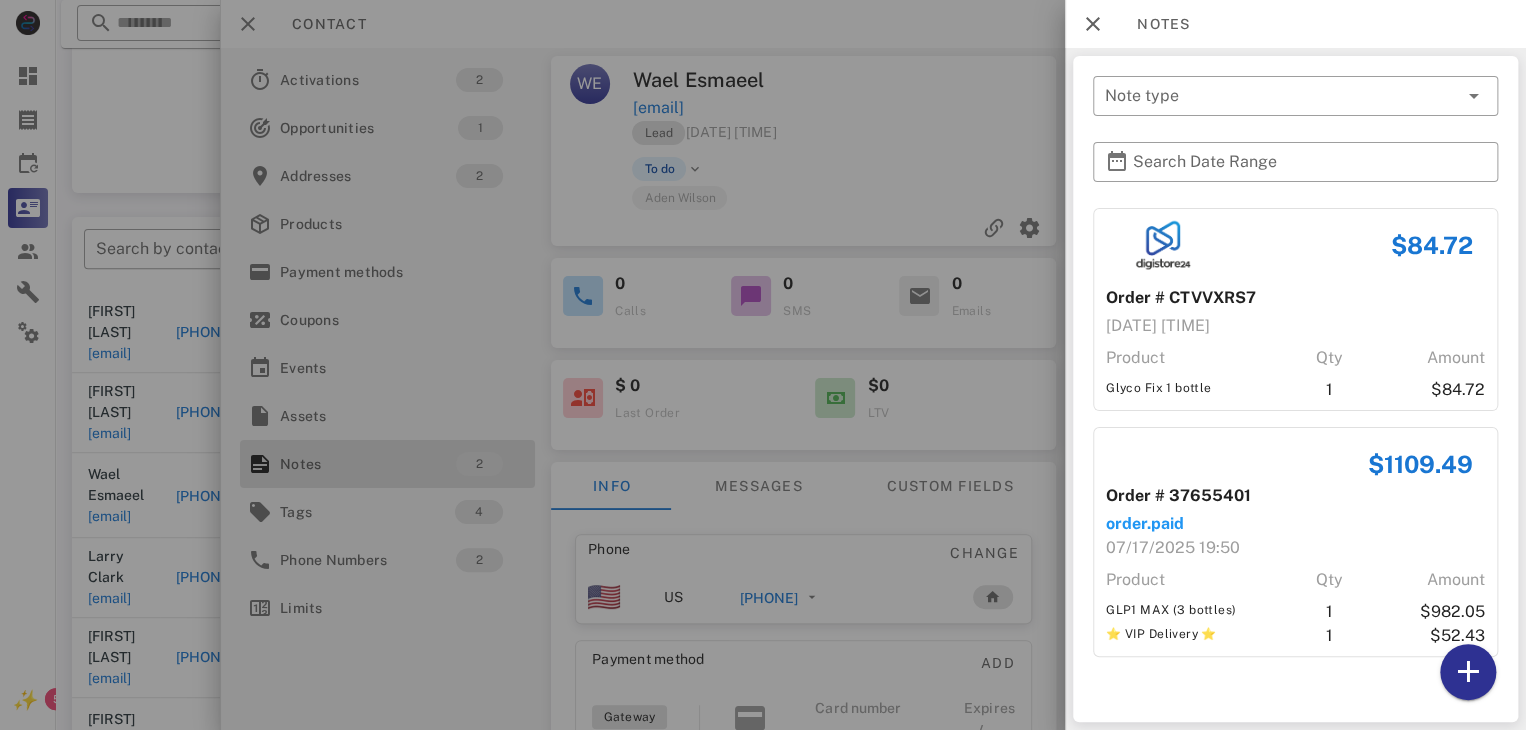 click at bounding box center (763, 365) 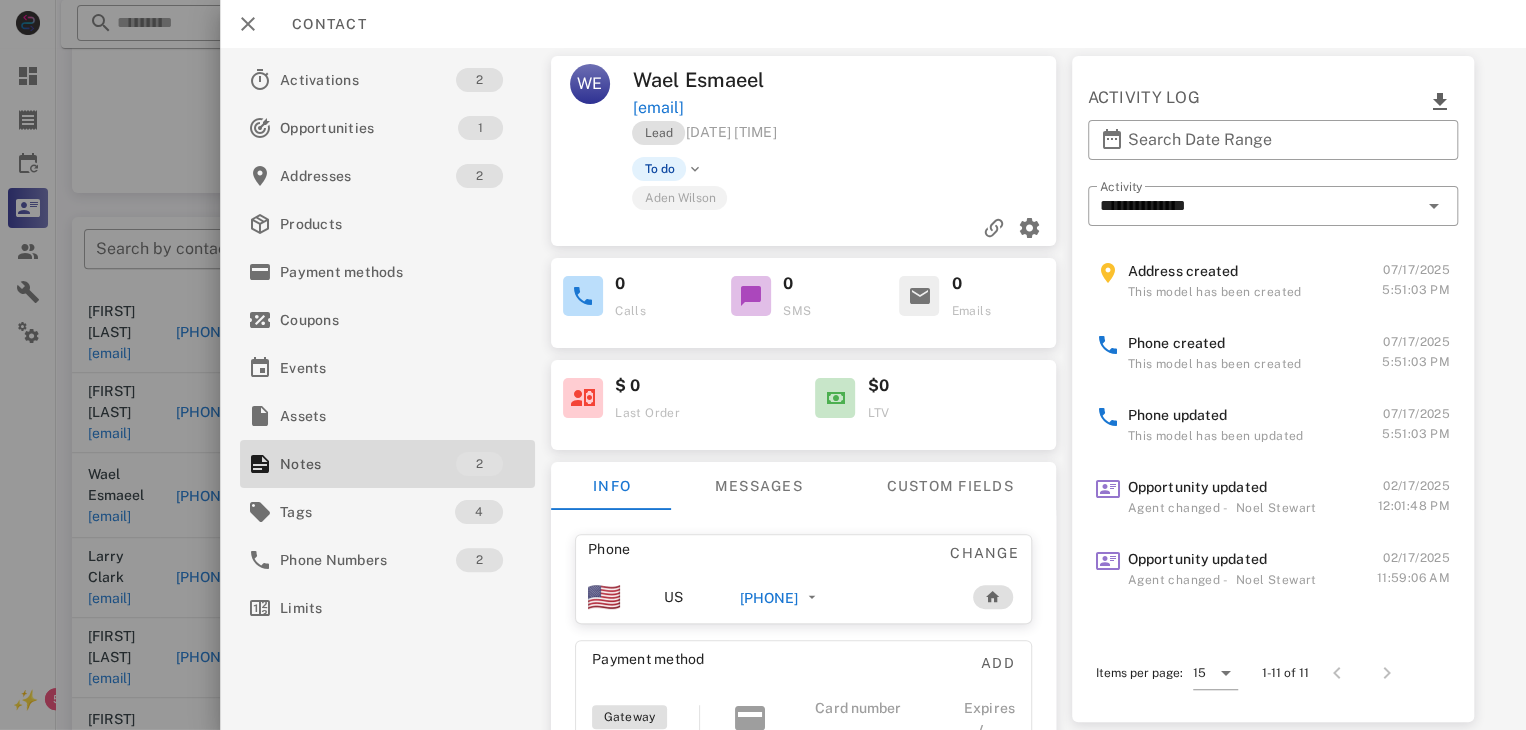 click on "[PHONE]" at bounding box center [769, 598] 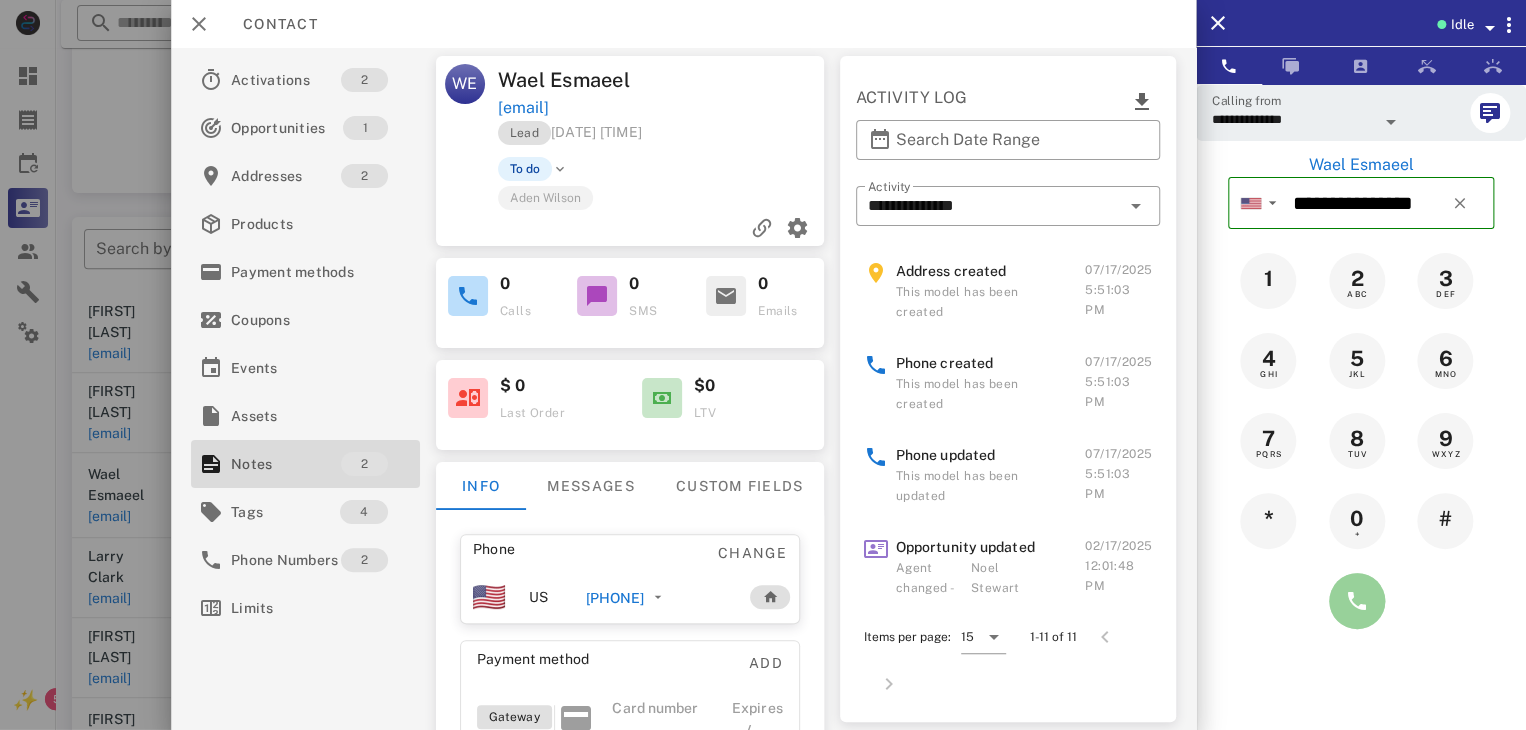 click at bounding box center (1357, 601) 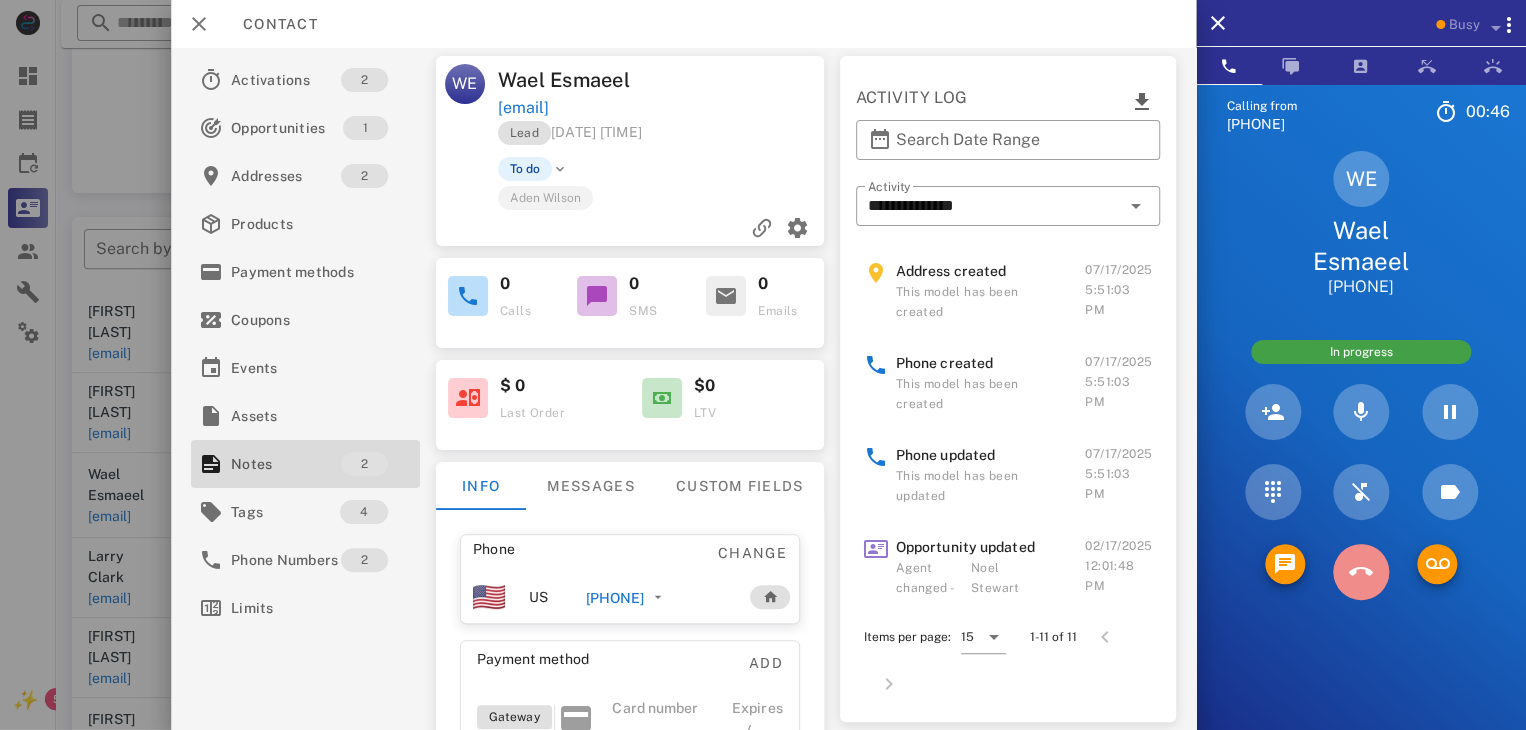 click at bounding box center [1361, 572] 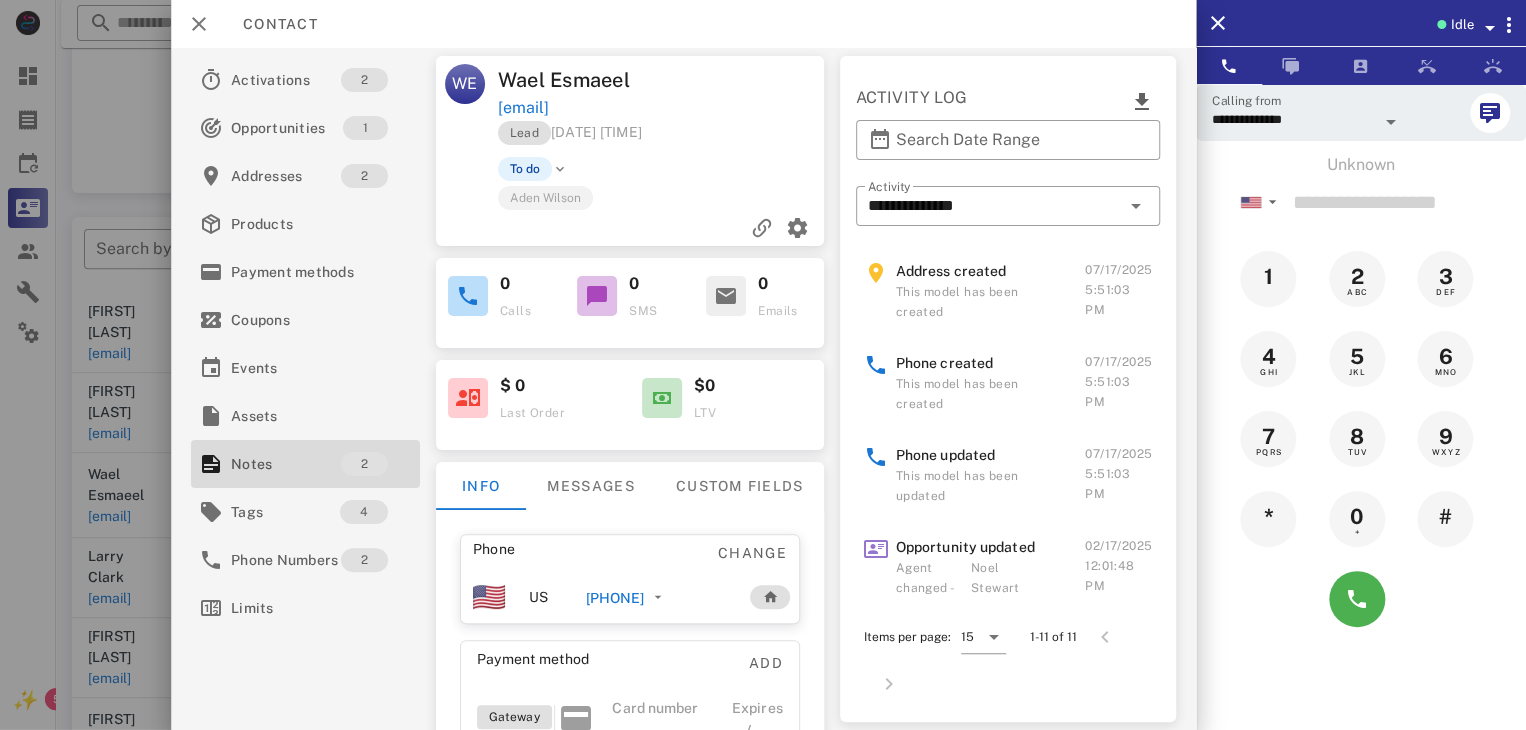 click on "[PHONE]" at bounding box center (614, 598) 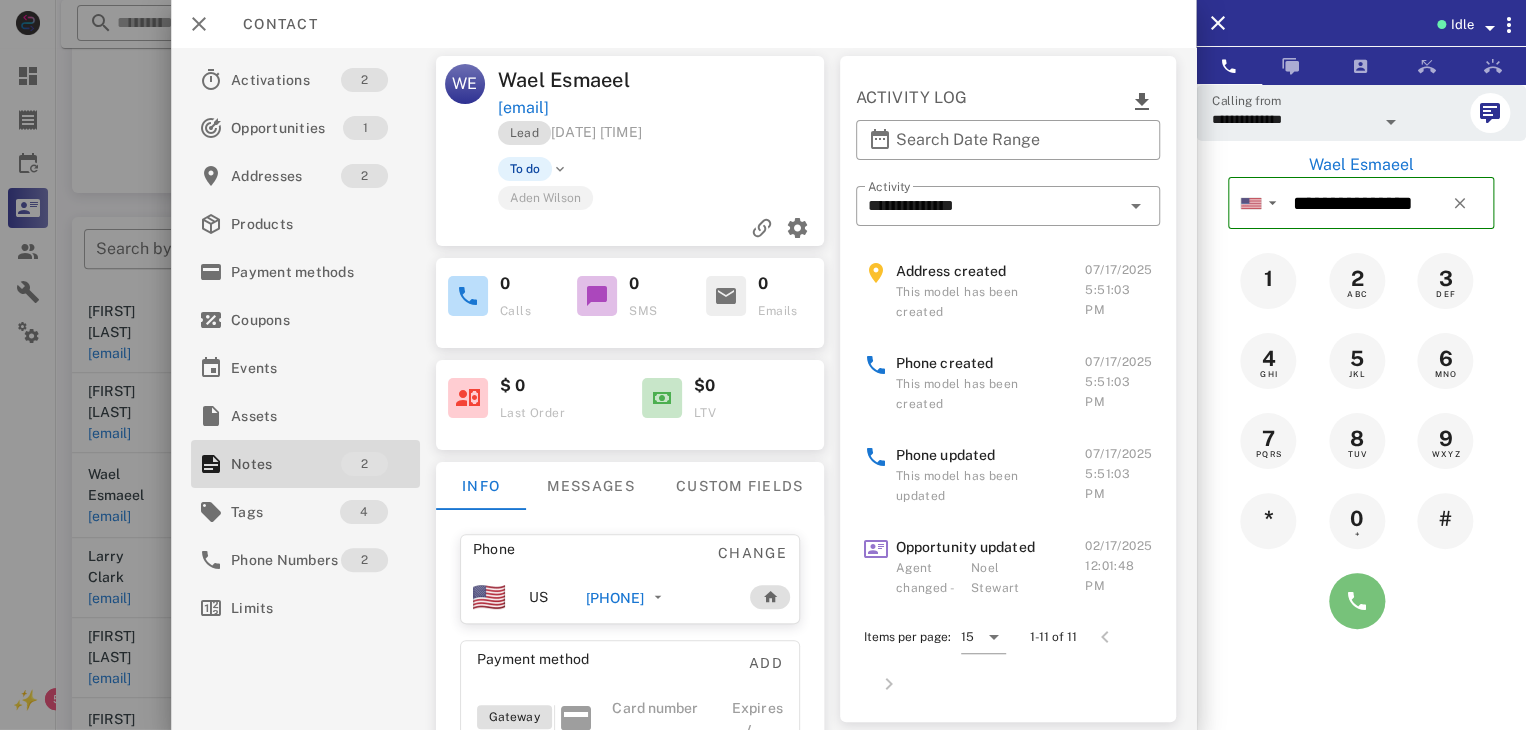click at bounding box center (1357, 601) 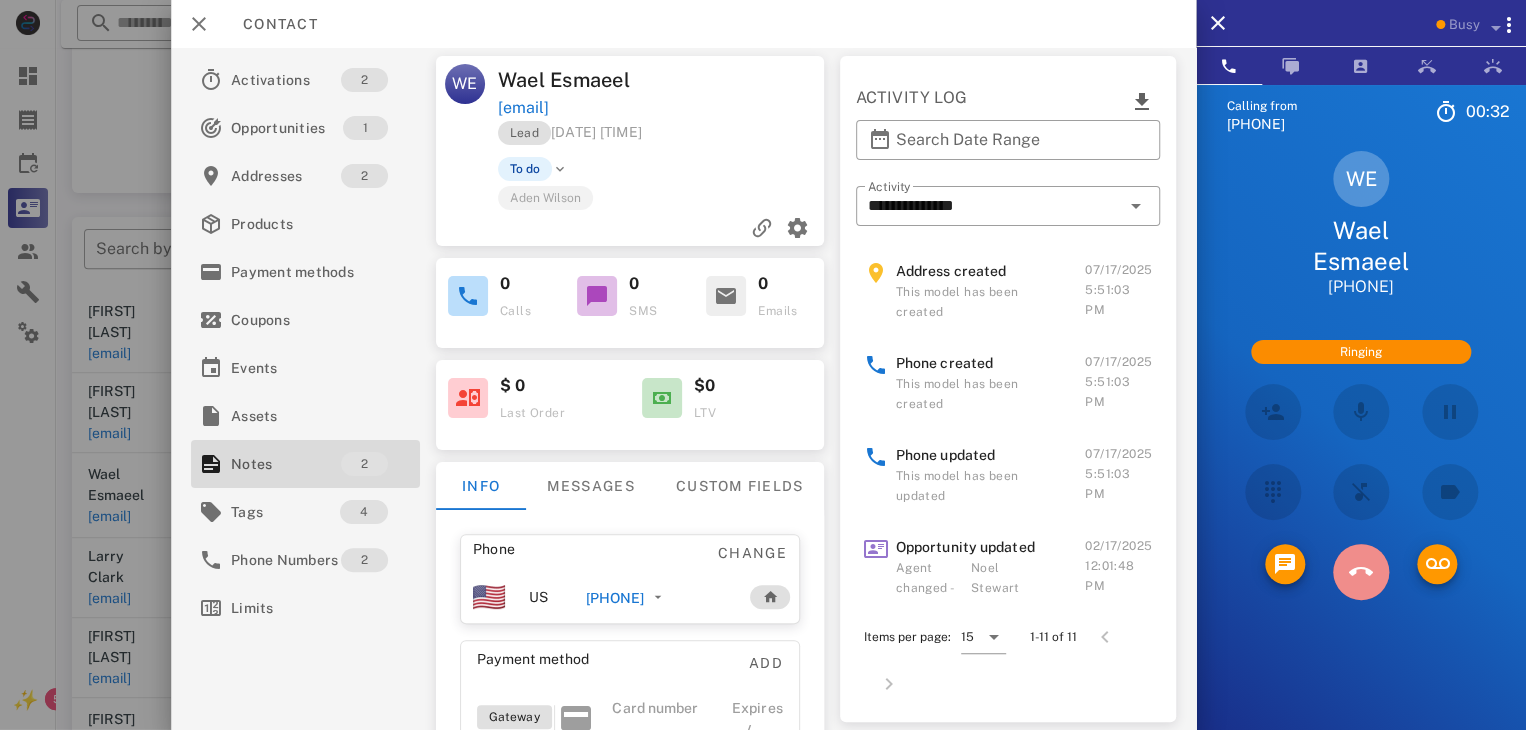 click at bounding box center [1361, 572] 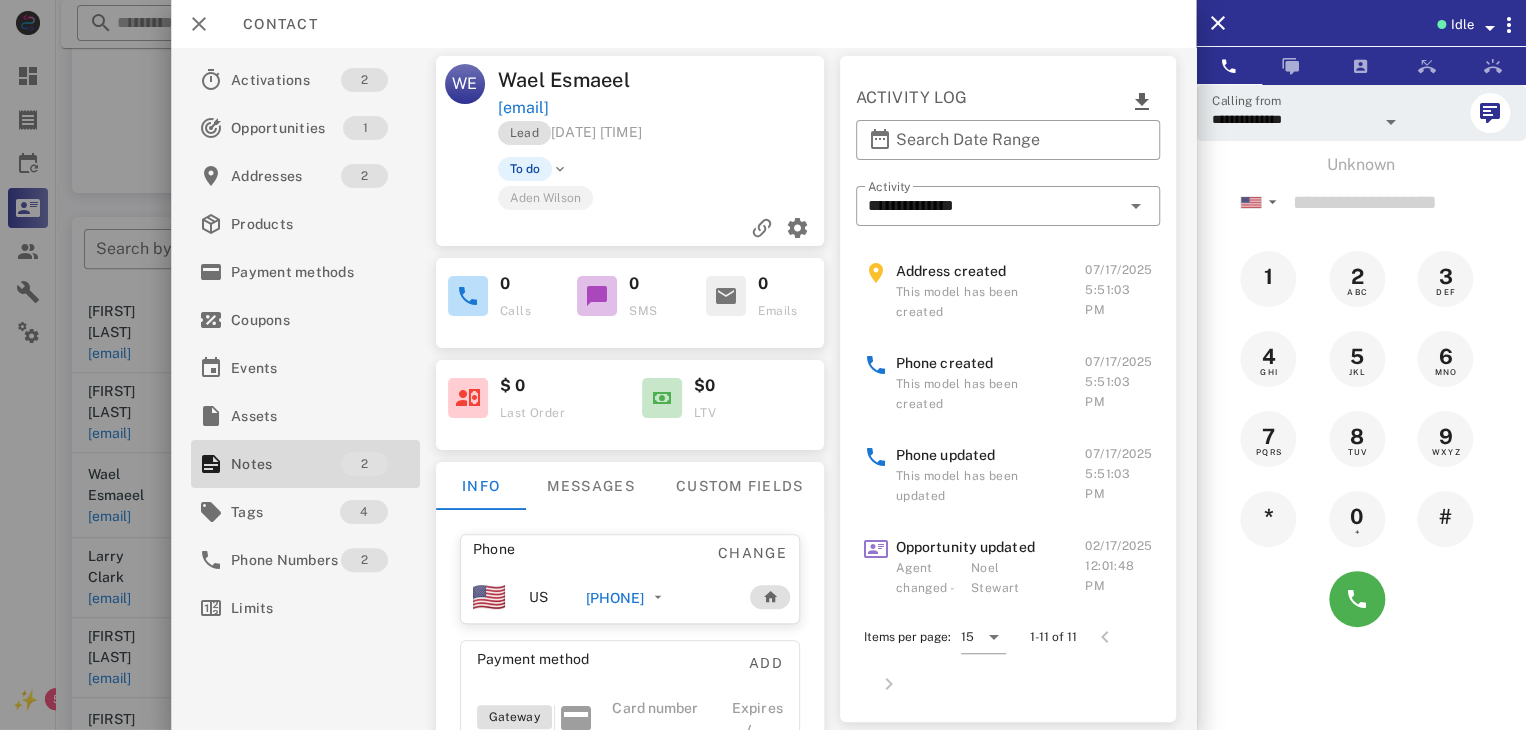 click at bounding box center (763, 365) 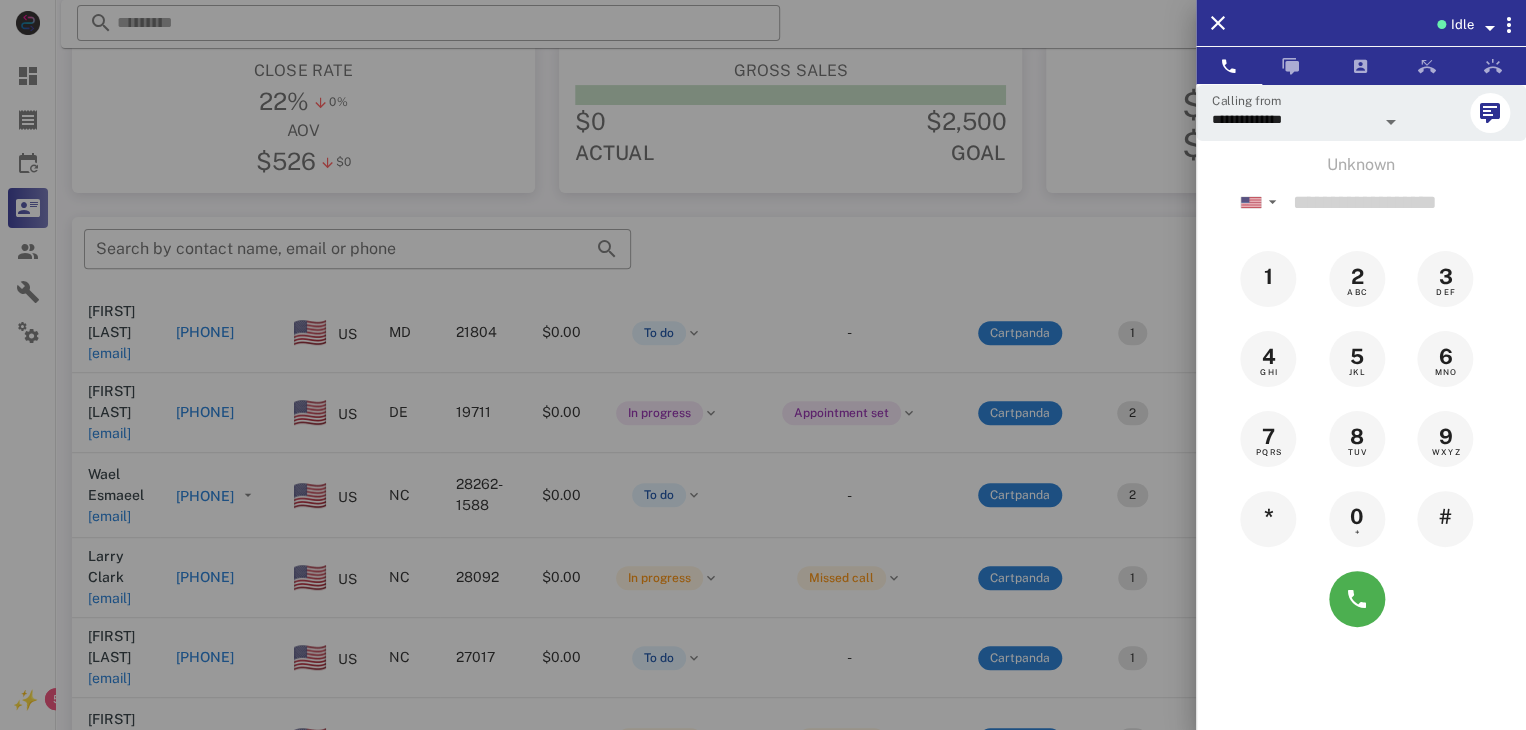 click at bounding box center (763, 365) 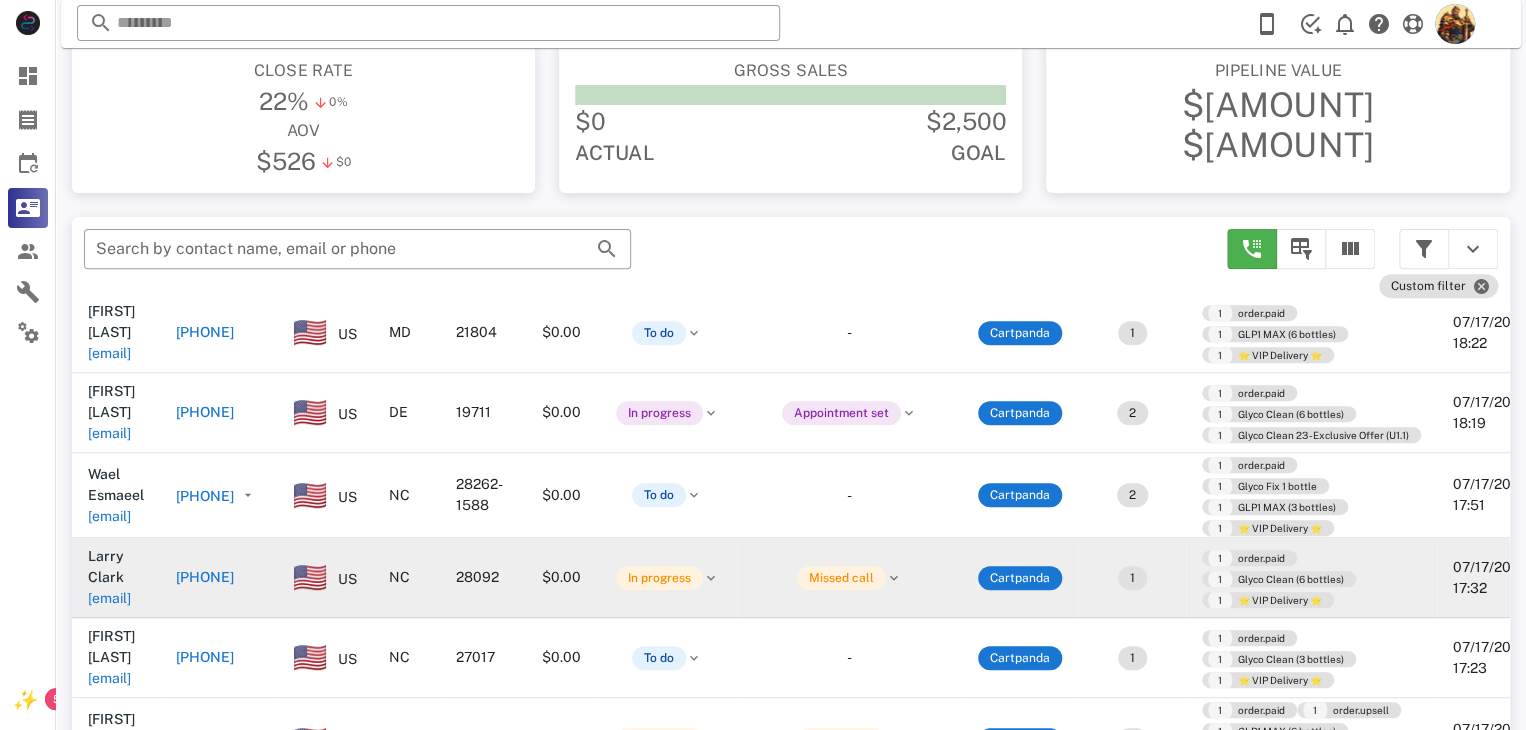click on "[EMAIL]" at bounding box center (109, 598) 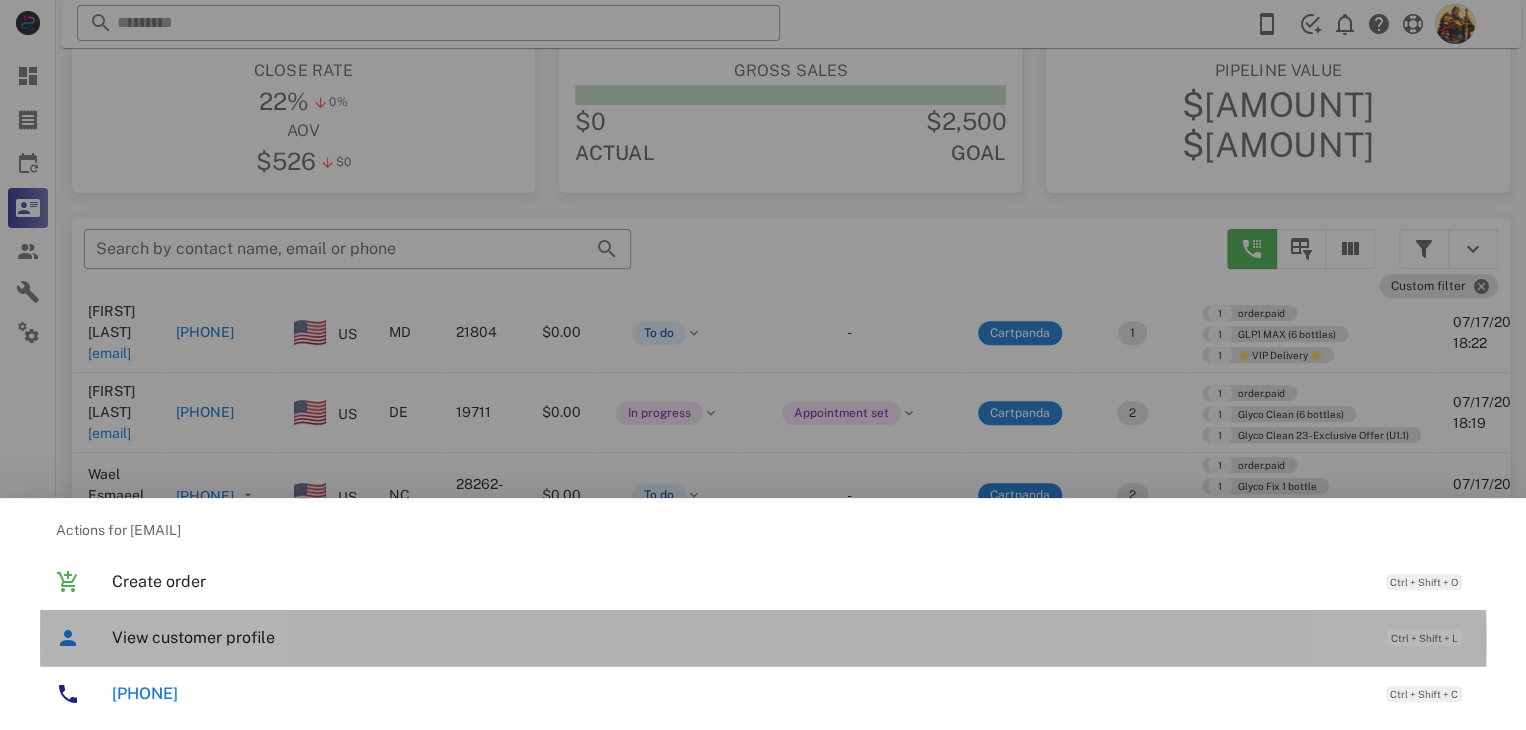 click on "View customer profile" at bounding box center [739, 637] 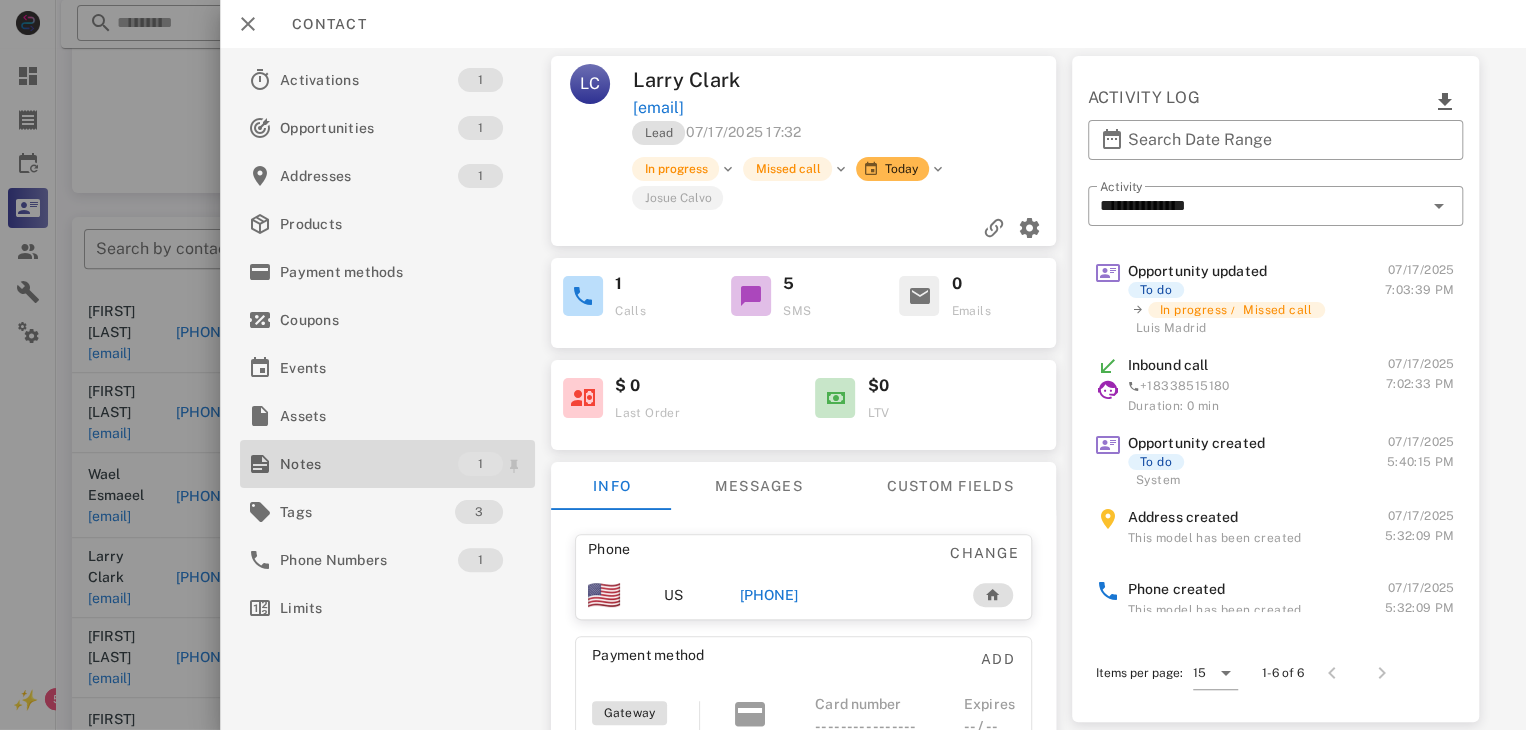click on "Notes" at bounding box center [369, 464] 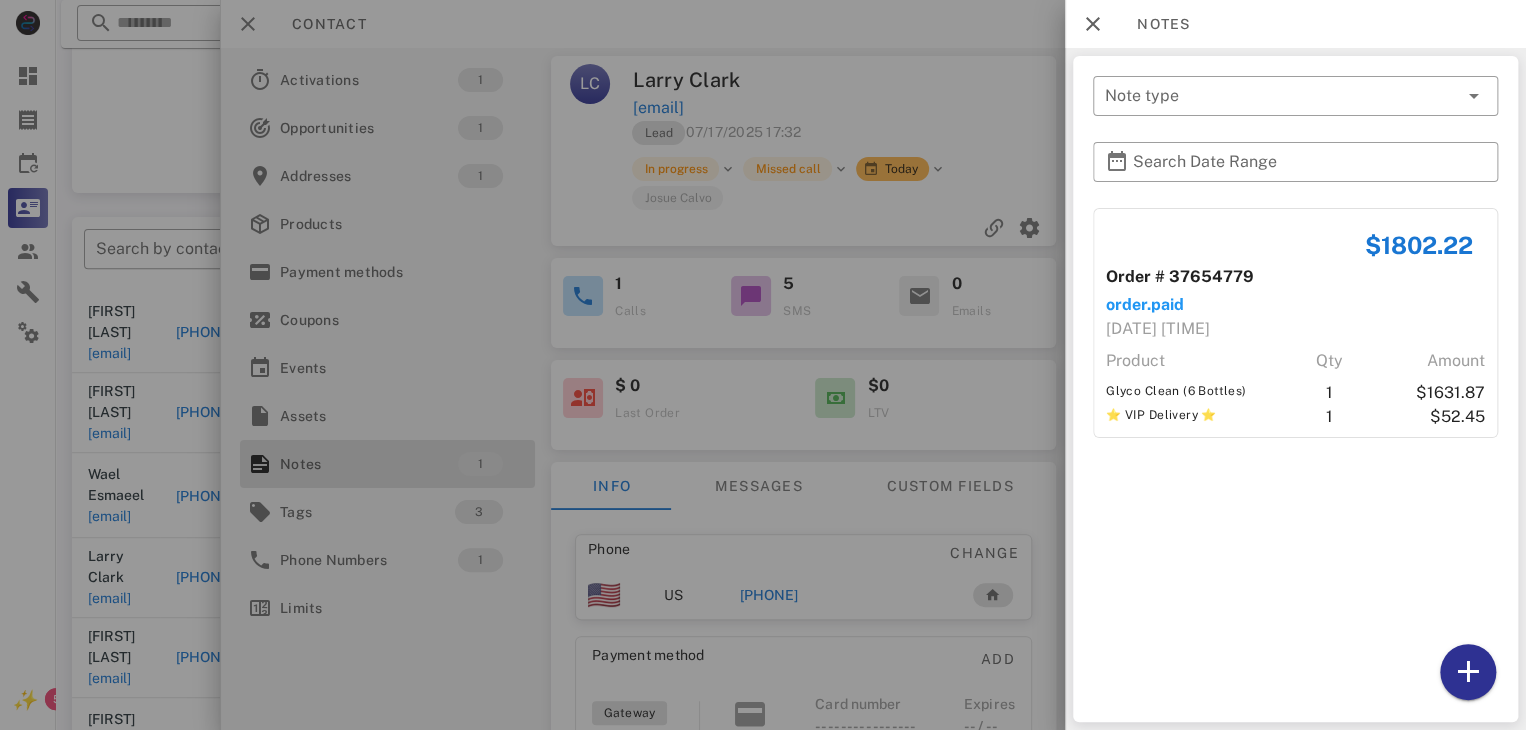 click at bounding box center [763, 365] 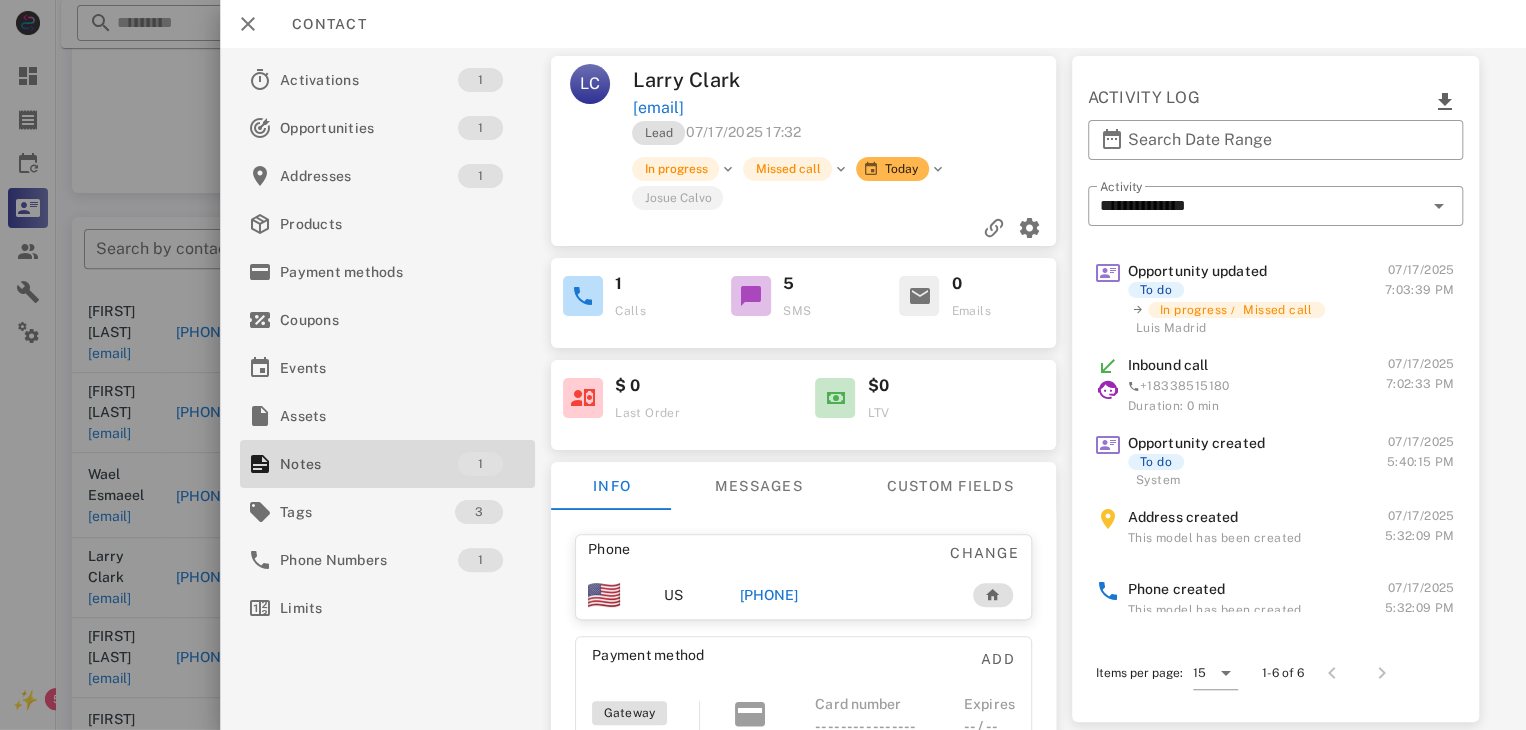 click on "[PHONE]" at bounding box center (769, 595) 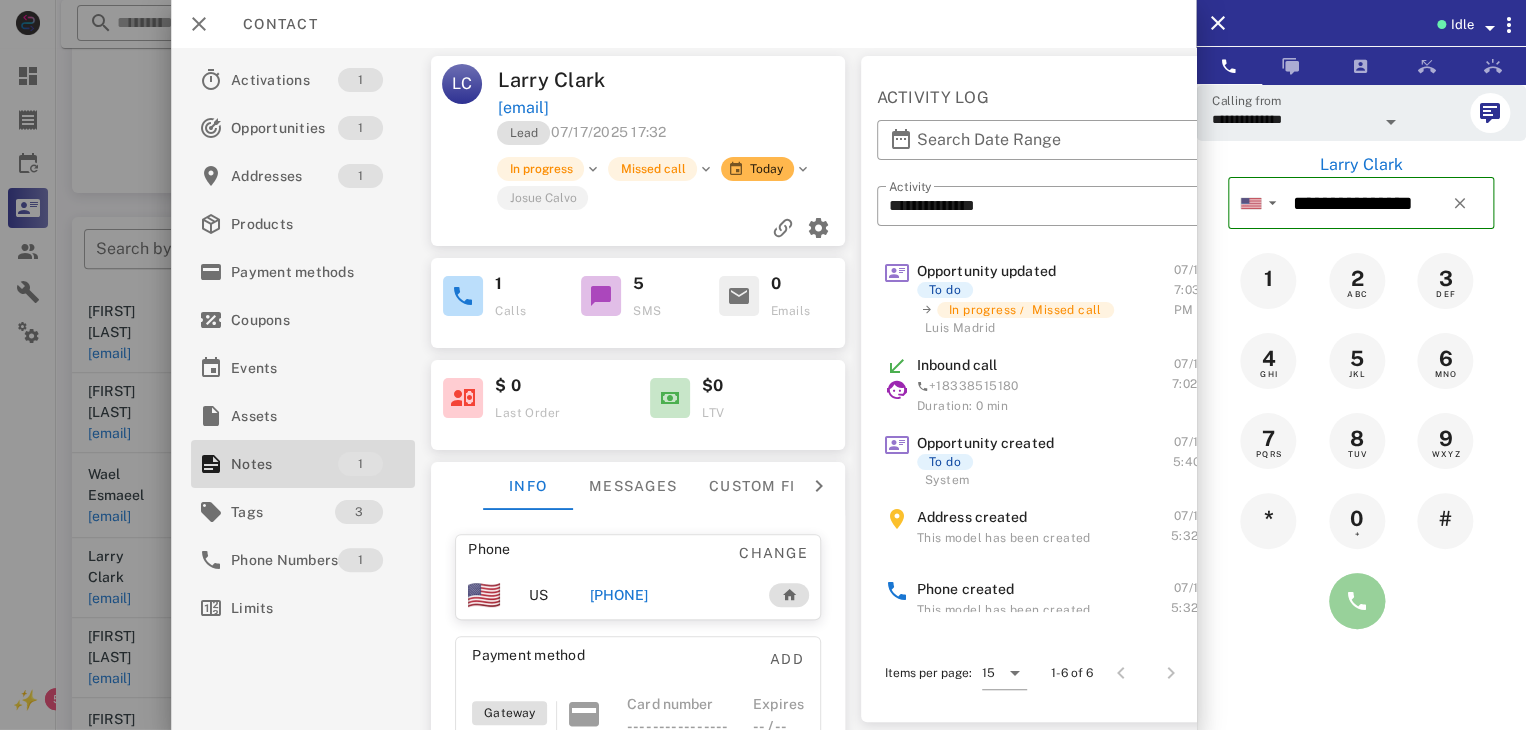 click at bounding box center (1357, 601) 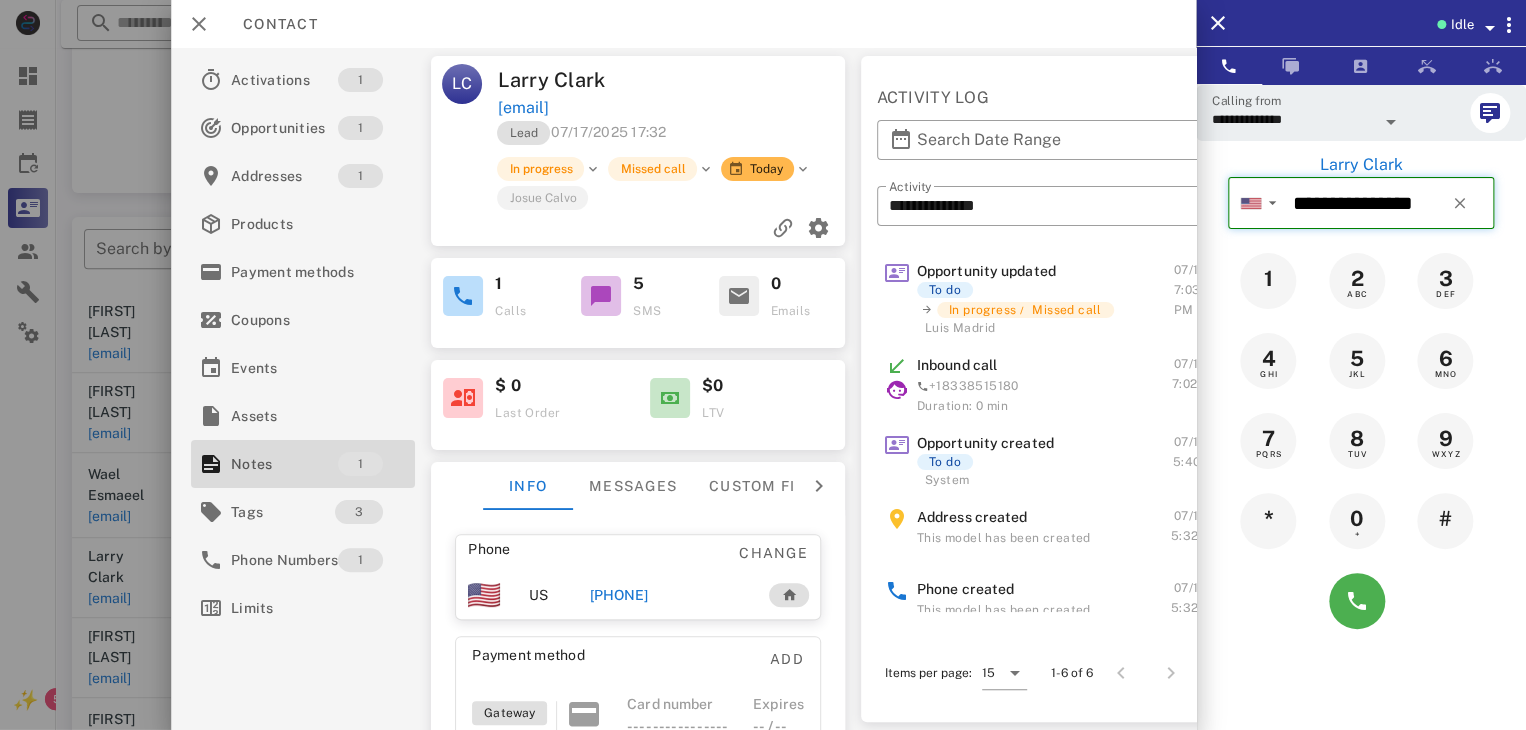 click at bounding box center [1361, 601] 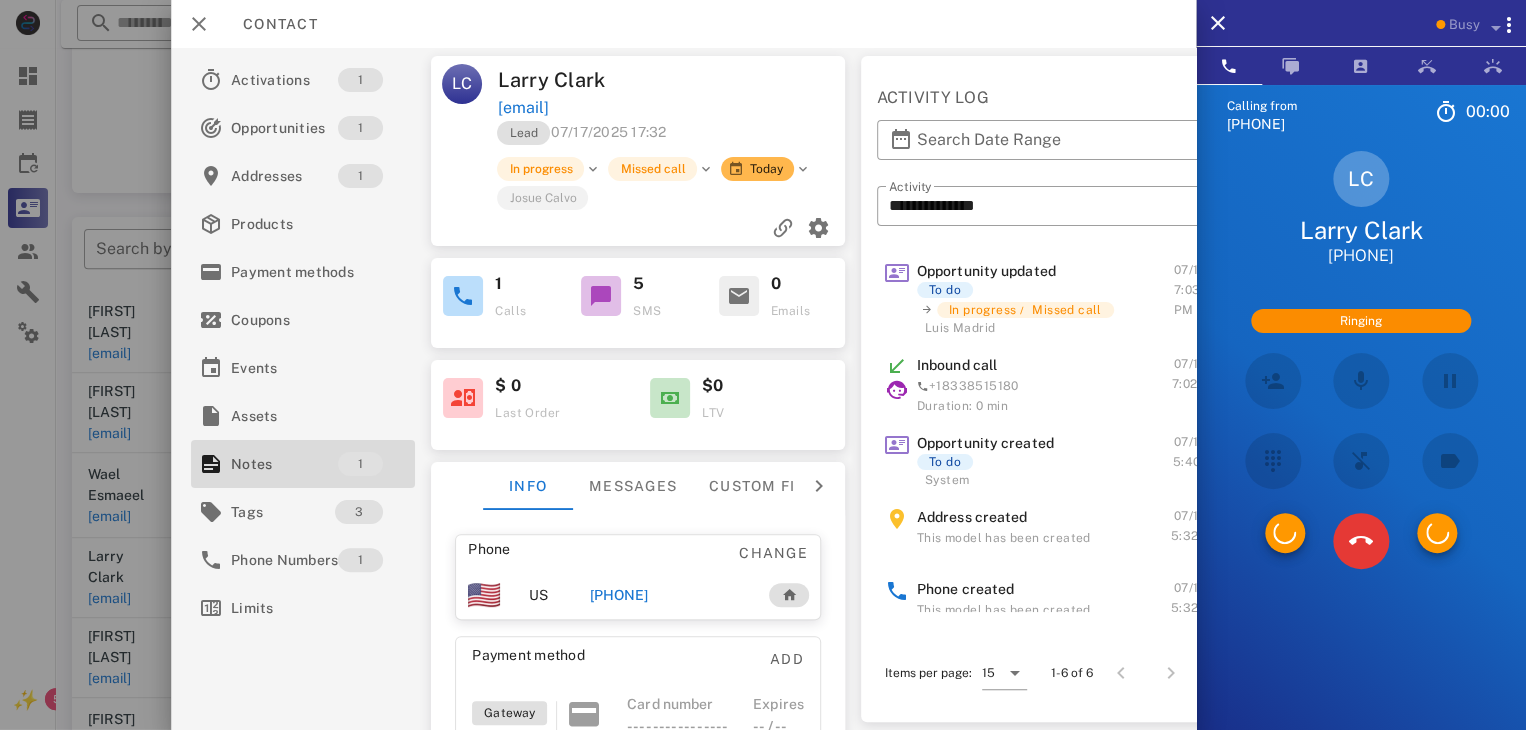 click on "Calling from [PHONE] 00: 00  Unknown      ▼     Australia
+61
Canada
+1
Guam
+1671
Mexico (México)
+52
New Zealand
+64
United Kingdom
+44
United States
+1
1 2 ABC 3 DEF 4 GHI 5 JKL 6 MNO 7 PQRS 8 TUV 9 WXYZ * 0 + #  LC   [FIRST] [LAST]  [PHONE]  Ringing  Directory ​  MC  [FIRST] [LAST]  Idle   SJ  [FIRST] [LAST]  Idle   A1  Agent 120  Idle   A1  Agent 122  Idle   A1  Agent 130  Idle   AL  [FIRST] [LAST]  Idle   AB  [FIRST] [LAST]  Idle   AB  [FIRST] [LAST]  Idle   CA  [FIRST] [LAST]  Idle   DT  [FIRST] [LAST]  Idle   HR  [FIRST] [LAST]  Idle   JR  [FIRST] [LAST]  Idle   LW  [FIRST] [LAST]  Busy   MJ  [FIRST] [LAST]  Busy   NS  [FIRST] [LAST]  Busy   MA  [FIRST] [LAST]  Busy   LJ  [FIRST] [LAST]  Busy   KM  [FIRST] [LAST]  Busy   WC  [FIRST] [LAST] [SUFFIX]  Busy   BC  [FIRST] [LAST]  Busy   EV  [FIRST] [LAST]  Busy   JP  [FIRST] [LAST]  Busy   JH   Busy" at bounding box center [1361, 449] 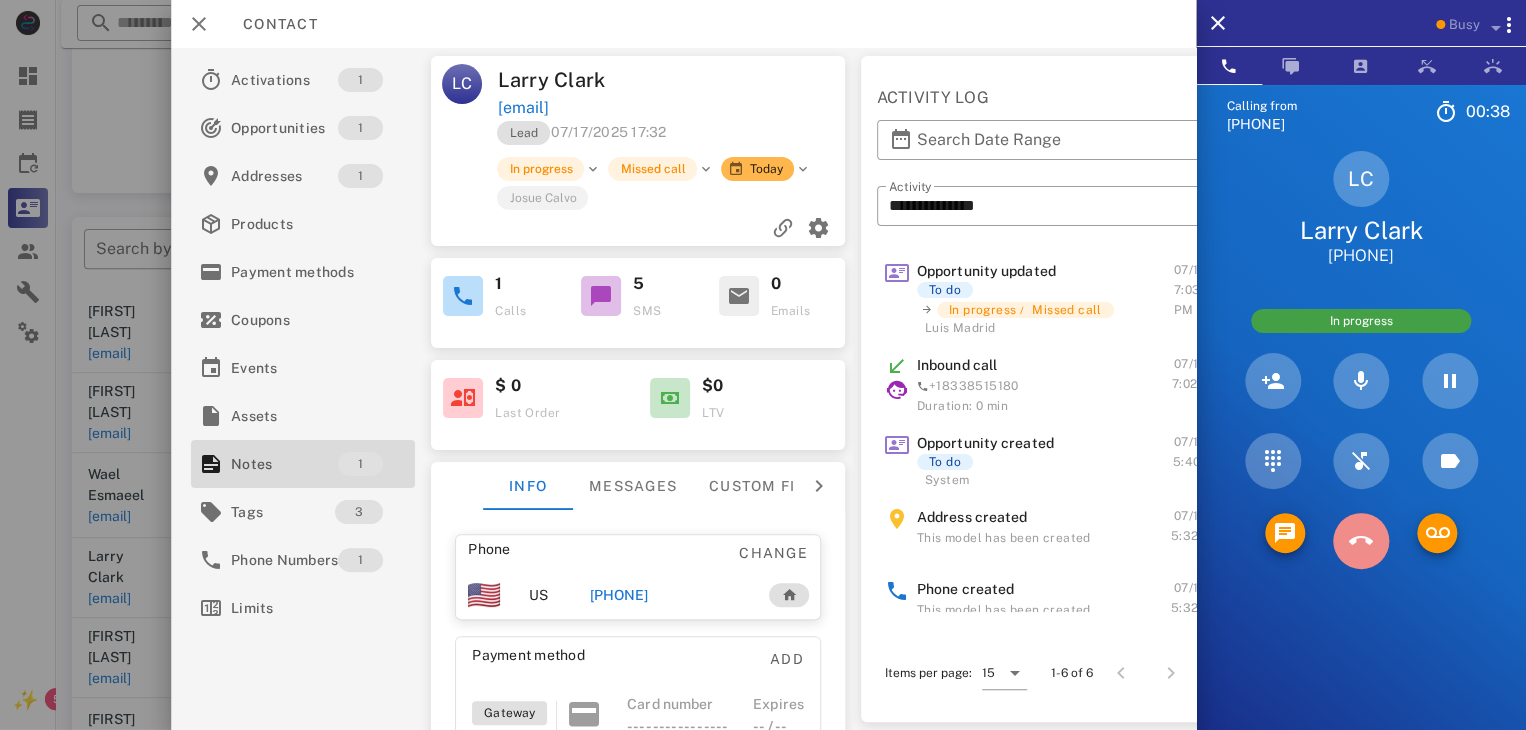 click at bounding box center [1361, 541] 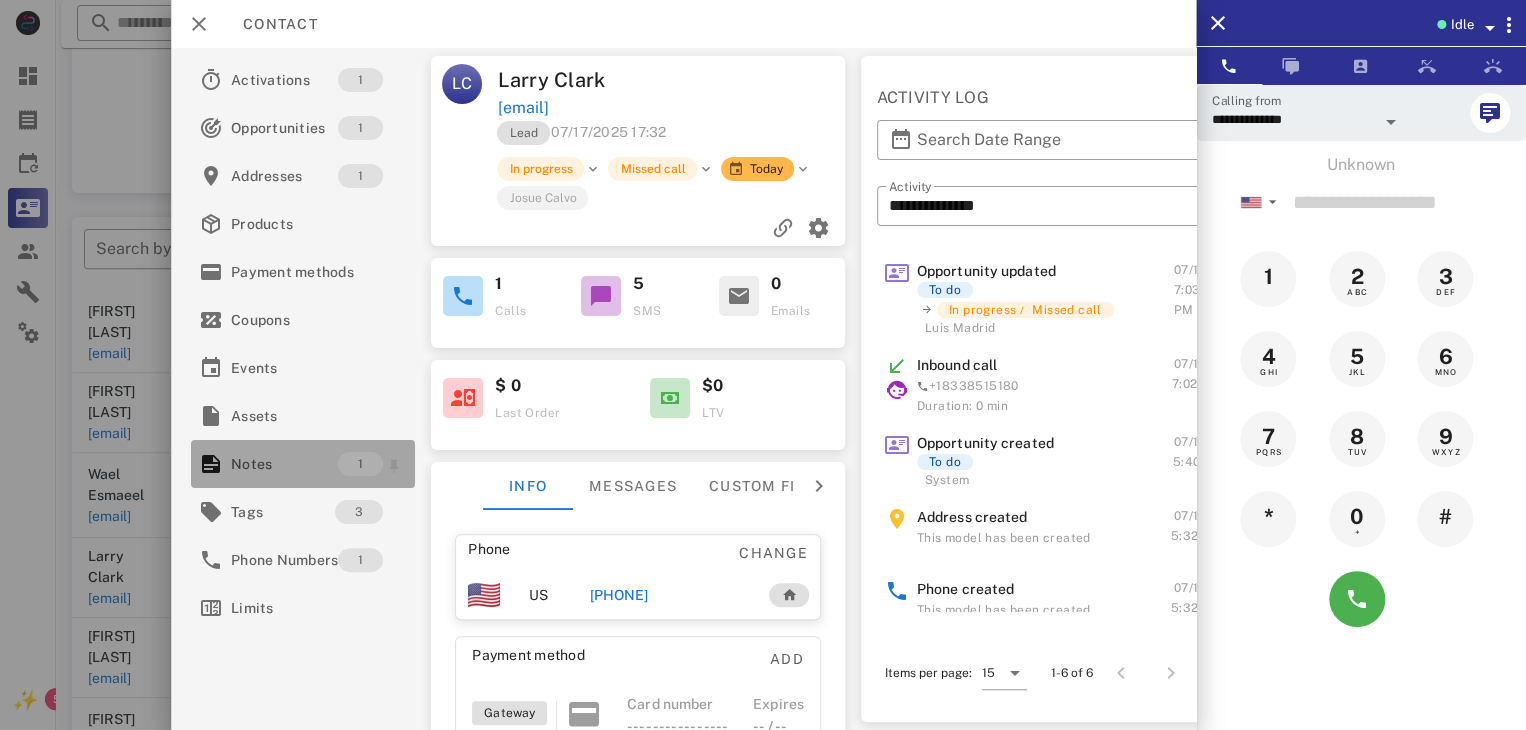 click on "Notes" at bounding box center (284, 464) 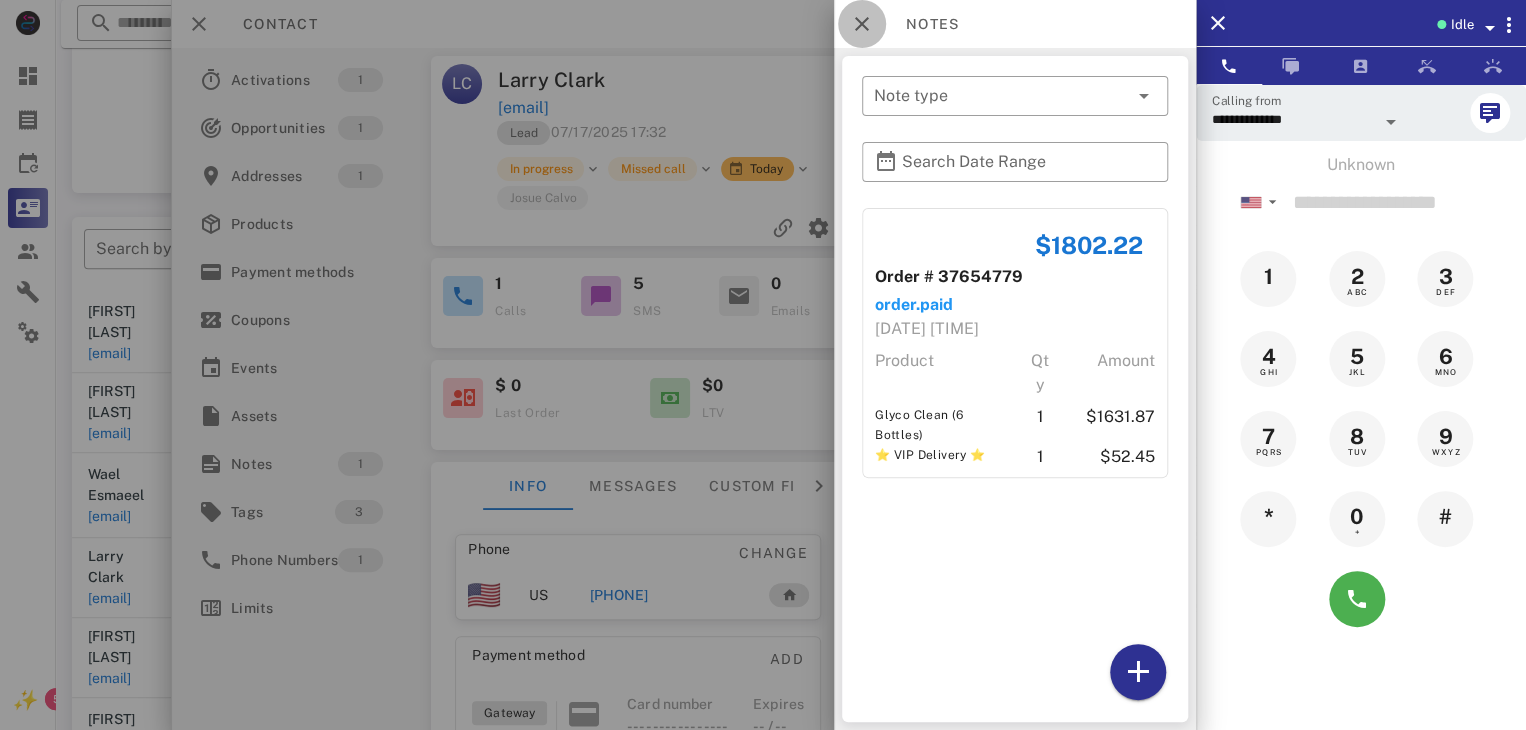 click at bounding box center (862, 24) 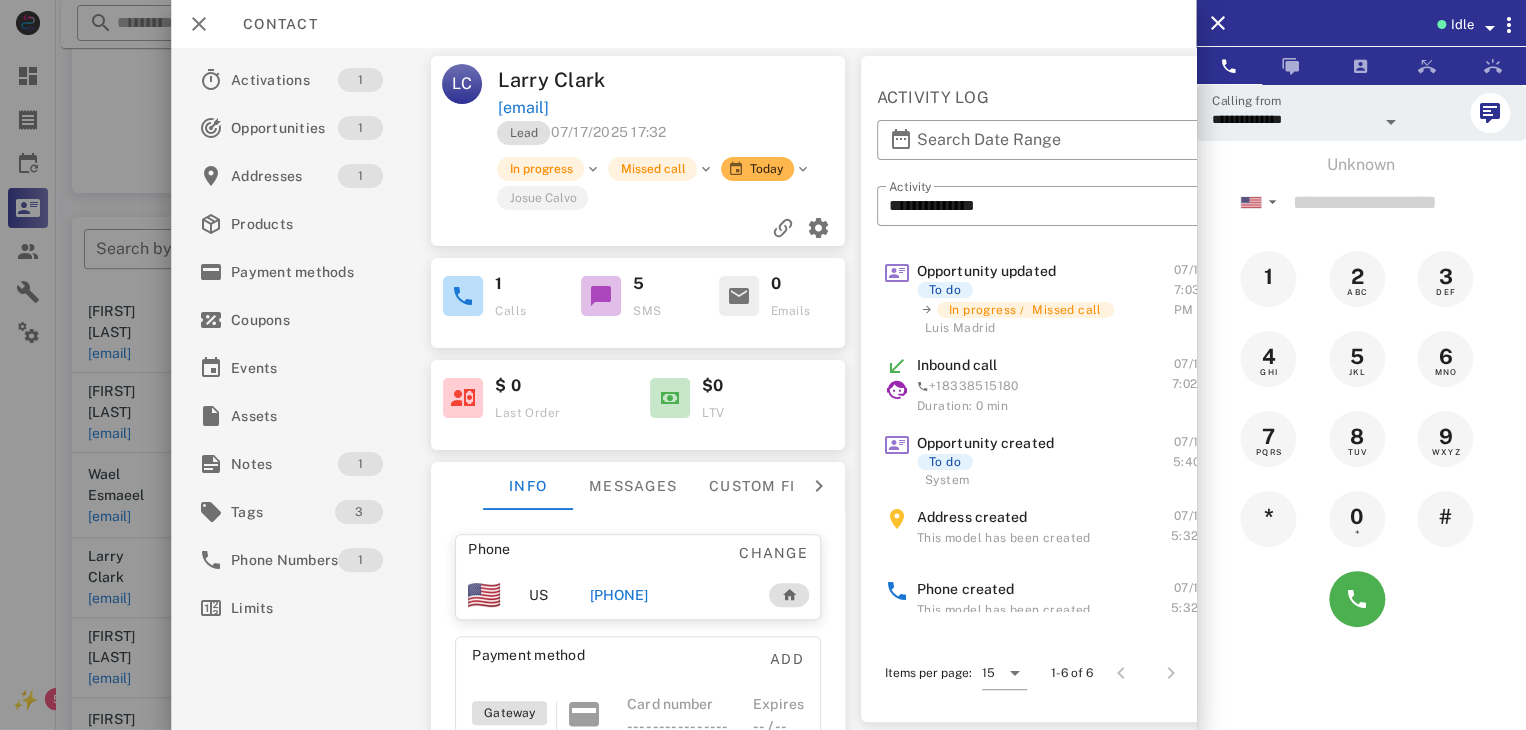 click on "[PHONE]" at bounding box center (618, 595) 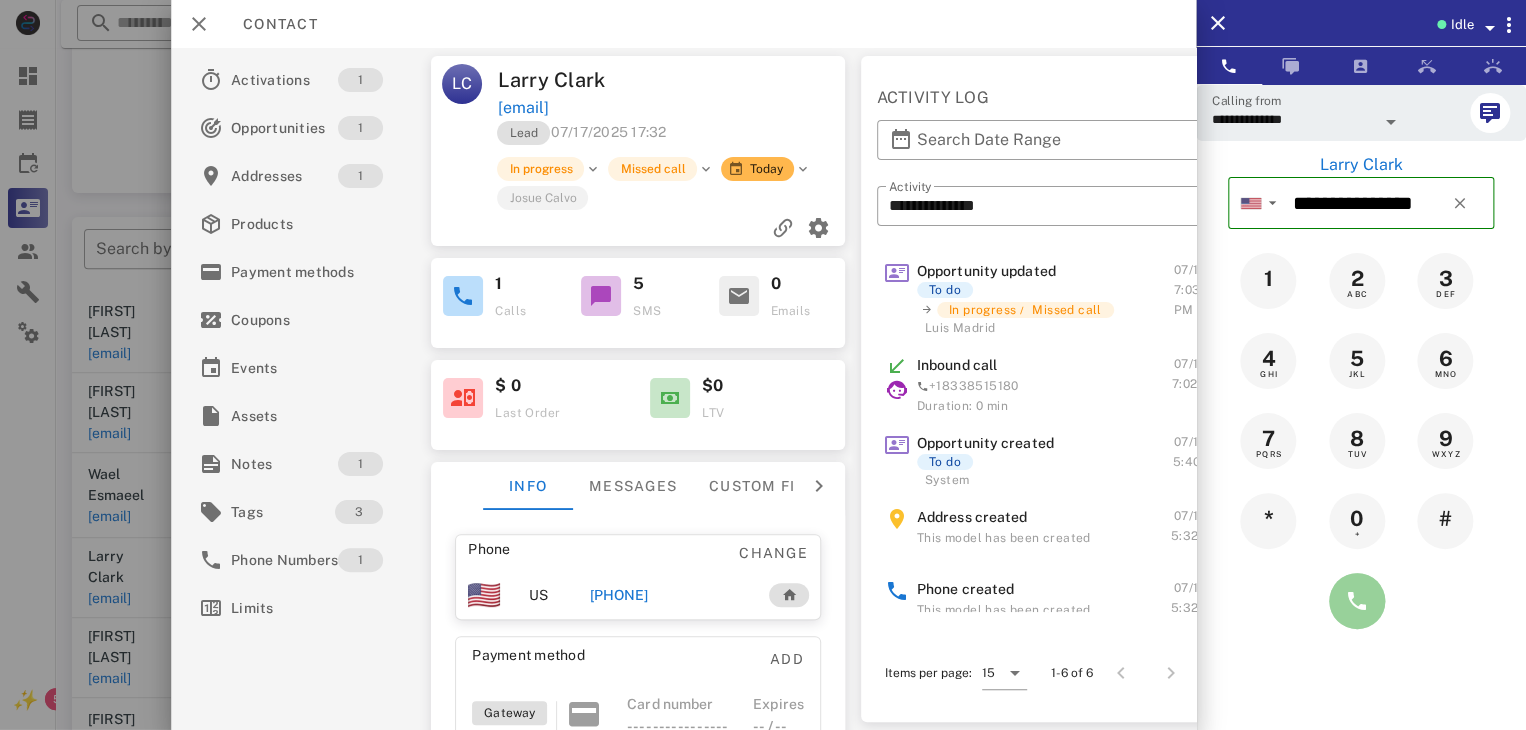 click at bounding box center [1357, 601] 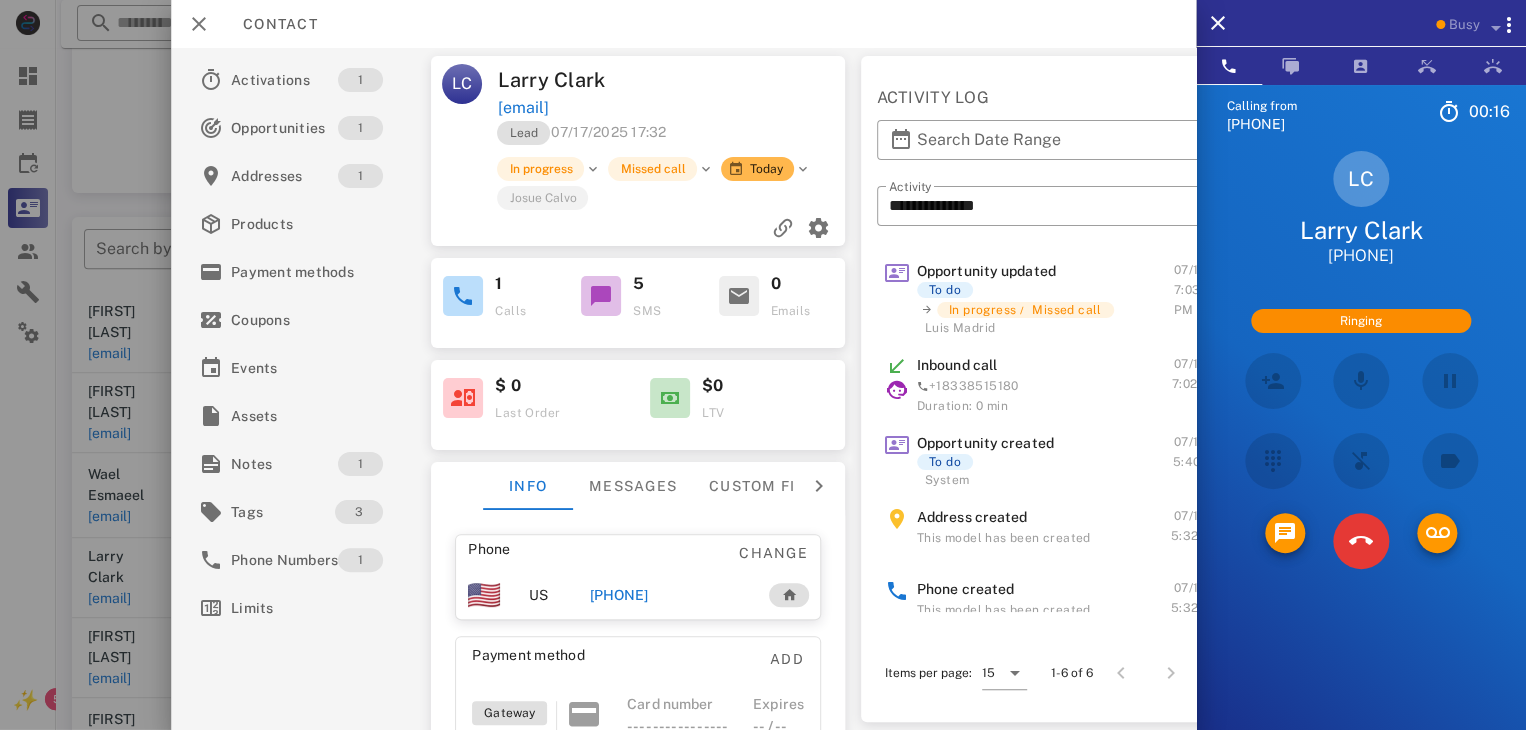 click on "Calling from [PHONE] 00: 16  Unknown      ▼     Australia
+61
Canada
+1
Guam
+1671
Mexico (México)
+52
New Zealand
+64
United Kingdom
+44
United States
+1
1 2 ABC 3 DEF 4 GHI 5 JKL 6 MNO 7 PQRS 8 TUV 9 WXYZ * 0 + #  LC   [FIRST] [LAST]  [PHONE]  Ringing  Directory ​  MC  [FIRST] [LAST]  Idle   SJ  [FIRST] [LAST]  Idle   A1  Agent 120  Idle   A1  Agent 122  Idle   A1  Agent 130  Idle   AB  [FIRST] [LAST]  Idle   CA  [FIRST] [LAST]  Idle   DT  [FIRST] [LAST]  Idle   HR  [FIRST] [LAST]  Idle   JR  [FIRST] [LAST]  Idle   LW  [FIRST] [LAST]  Busy   MJ  [FIRST] [LAST]  Busy   NS  [FIRST] [LAST]  Busy   MA  [FIRST] [LAST]  Busy   LJ  [FIRST] [LAST]  Busy   KM  [FIRST] [LAST]  Busy   WC  [FIRST] [LAST] [SUFFIX]  Busy   AB  [FIRST] [LAST]  Busy   BC  [FIRST] [LAST]  Busy   EV  [FIRST] [LAST]  Busy   JP  [FIRST] [LAST]  Busy   JH  [FIRST] [LAST]  Busy   JS  [FIRST] [LAST]" at bounding box center (1361, 449) 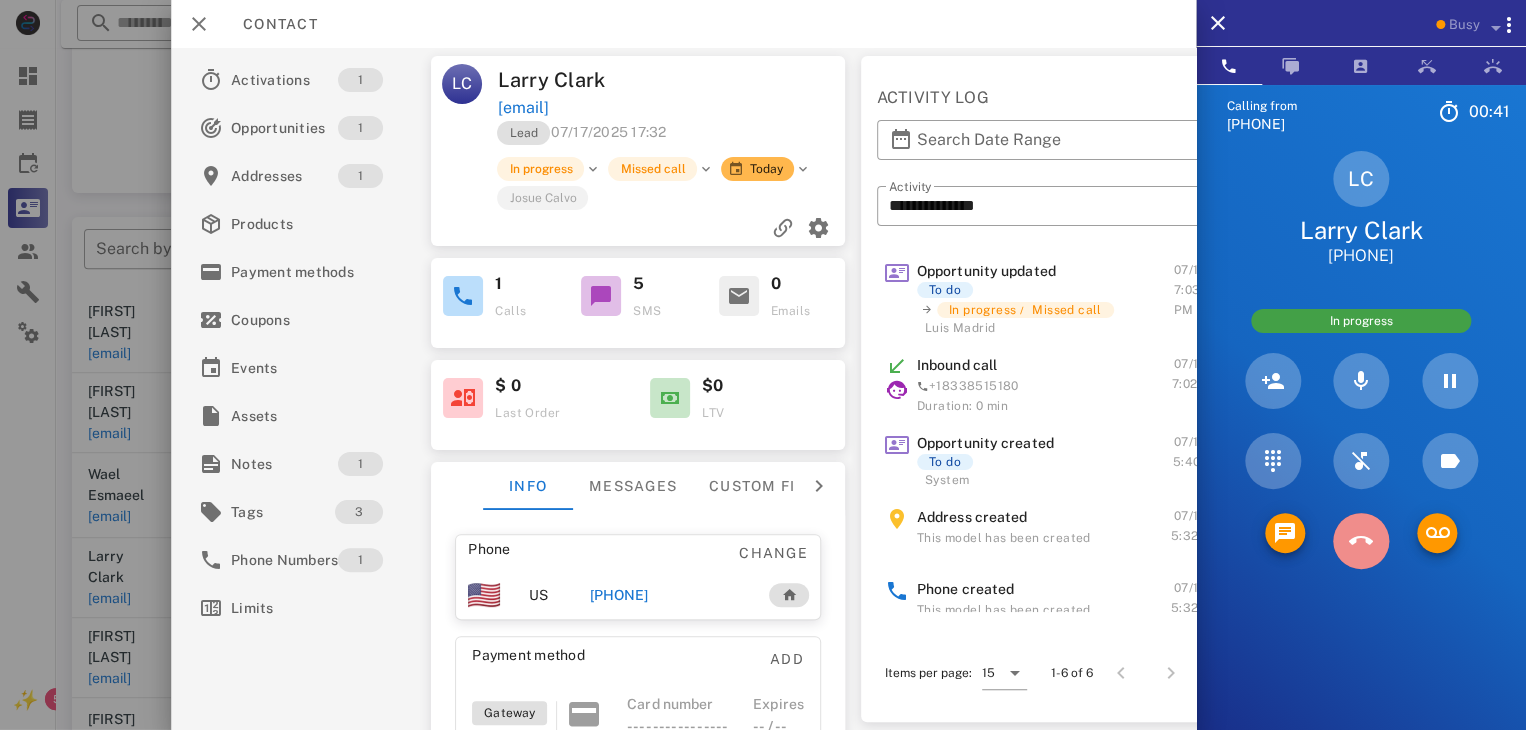 click at bounding box center (1361, 541) 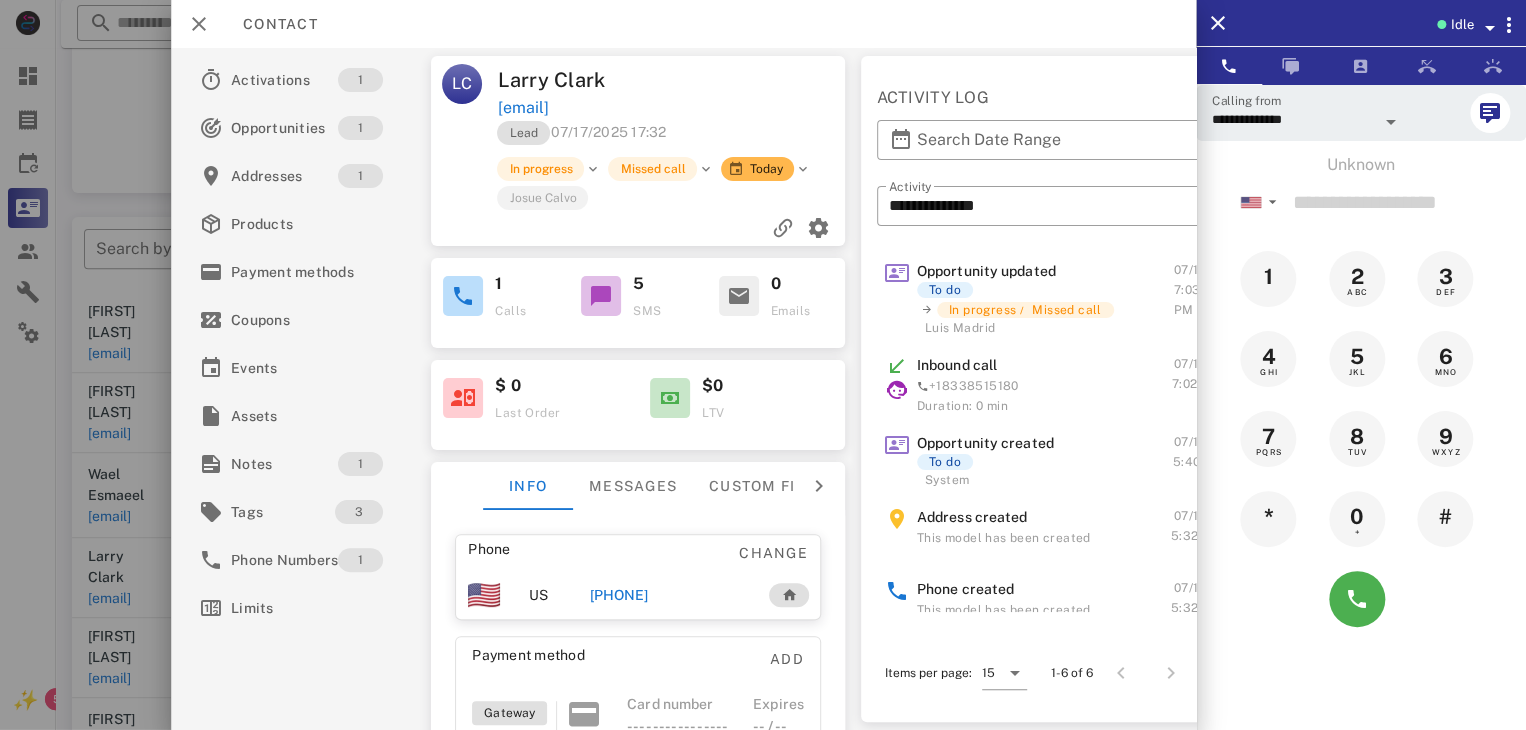 click at bounding box center [763, 365] 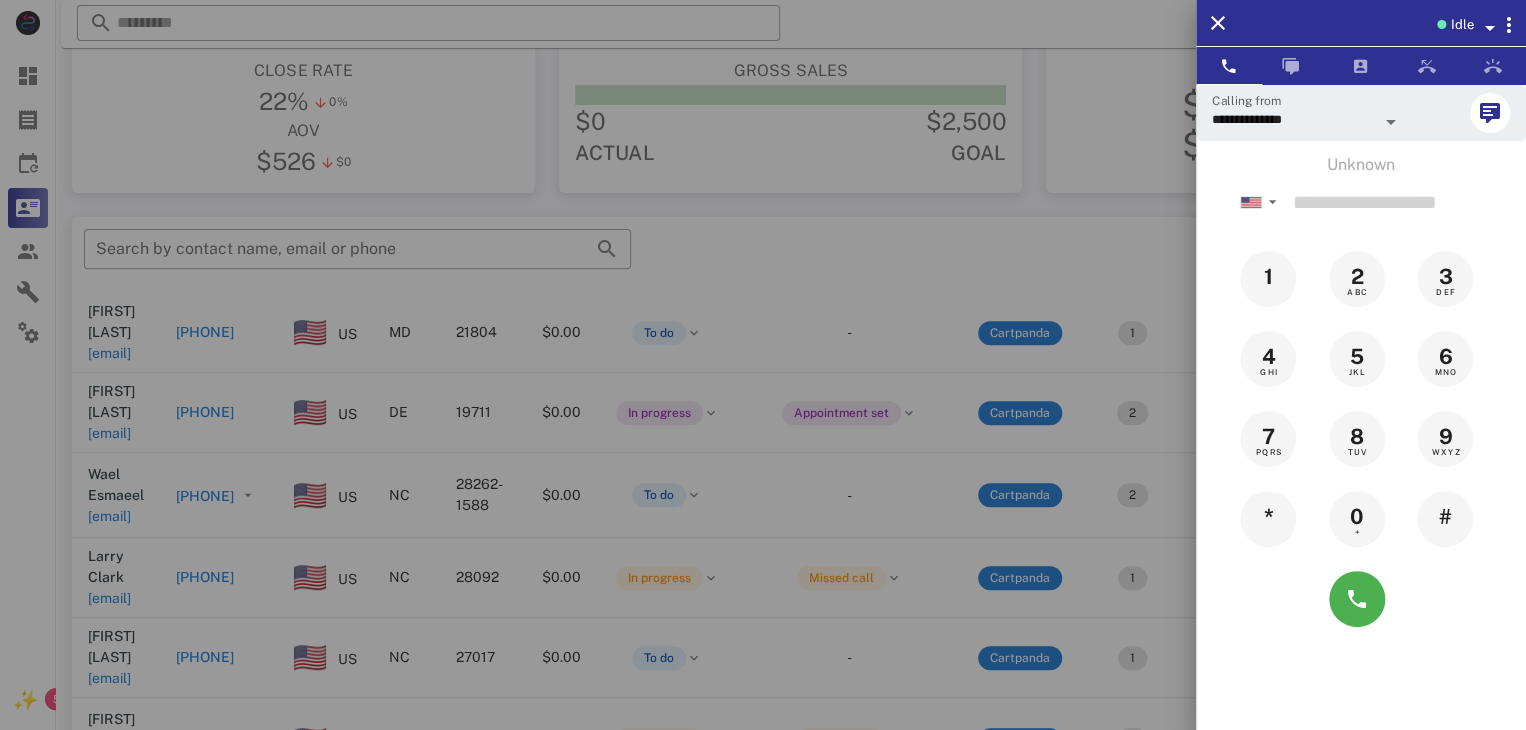drag, startPoint x: 95, startPoint y: 570, endPoint x: 60, endPoint y: 565, distance: 35.35534 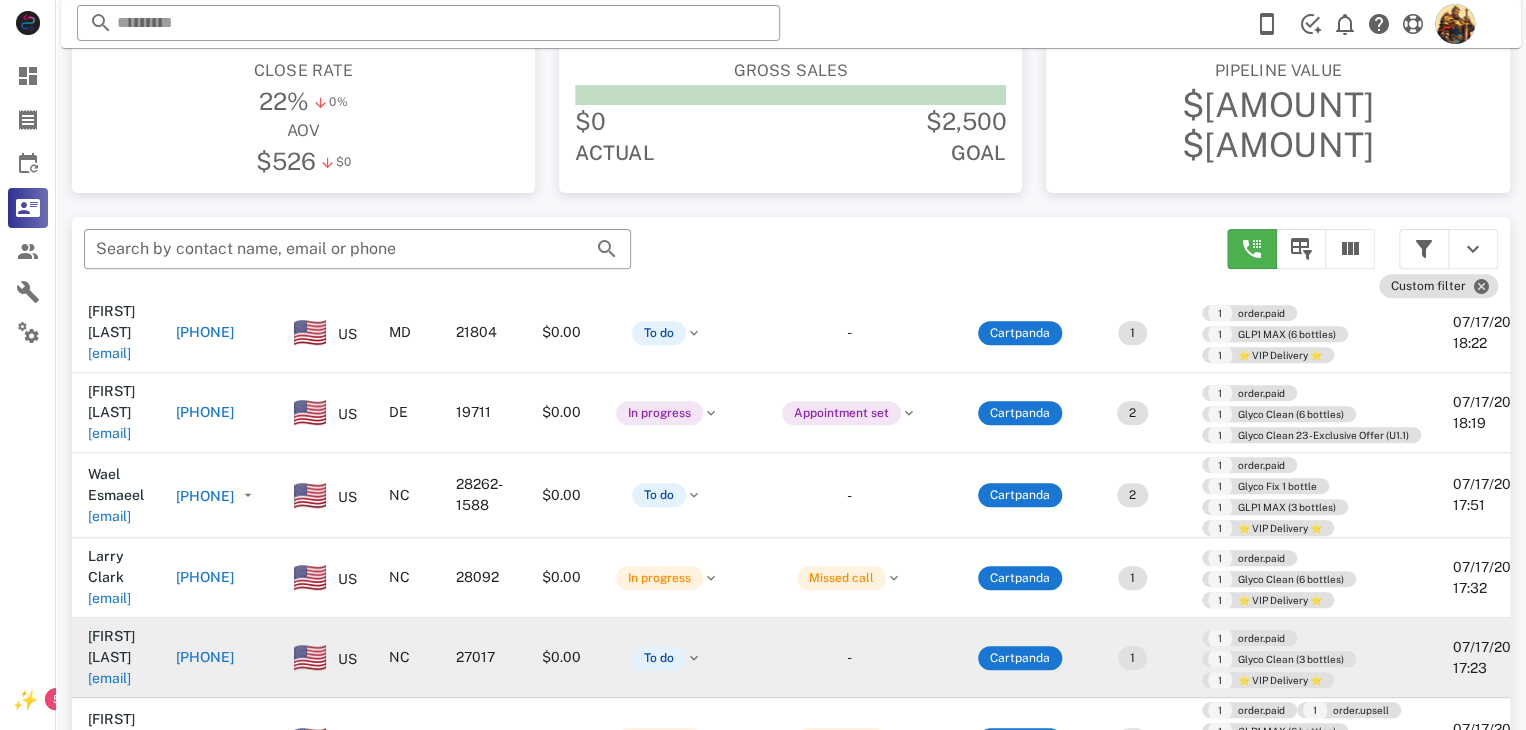 click on "[EMAIL]" at bounding box center (109, 678) 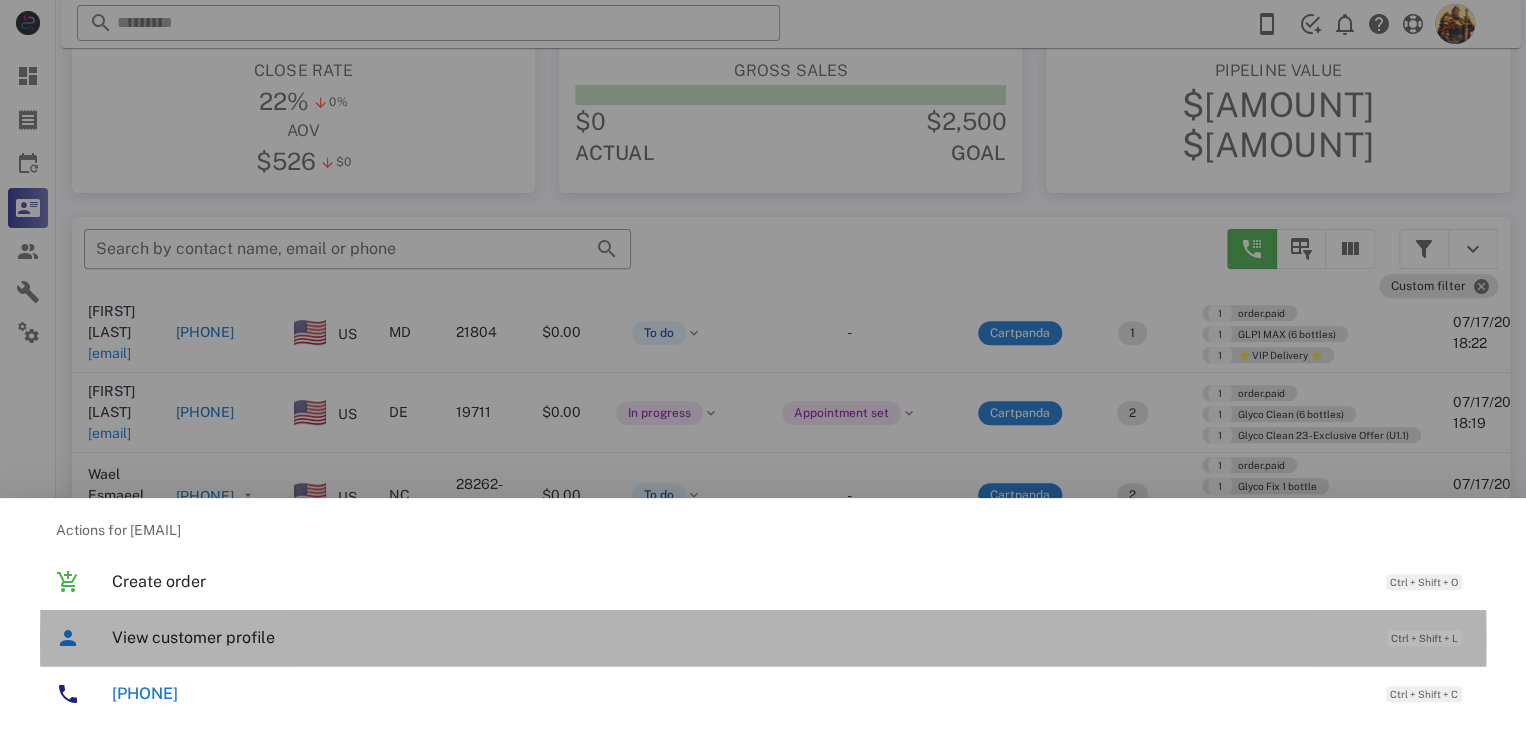 drag, startPoint x: 157, startPoint y: 639, endPoint x: 118, endPoint y: 642, distance: 39.115215 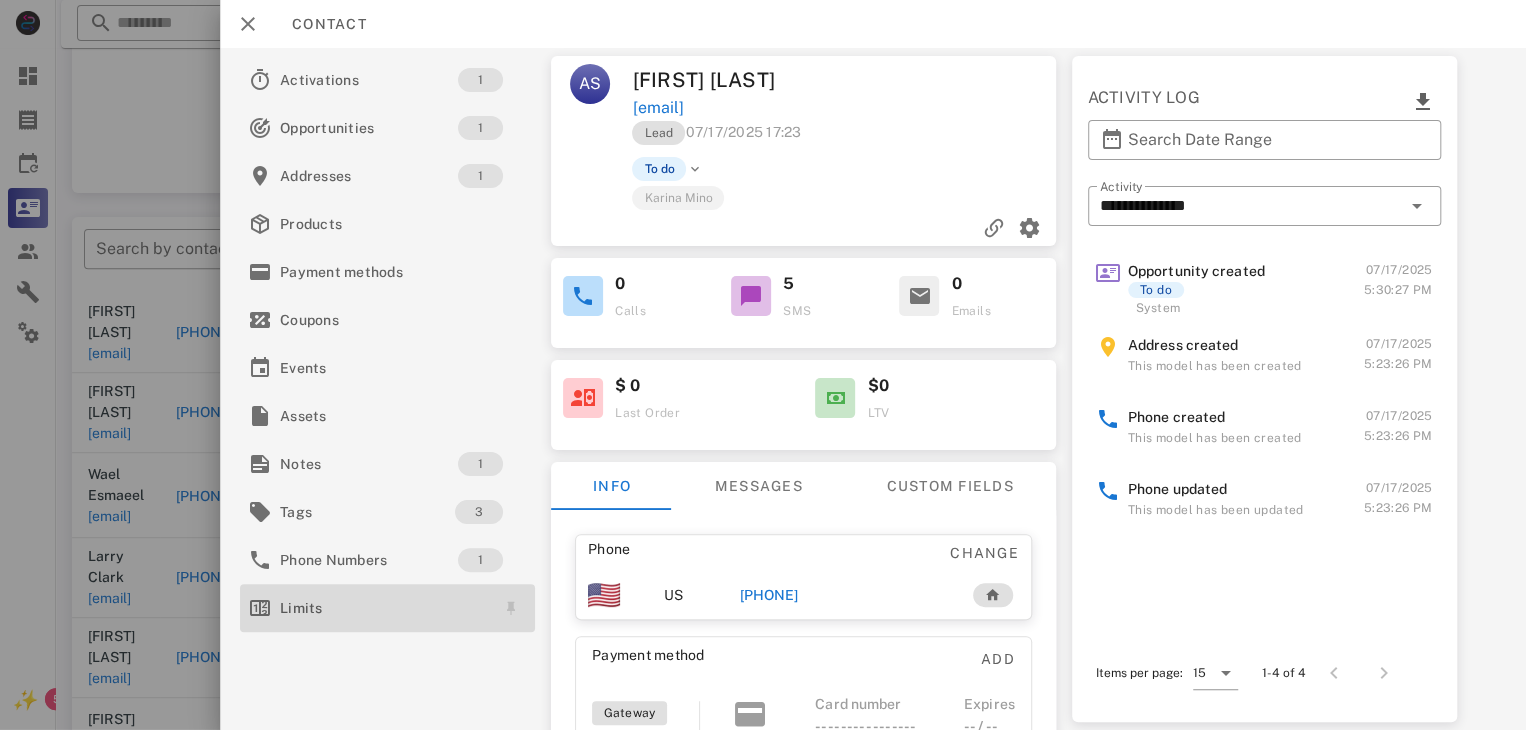 click on "Limits" at bounding box center [383, 608] 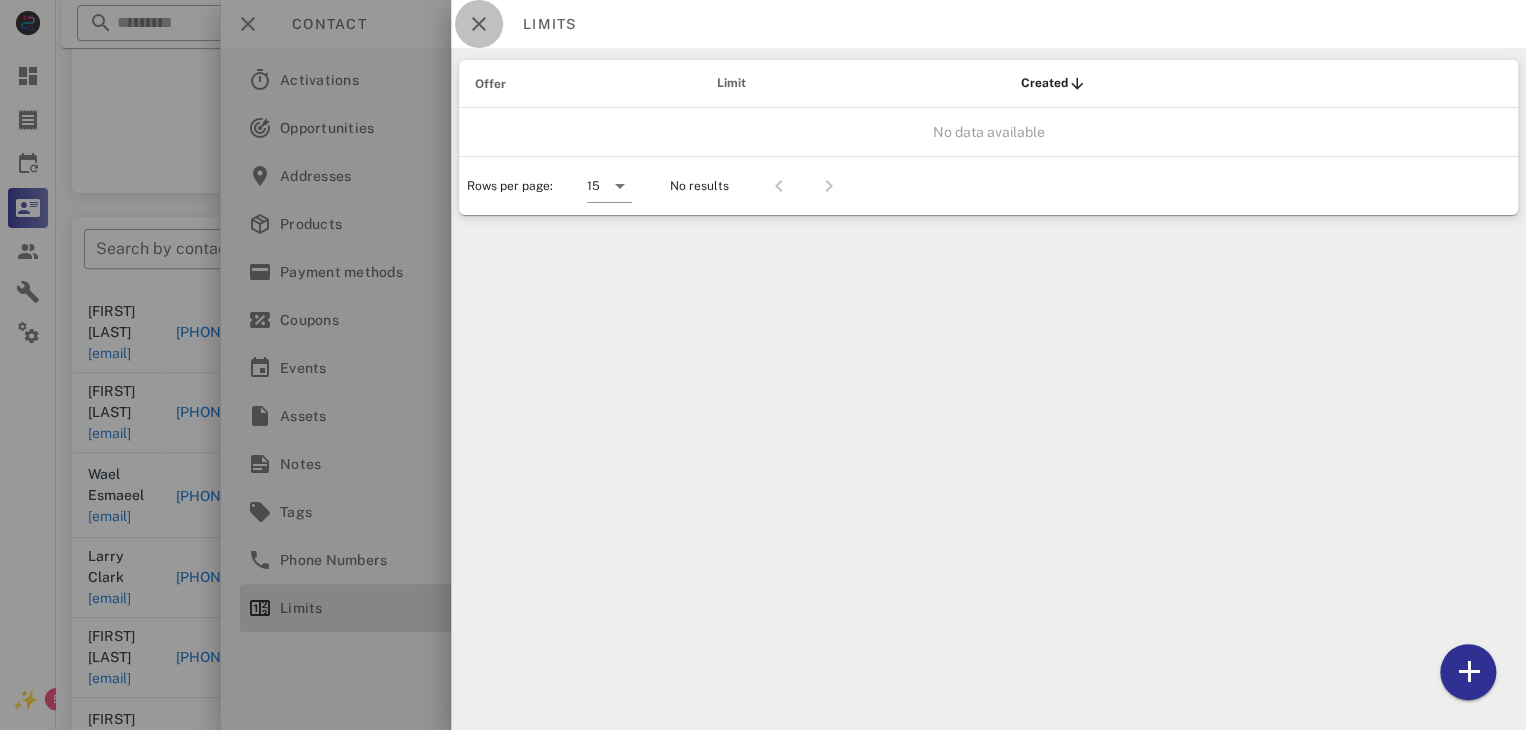 click at bounding box center [479, 24] 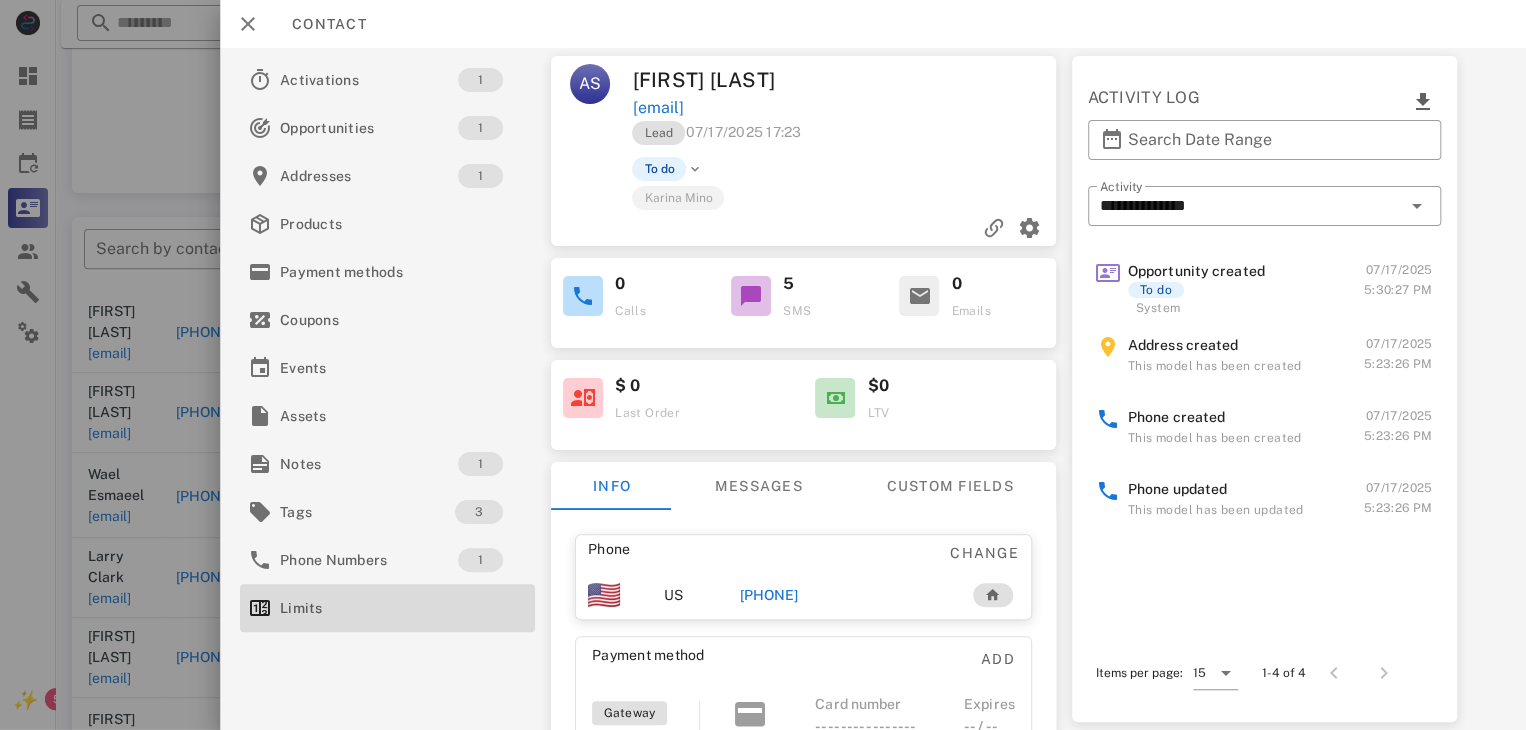 click on "[PHONE]" at bounding box center [769, 595] 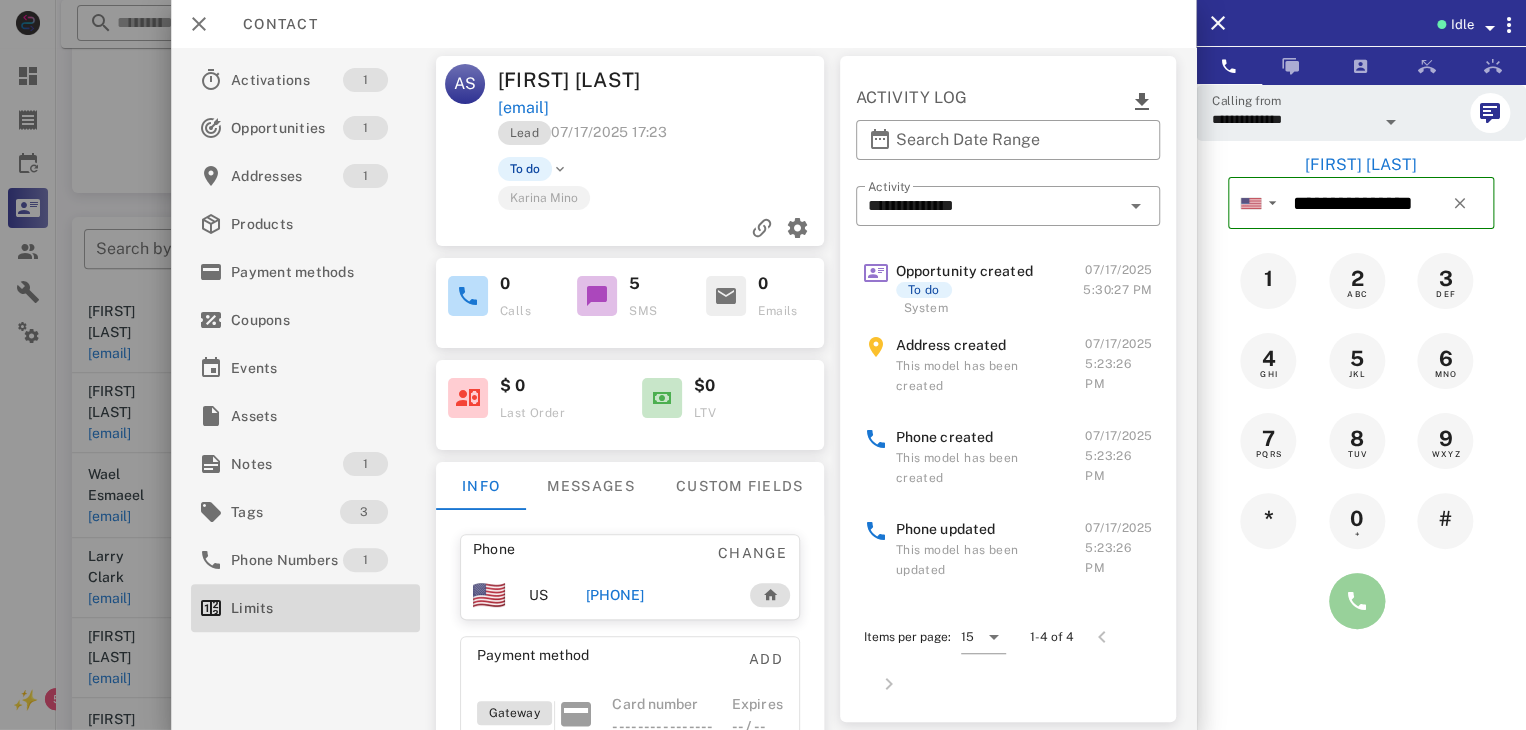 click at bounding box center [1357, 601] 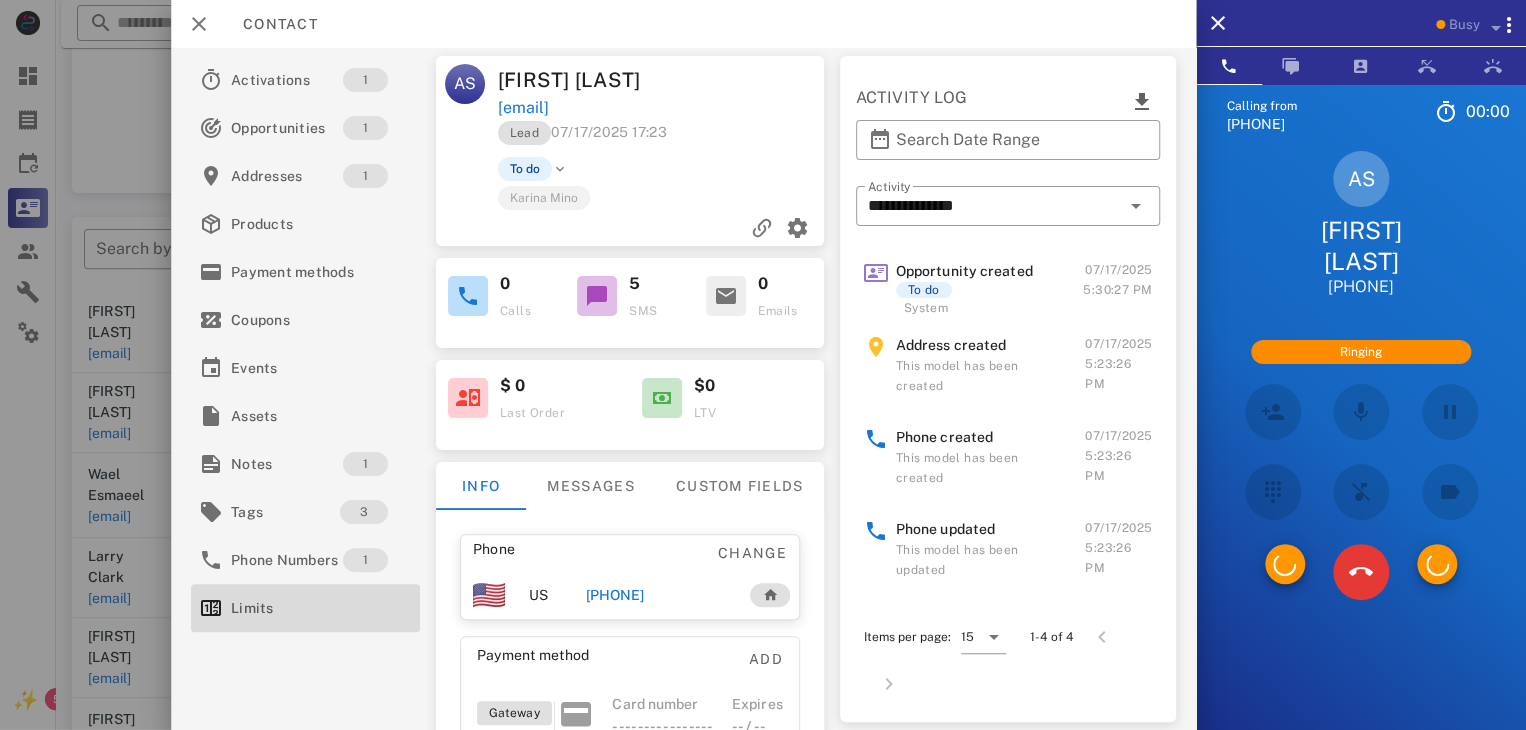 click on "[COUNTRY_CODE] [COUNTRY_CODE] [COUNTRY_CODE] [COUNTRY_CODE] [COUNTRY_CODE] [COUNTRY_CODE] [COUNTRY_CODE] [COUNTRY_CODE] [NAME] [PHONE] Ringing Directory ​ [INITIALS] [NAME] Idle [INITIALS] [NAME] Idle [INITIALS] [NAME] Idle [INITIALS] [NAME] Idle [INITIALS] [NAME] Idle [INITIALS] [NAME] Idle [INITIALS] [NAME] Idle [INITIALS] [NAME] Idle [INITIALS] [NAME] Idle [INITIALS] [NAME] Busy [INITIALS] [NAME] Busy [INITIALS] [NAME] Busy [INITIALS] [NAME] Busy [INITIALS] [NAME] Busy [INITIALS] [NAME] Busy [INITIALS] [NAME] Busy [INITIALS] [NAME] Offline [INITIALS] [NAME] Offline [INITIALS] [NAME]" at bounding box center [1361, 381] 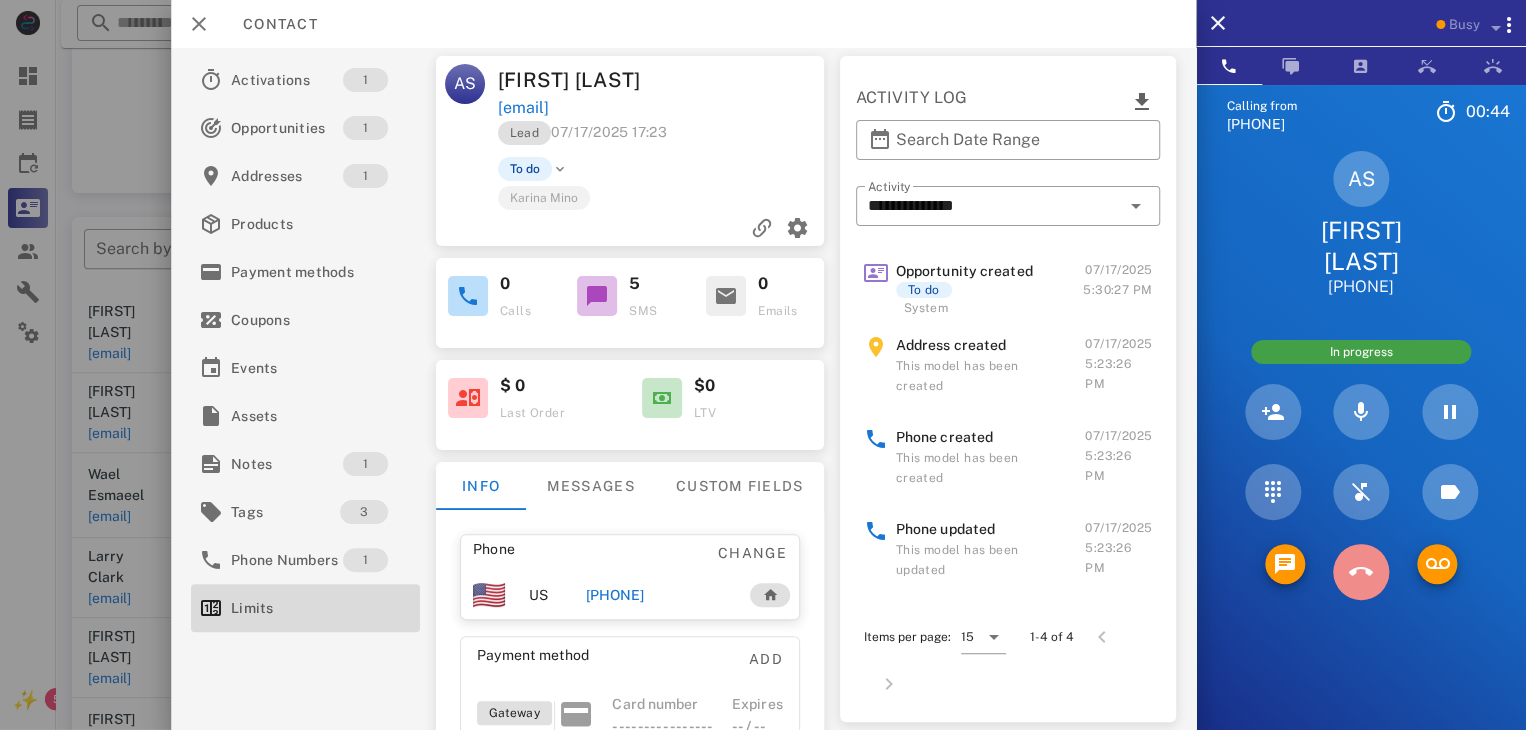 click at bounding box center (1361, 572) 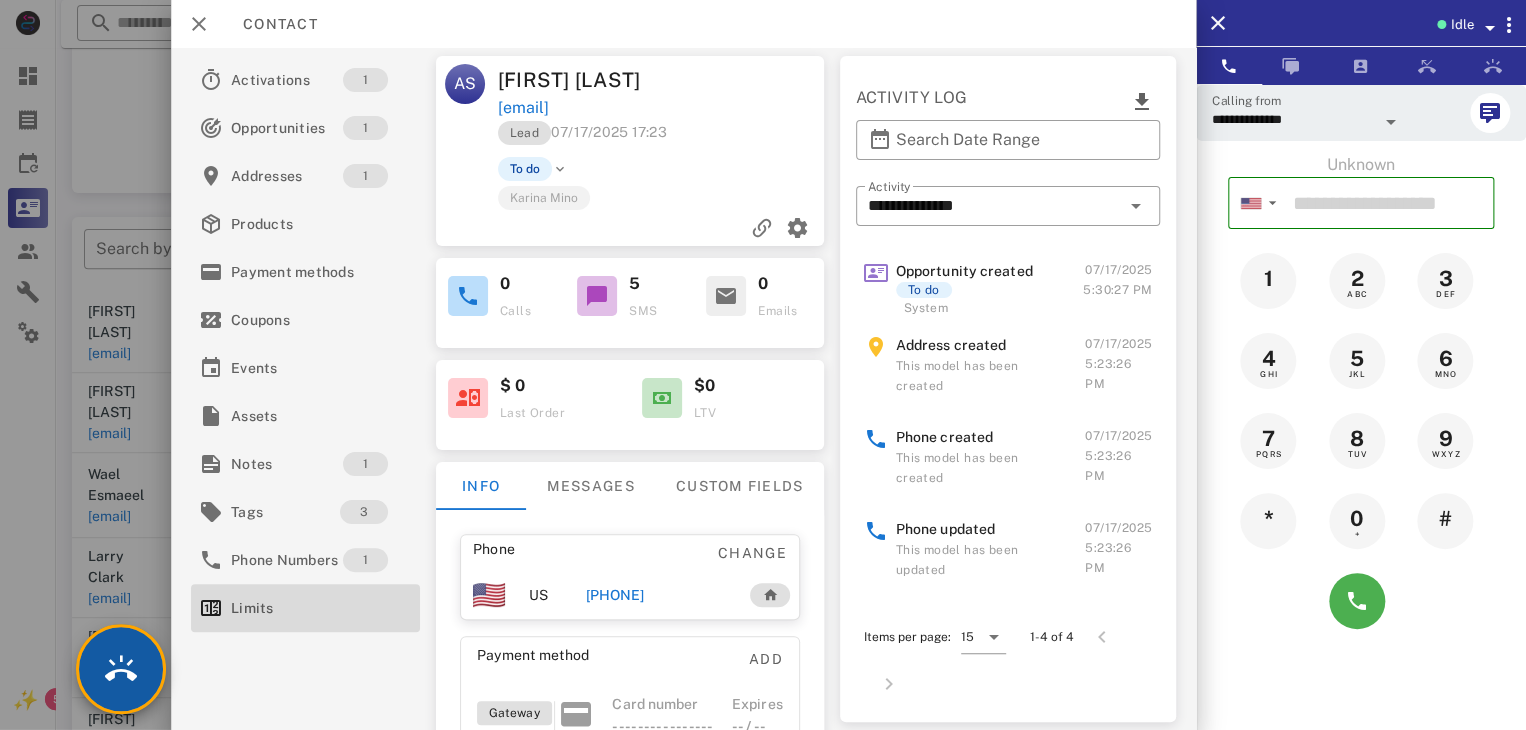click at bounding box center [121, 669] 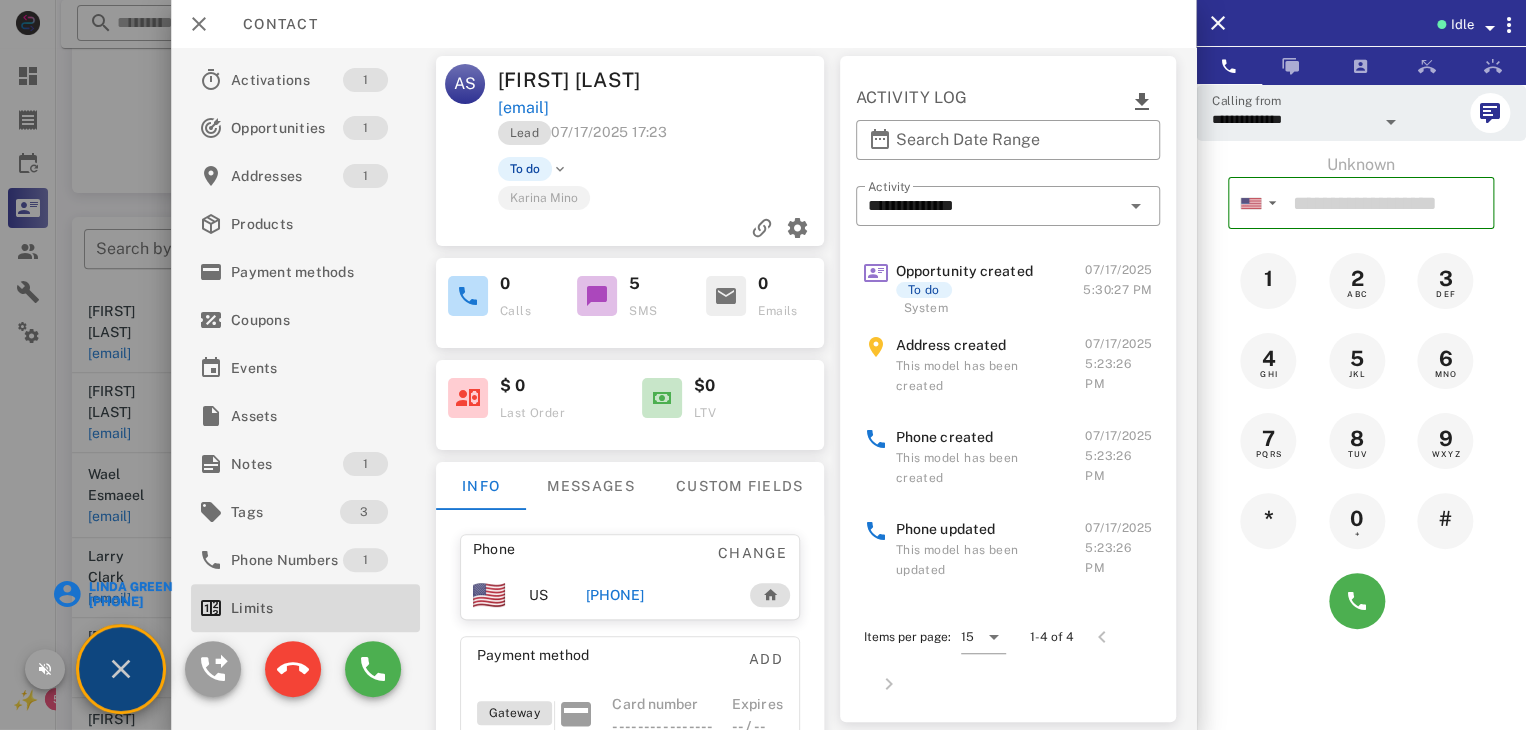 click on "Linda Green" at bounding box center (129, 587) 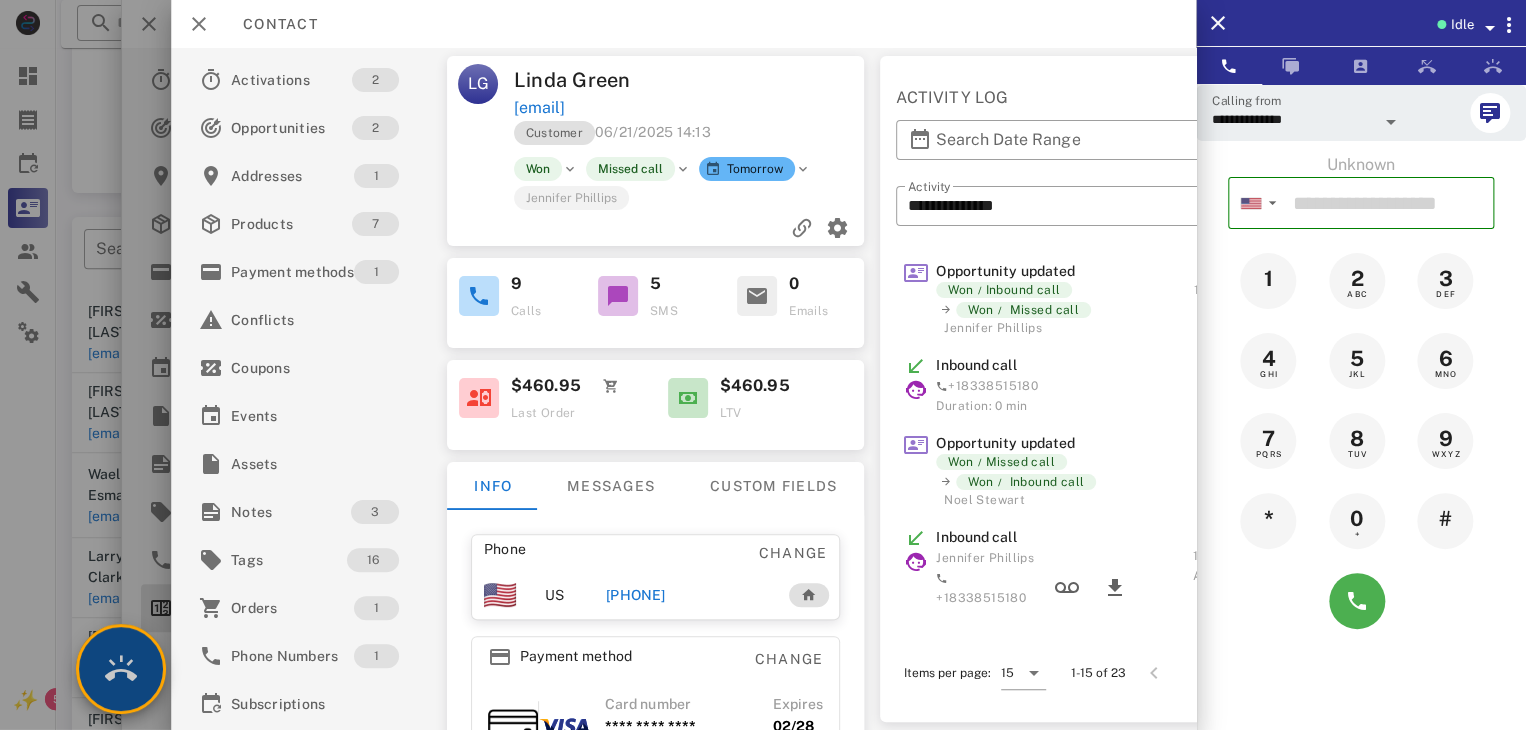 click at bounding box center [121, 669] 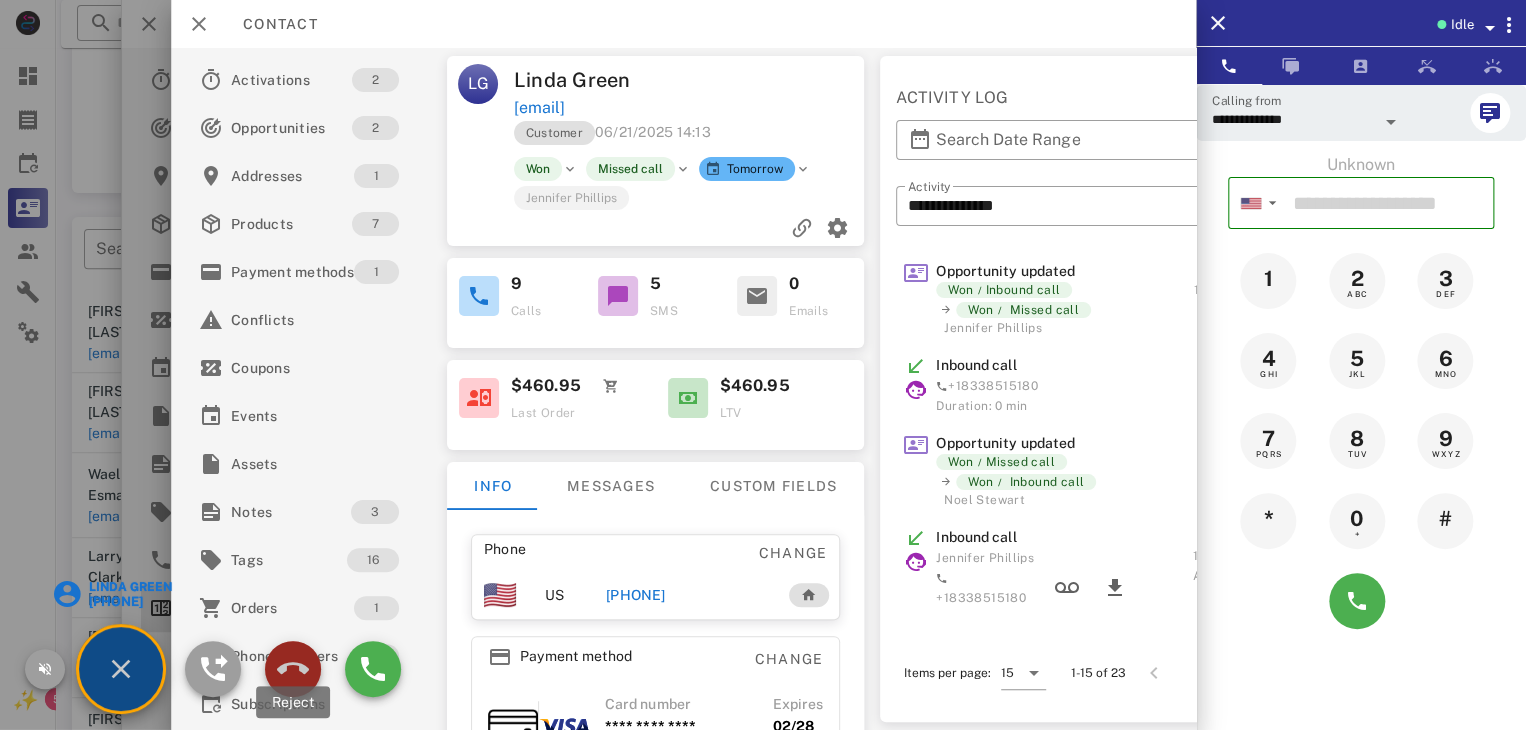click at bounding box center [293, 669] 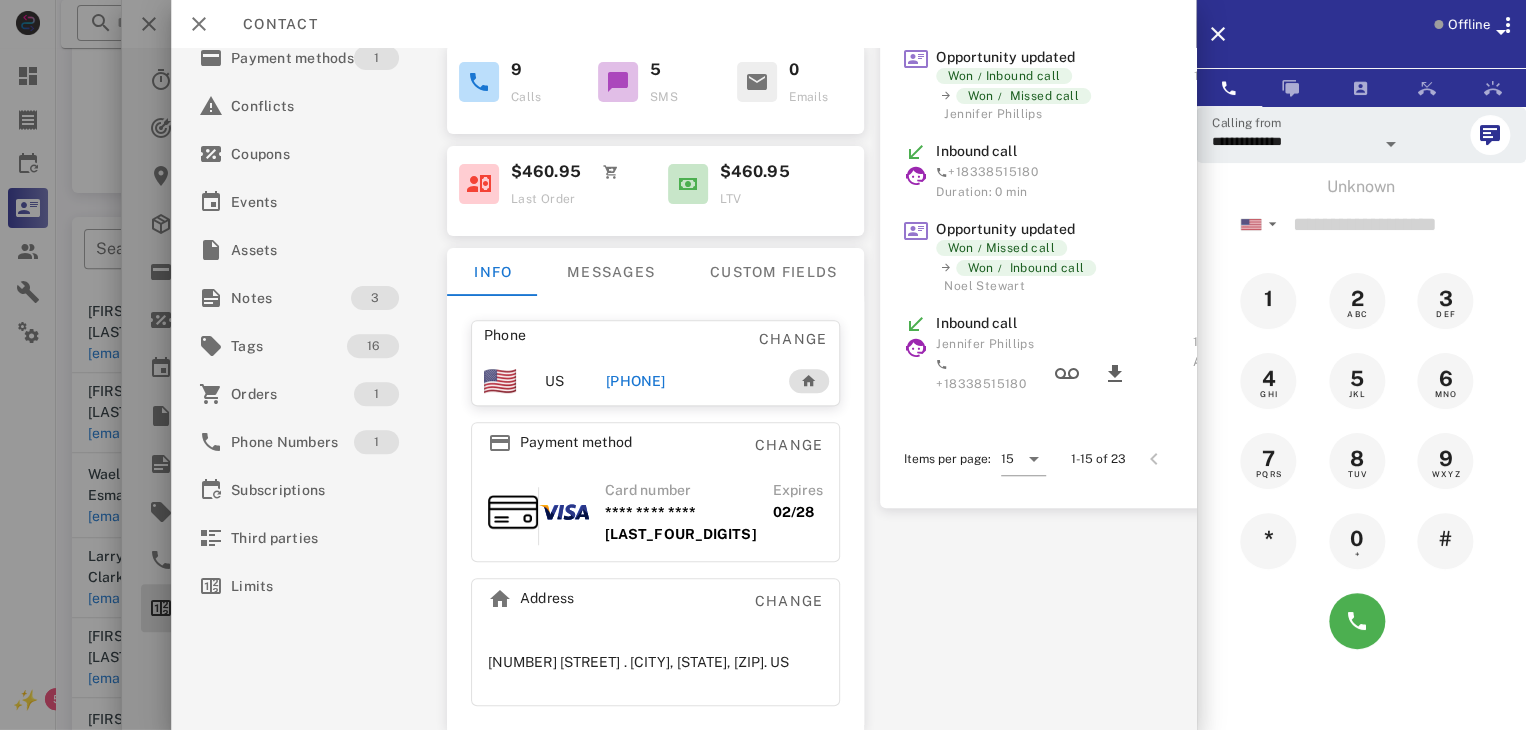 scroll, scrollTop: 229, scrollLeft: 0, axis: vertical 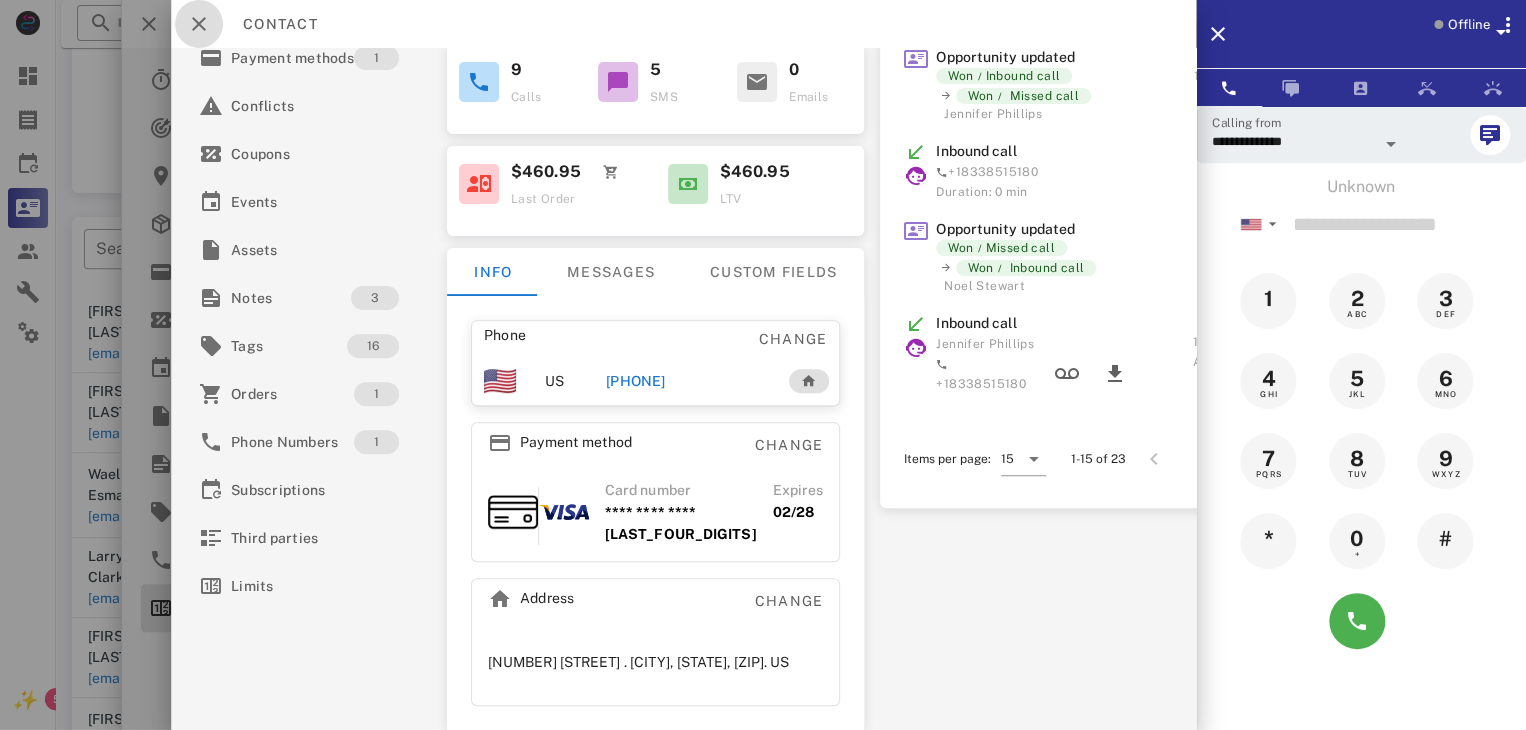click at bounding box center (199, 24) 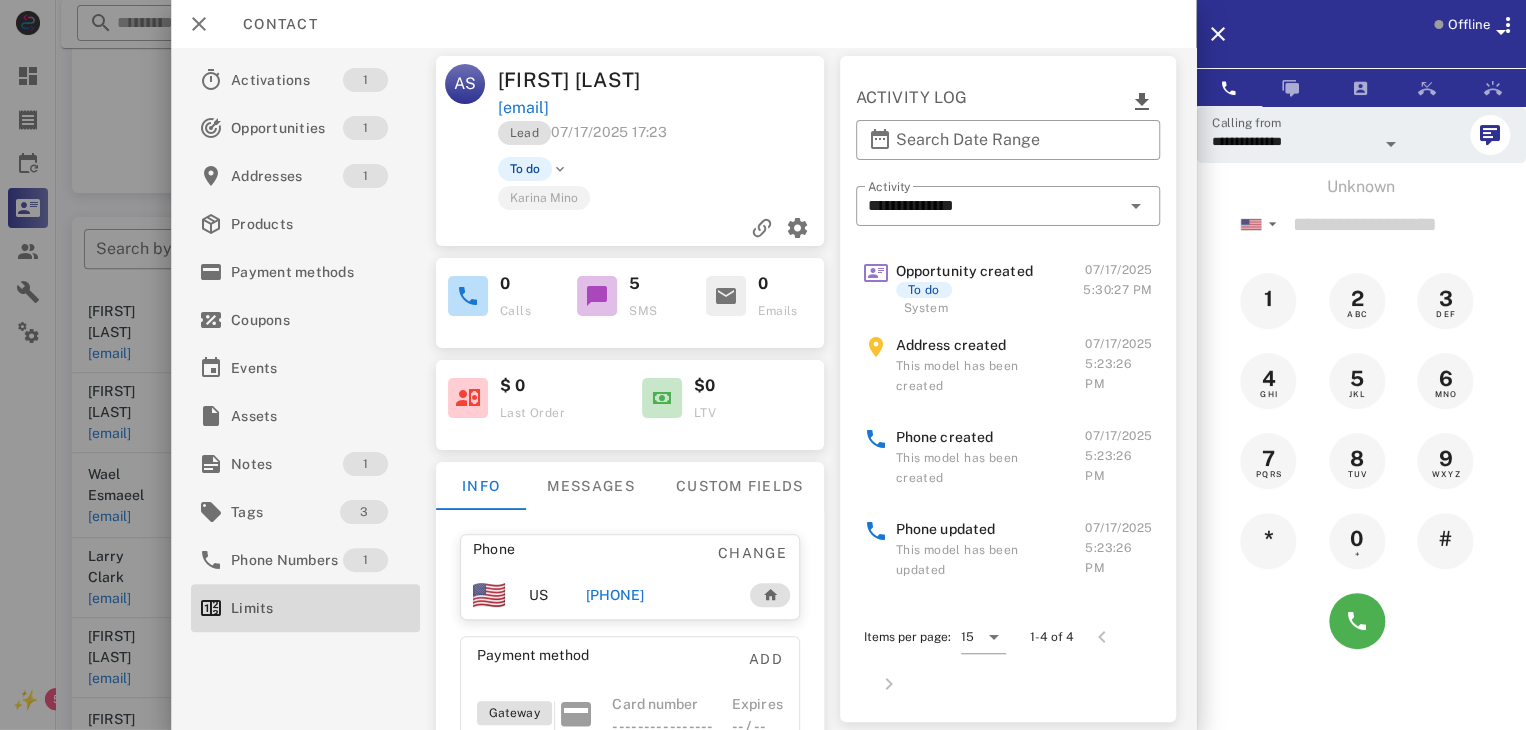 click on "[PHONE]" at bounding box center (614, 595) 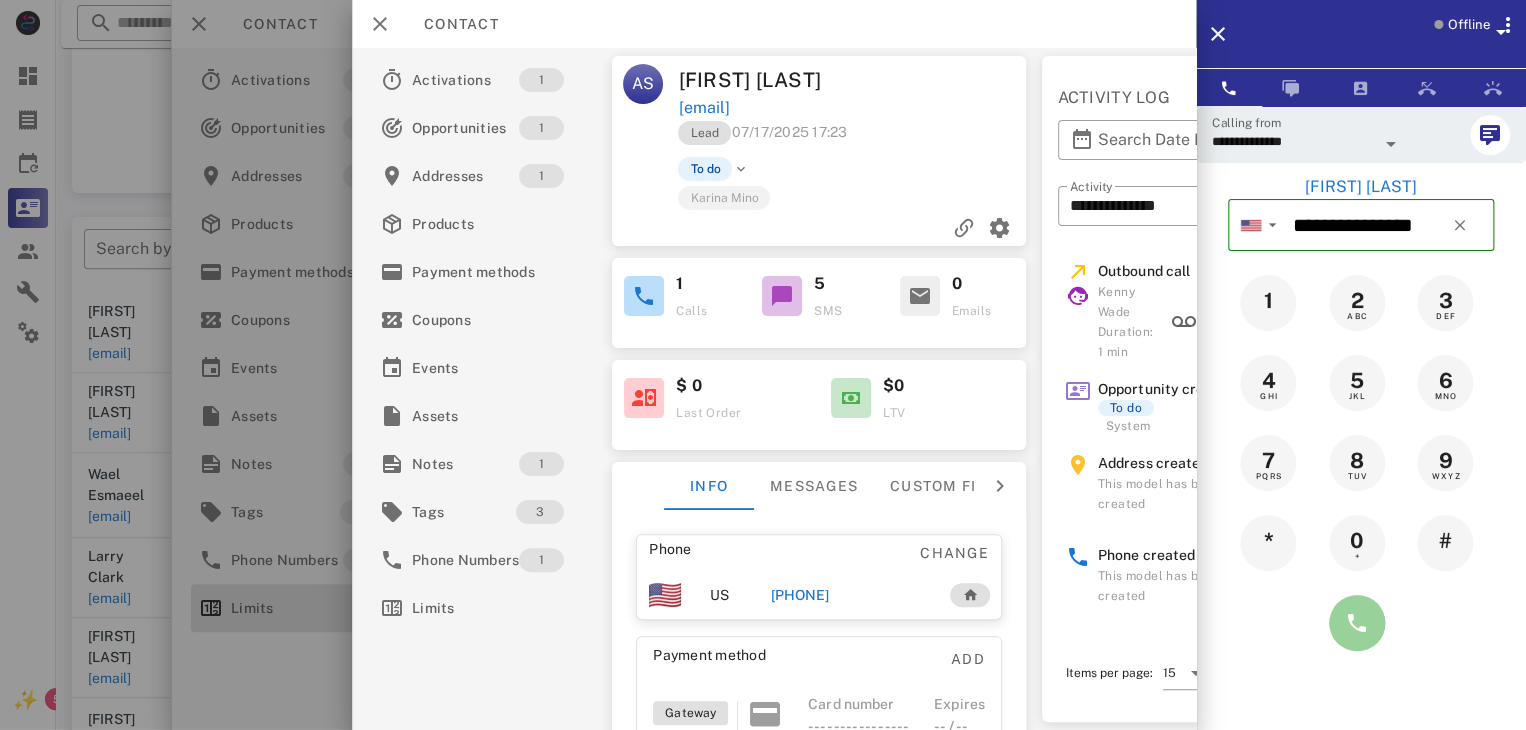 click at bounding box center [1357, 623] 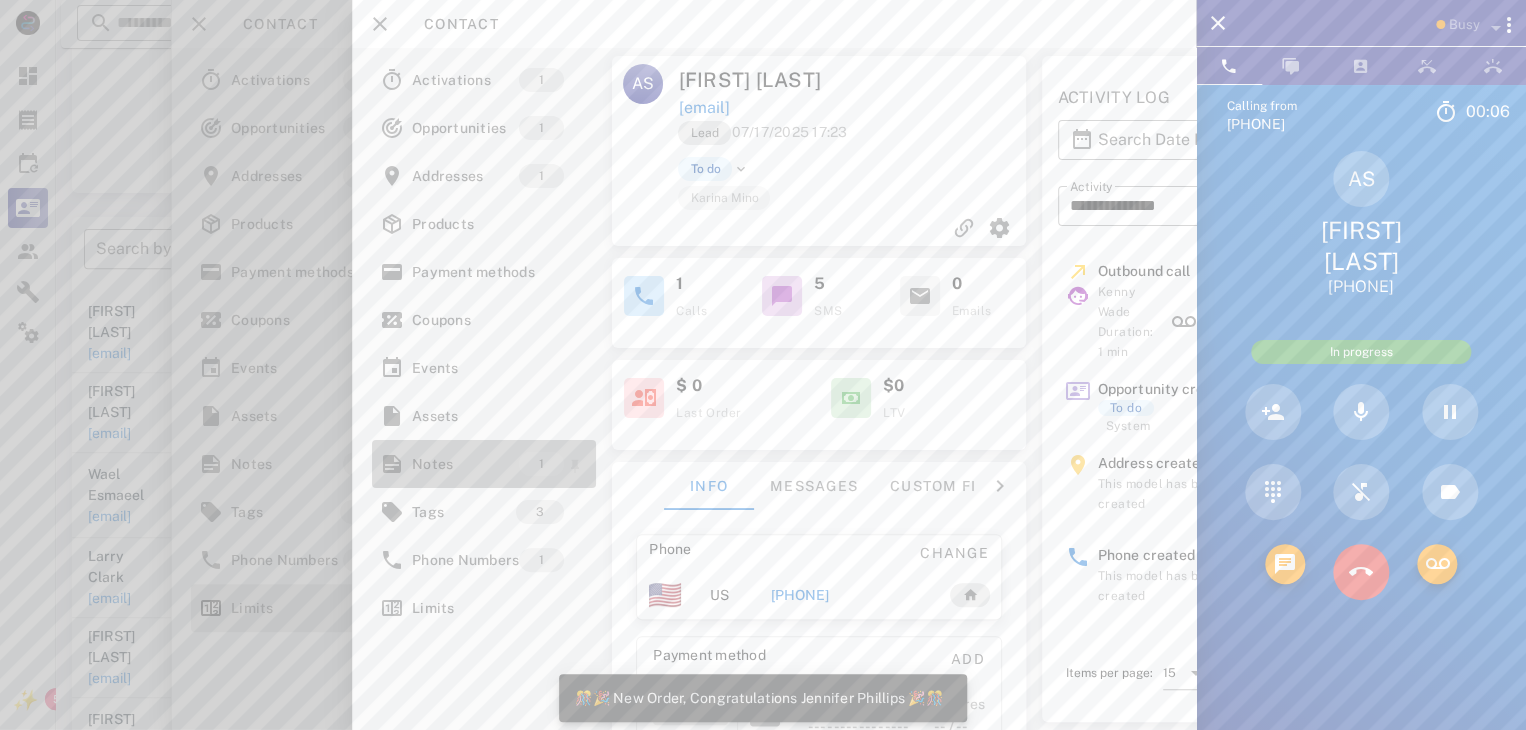click on "Notes" at bounding box center [465, 464] 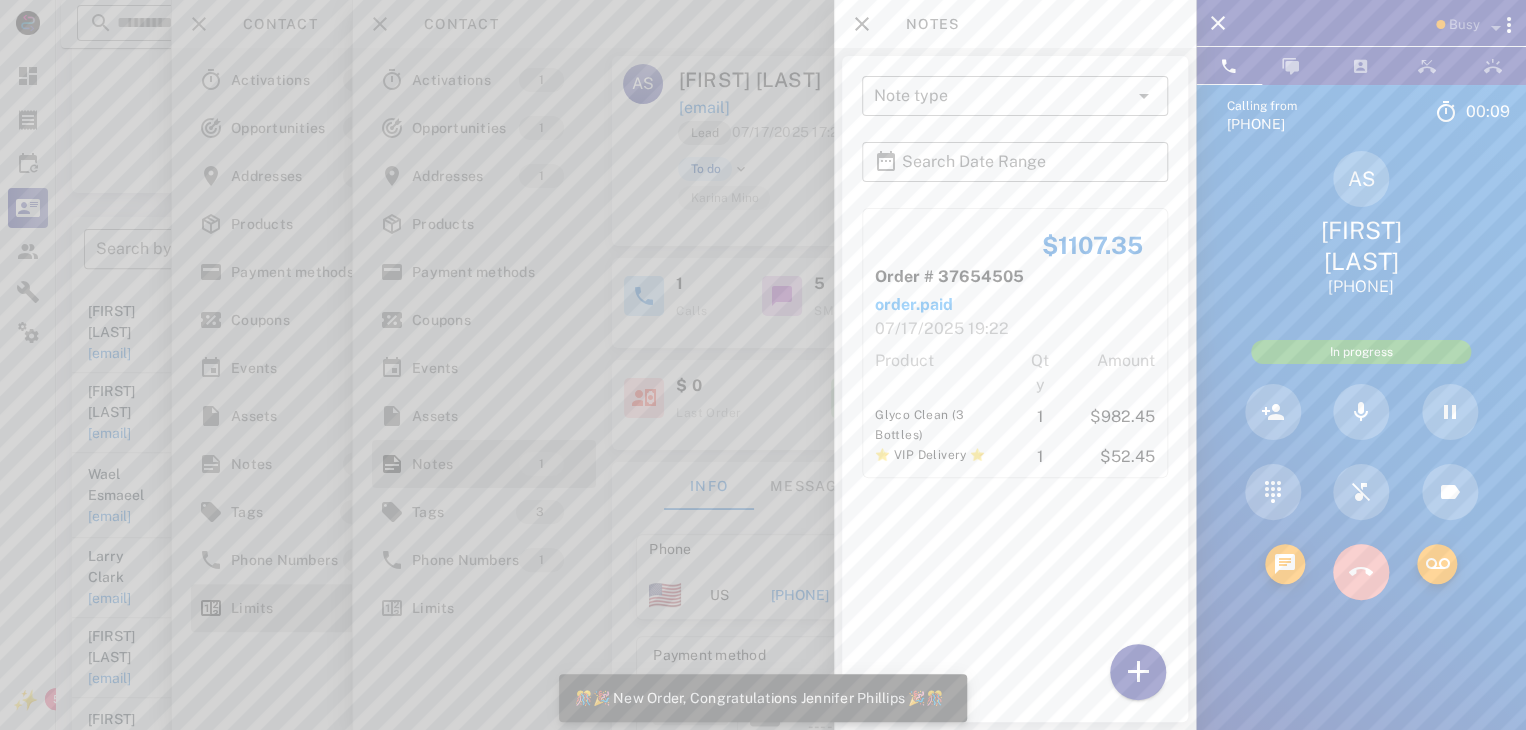 click at bounding box center (1361, 572) 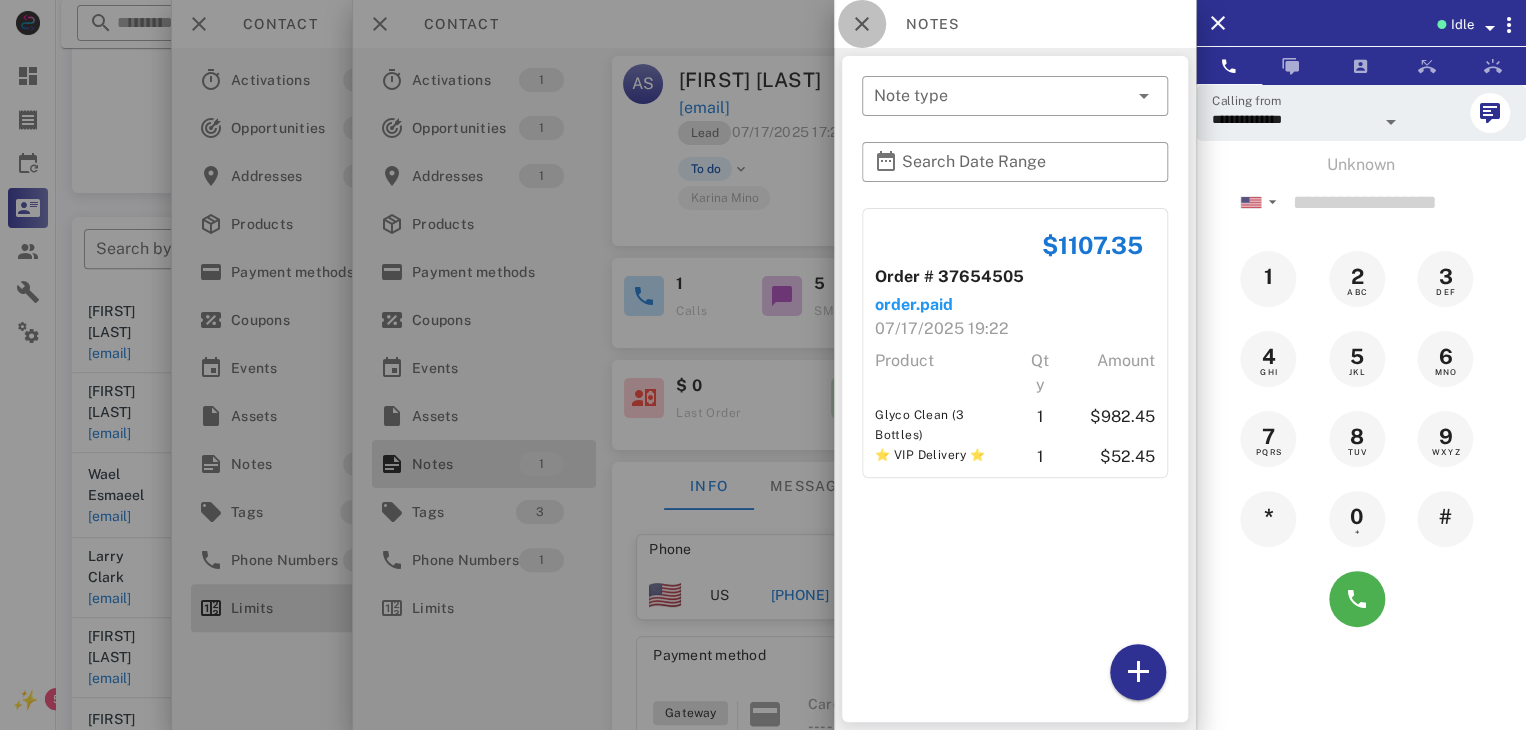 click at bounding box center [862, 24] 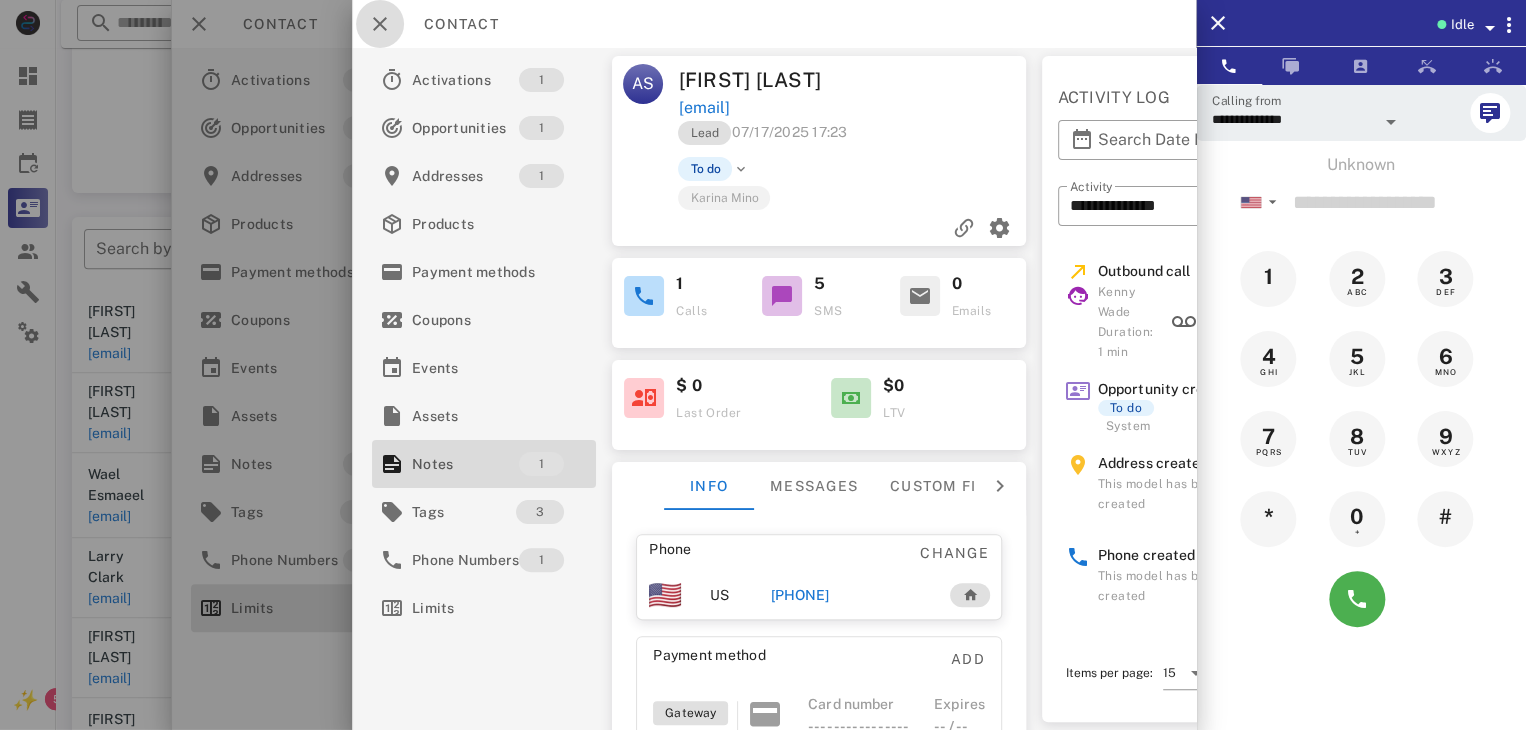 click at bounding box center (380, 24) 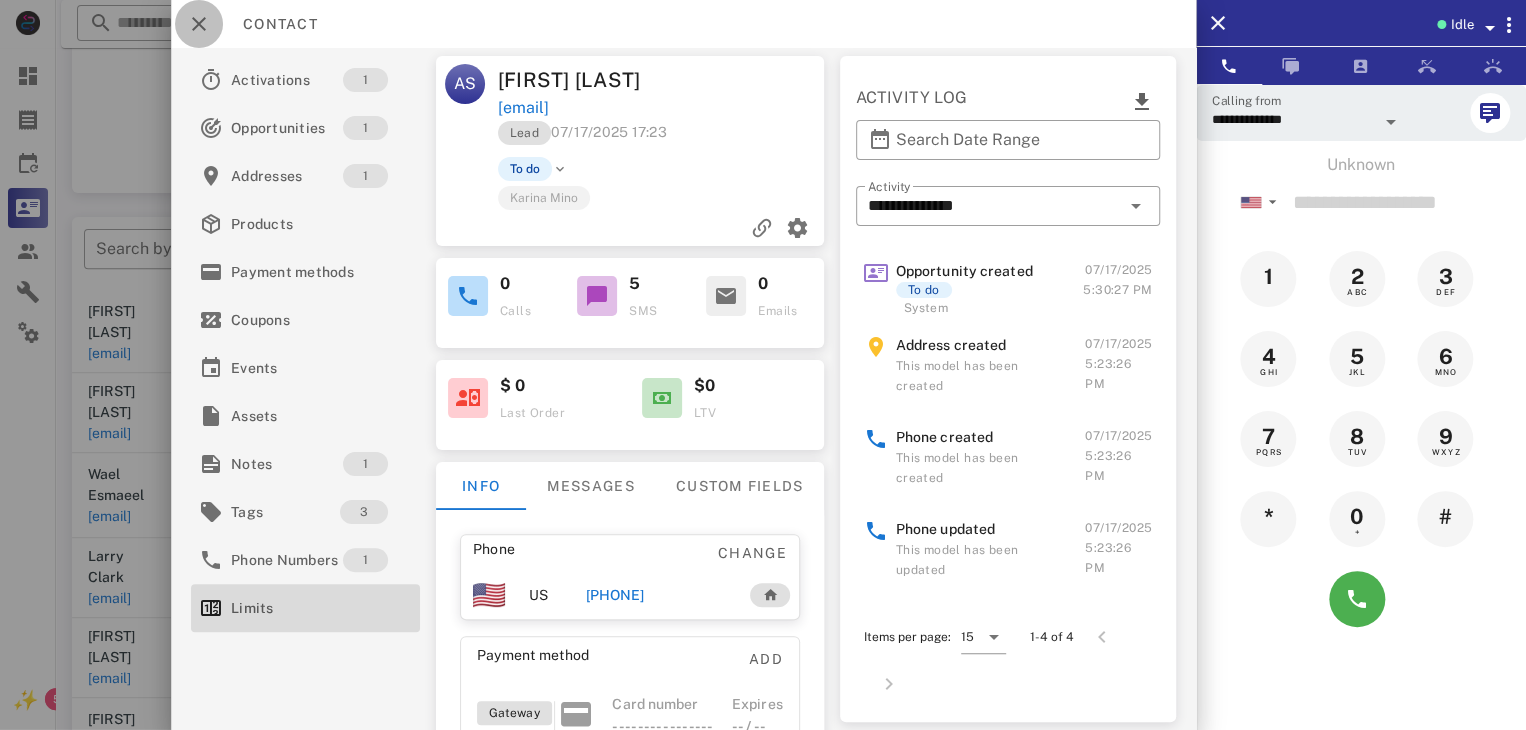 click at bounding box center [199, 24] 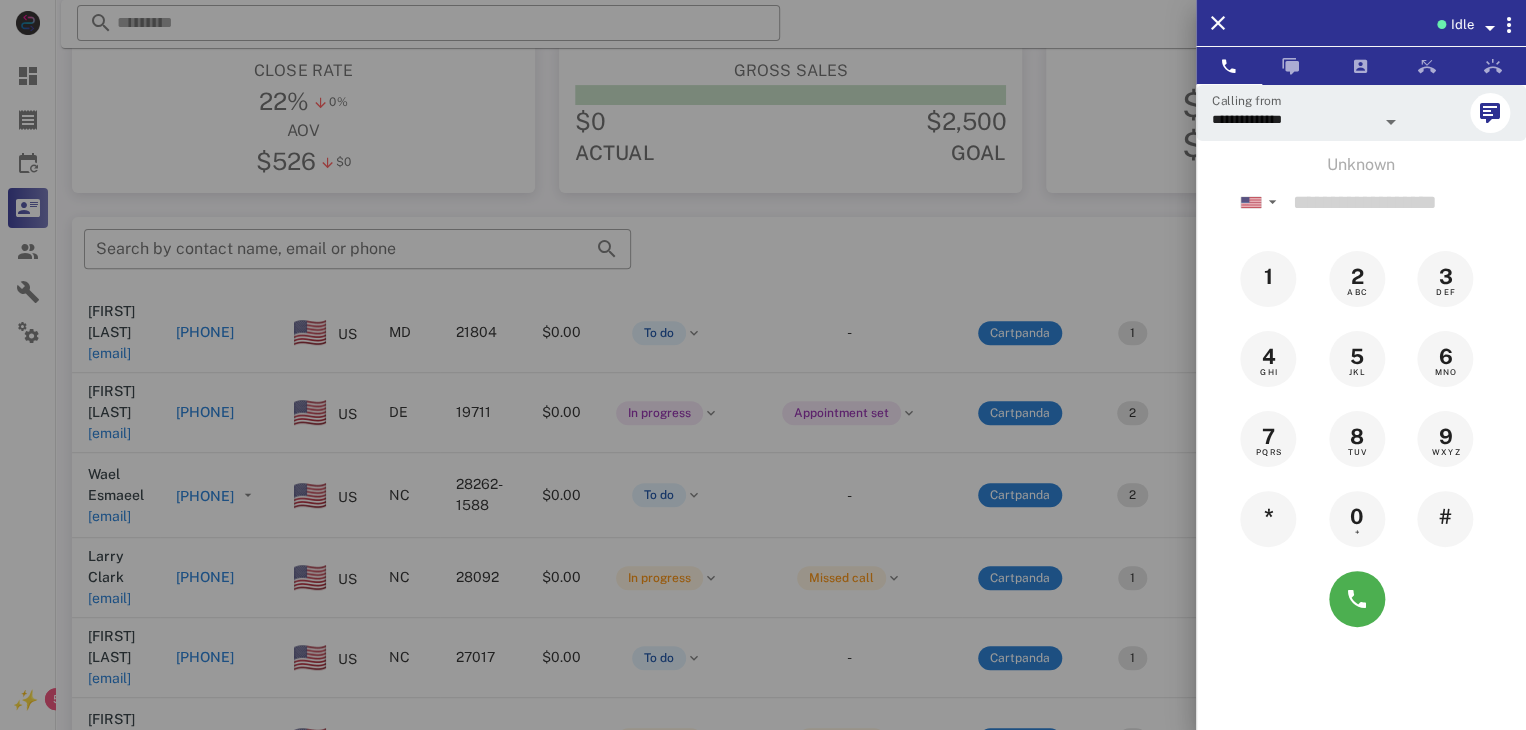 click at bounding box center (763, 365) 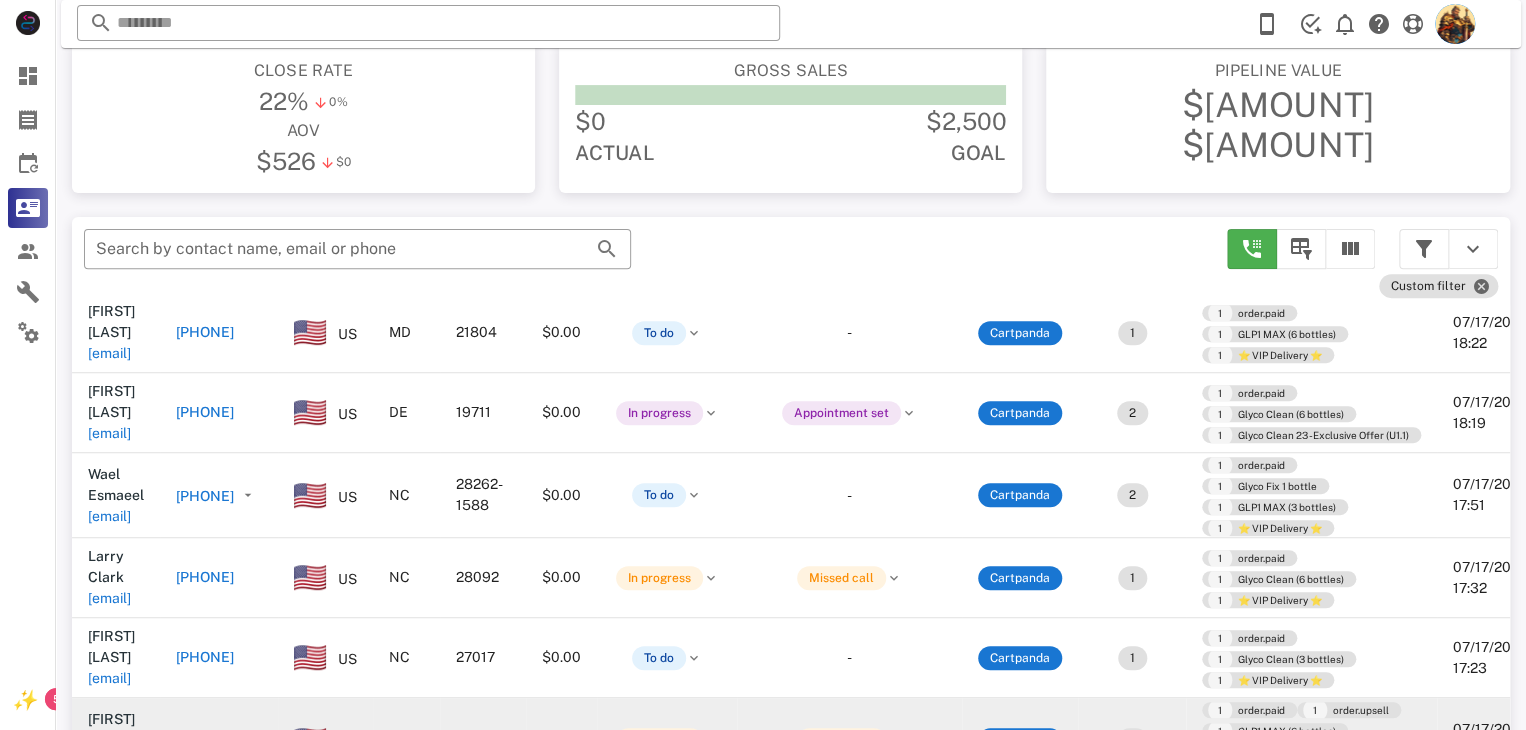 click on "[EMAIL]" at bounding box center (109, 761) 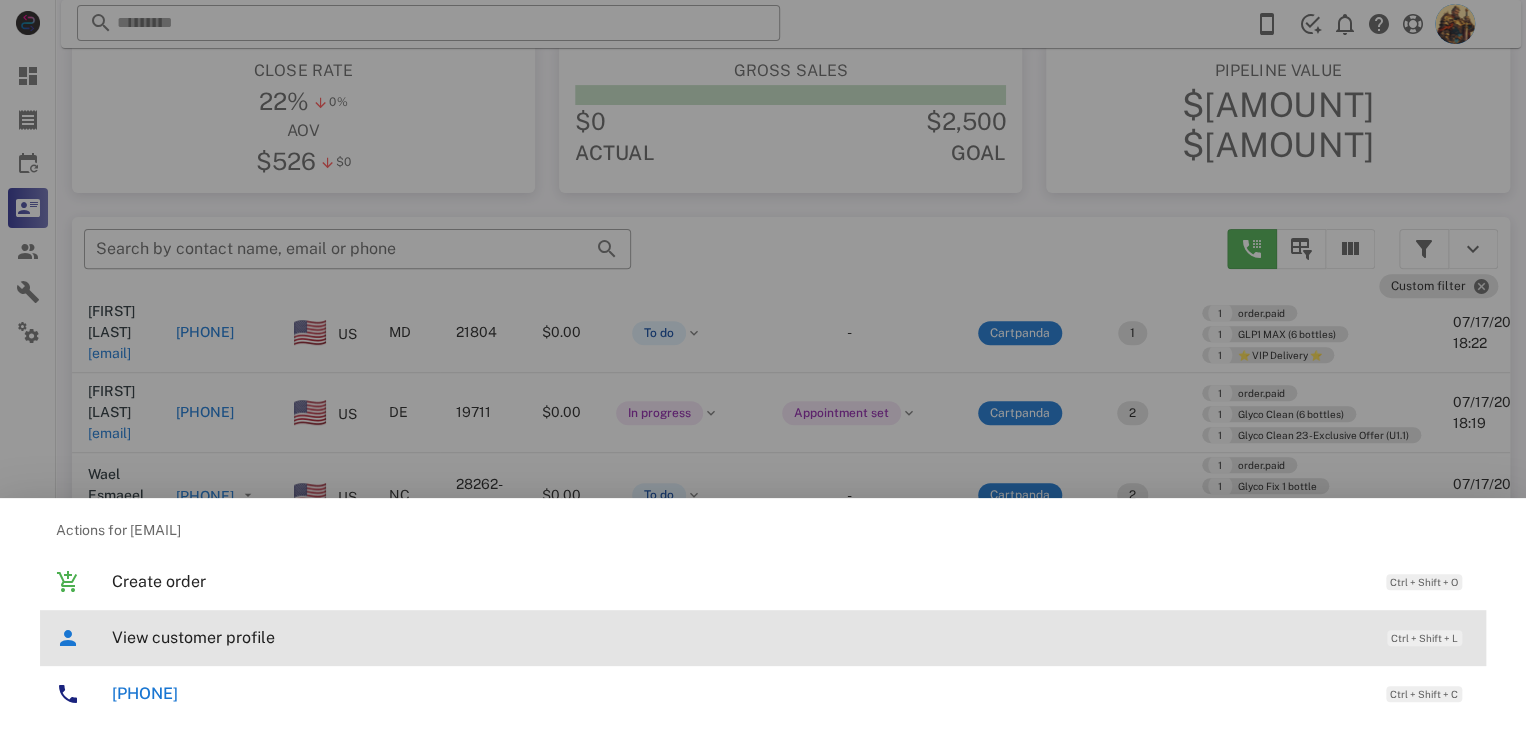 click on "View customer profile Ctrl + Shift + L" at bounding box center (791, 637) 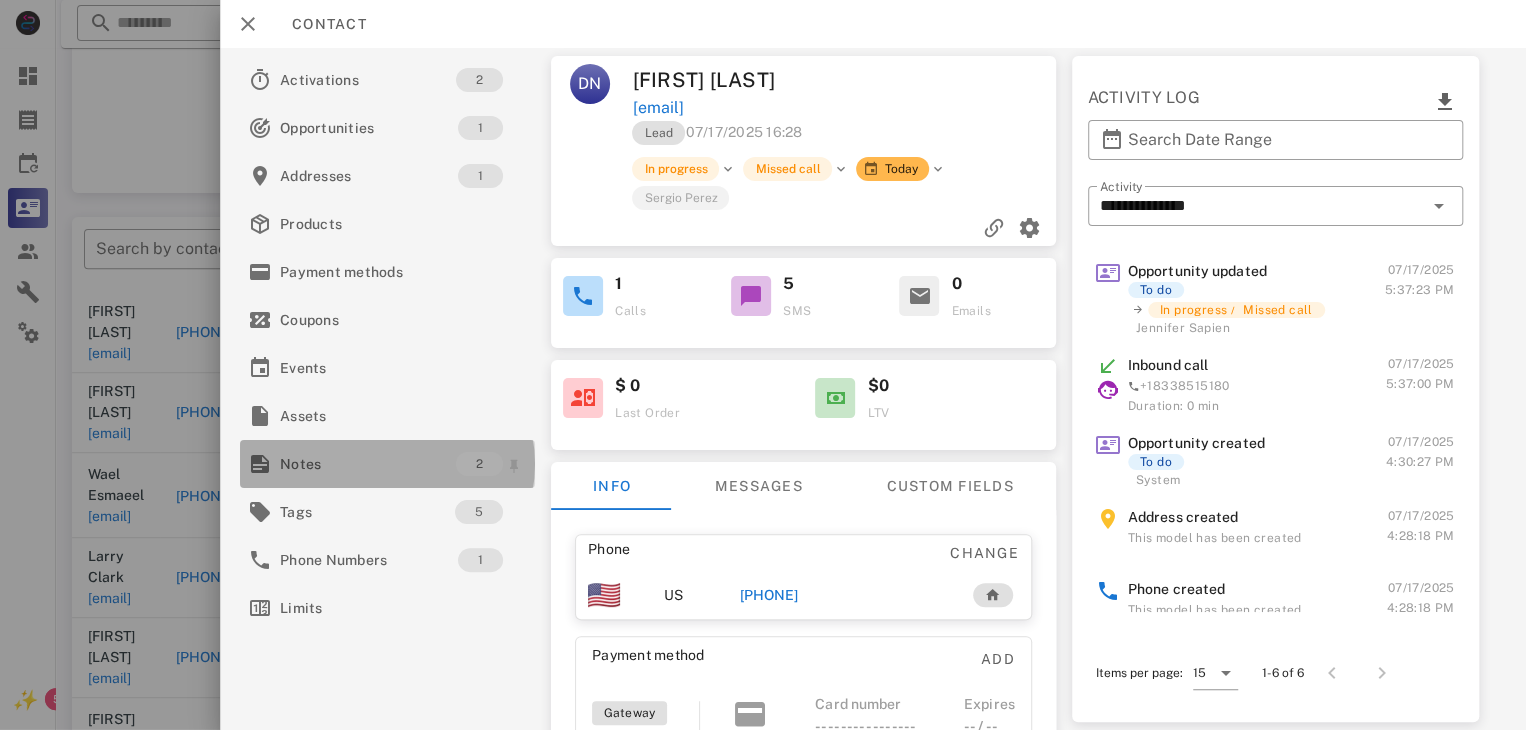 click at bounding box center (260, 464) 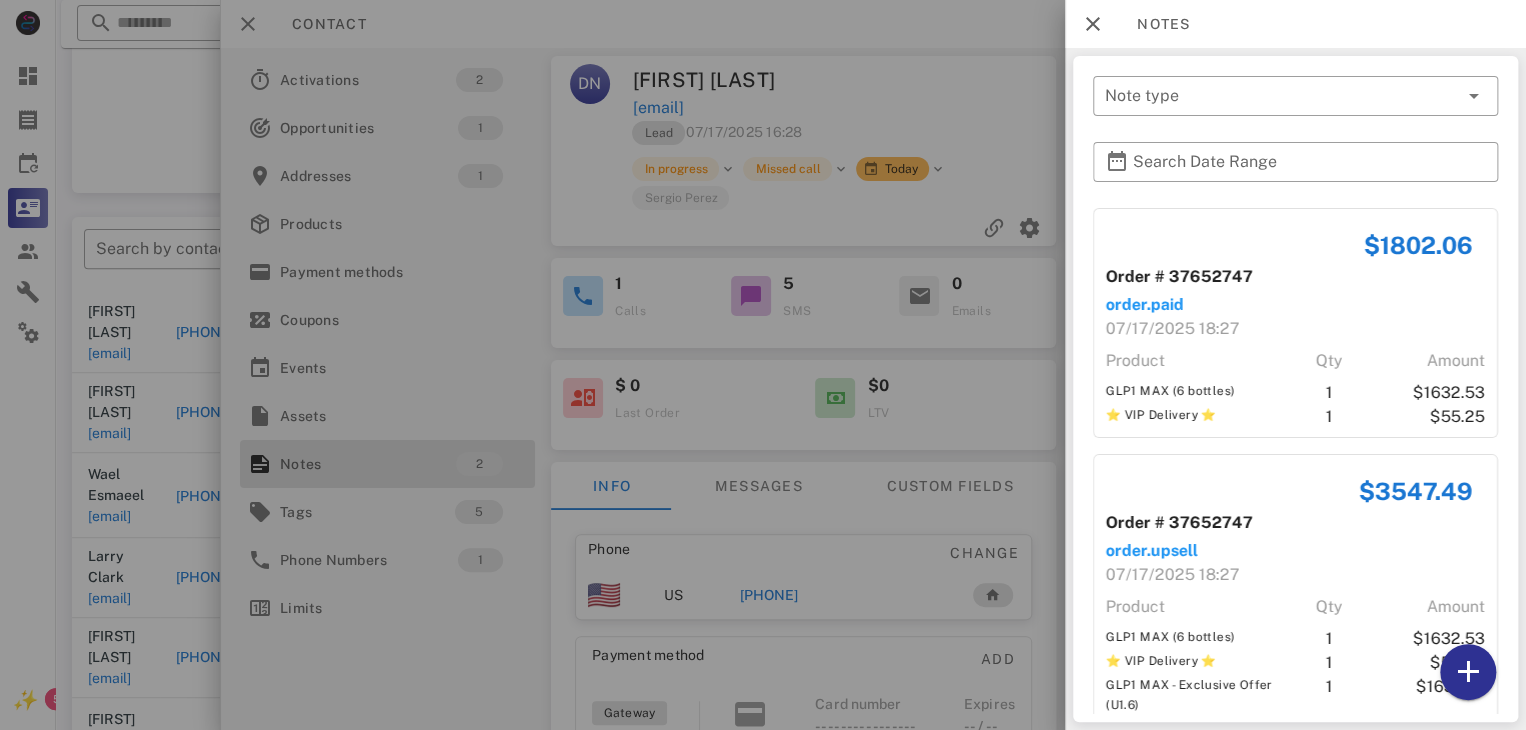 click at bounding box center [763, 365] 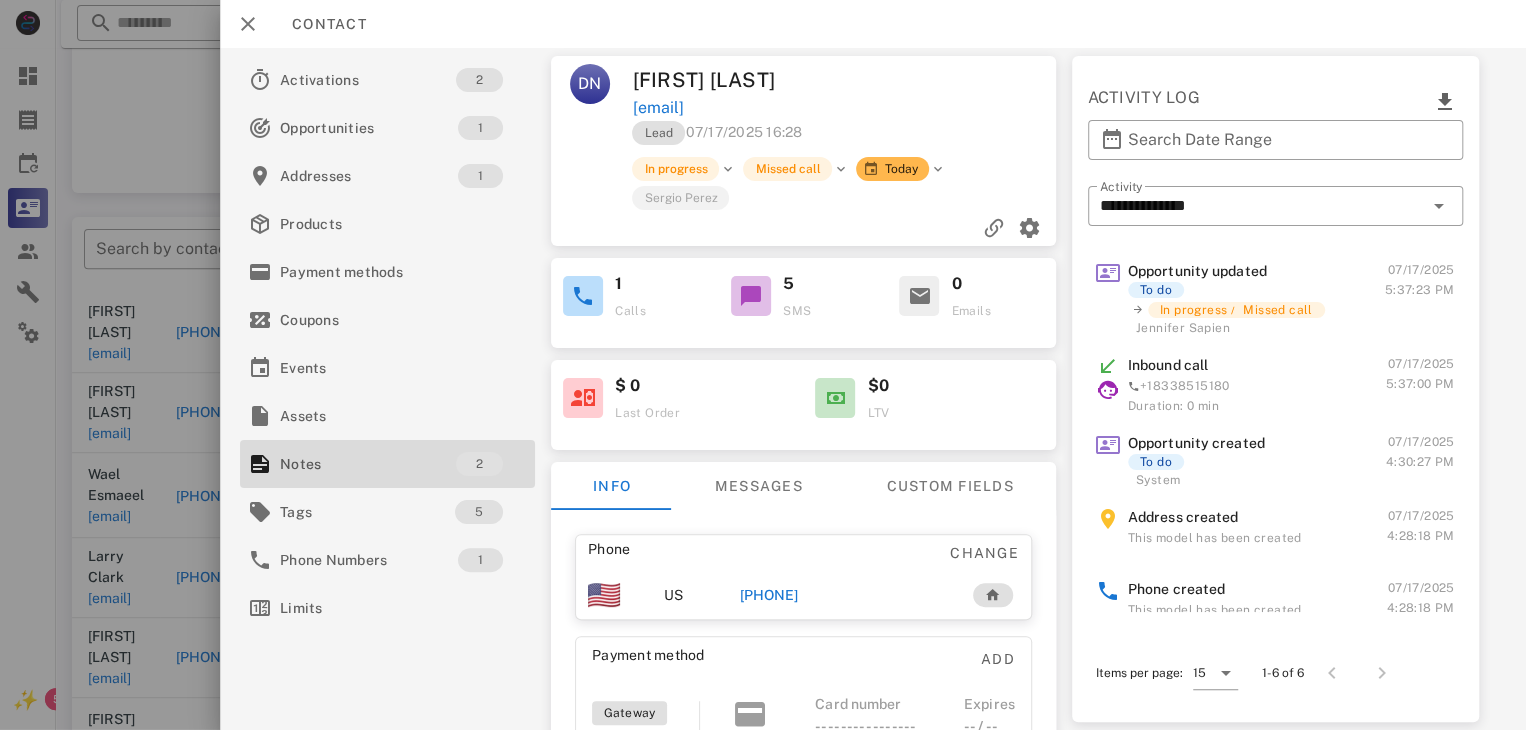 click on "[PHONE]" at bounding box center [769, 595] 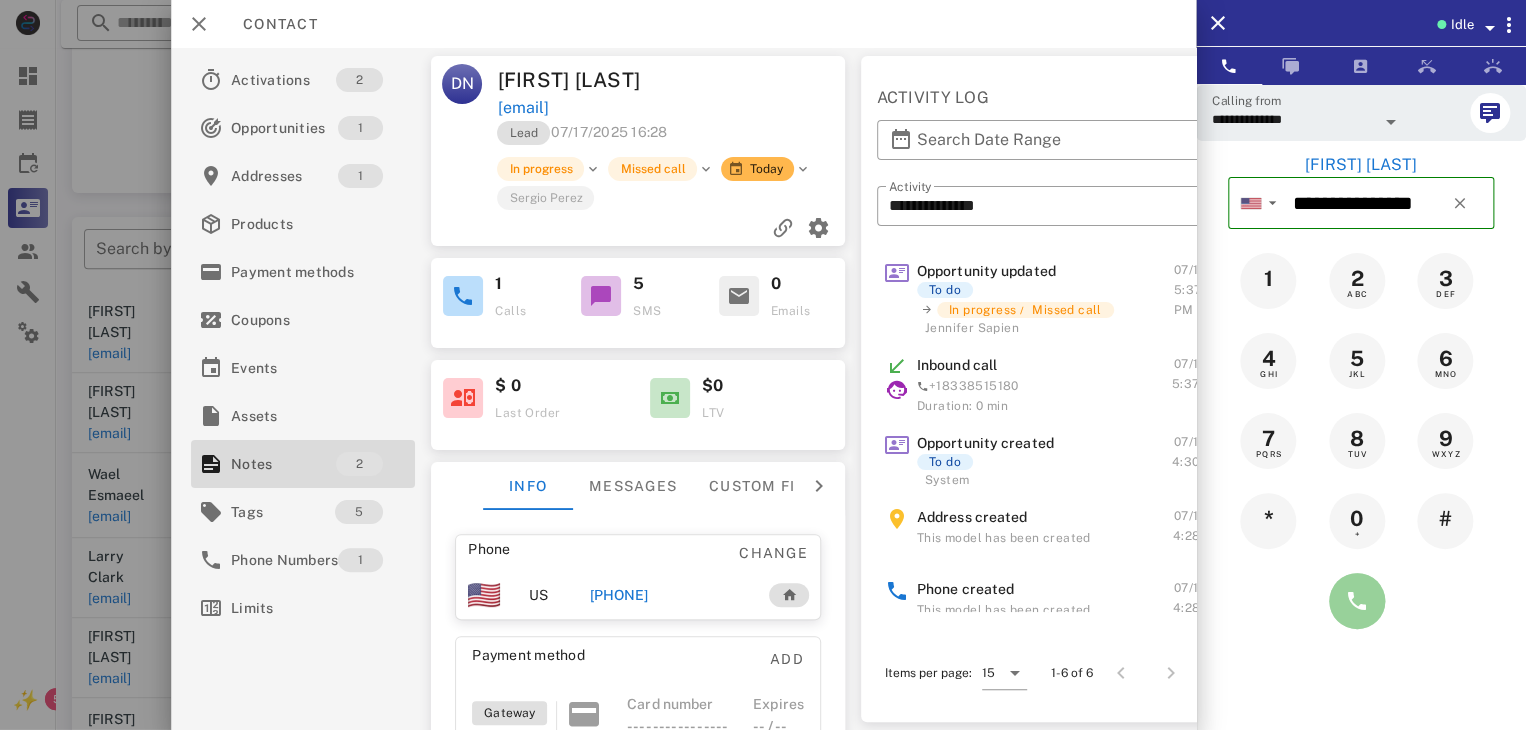click at bounding box center [1357, 601] 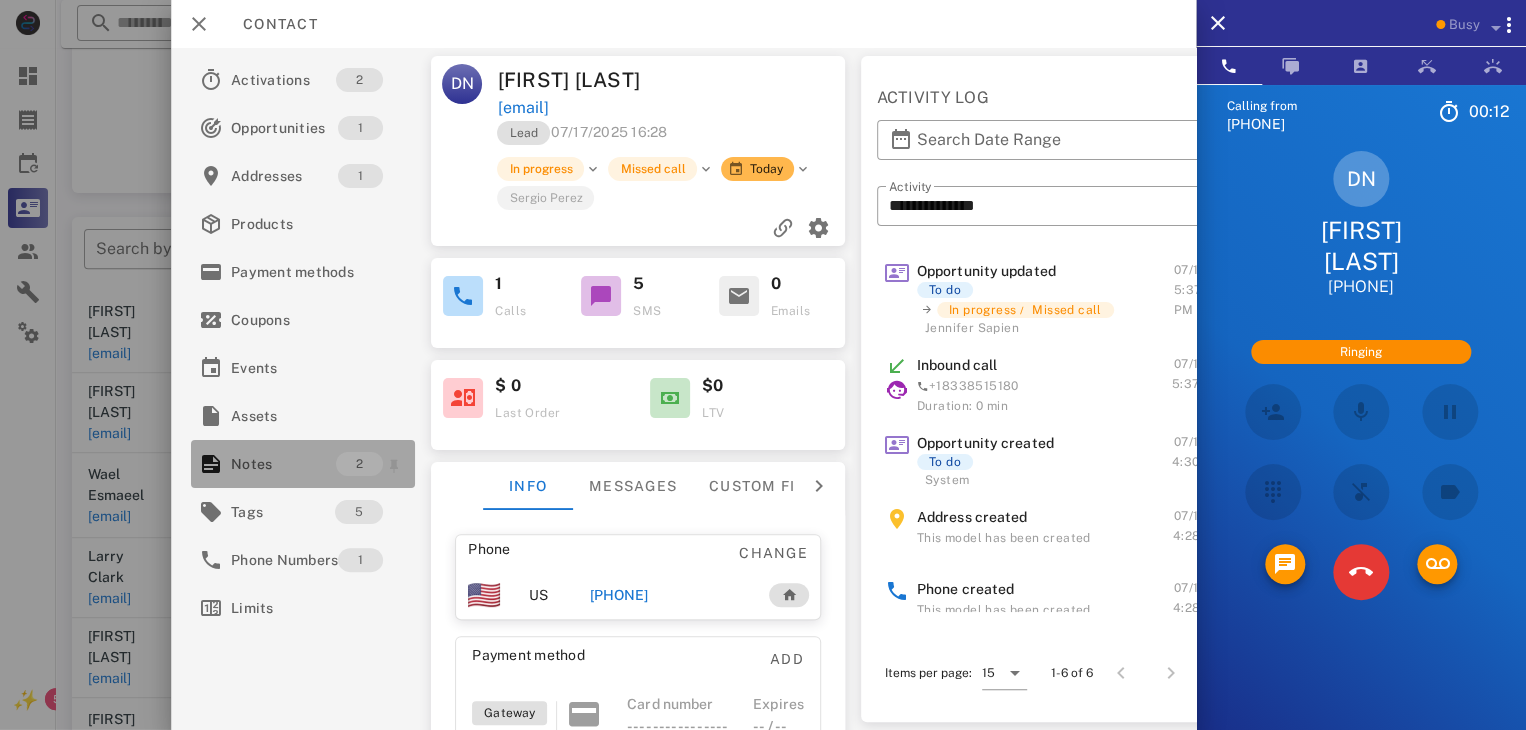 click on "Notes" at bounding box center [283, 464] 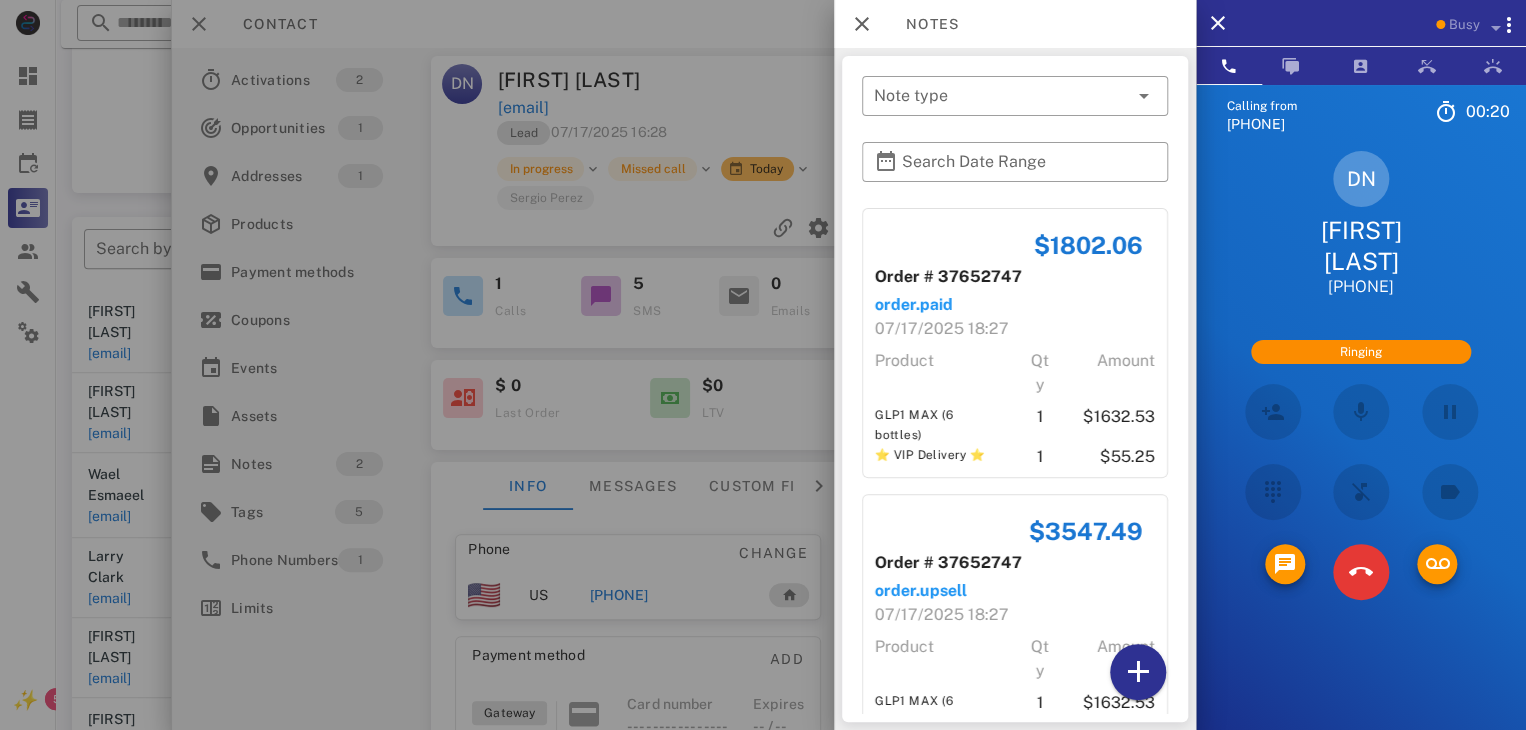 click at bounding box center (763, 365) 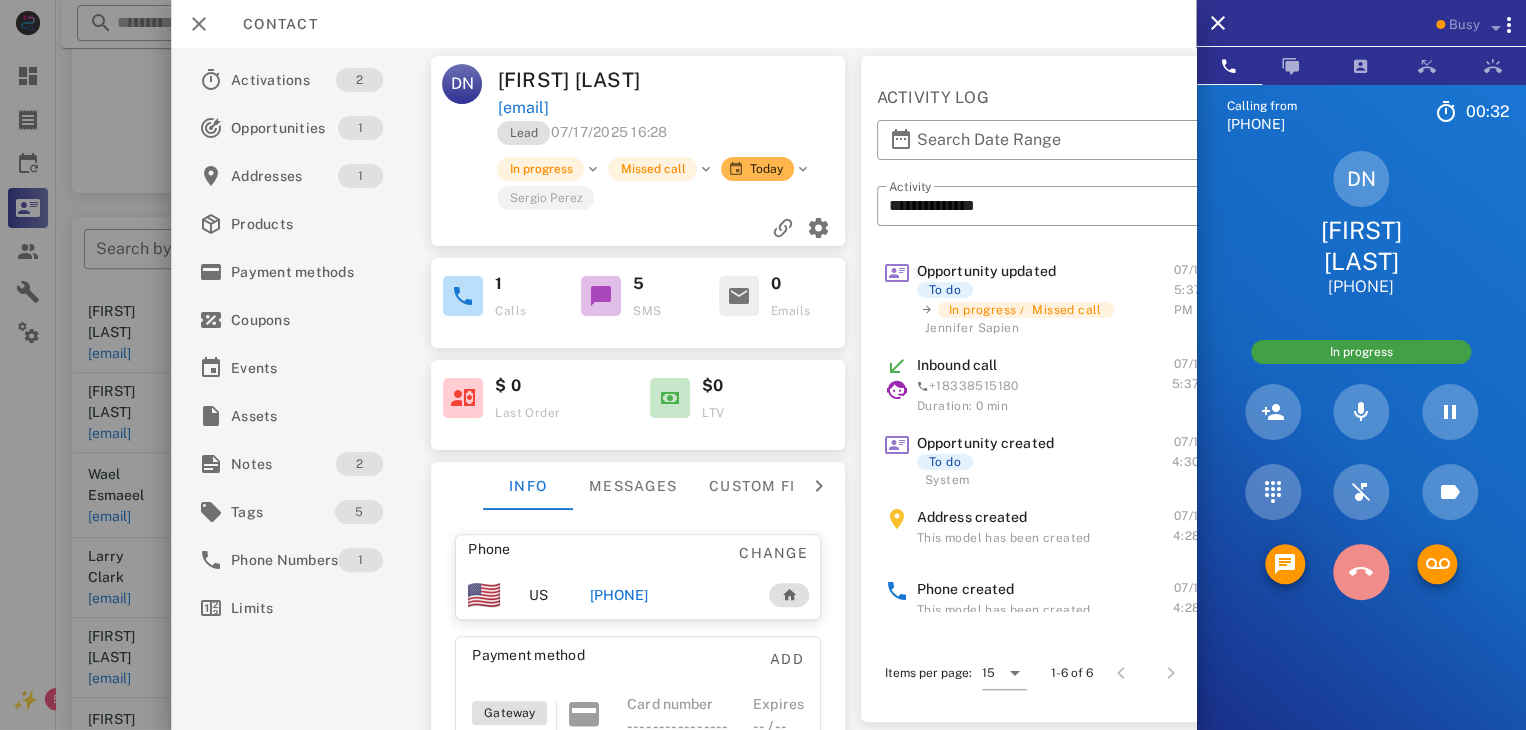click at bounding box center [1361, 572] 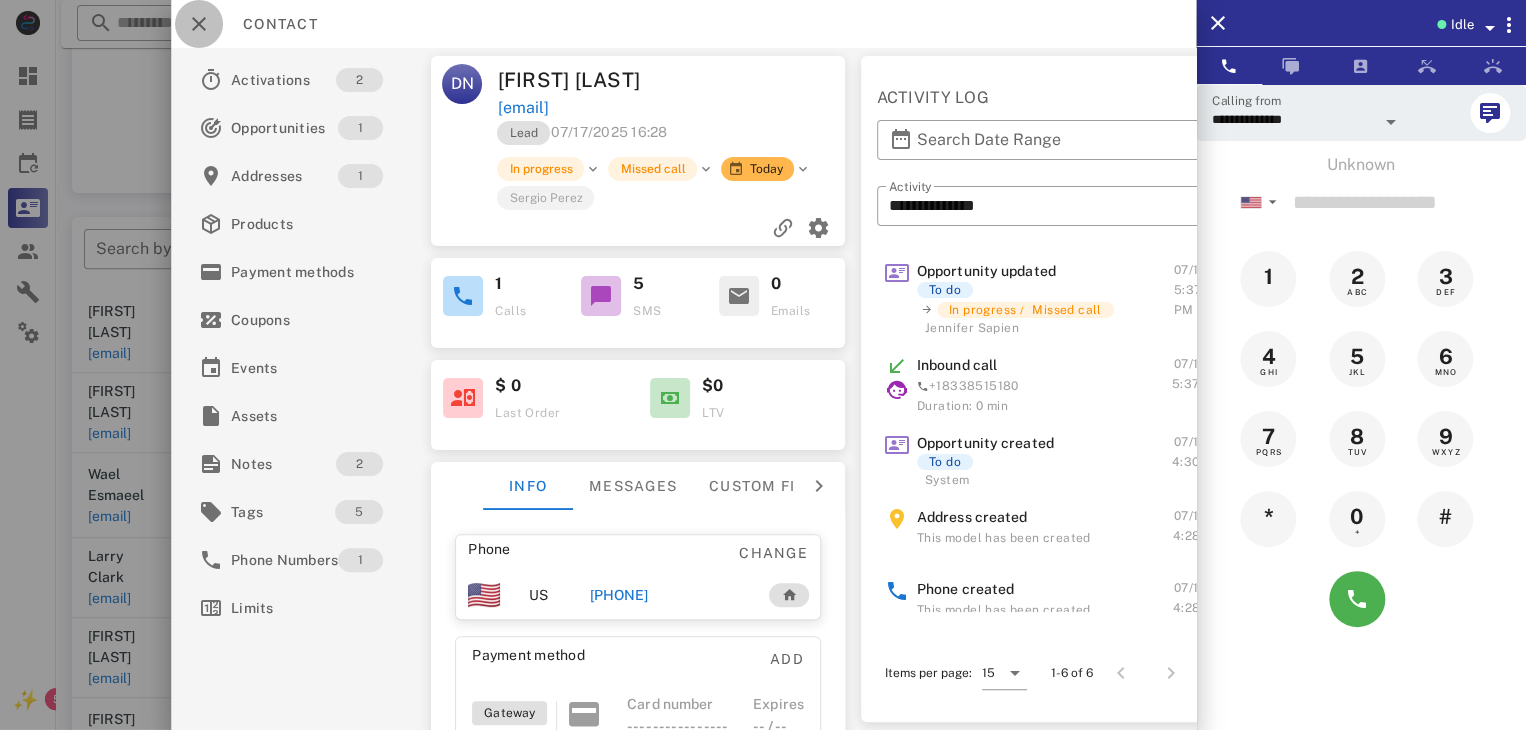 click at bounding box center (199, 24) 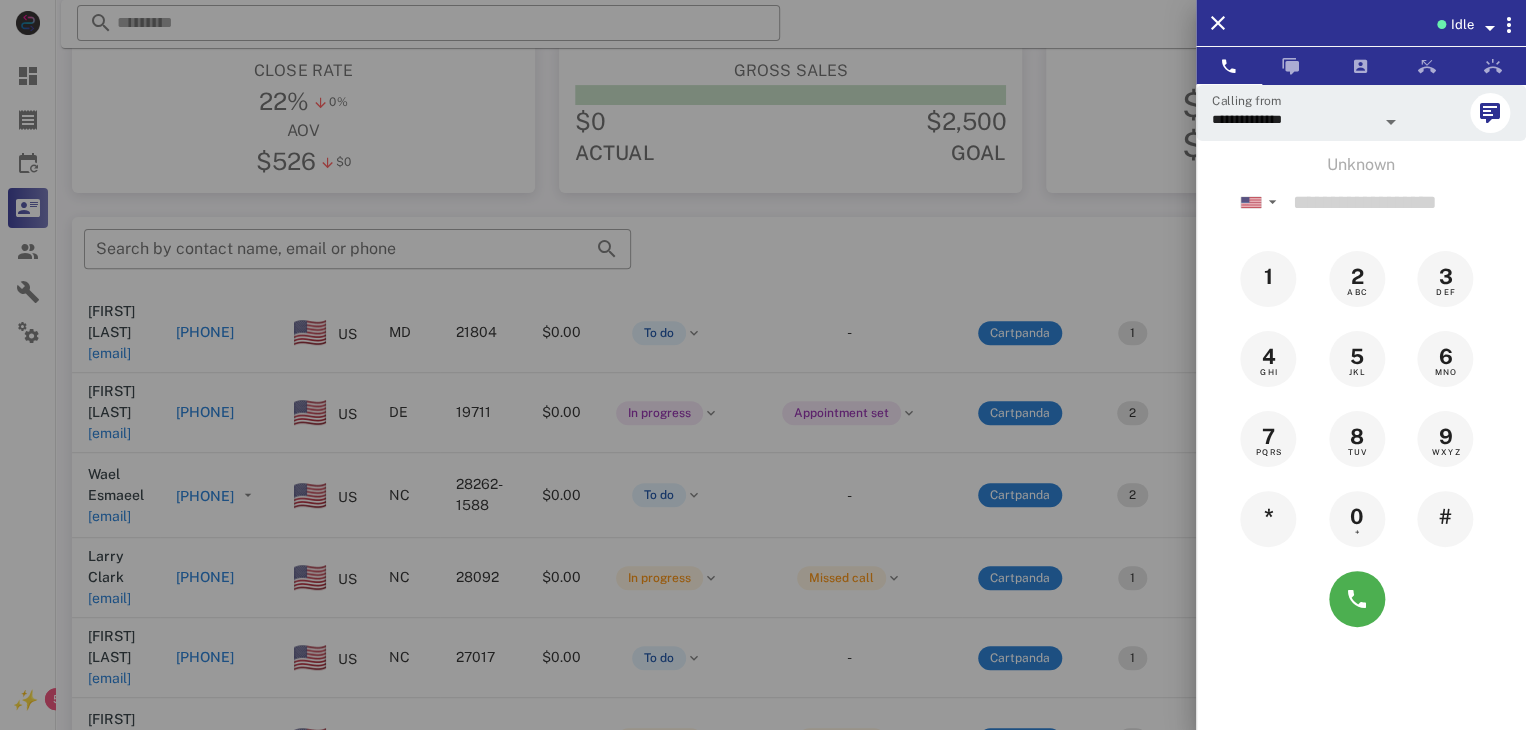 click at bounding box center [763, 365] 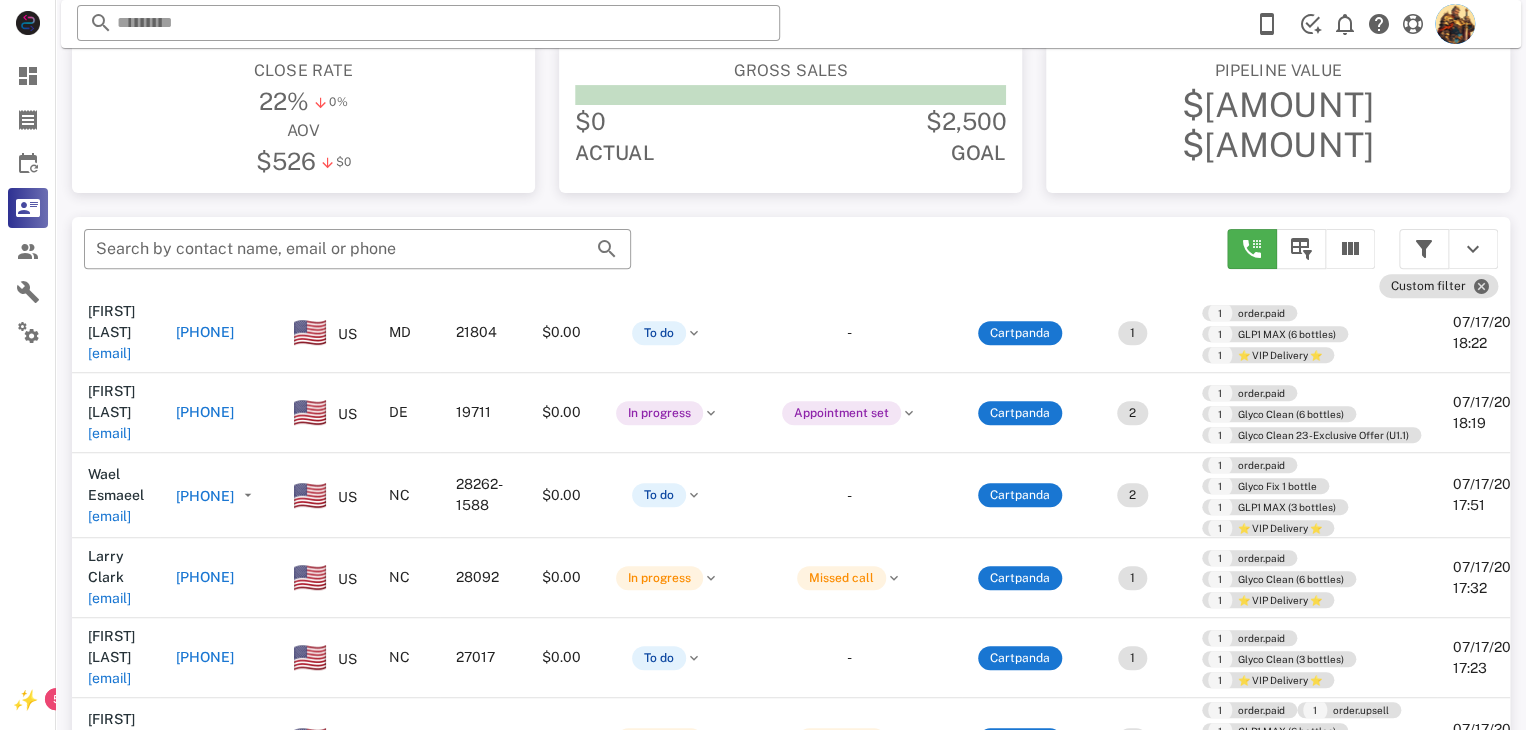 click on "[EMAIL]" at bounding box center (109, 843) 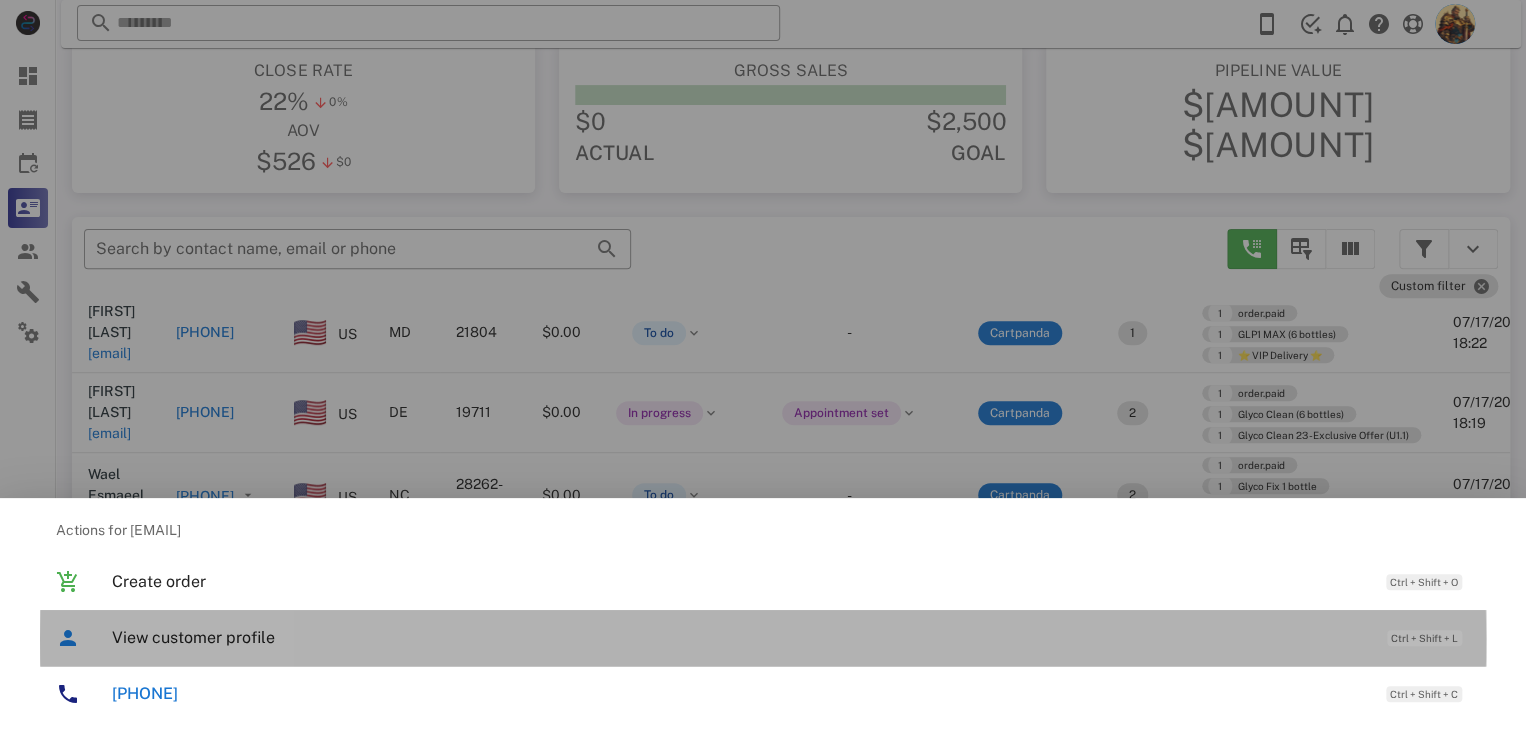 click on "View customer profile" at bounding box center (739, 637) 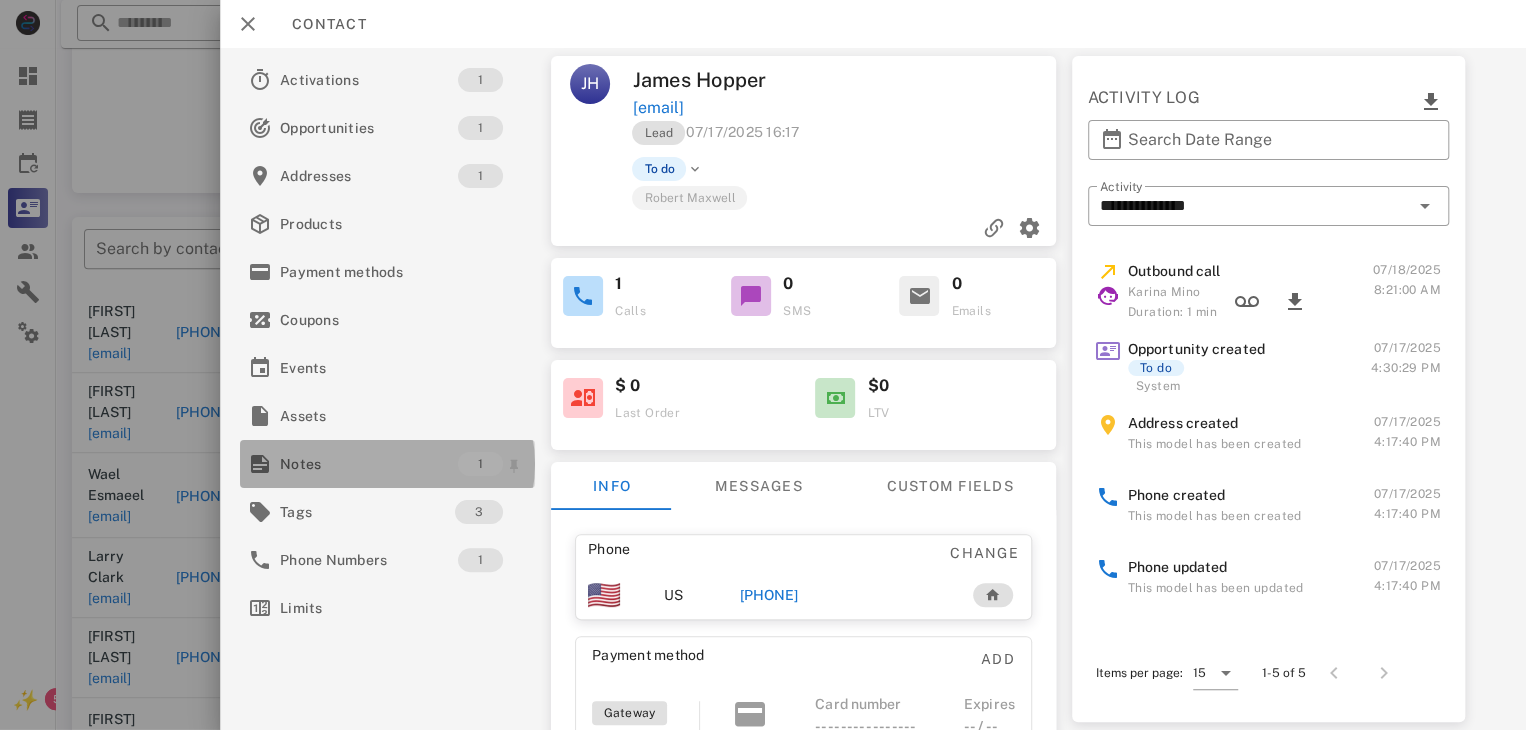 click on "Notes" at bounding box center [369, 464] 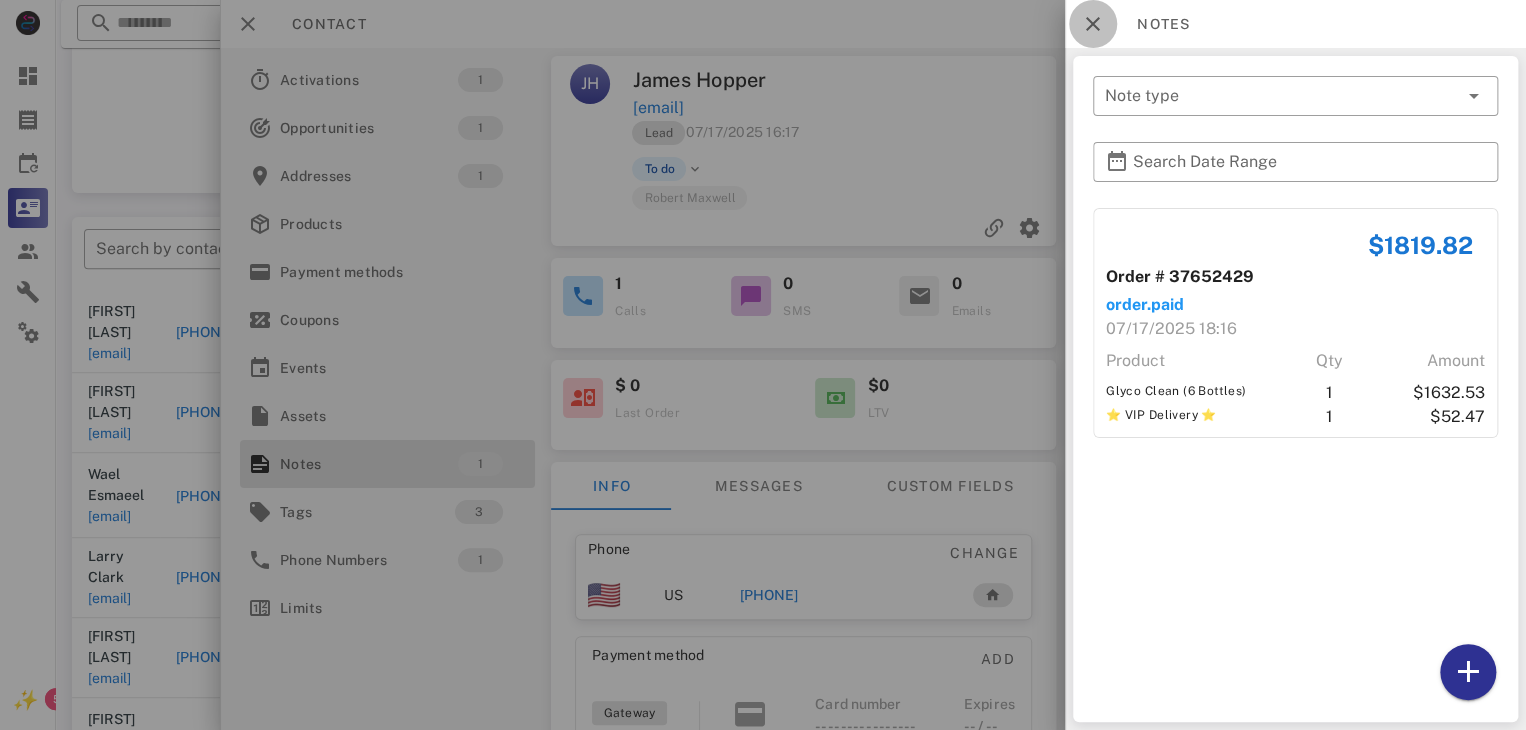 click at bounding box center (1093, 24) 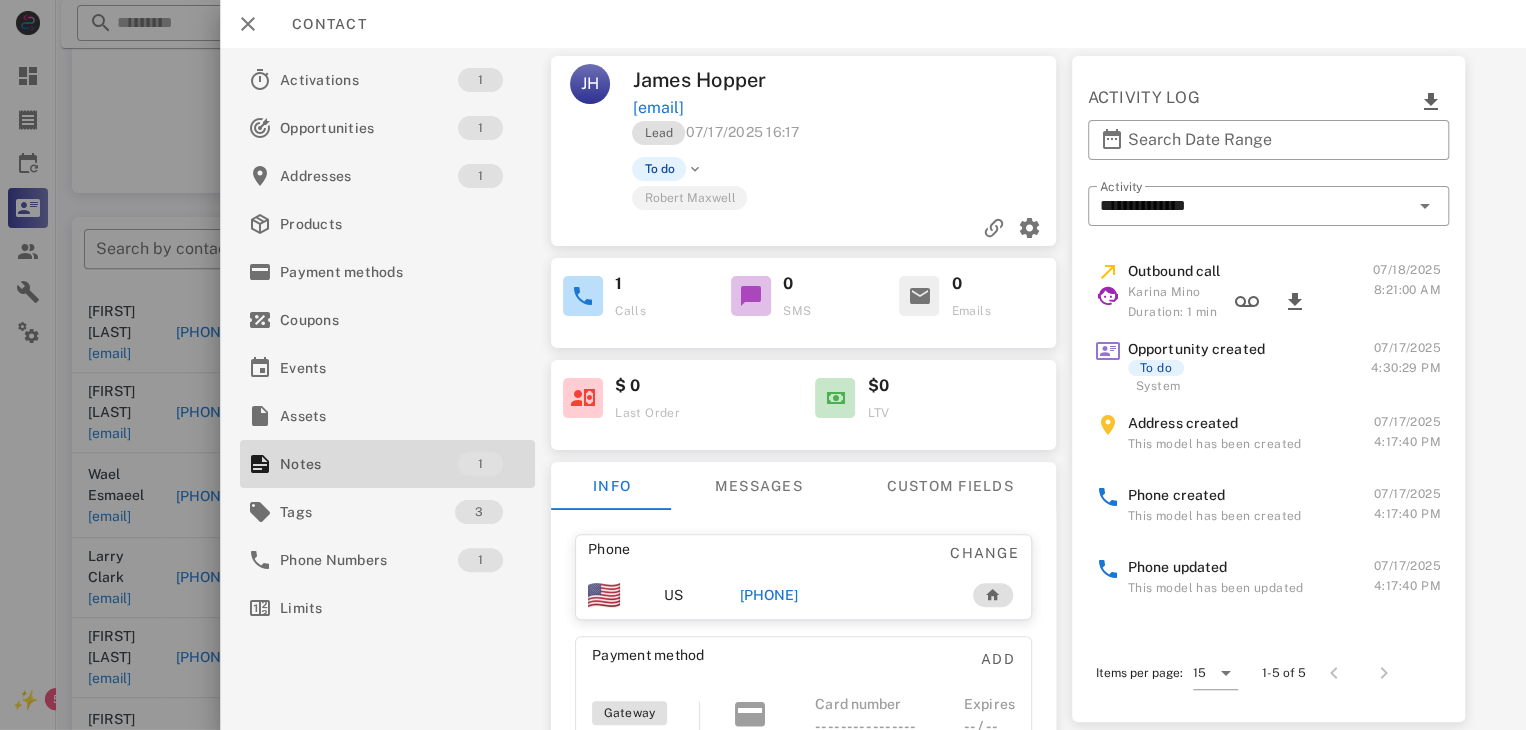 click on "[PHONE]" at bounding box center [769, 595] 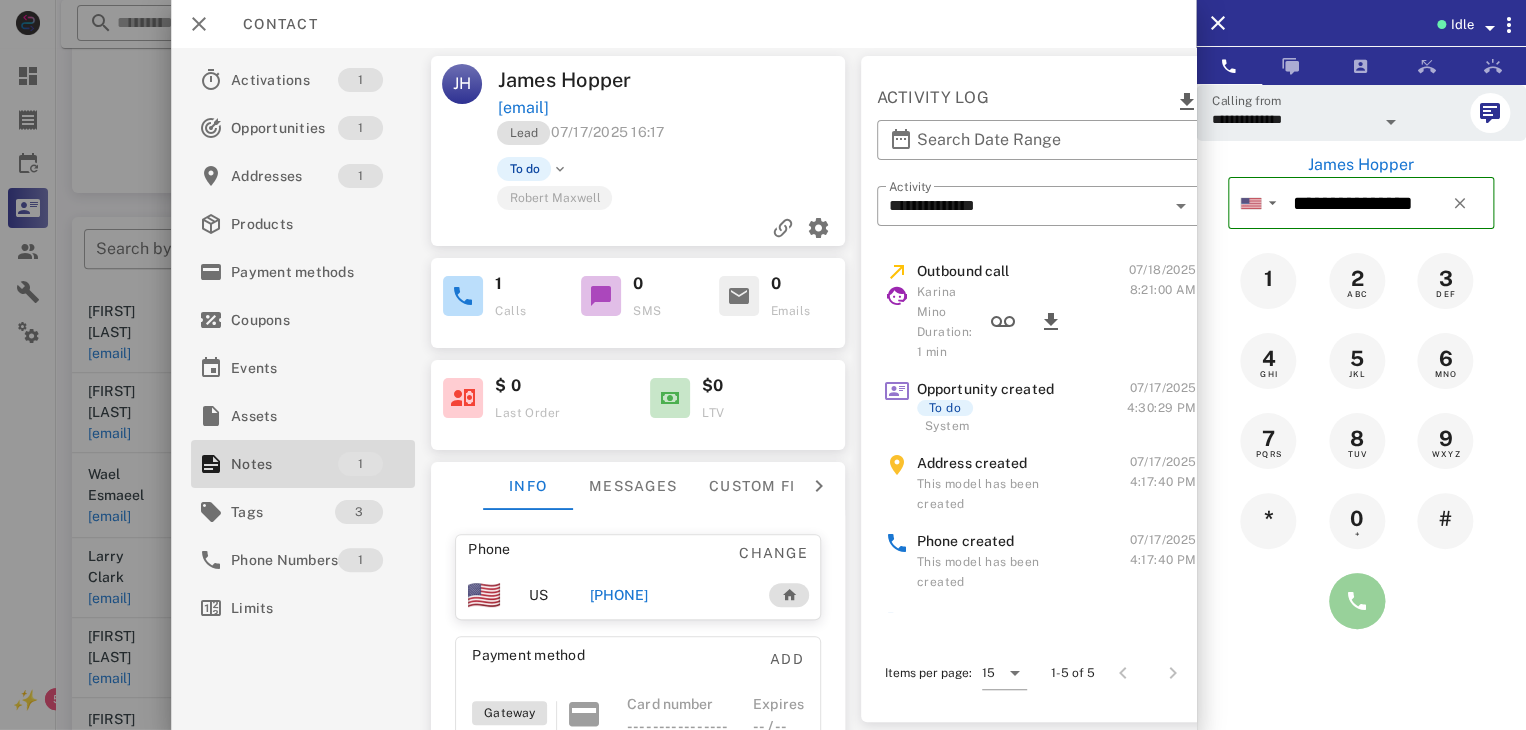 click at bounding box center (1357, 601) 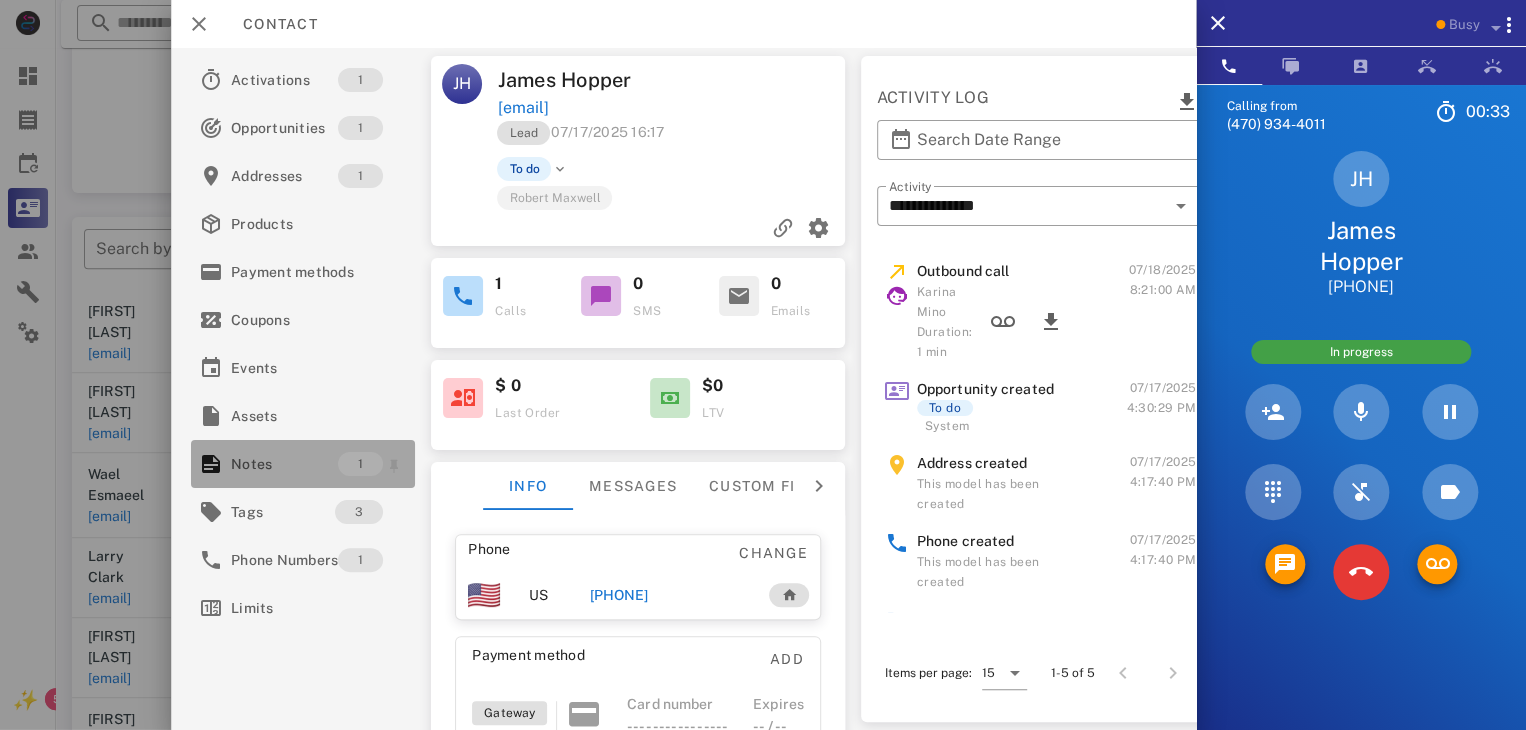 click on "Notes" at bounding box center (284, 464) 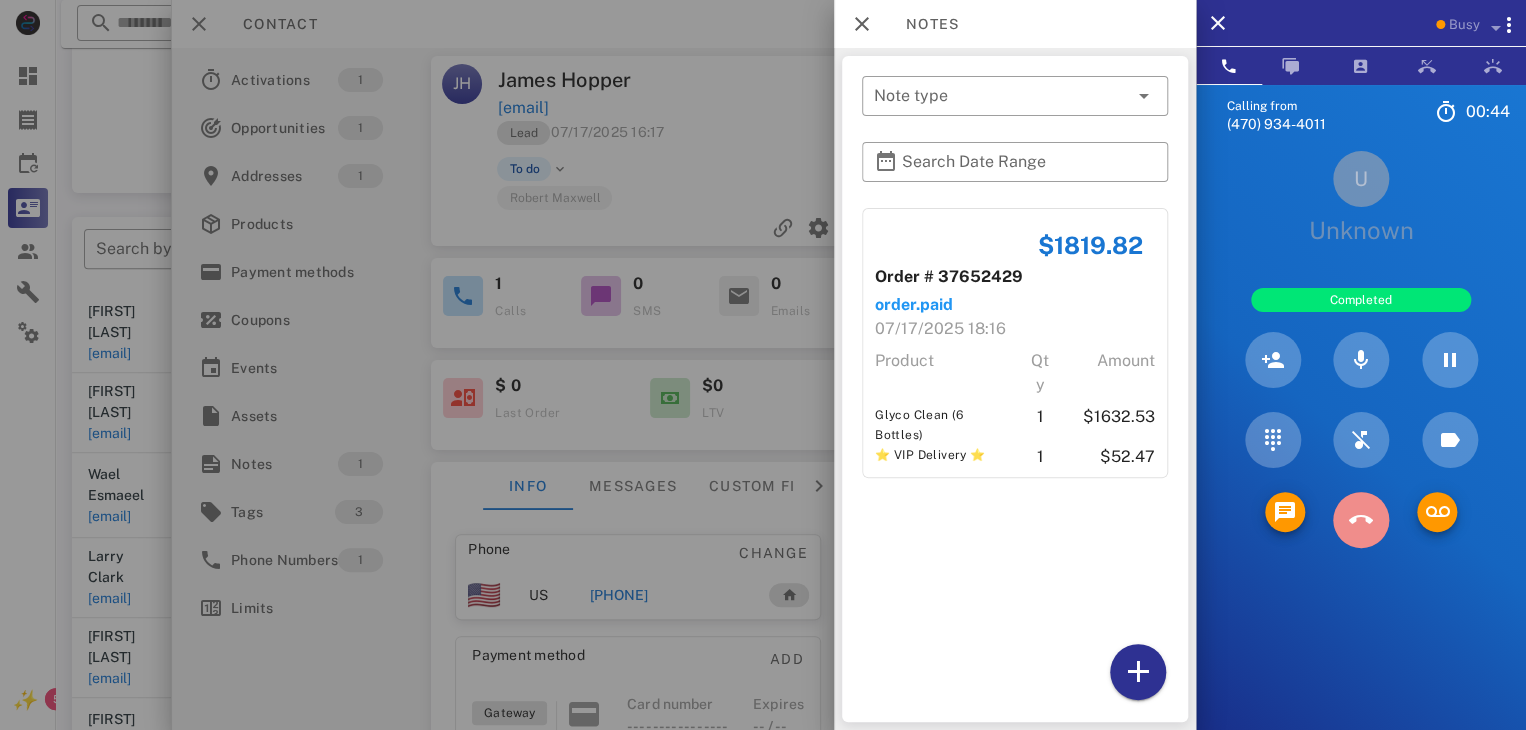 click at bounding box center (1361, 520) 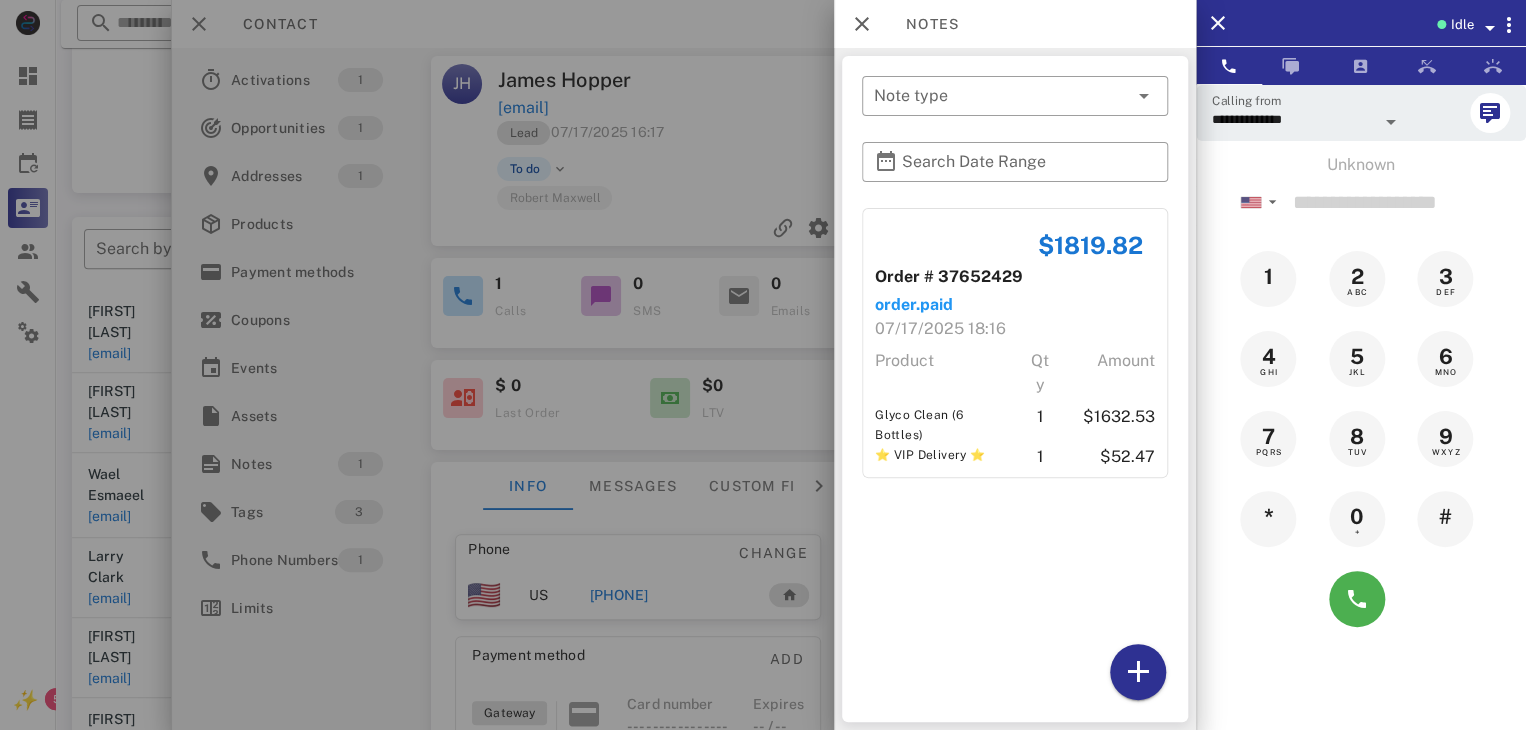 click at bounding box center [763, 365] 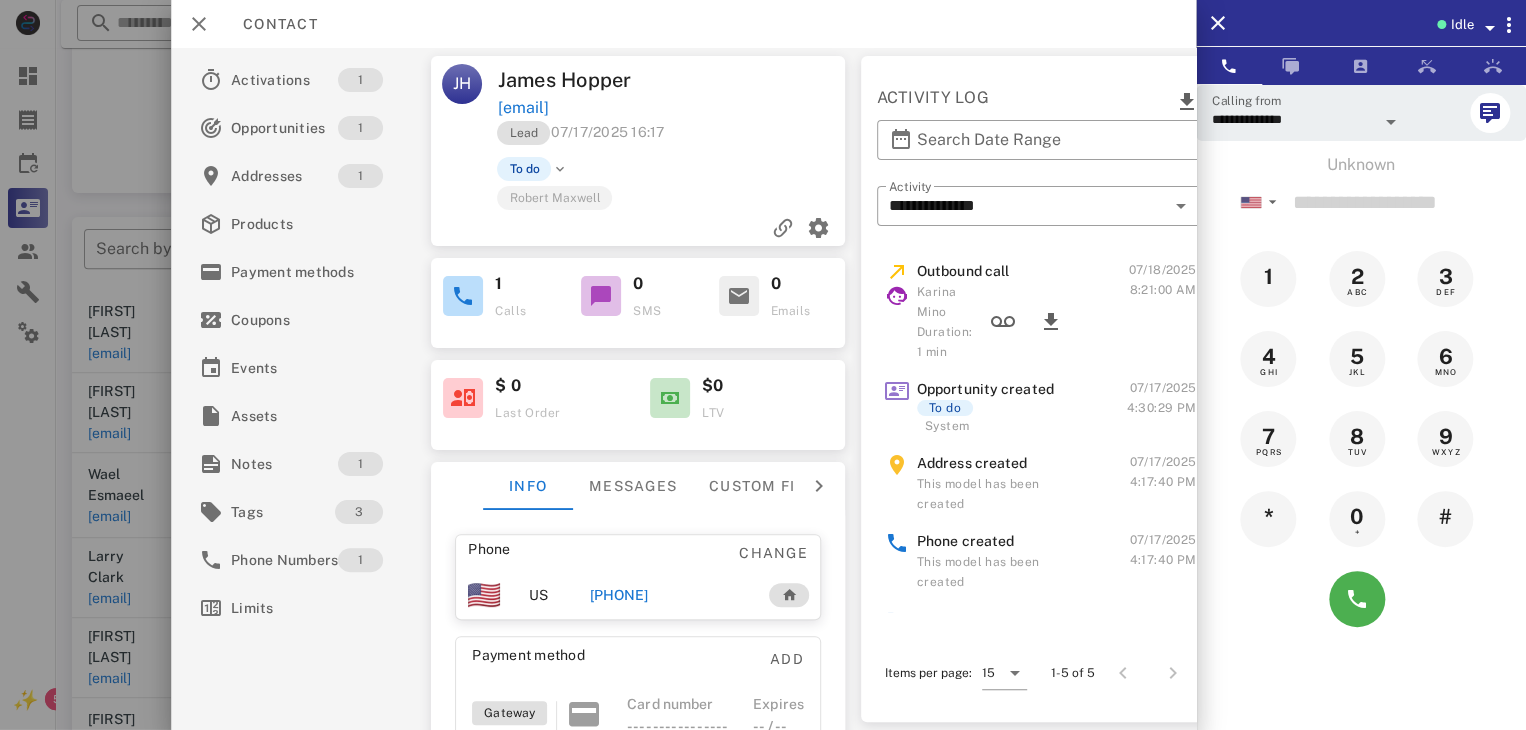 drag, startPoint x: 624, startPoint y: 600, endPoint x: 599, endPoint y: 598, distance: 25.079872 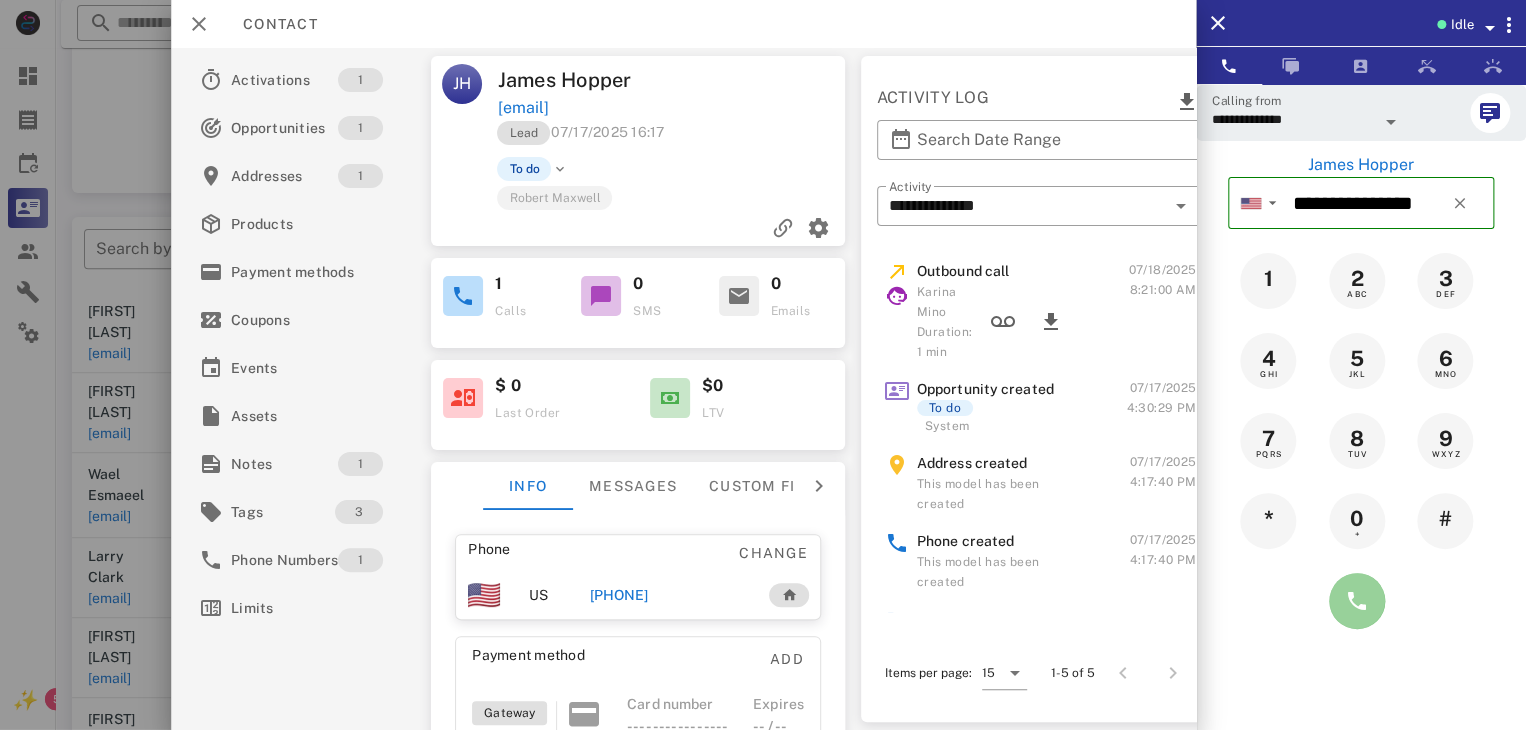 click at bounding box center [1357, 601] 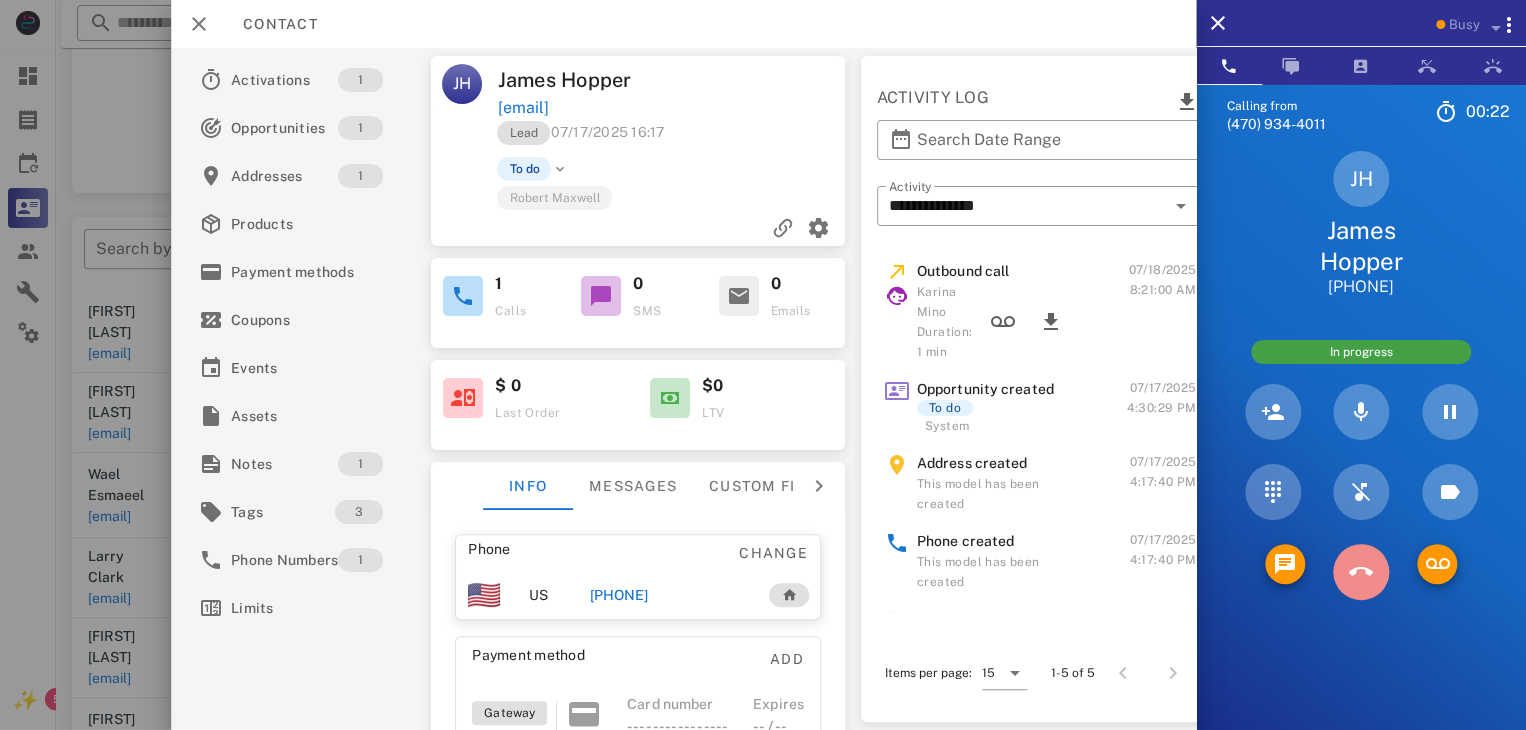 click at bounding box center [1361, 572] 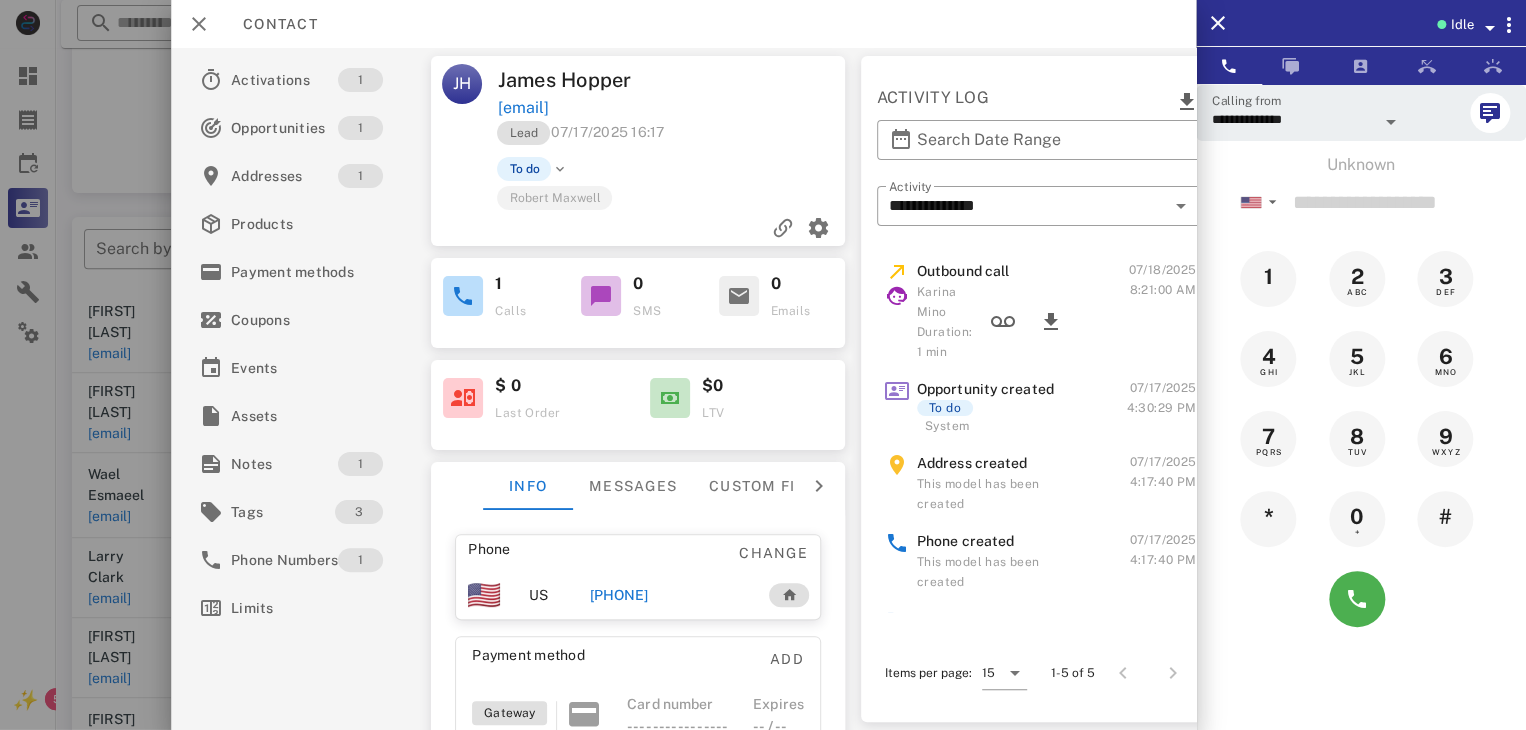 click at bounding box center (763, 365) 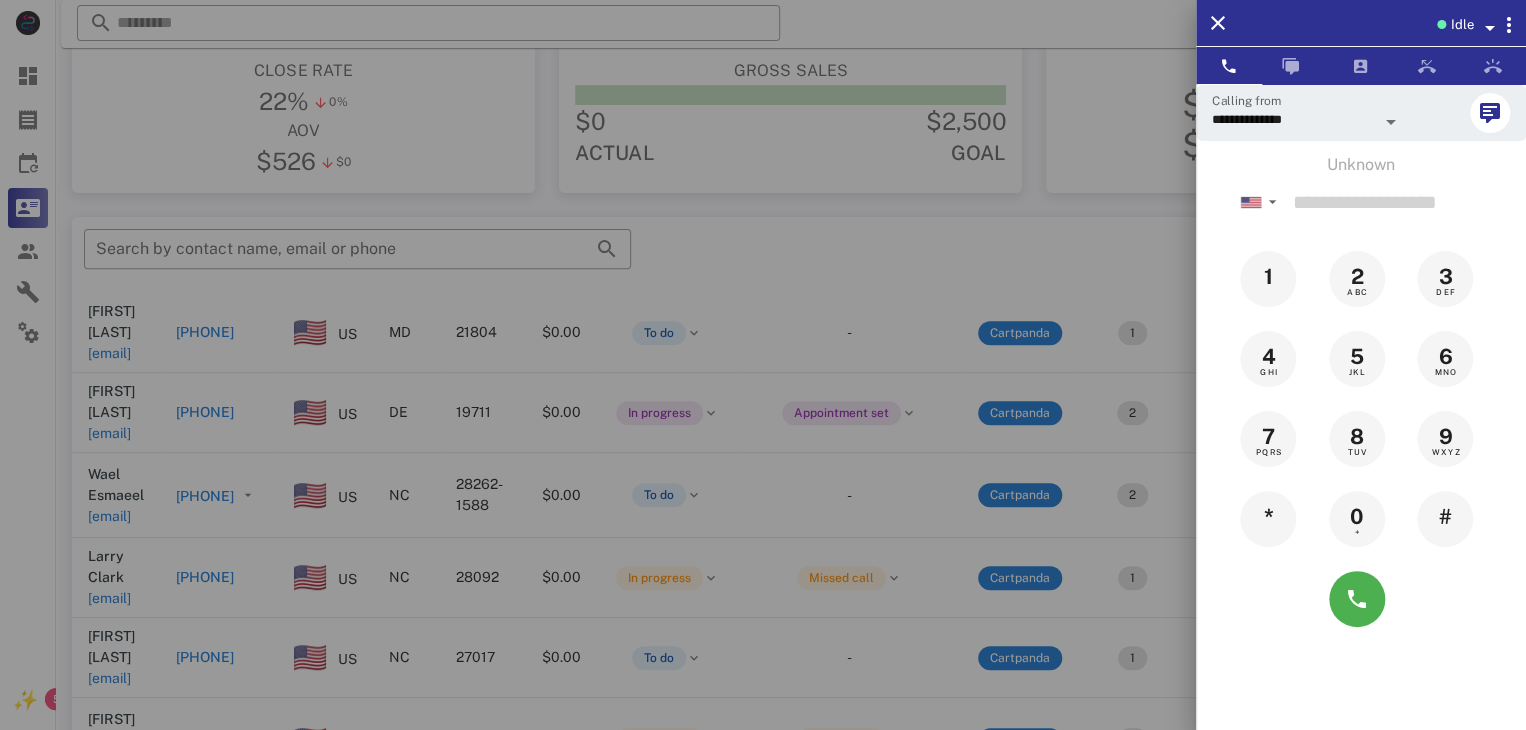 click at bounding box center (763, 365) 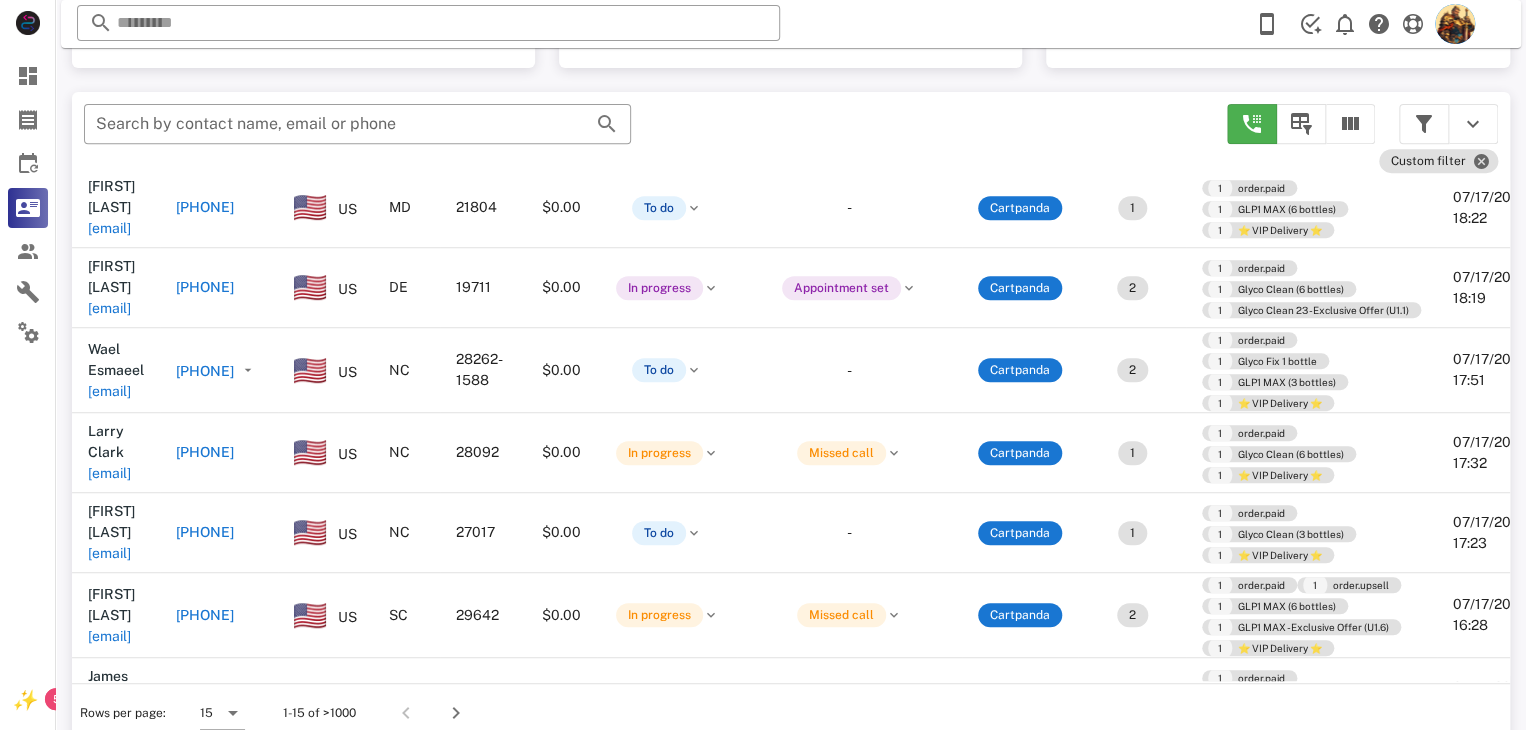 scroll, scrollTop: 380, scrollLeft: 0, axis: vertical 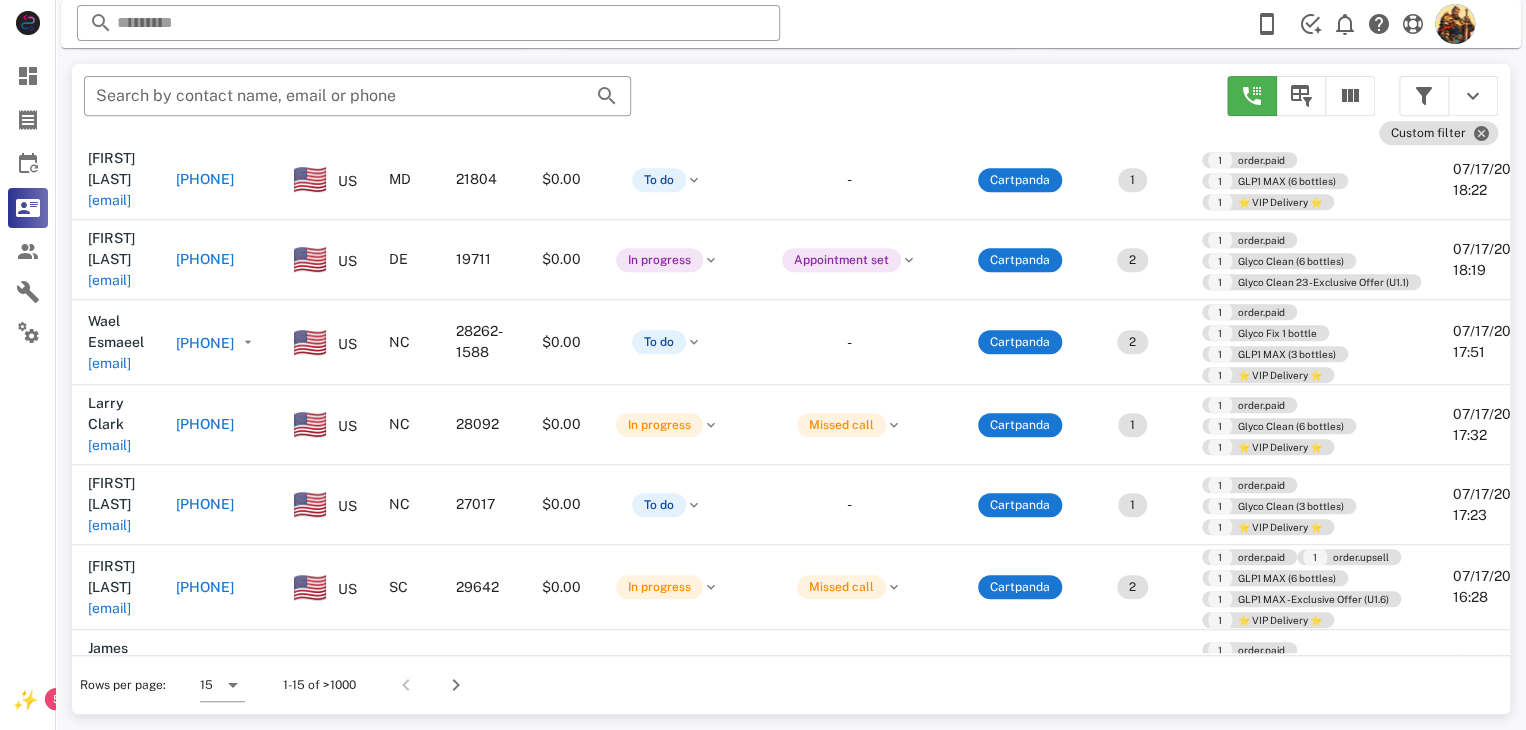 click on "[EMAIL]" at bounding box center [109, 770] 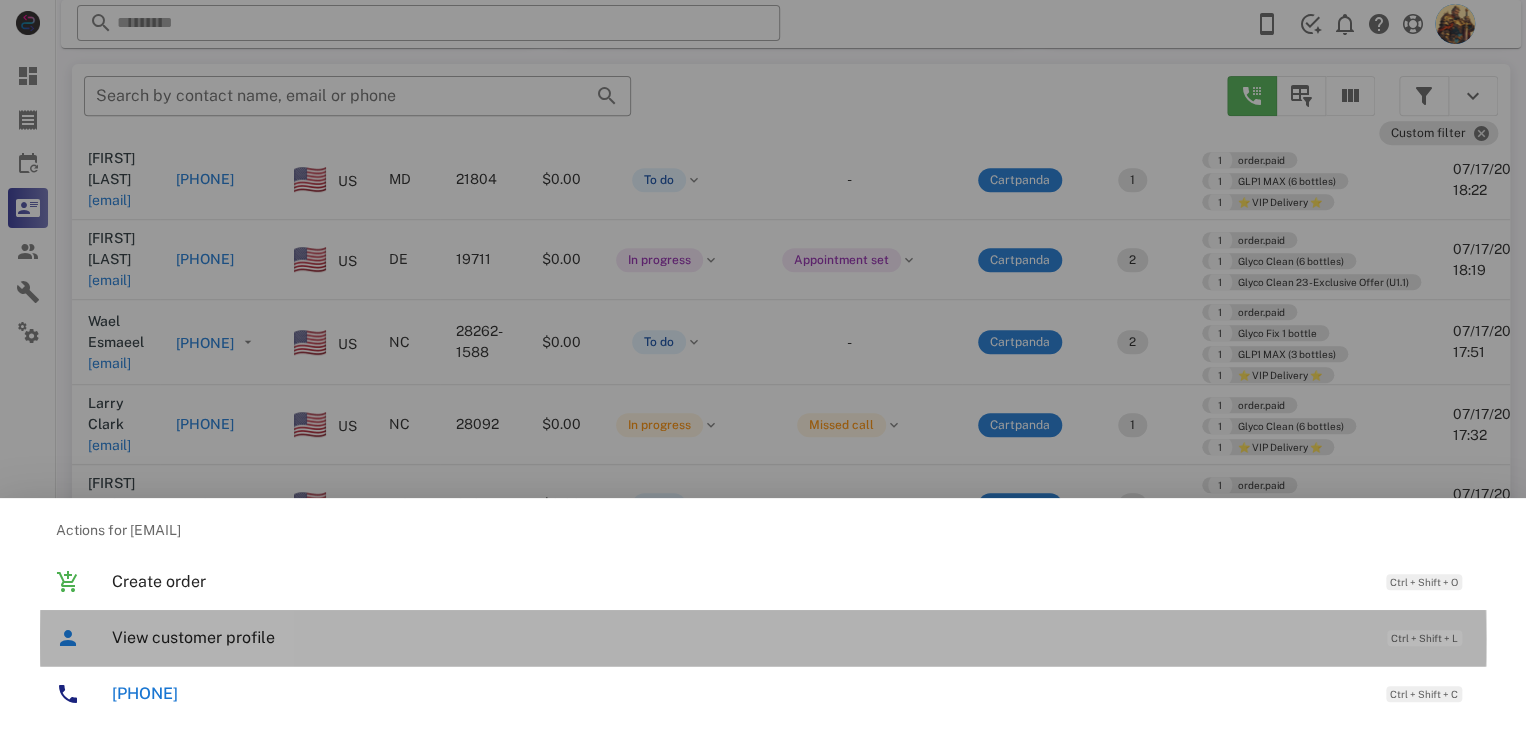 click on "View customer profile" at bounding box center [739, 637] 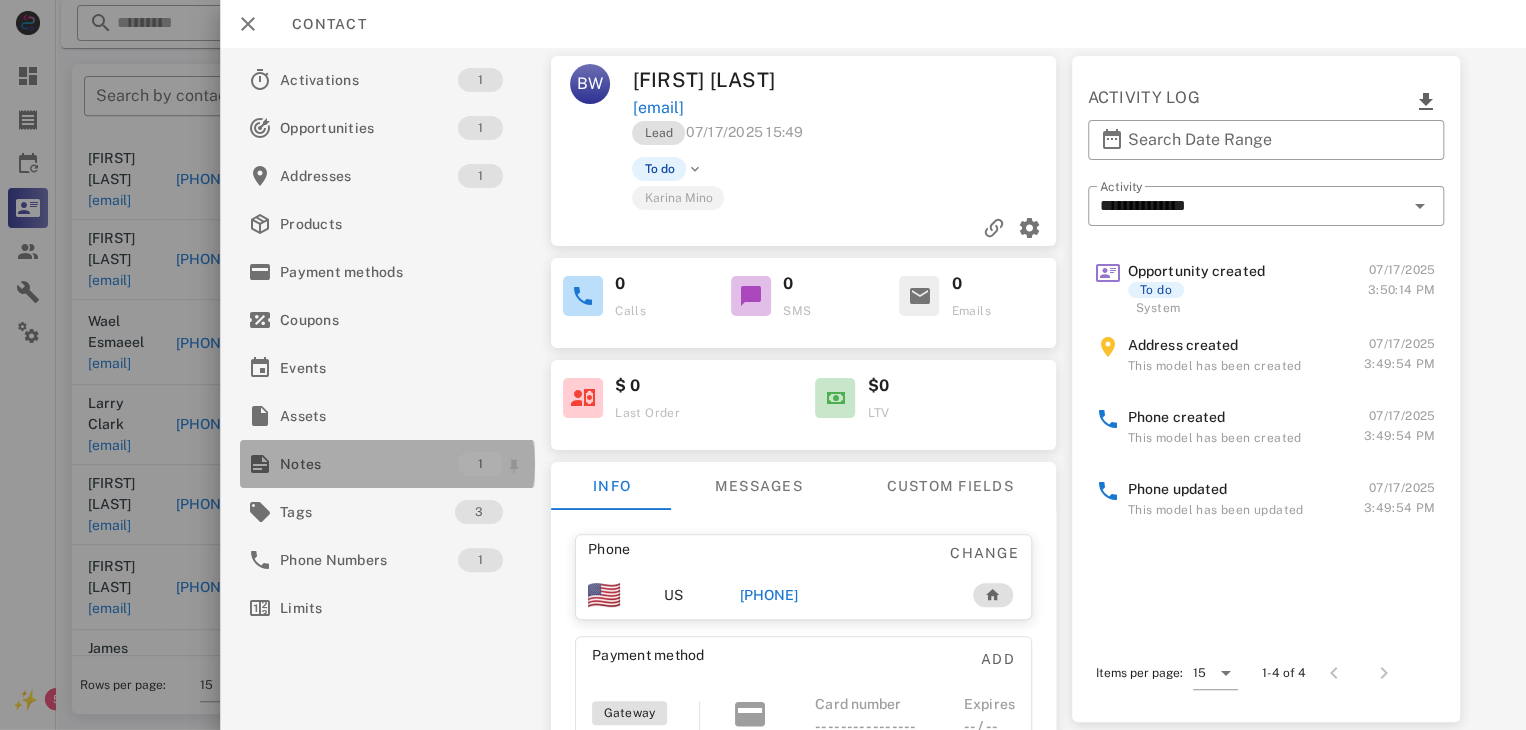 click on "Notes" at bounding box center [369, 464] 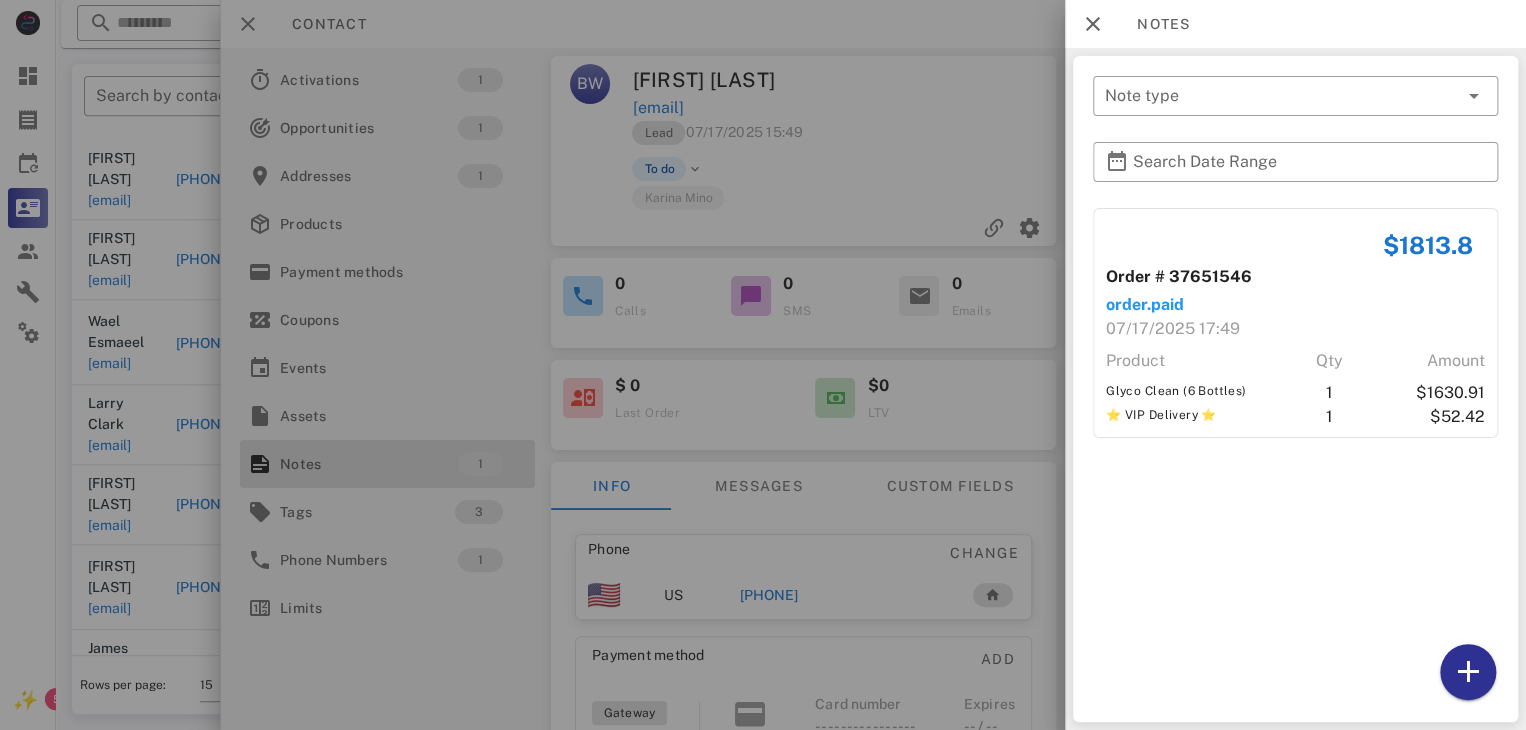 click at bounding box center (763, 365) 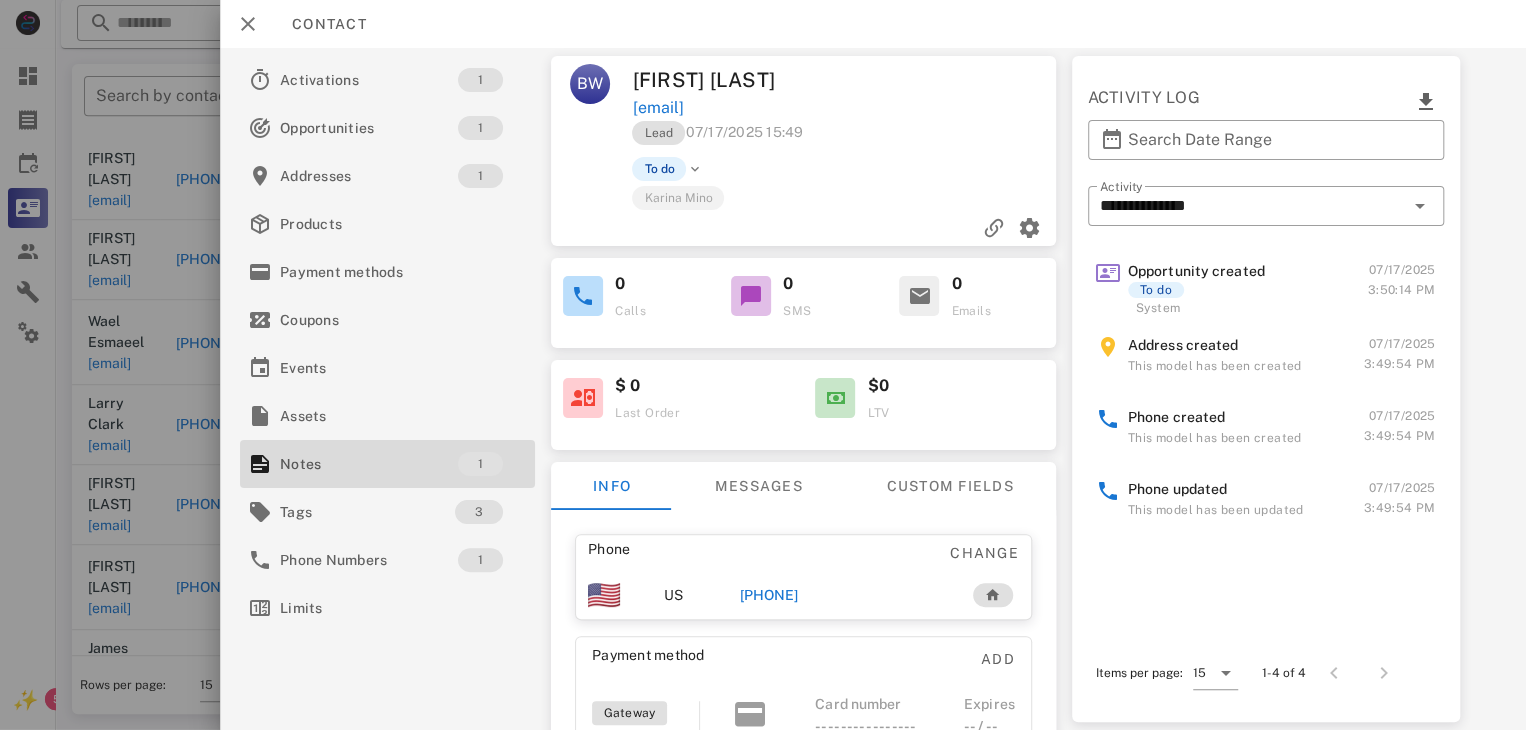 click on "[PHONE]" at bounding box center (769, 595) 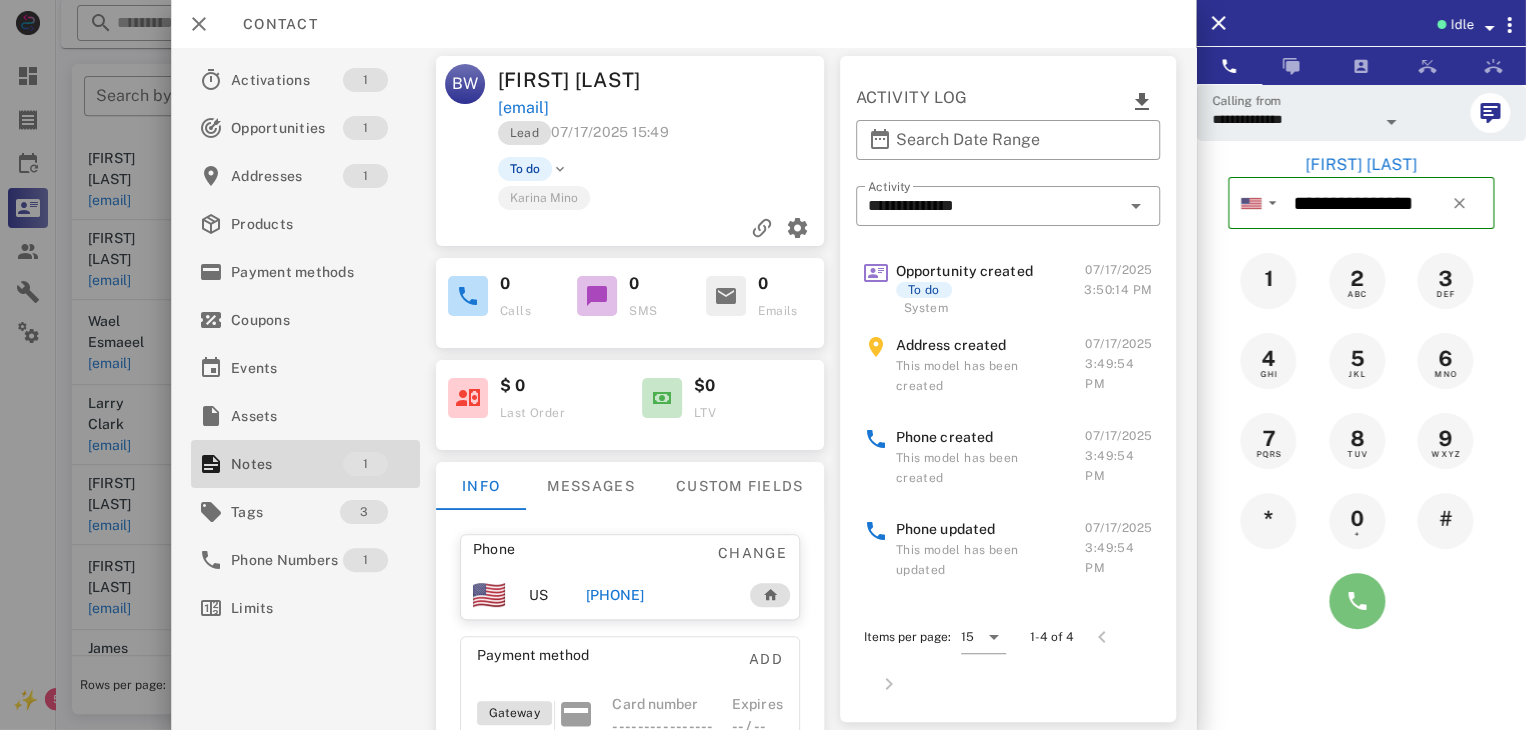 click at bounding box center [1357, 601] 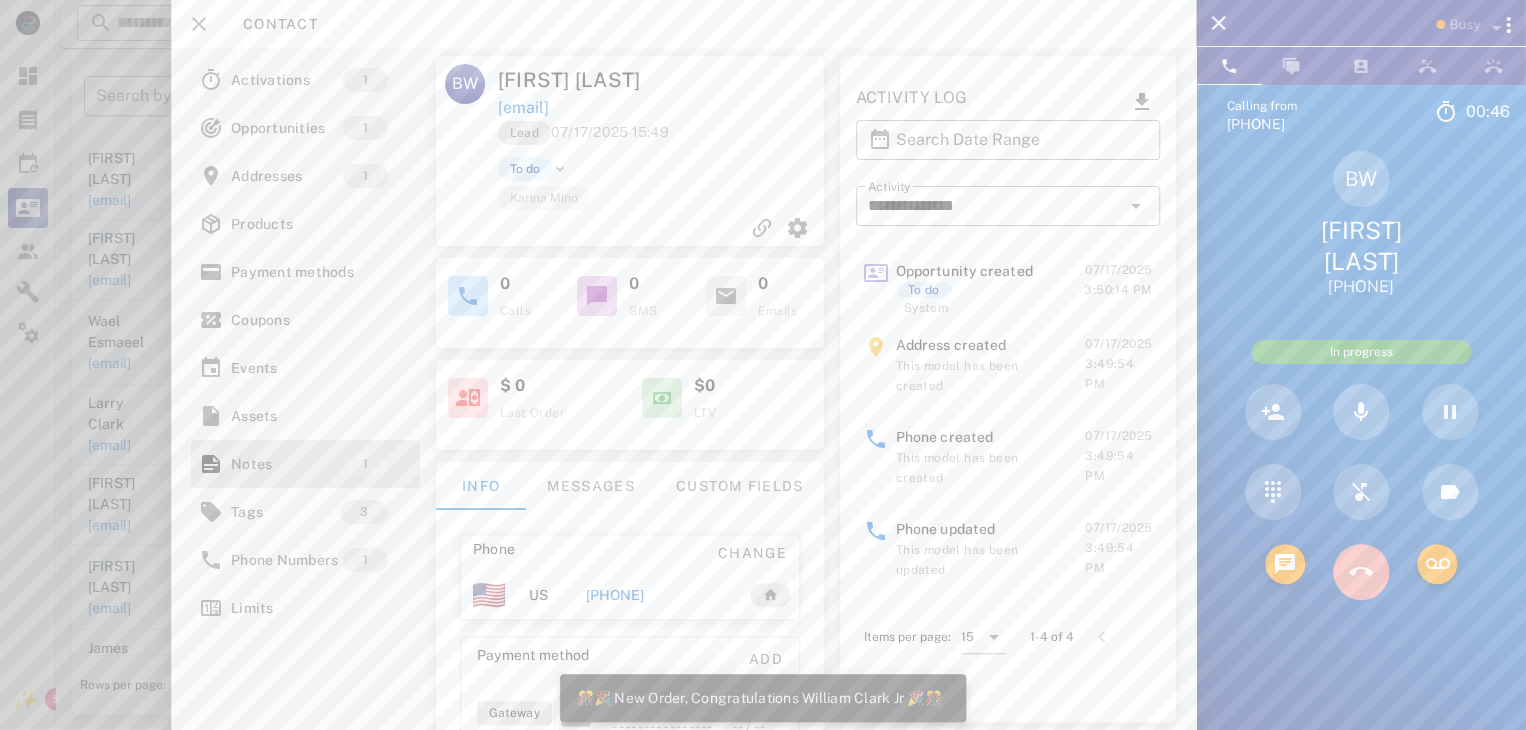 click at bounding box center (1361, 572) 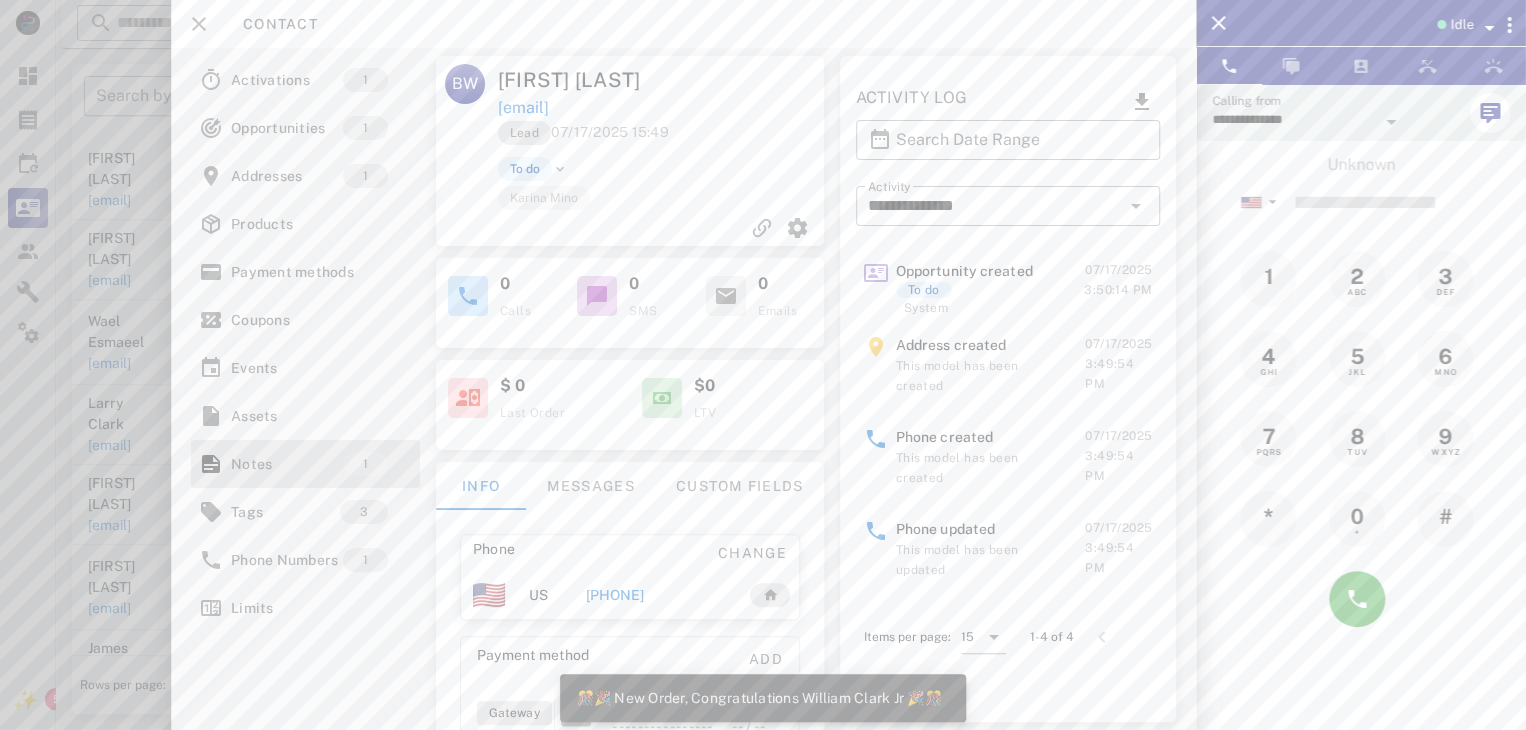 click at bounding box center (763, 365) 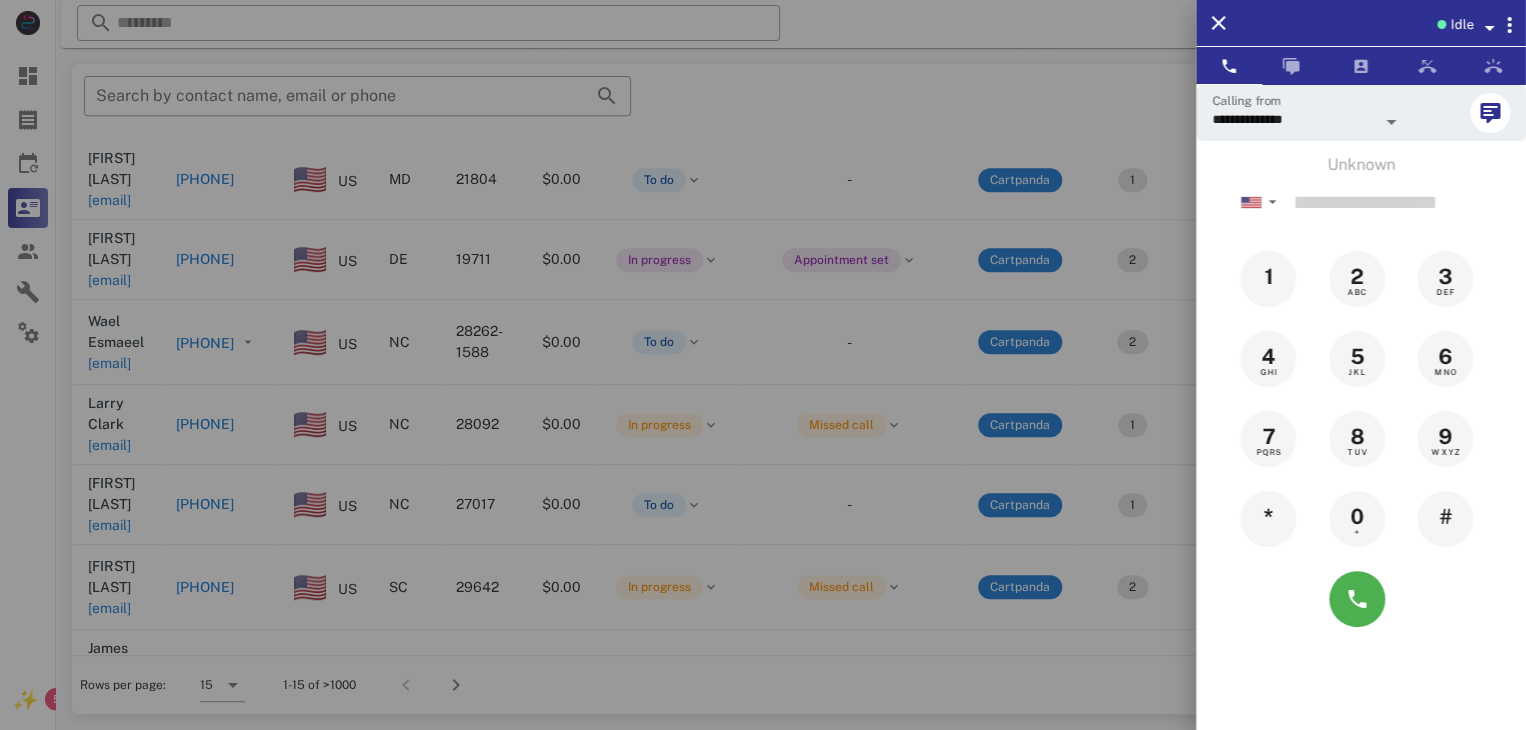 drag, startPoint x: 142, startPoint y: 622, endPoint x: 2, endPoint y: 617, distance: 140.08926 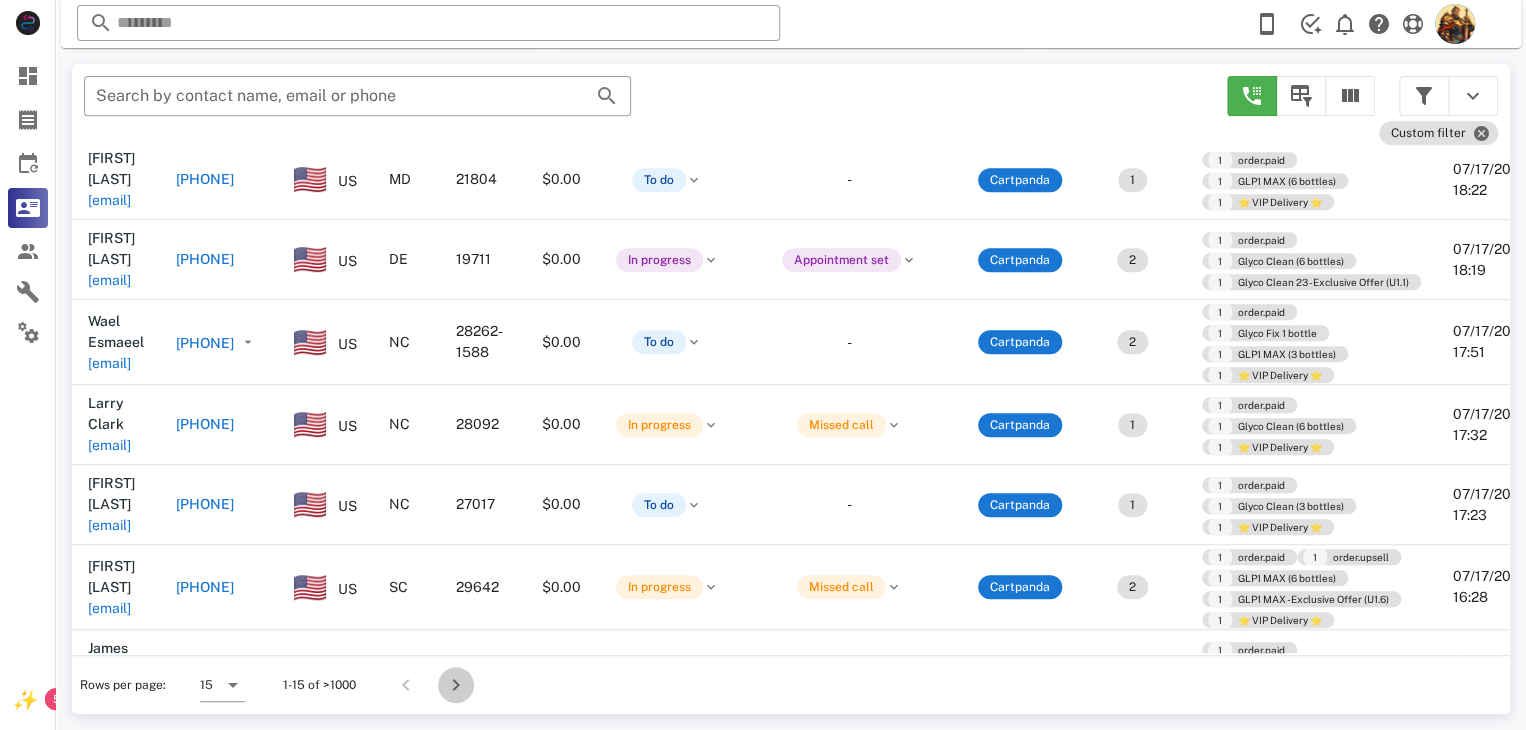 click at bounding box center [456, 685] 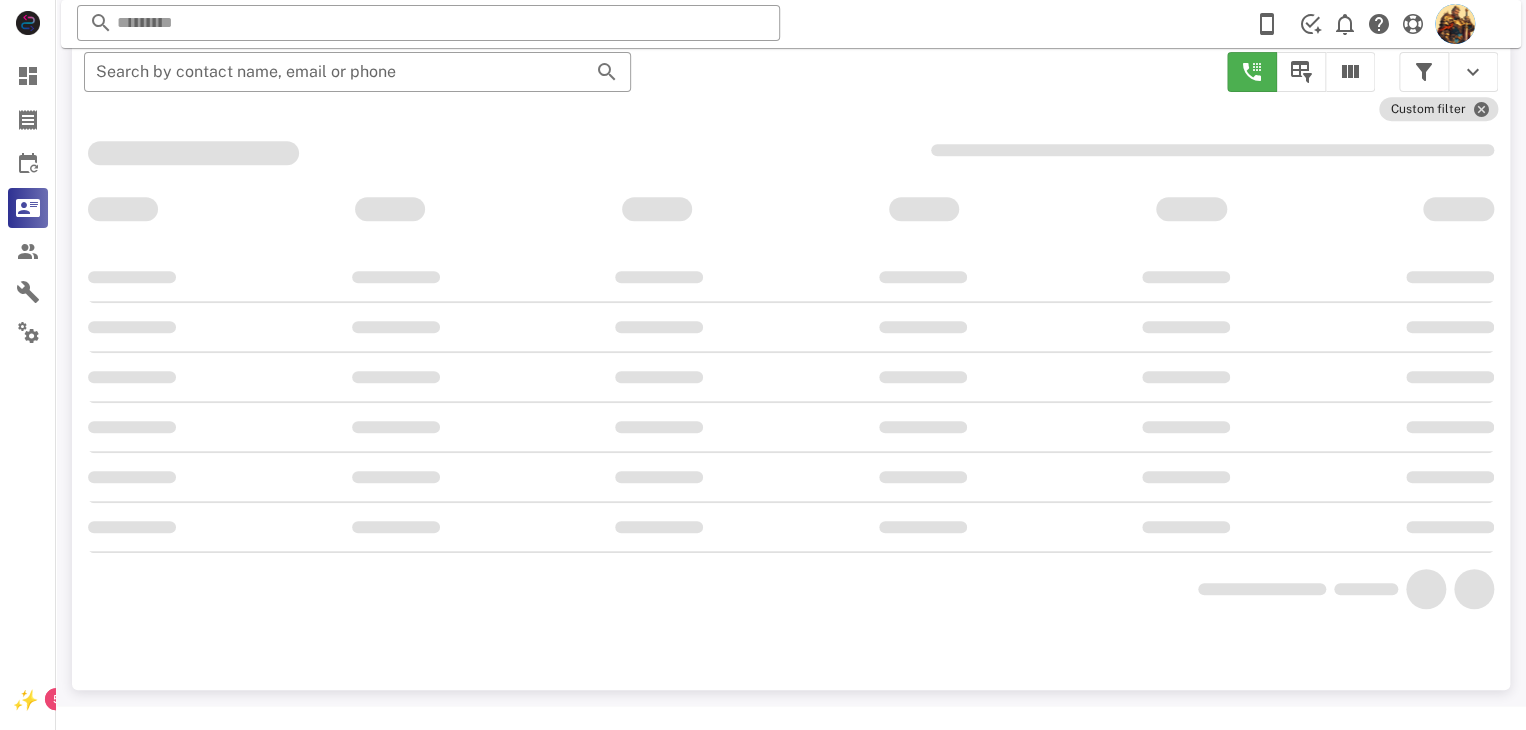 scroll, scrollTop: 356, scrollLeft: 0, axis: vertical 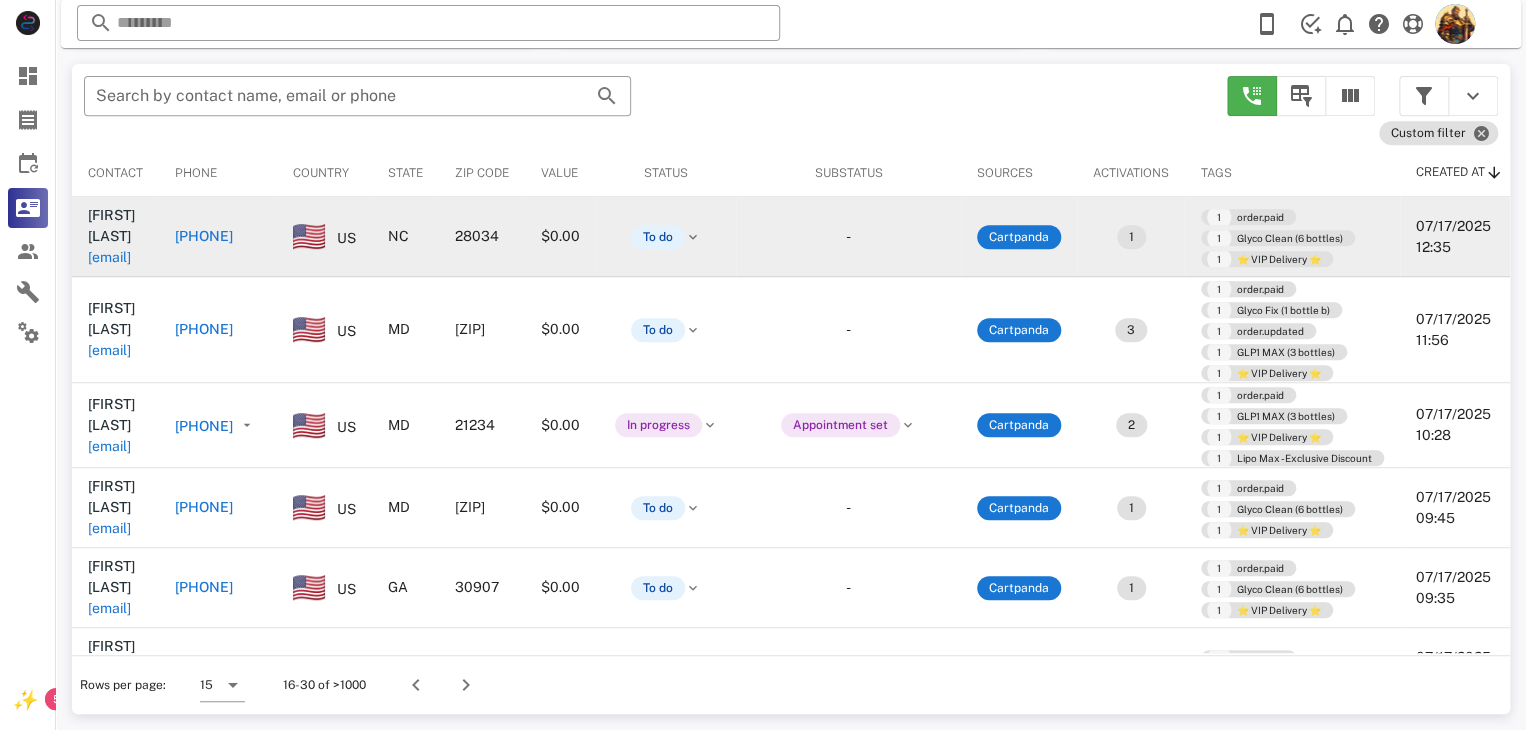 click on "[EMAIL]" at bounding box center [109, 257] 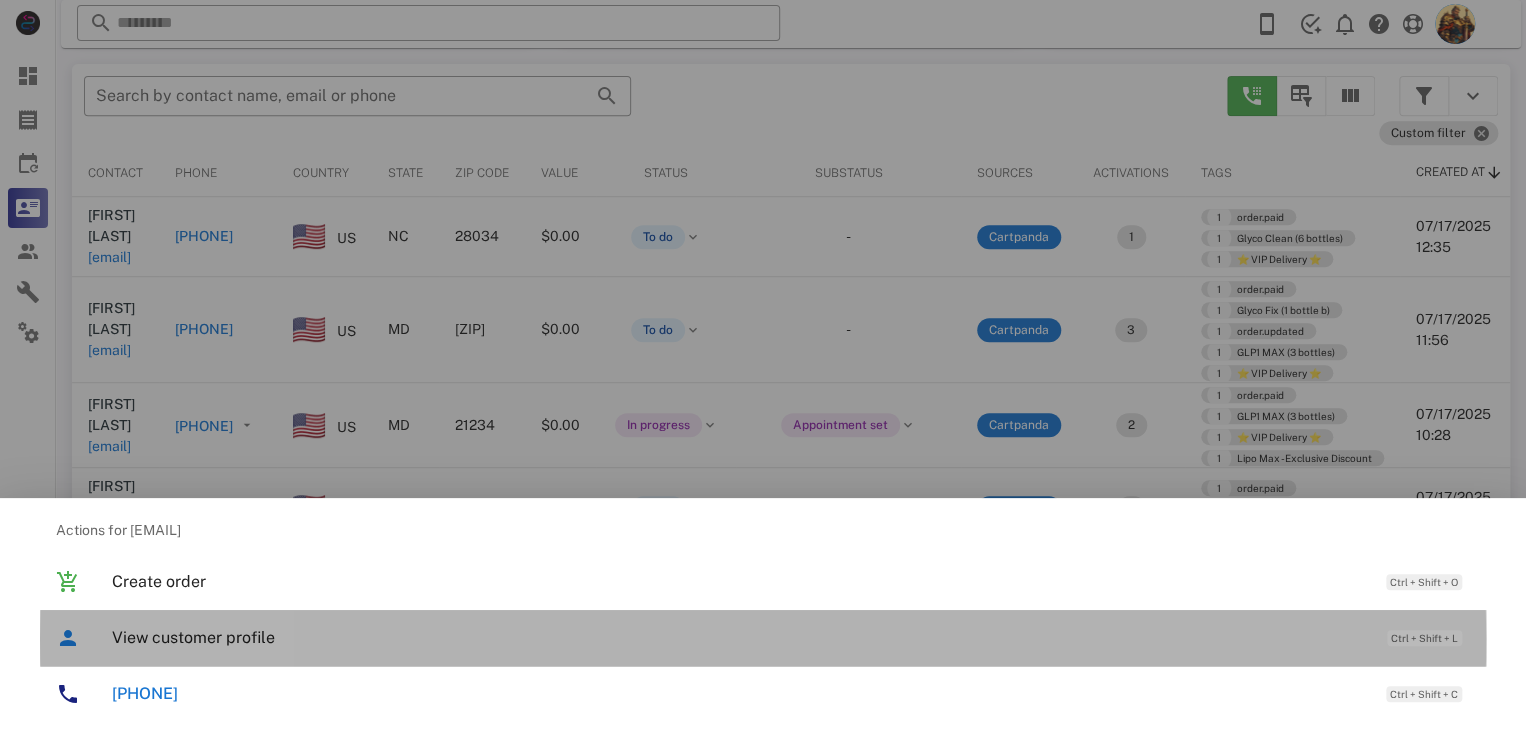 click on "View customer profile" at bounding box center (739, 637) 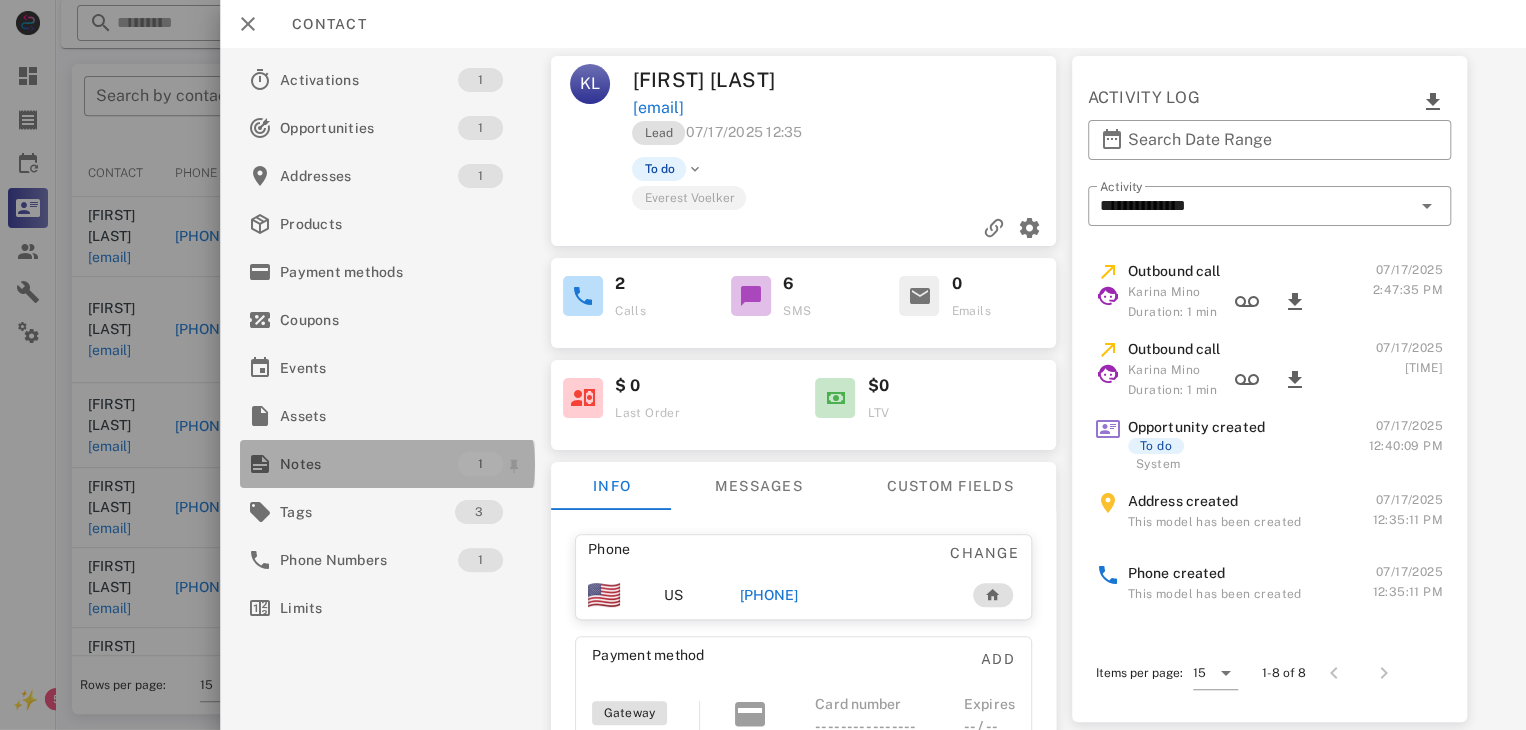 click on "Notes" at bounding box center [369, 464] 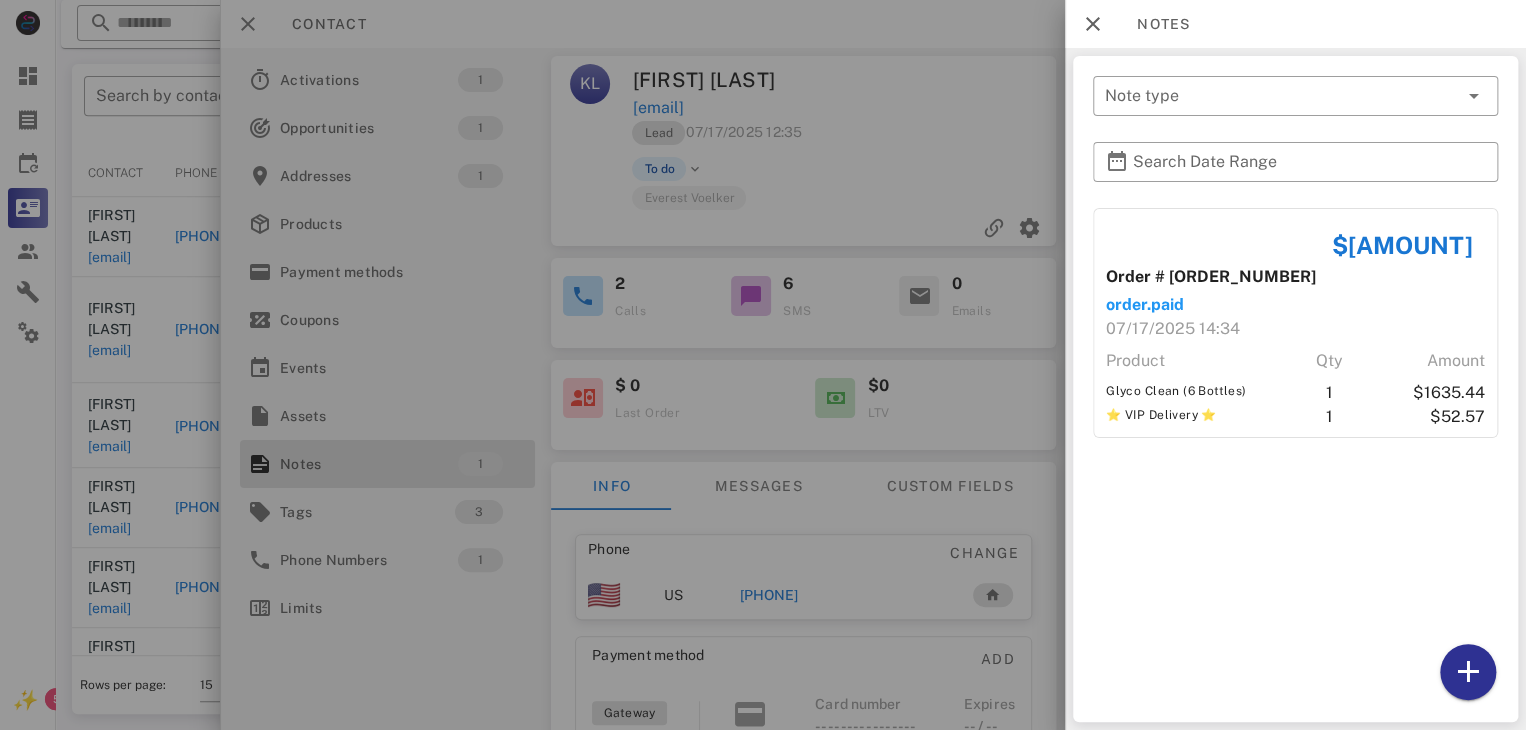 click at bounding box center [763, 365] 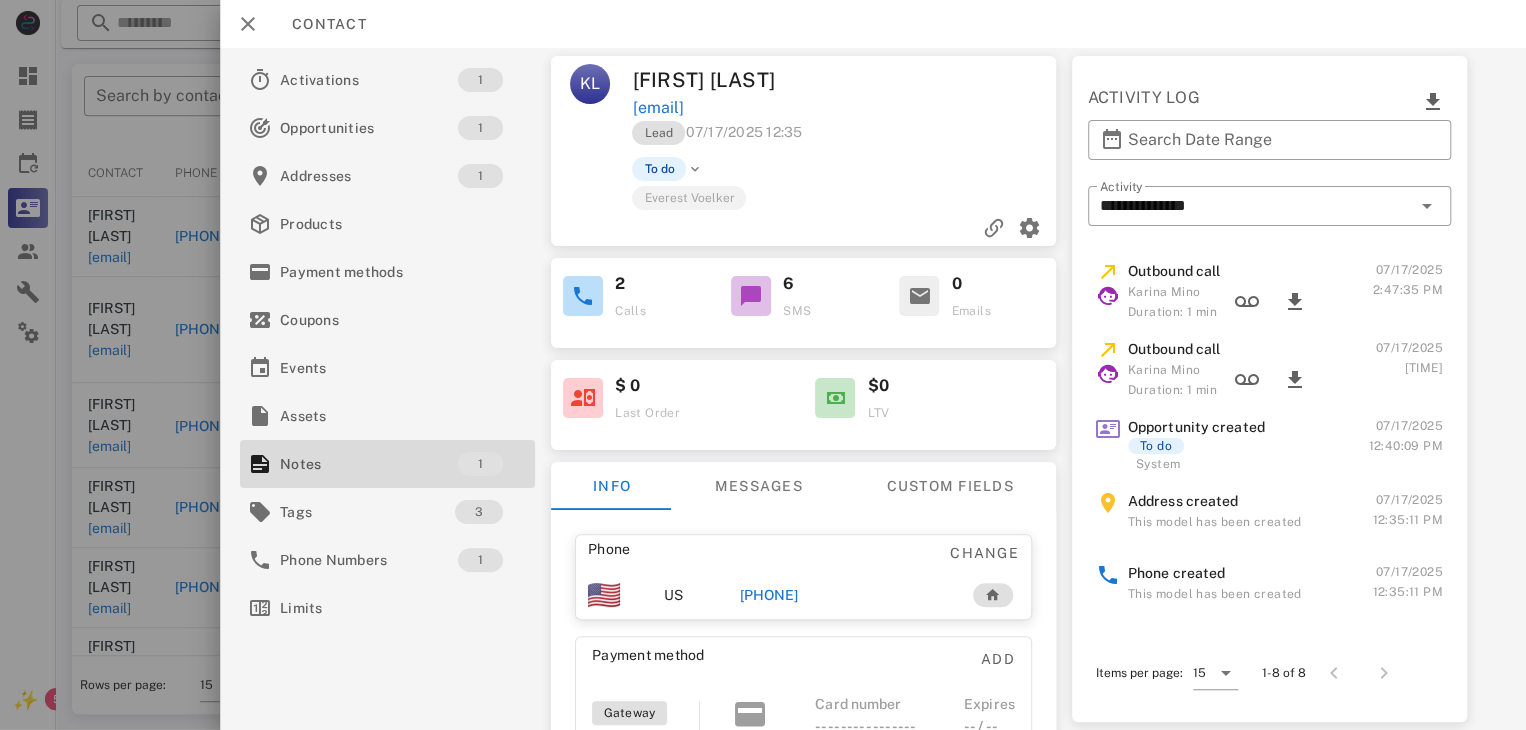 click on "[PHONE]" at bounding box center [769, 595] 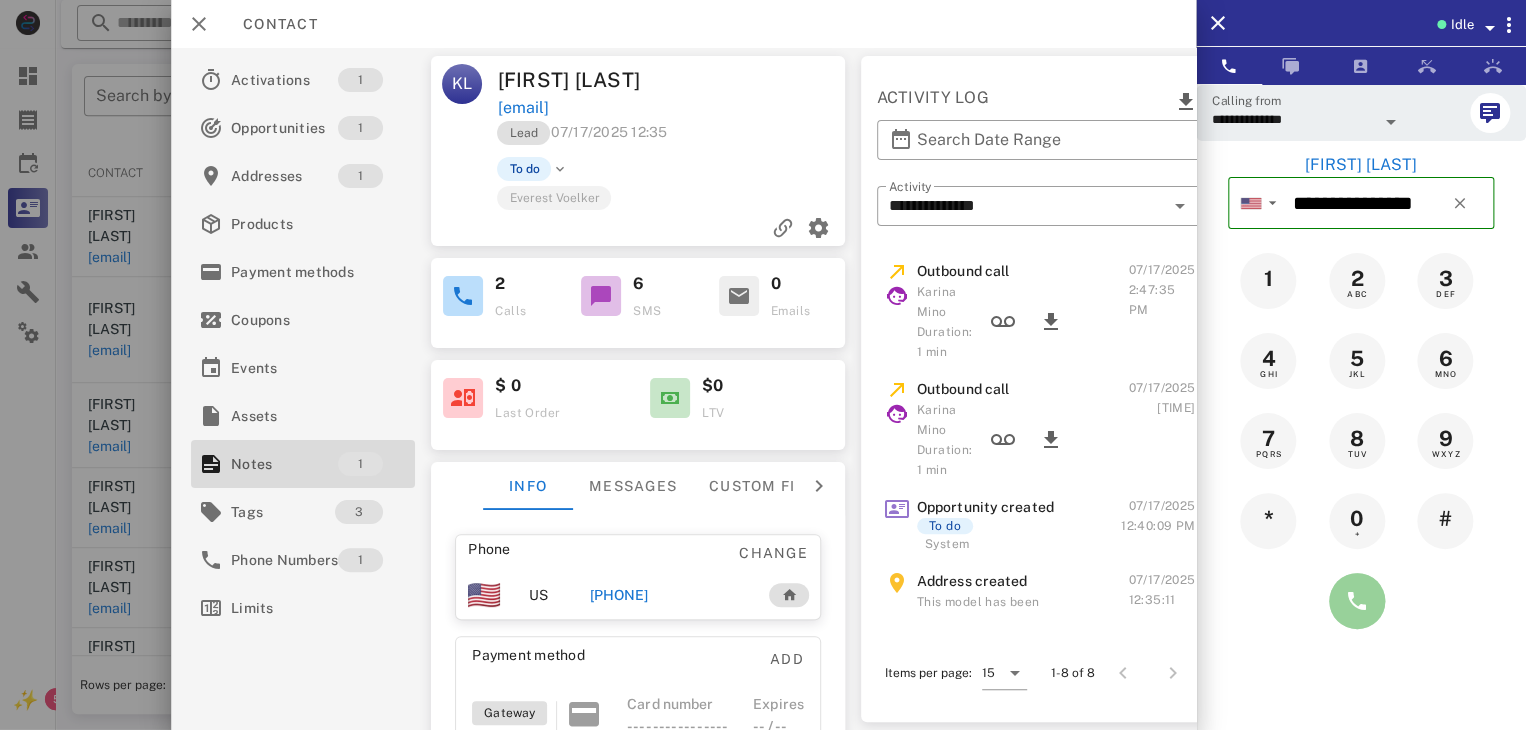 click at bounding box center [1357, 601] 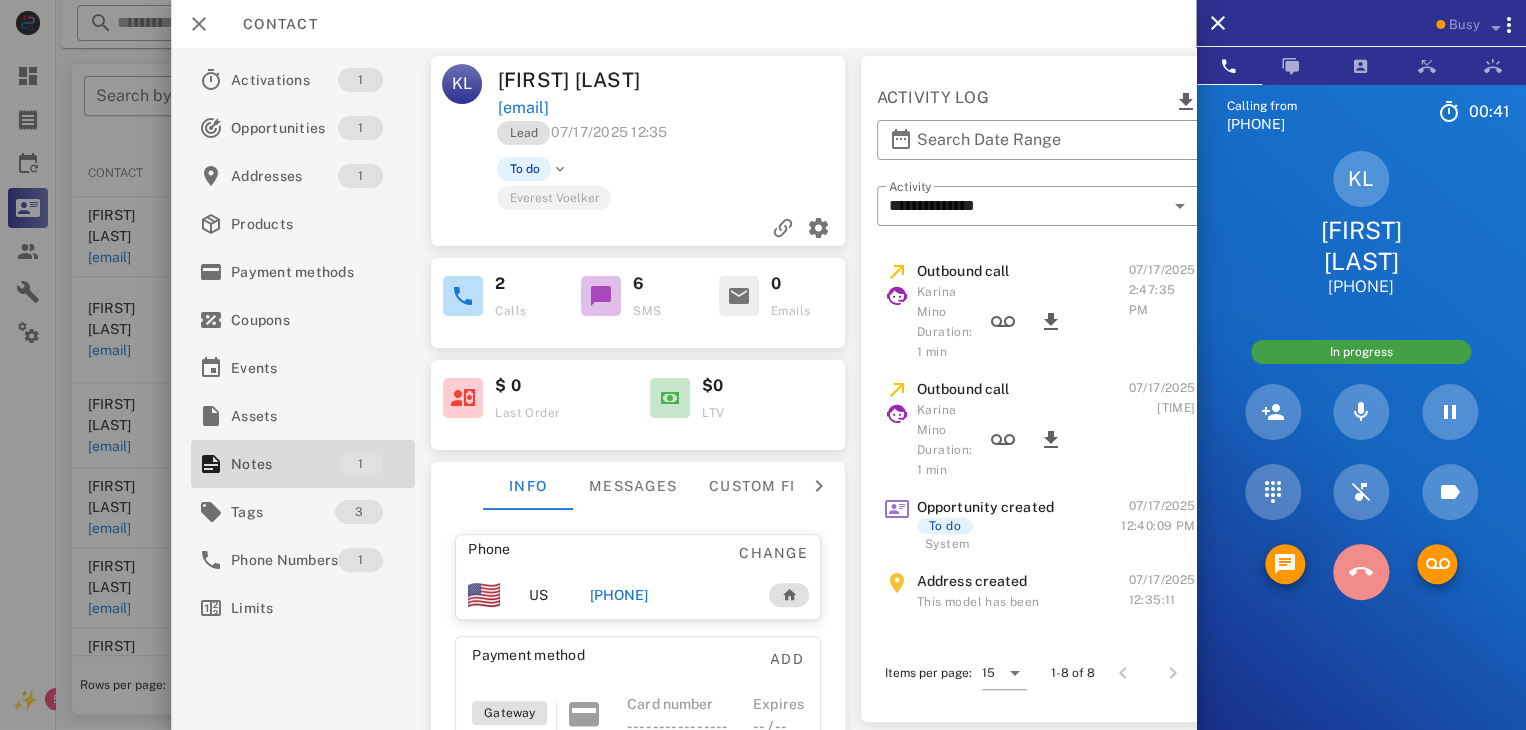 click at bounding box center (1361, 572) 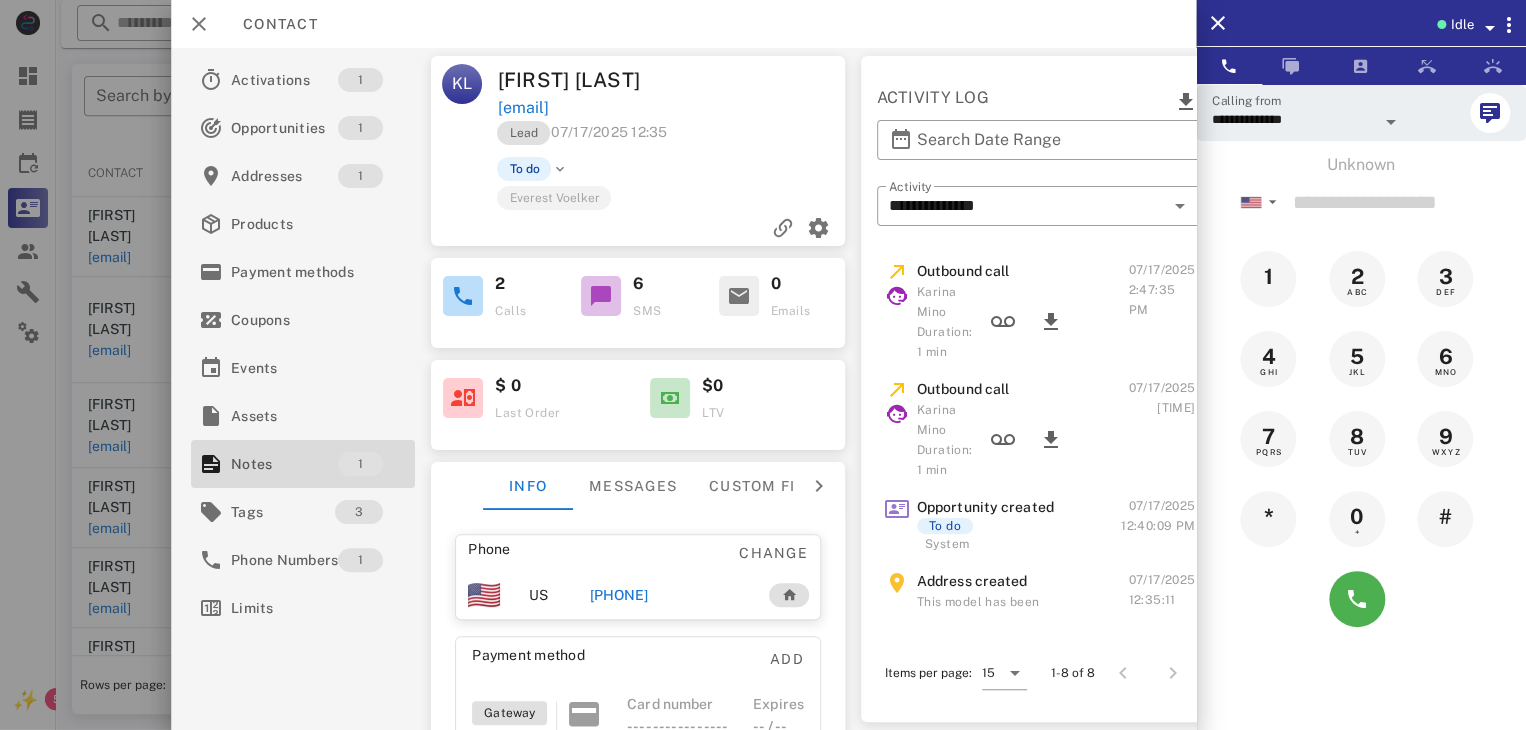 click at bounding box center [763, 365] 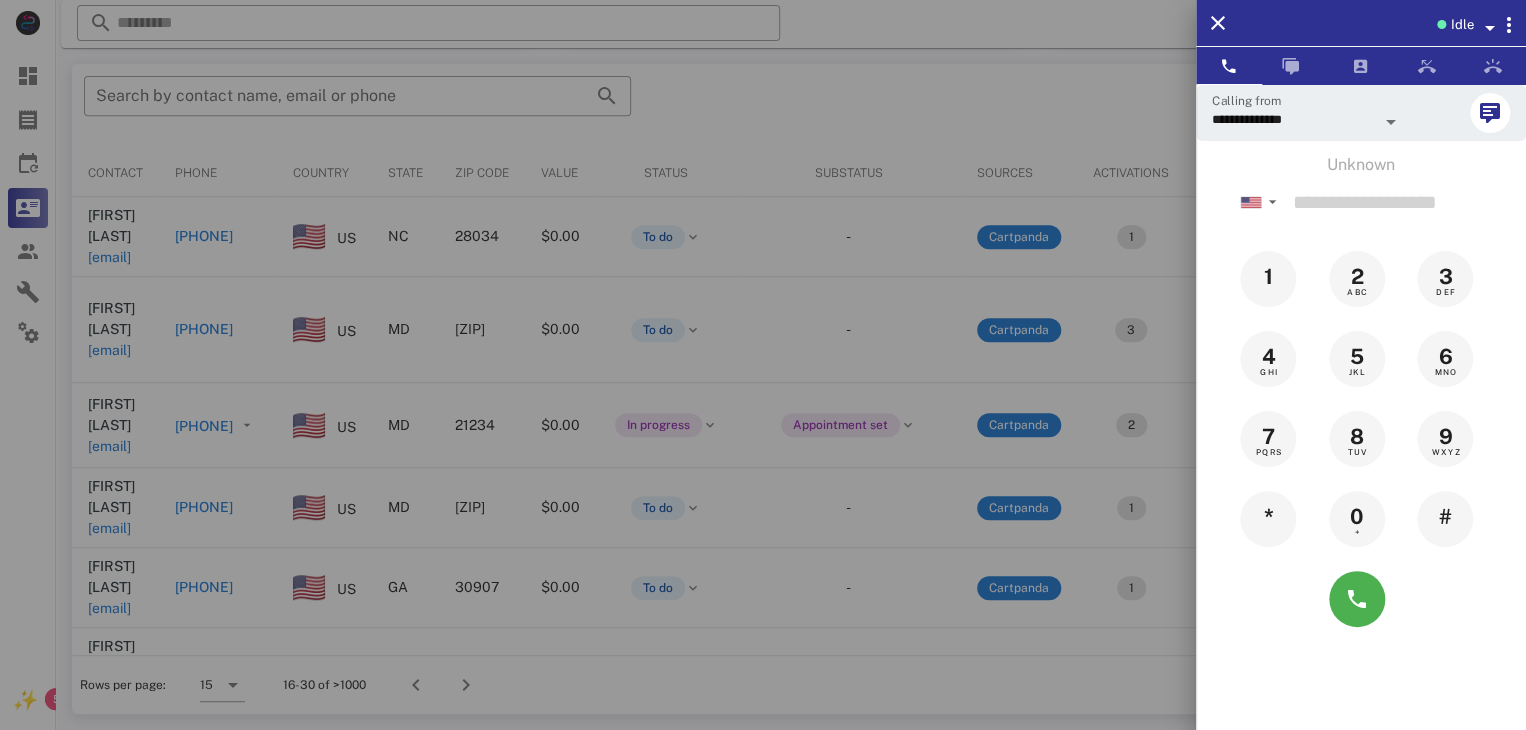 click at bounding box center (763, 365) 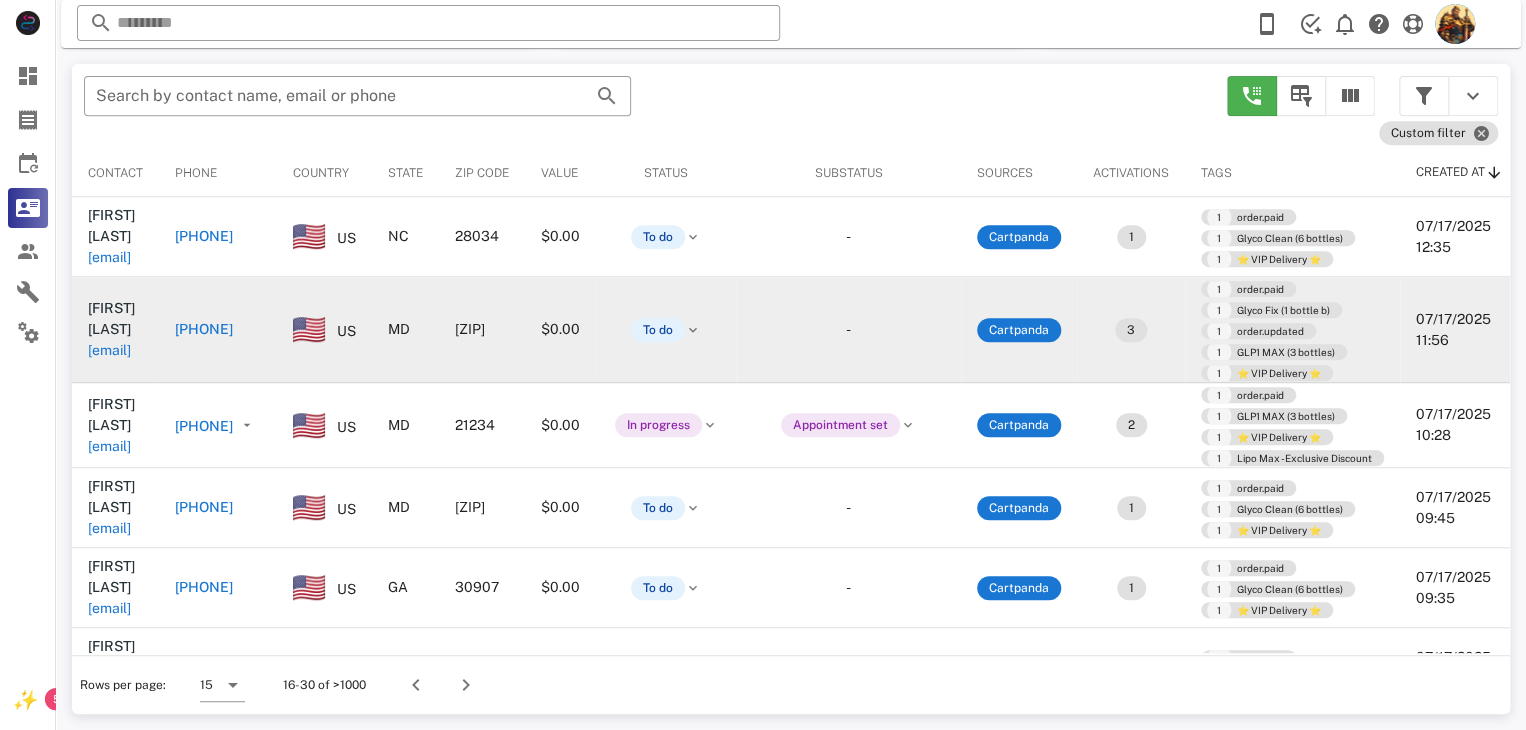 click on "[EMAIL]" at bounding box center [109, 350] 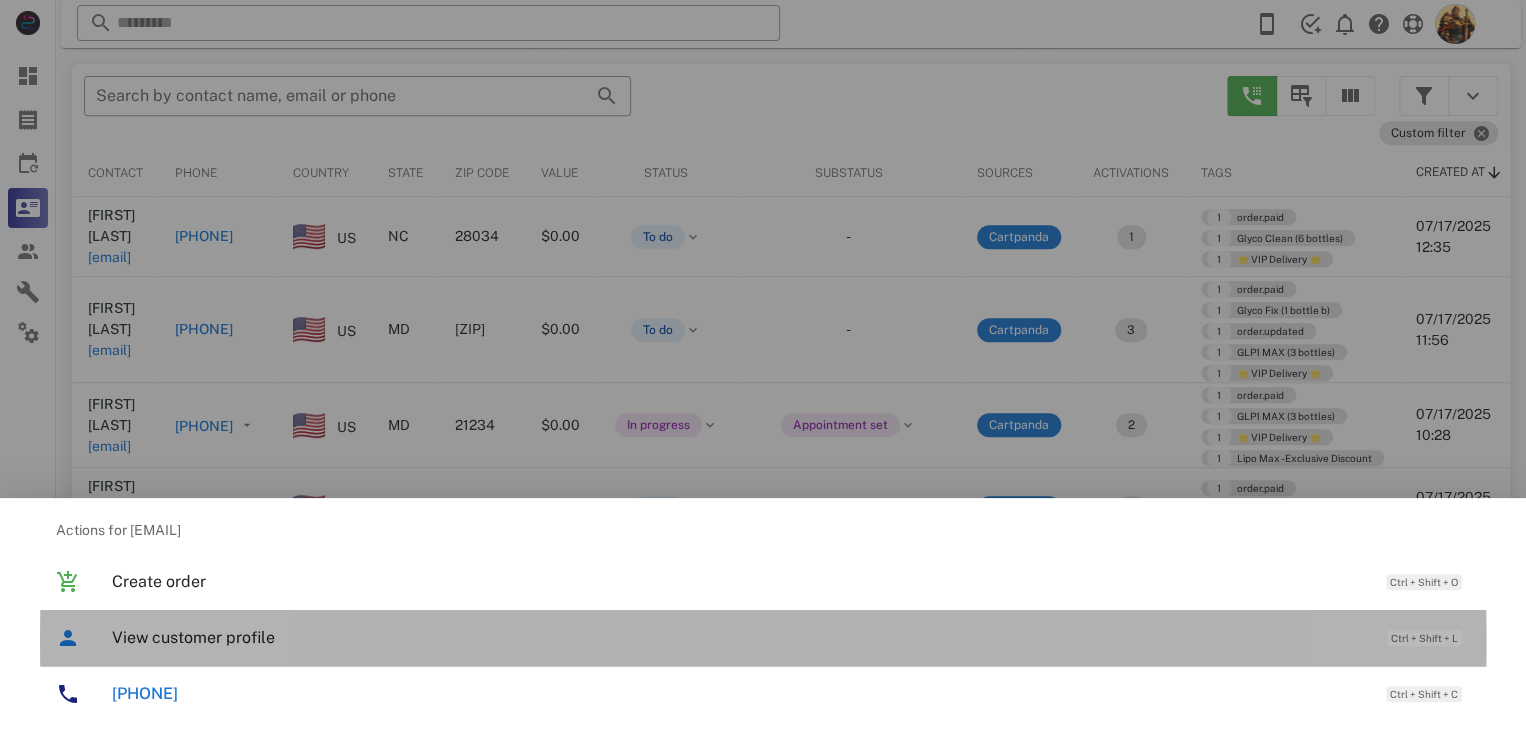 click on "View customer profile" at bounding box center [739, 637] 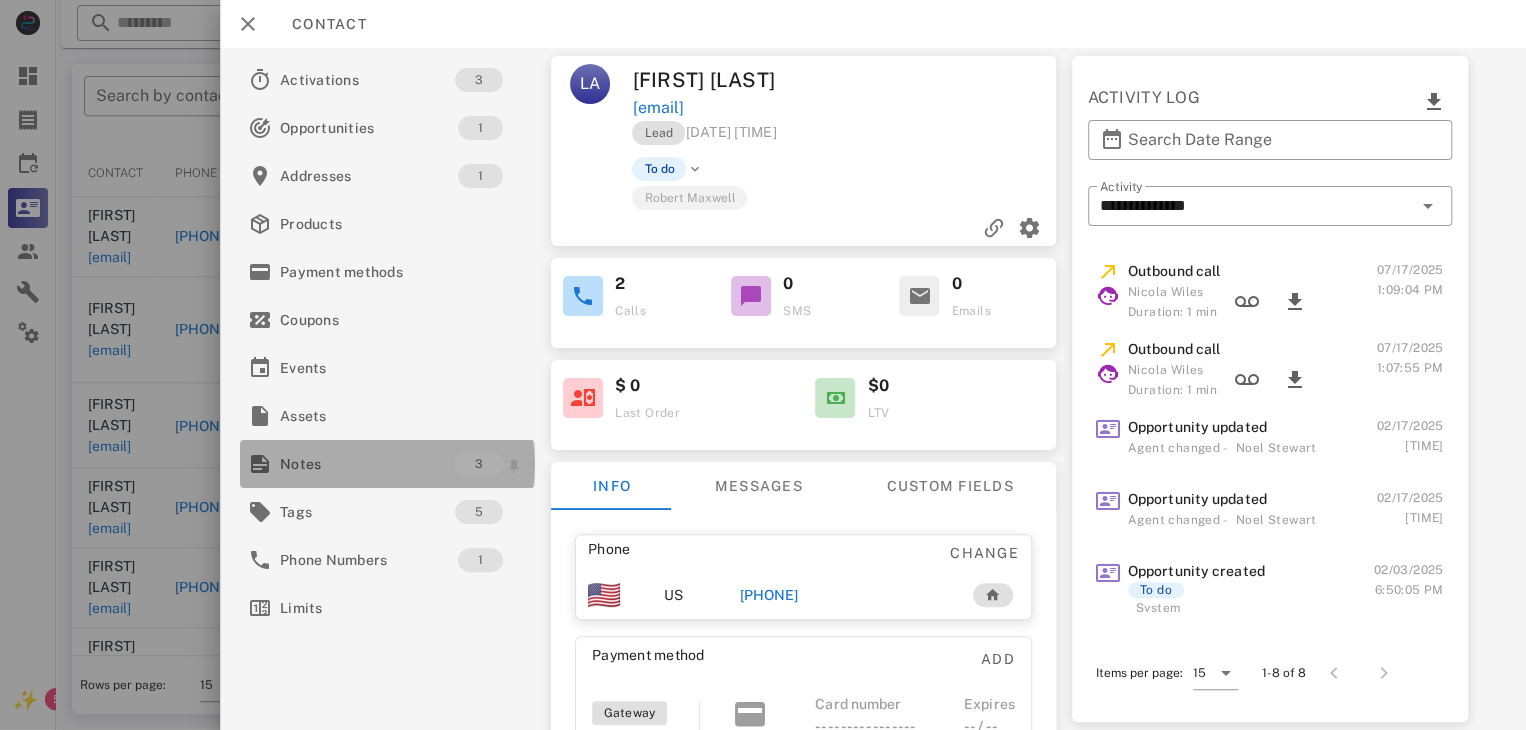 click on "Notes" at bounding box center [367, 464] 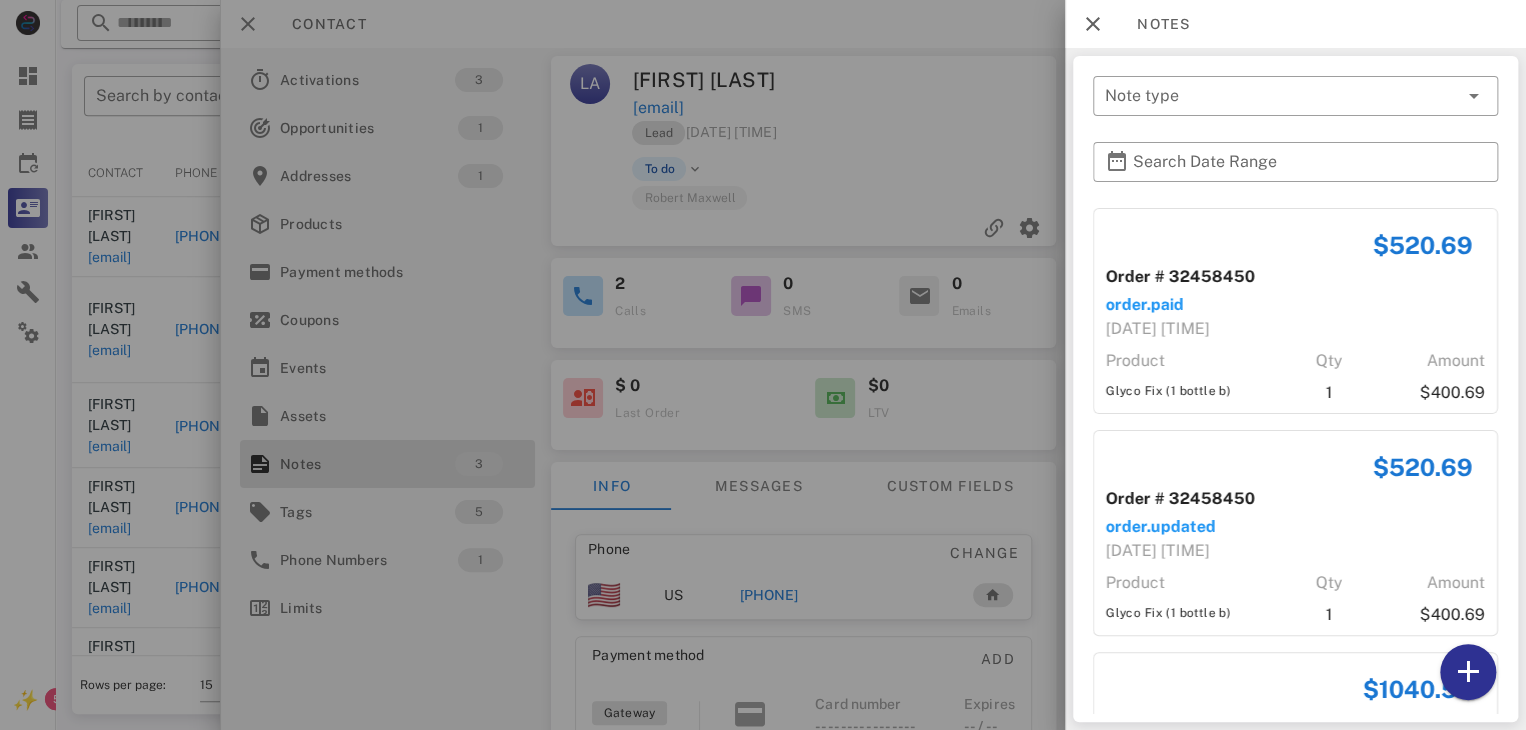 click at bounding box center (763, 365) 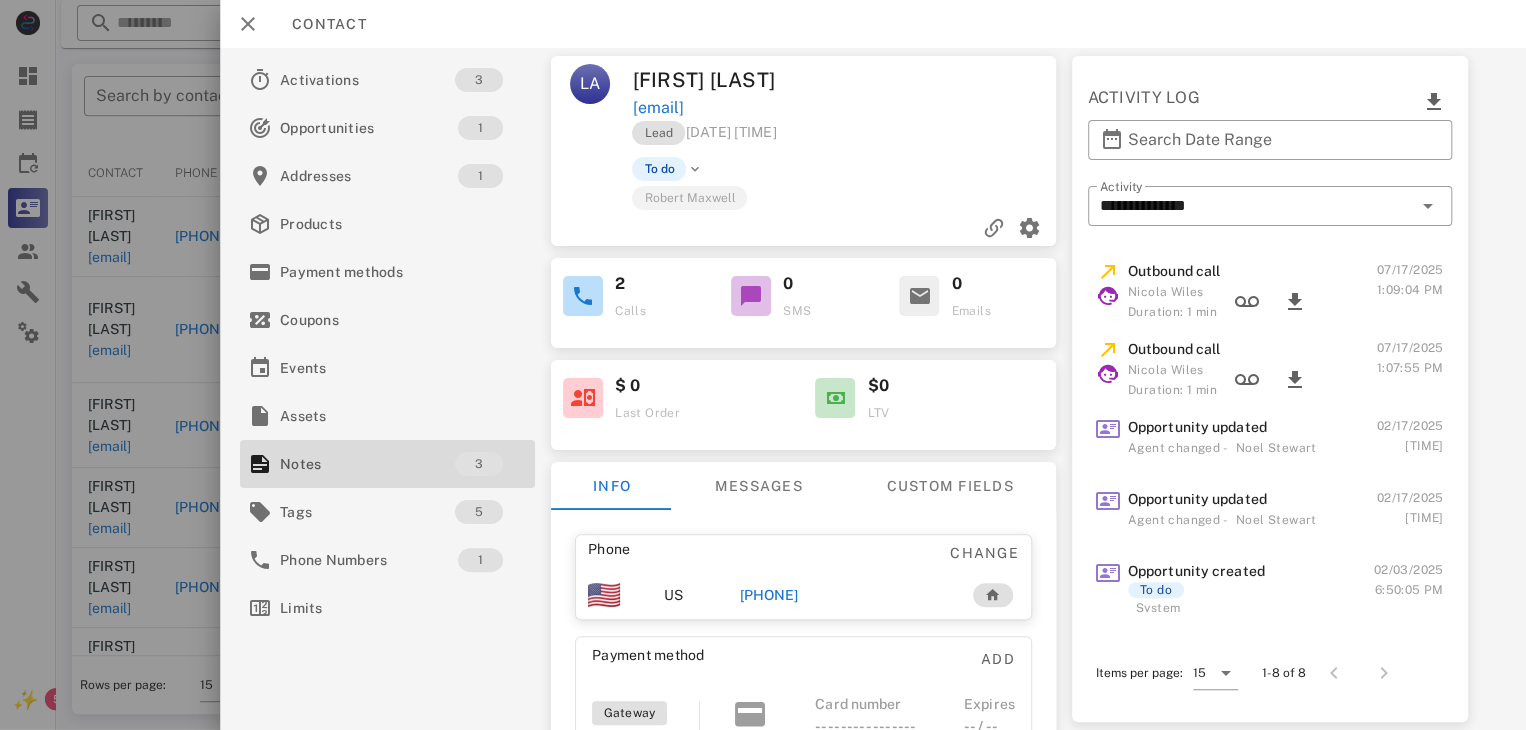 click on "[PHONE]" at bounding box center [769, 595] 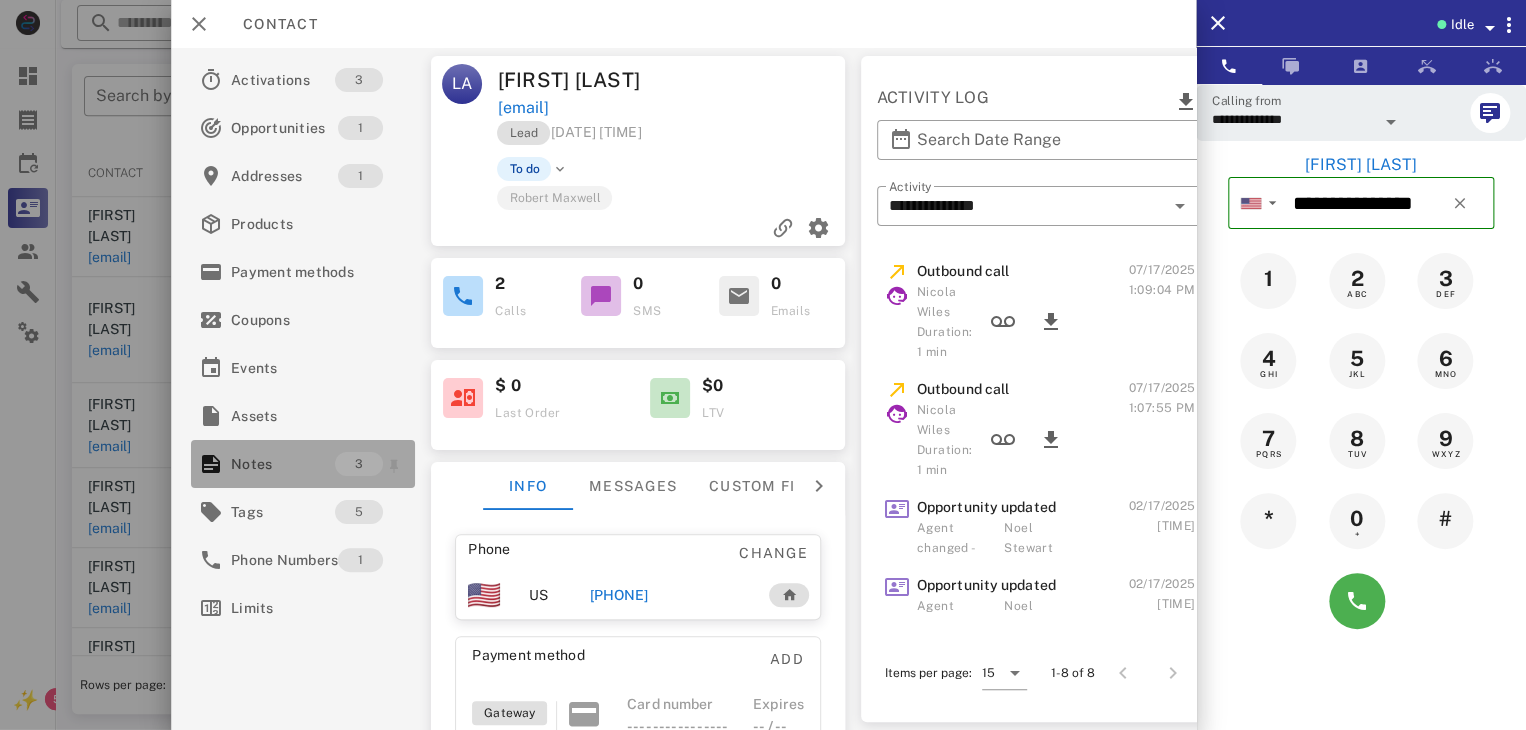 click on "Notes" at bounding box center [283, 464] 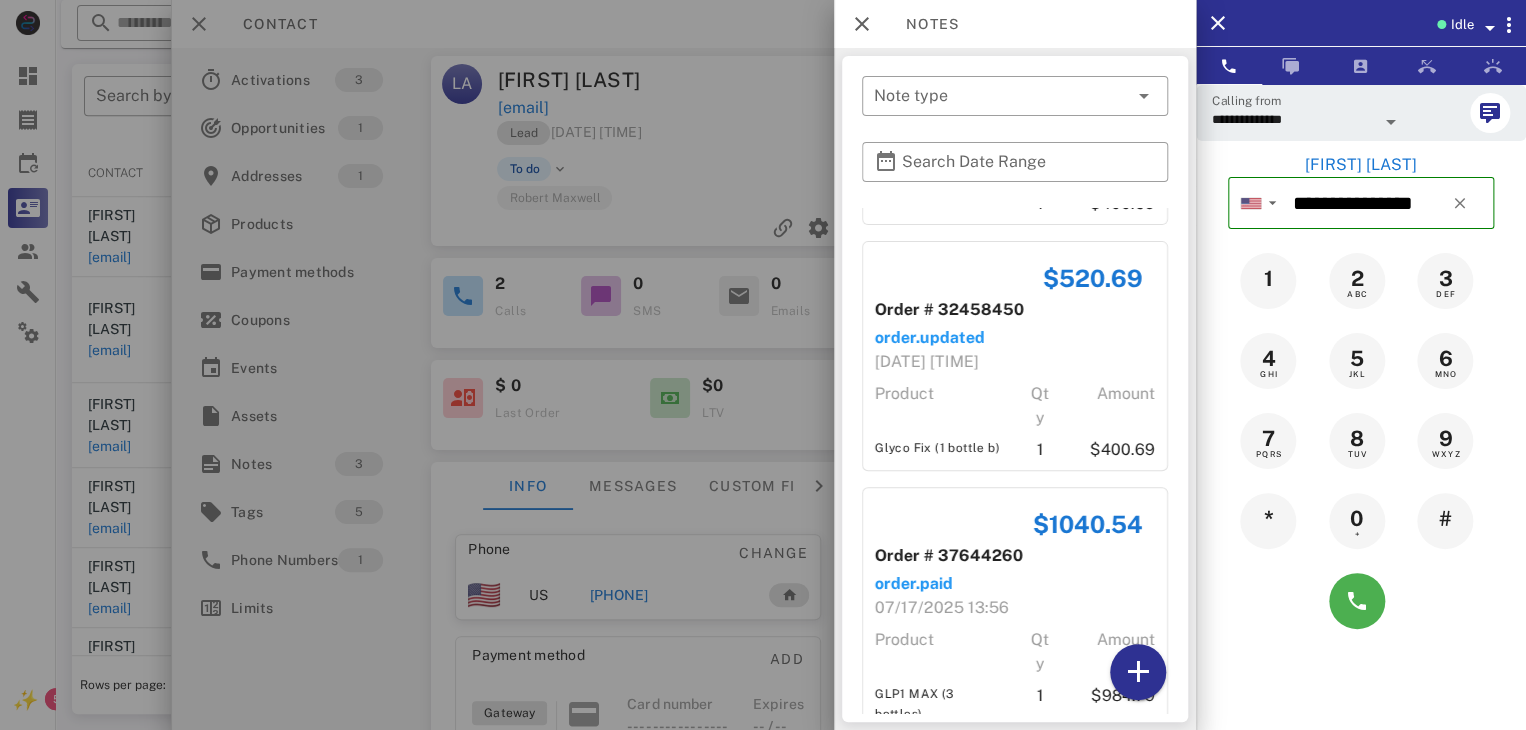 scroll, scrollTop: 284, scrollLeft: 0, axis: vertical 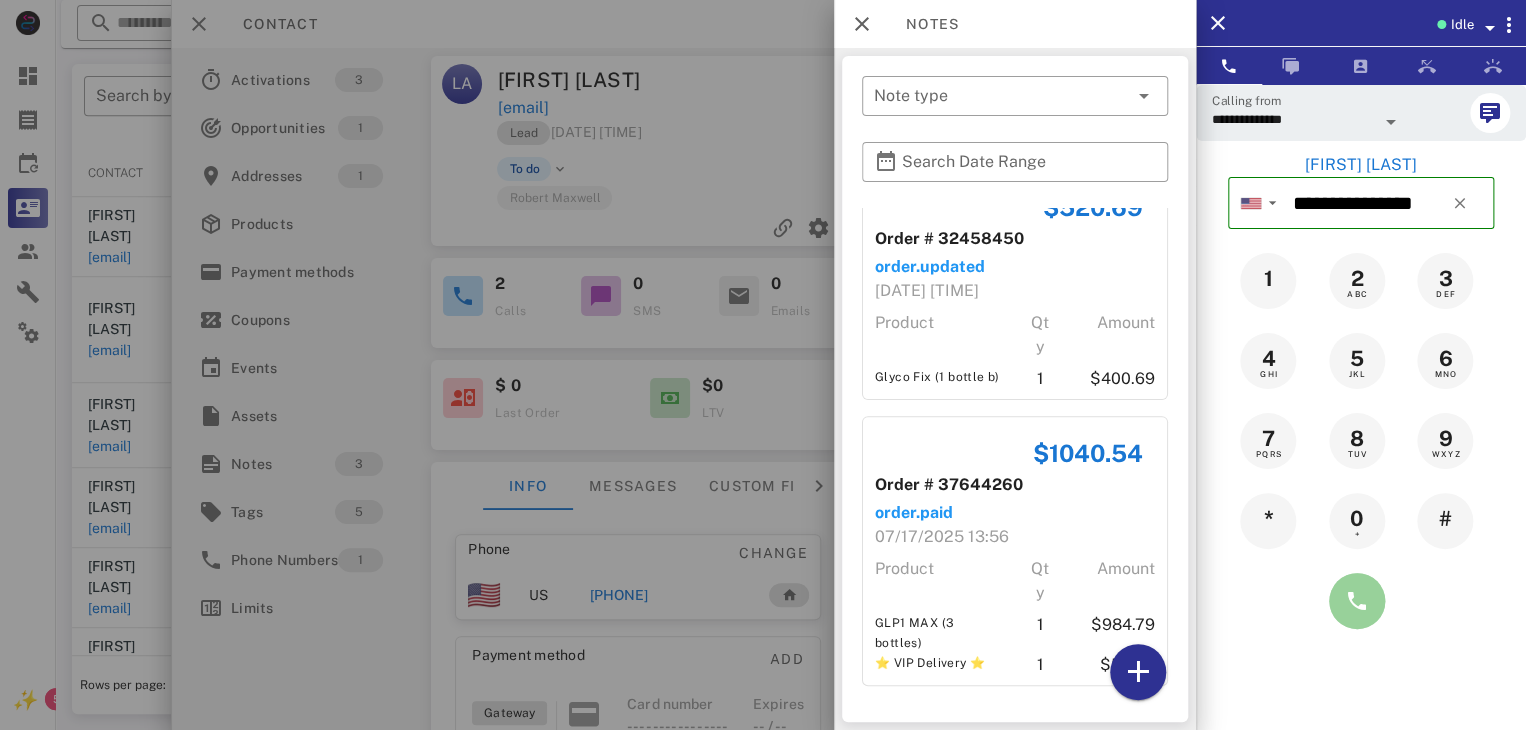 click at bounding box center (1357, 601) 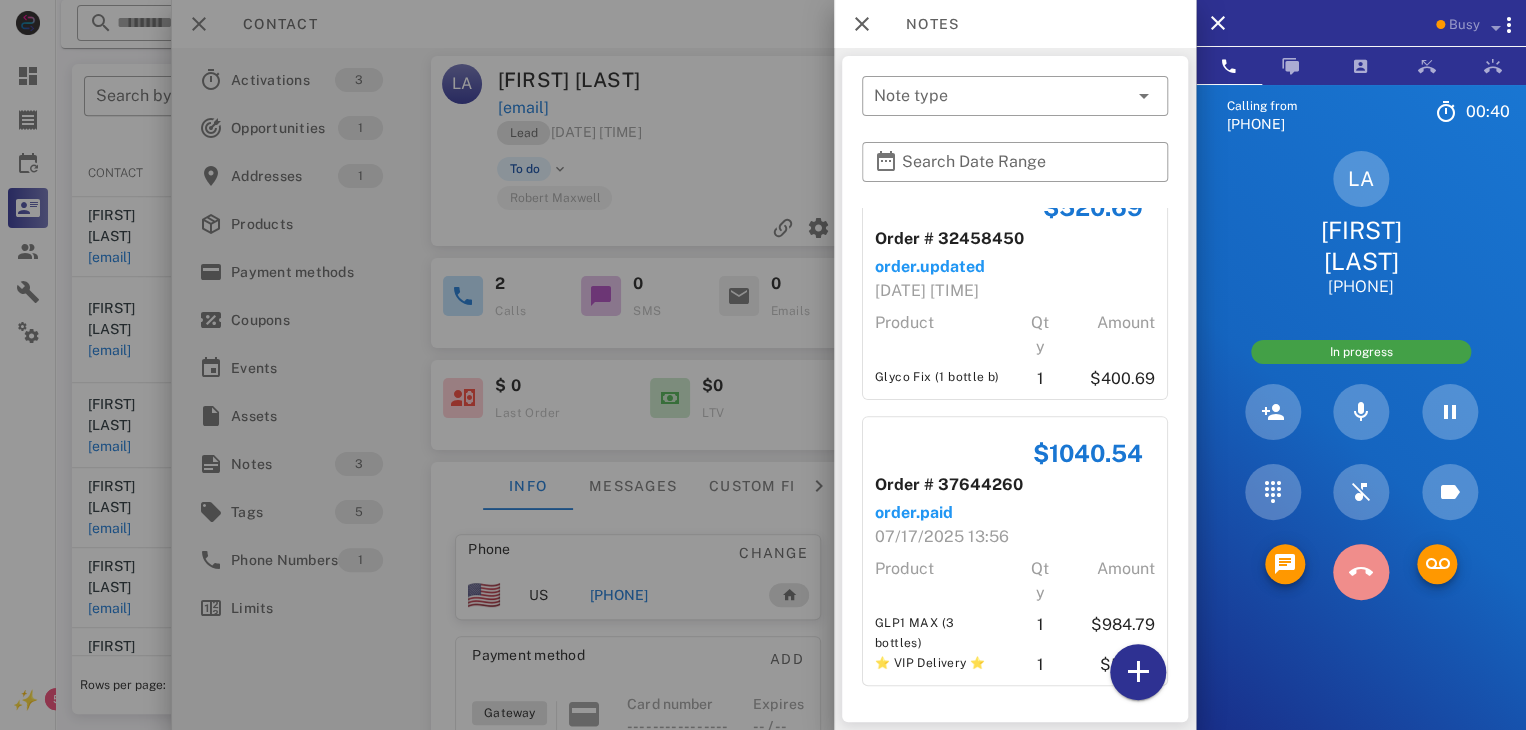 click at bounding box center [1361, 572] 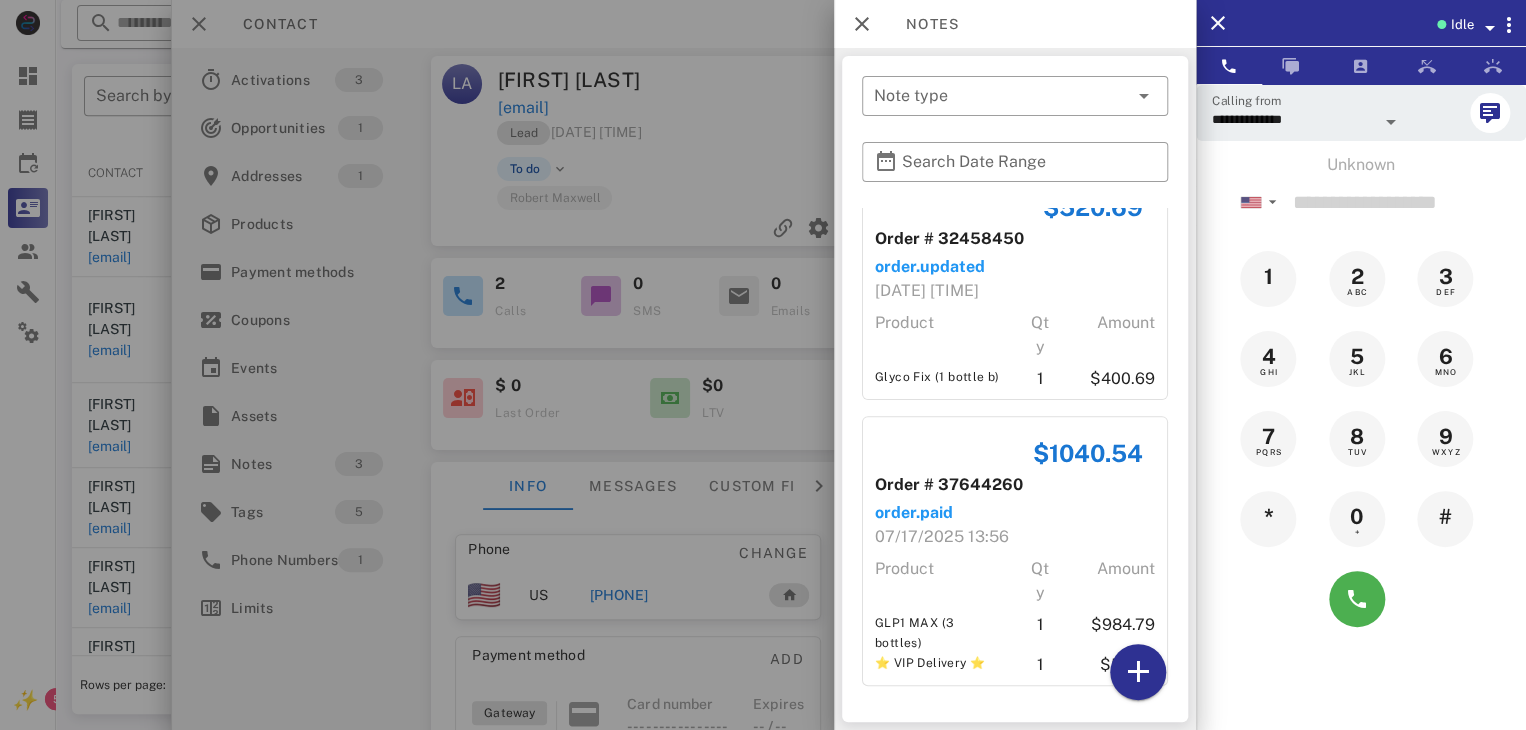 click at bounding box center (763, 365) 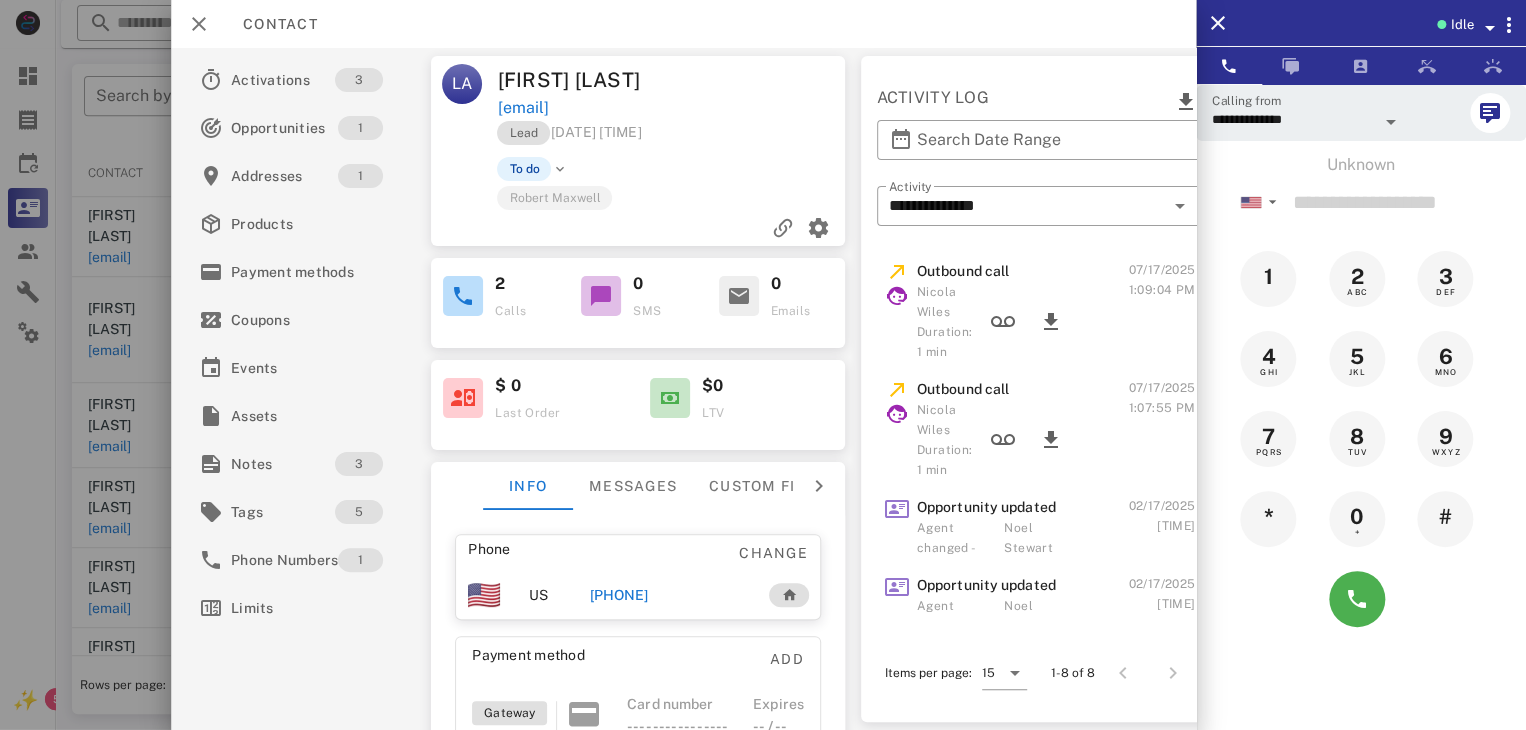 click at bounding box center [763, 365] 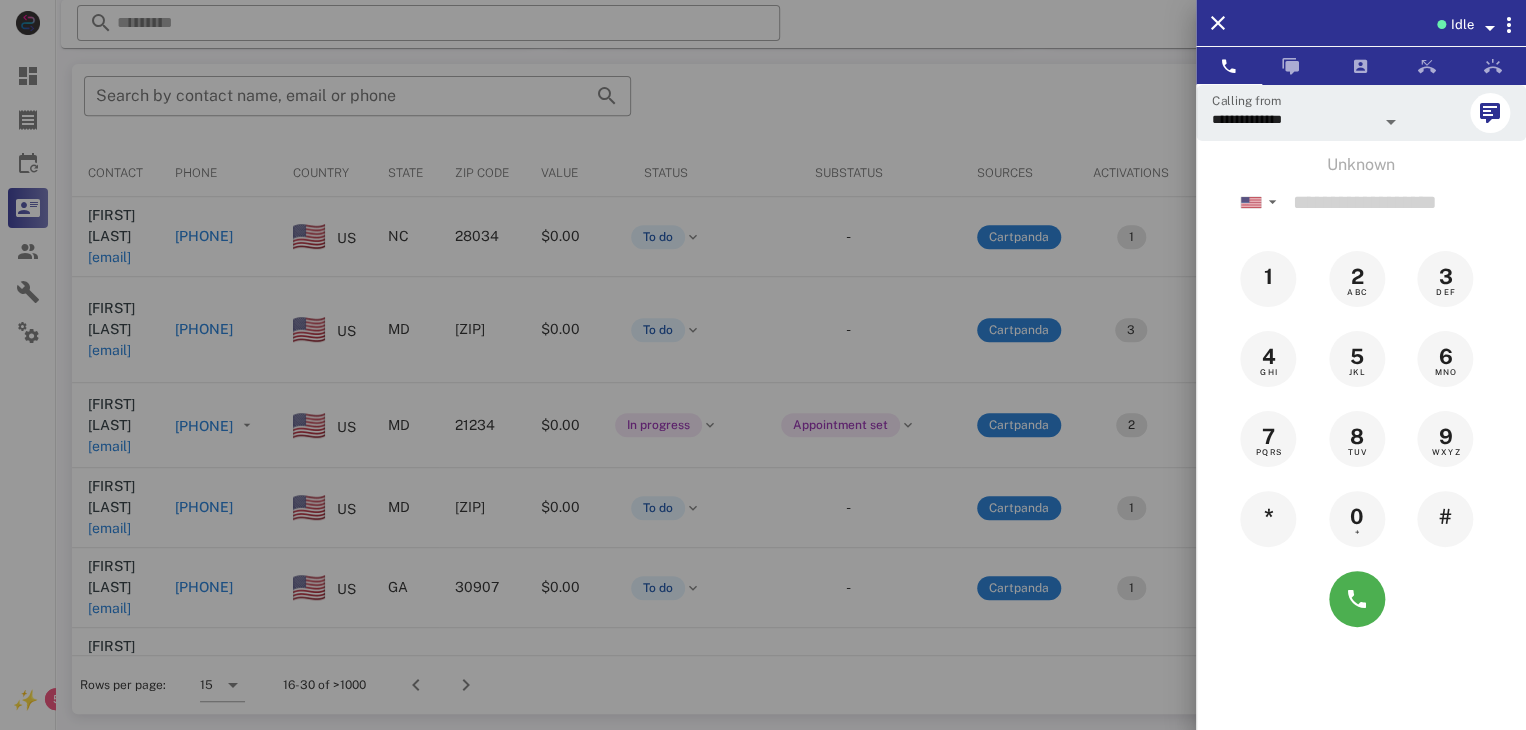 click at bounding box center [763, 365] 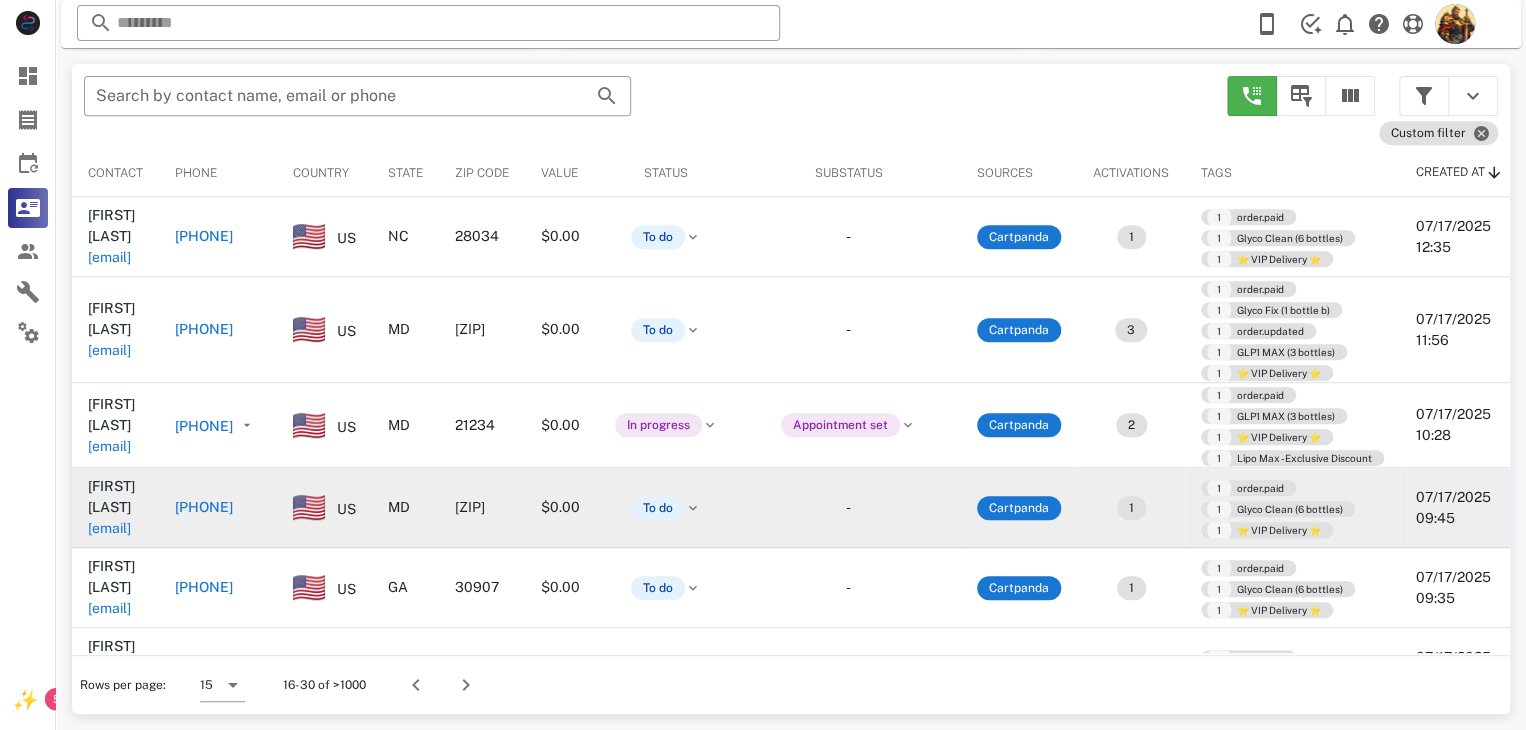 click on "[EMAIL]" at bounding box center (109, 528) 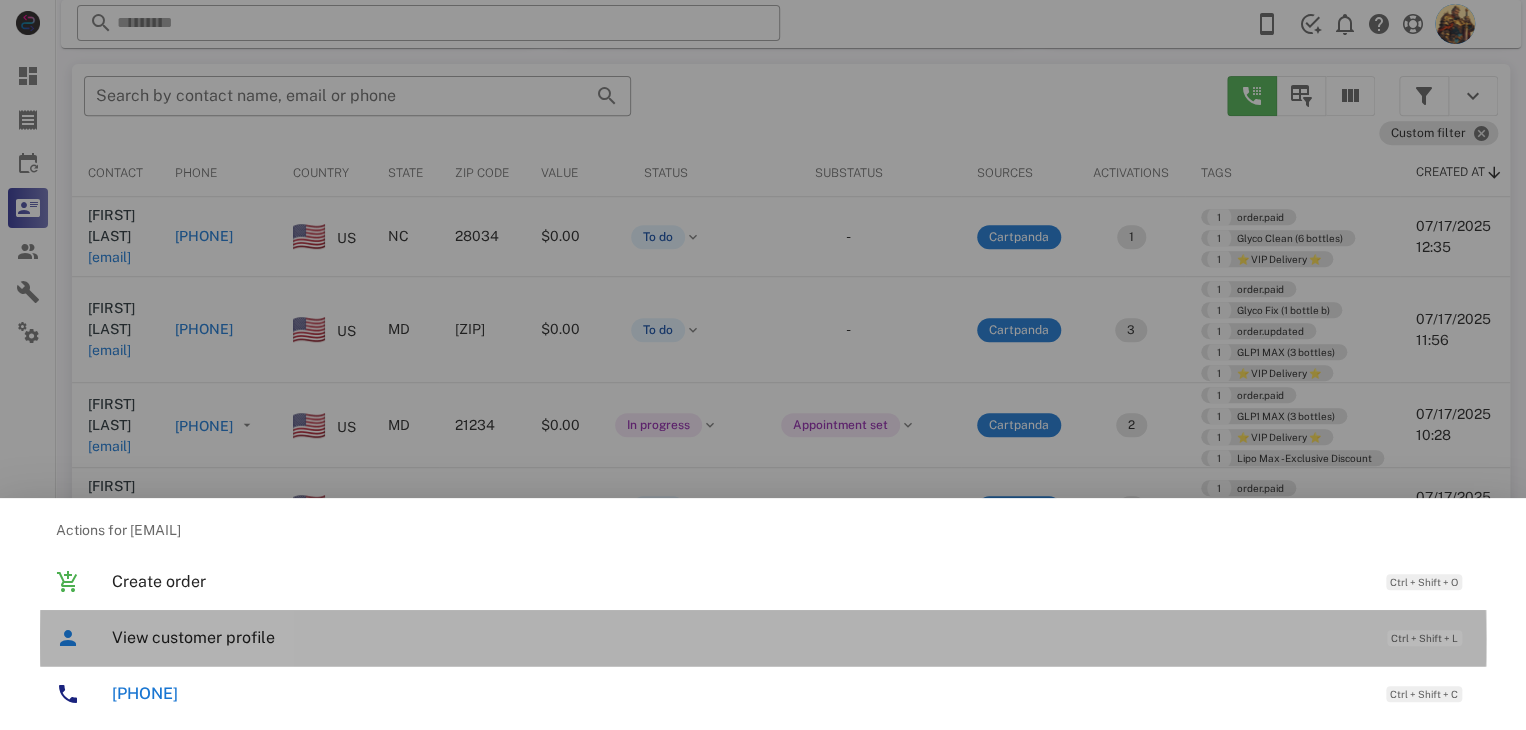click on "View customer profile" at bounding box center (739, 637) 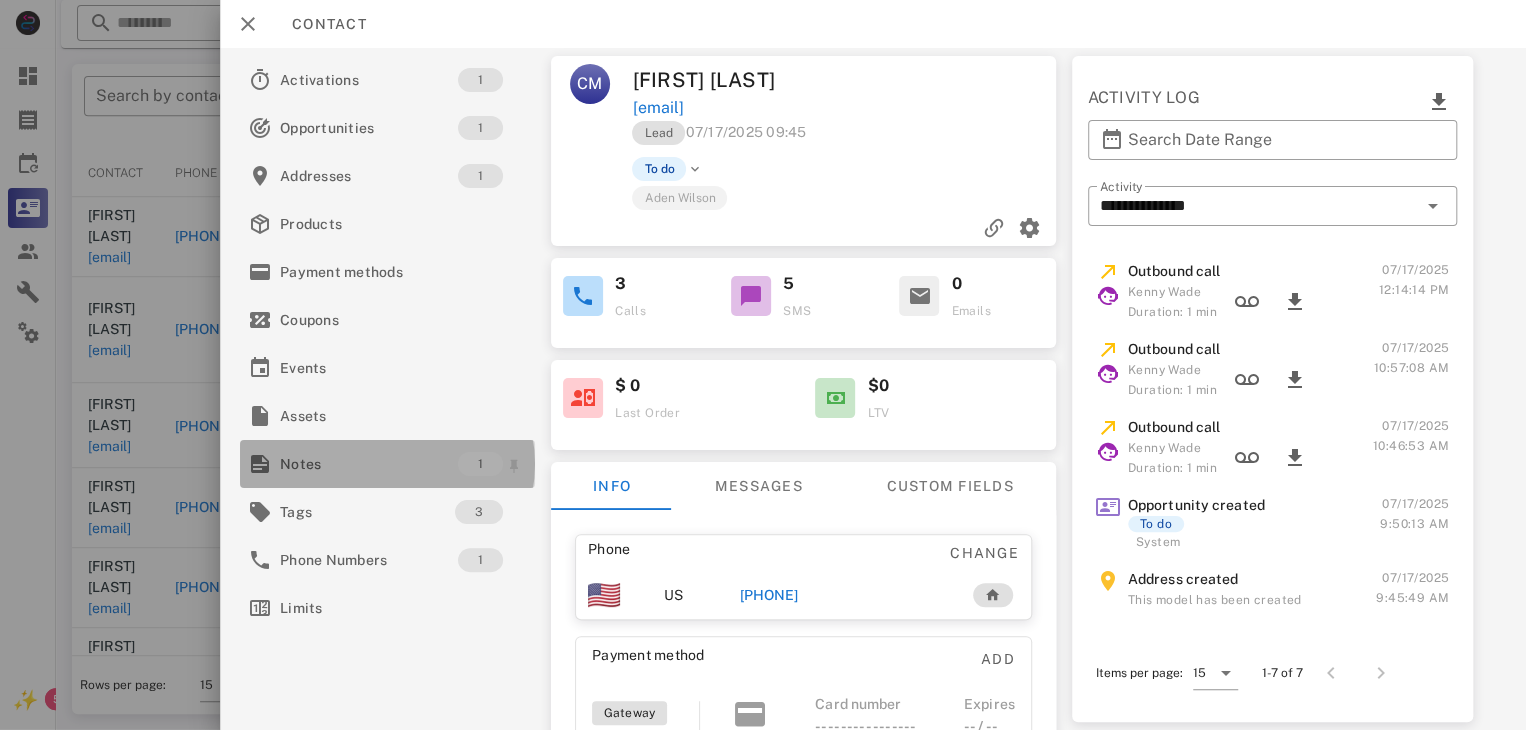 click on "Notes" at bounding box center (369, 464) 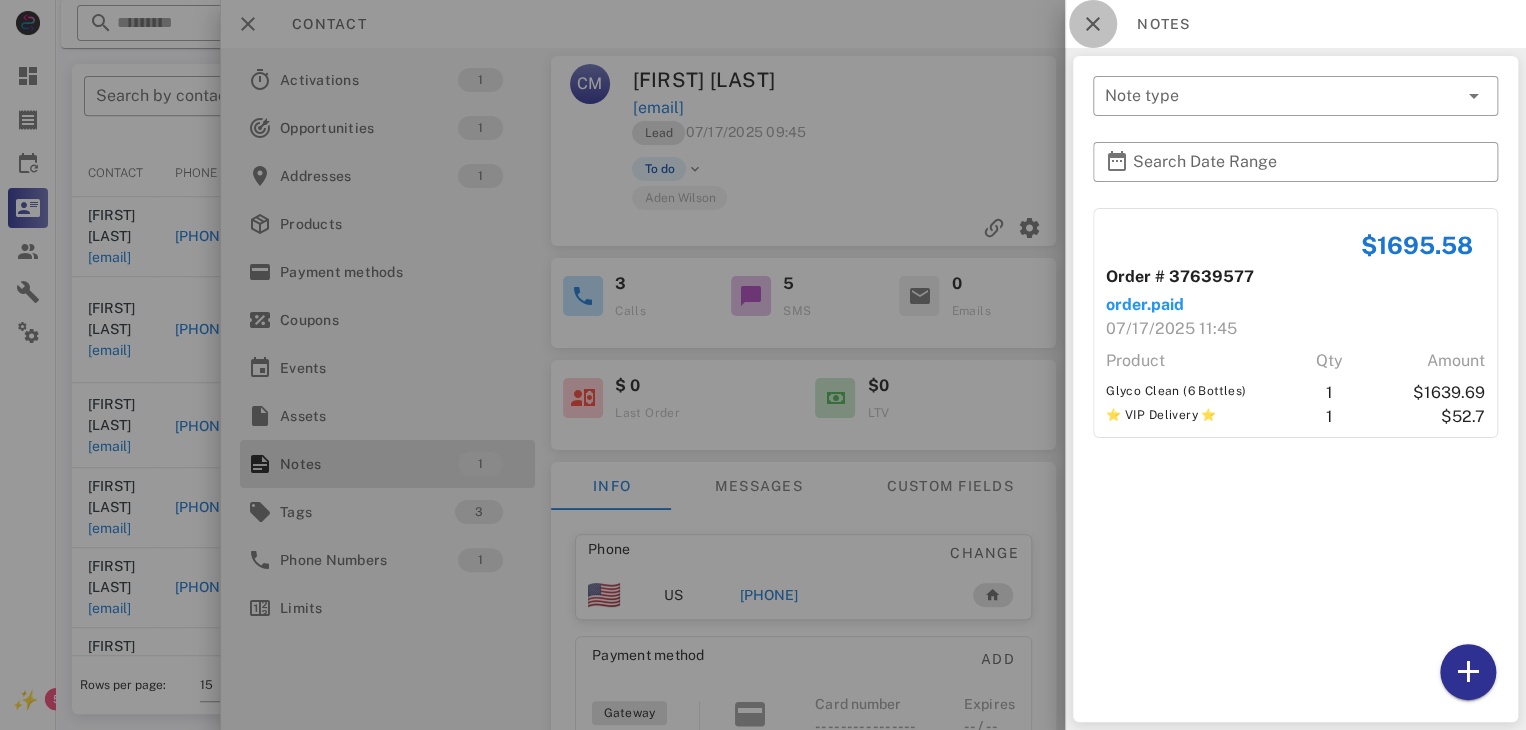 click at bounding box center (1093, 24) 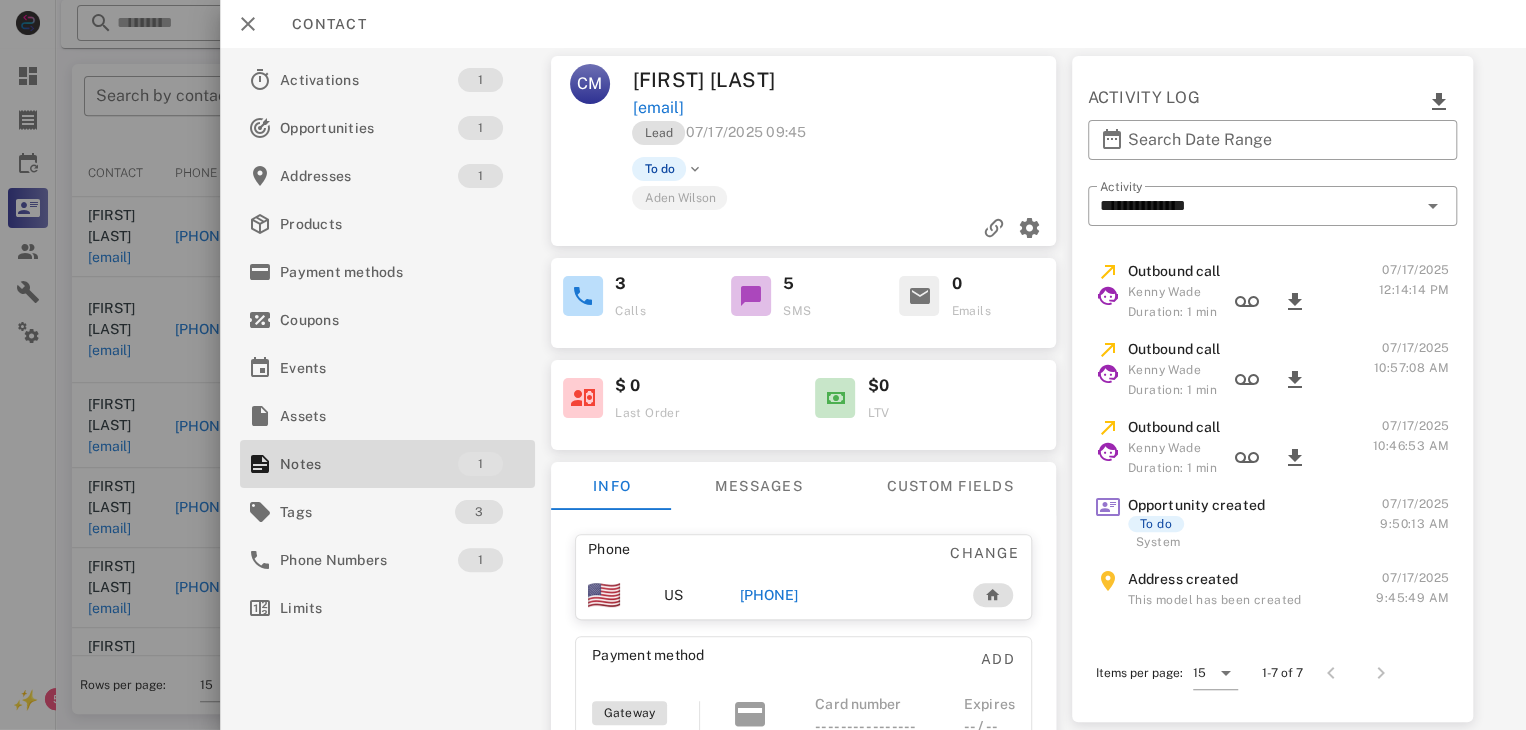 click on "[PHONE]" at bounding box center [769, 595] 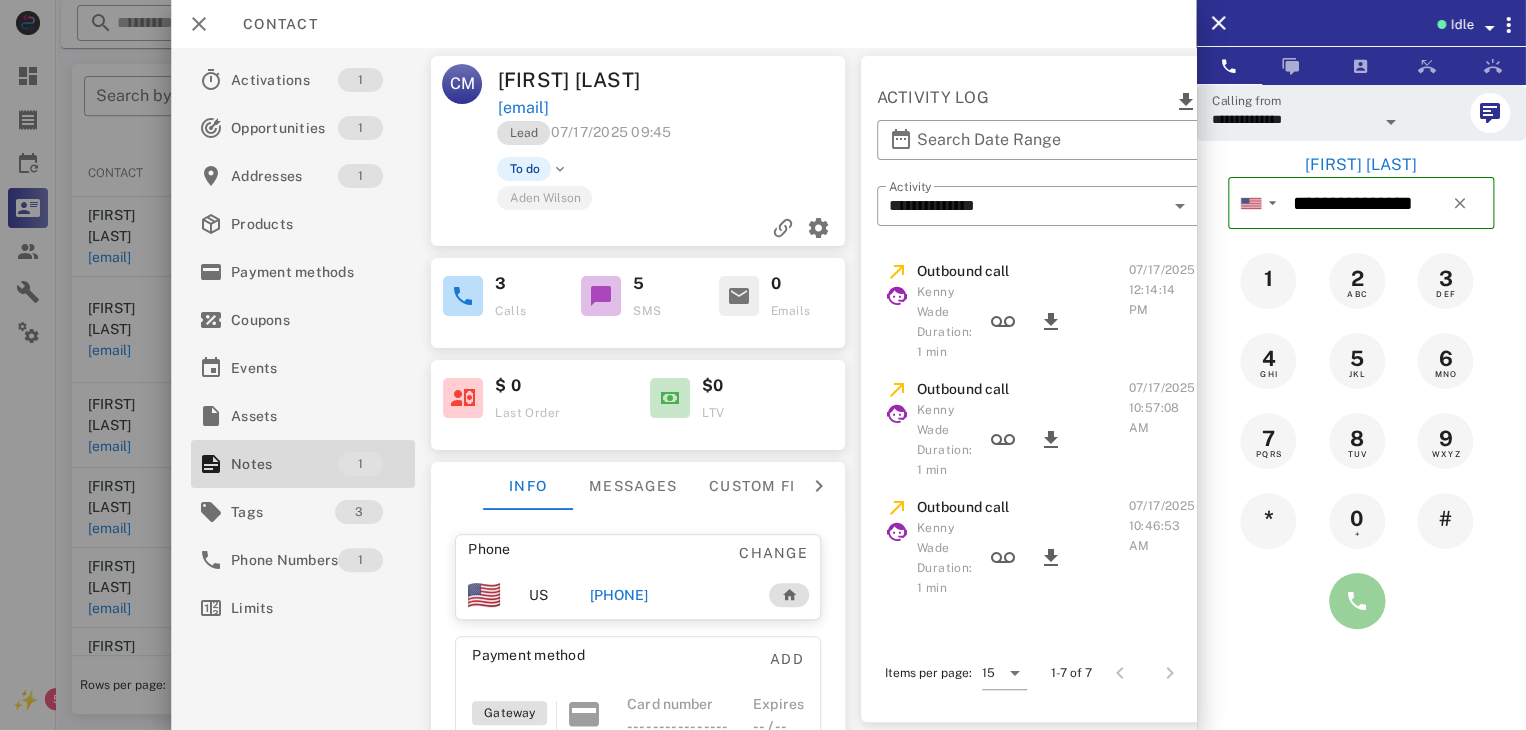 click at bounding box center [1357, 601] 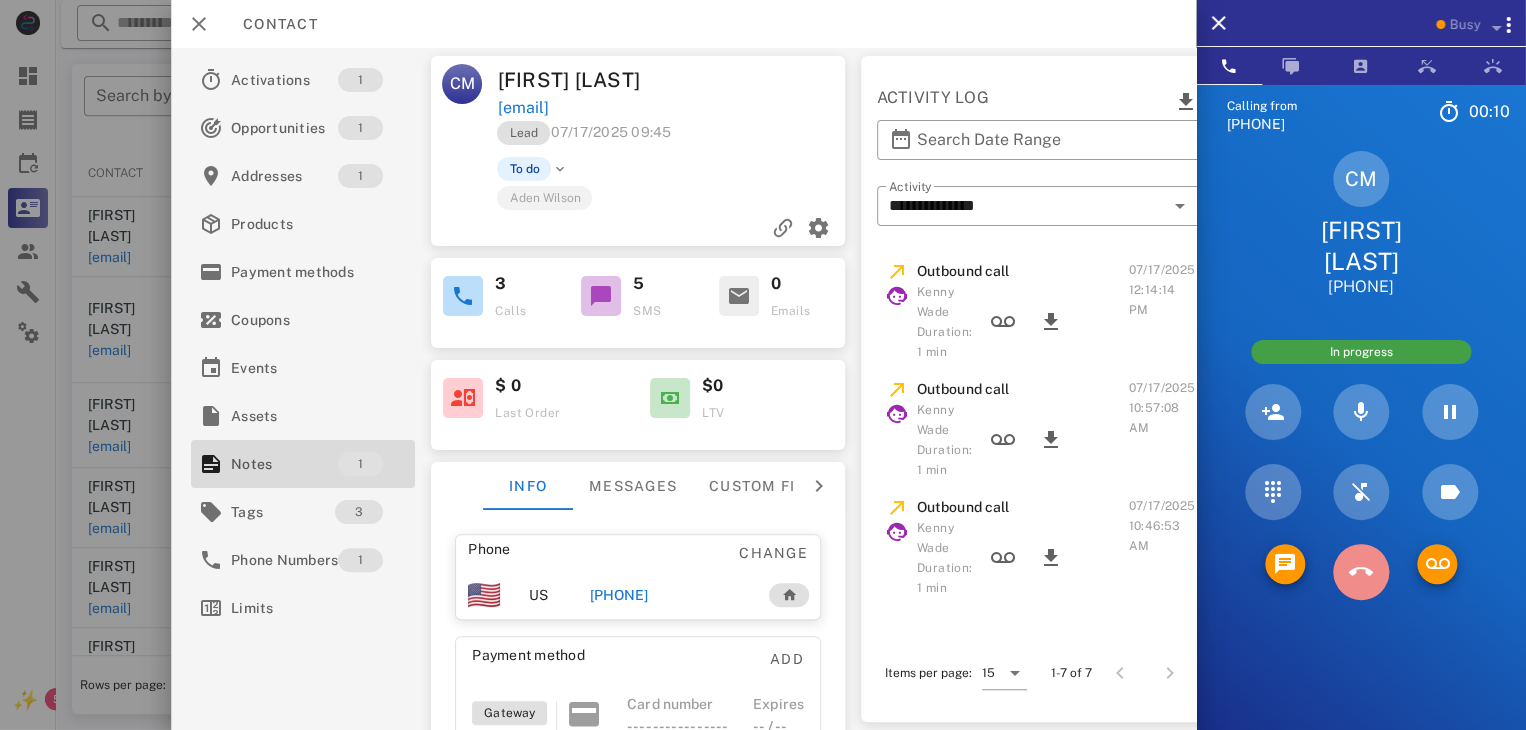 click at bounding box center (1361, 572) 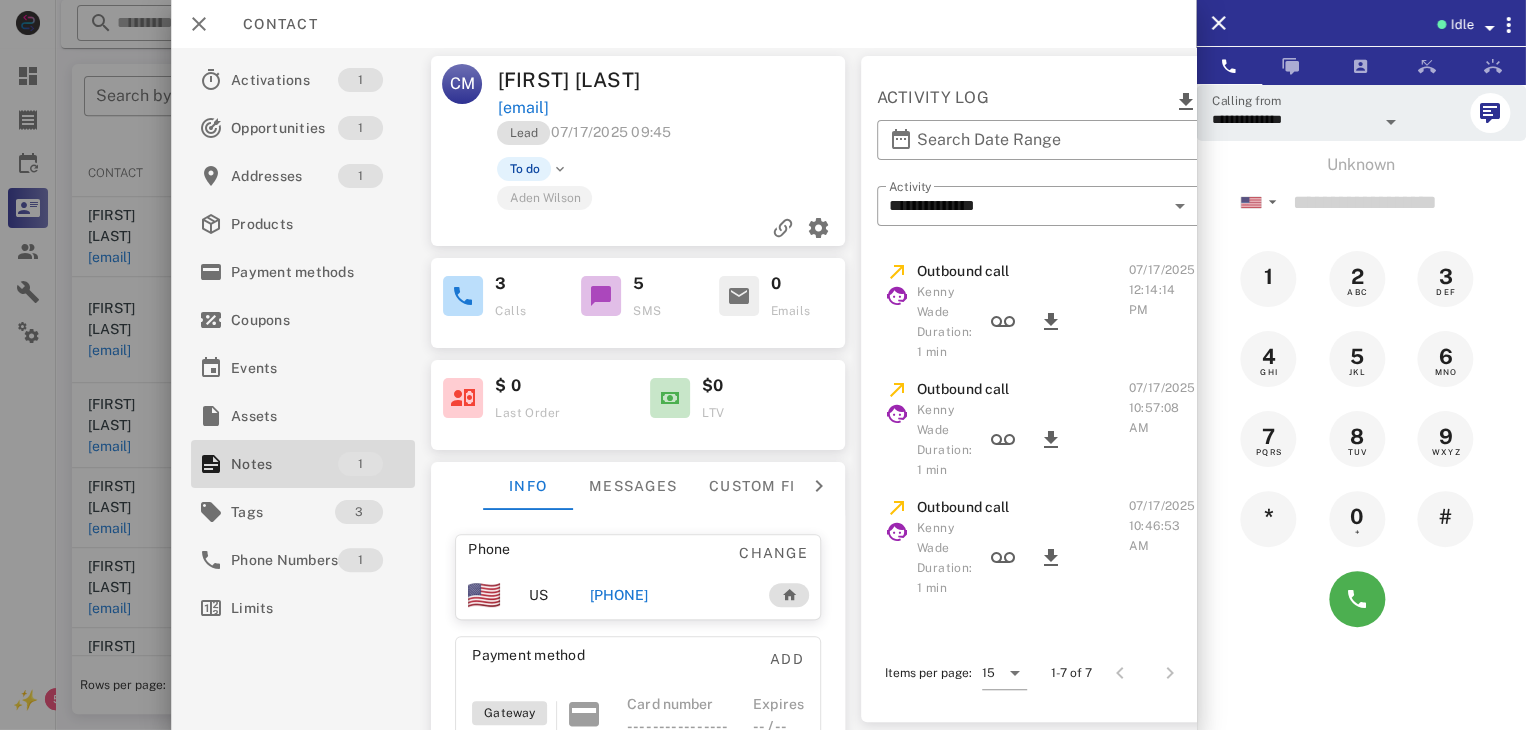 click at bounding box center [763, 365] 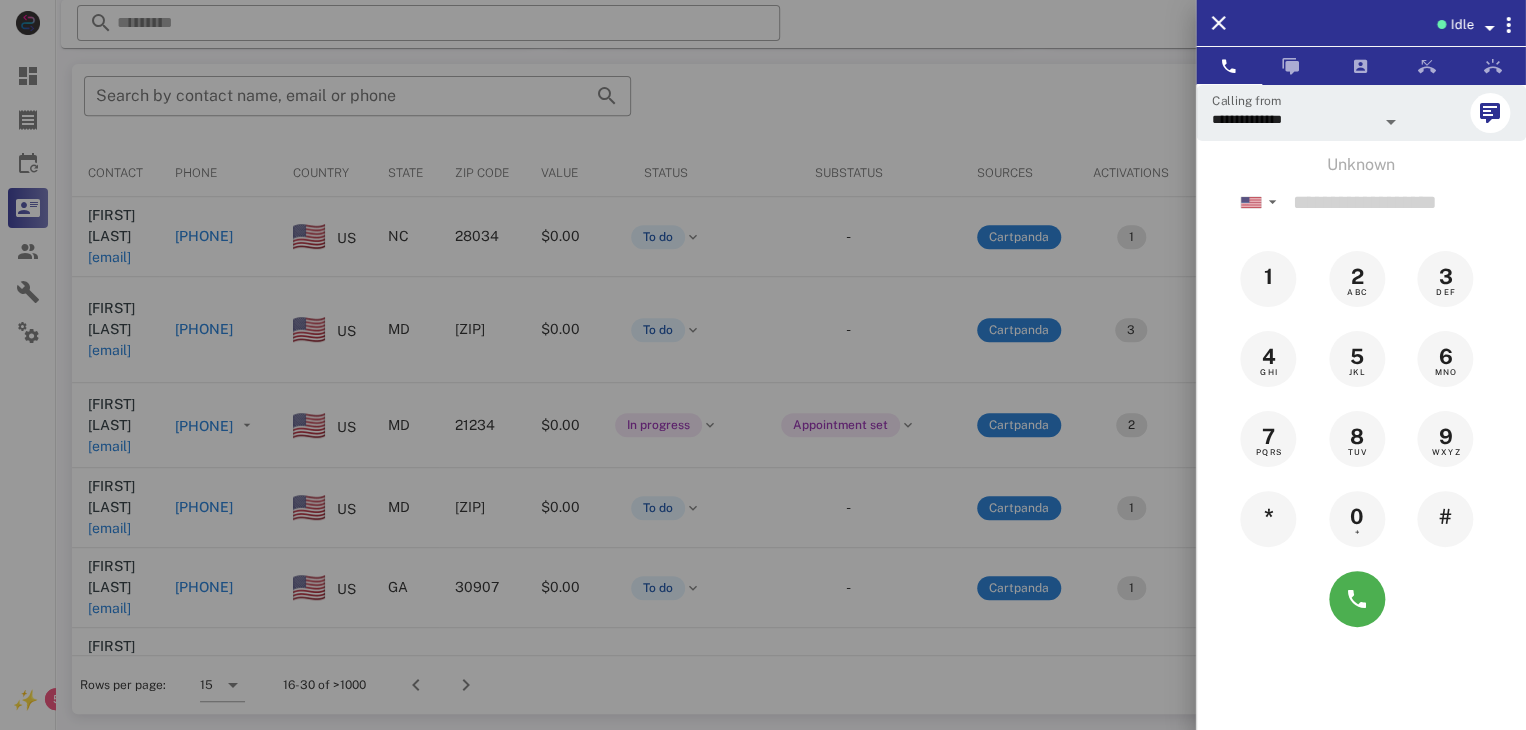 click at bounding box center (763, 365) 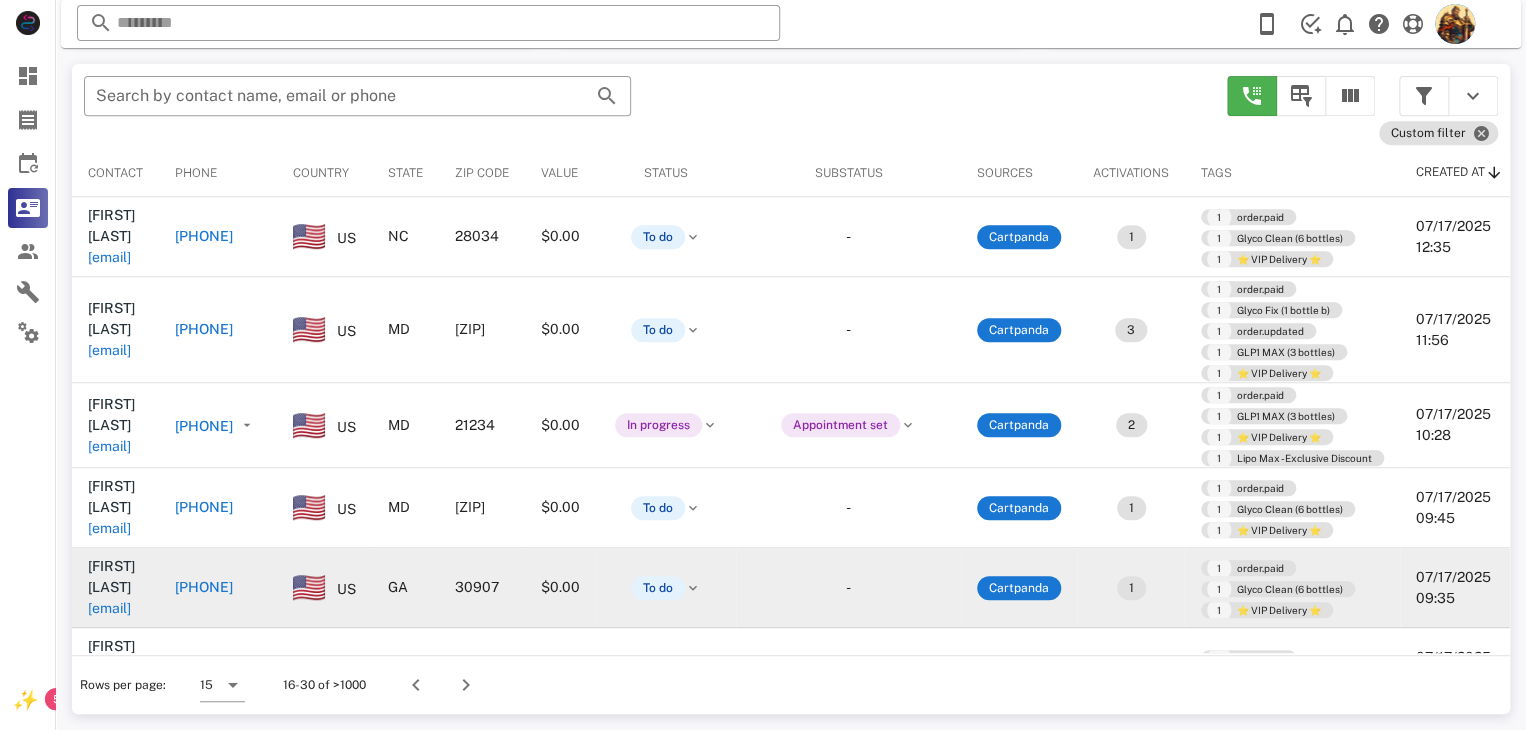 click on "[EMAIL]" at bounding box center (109, 608) 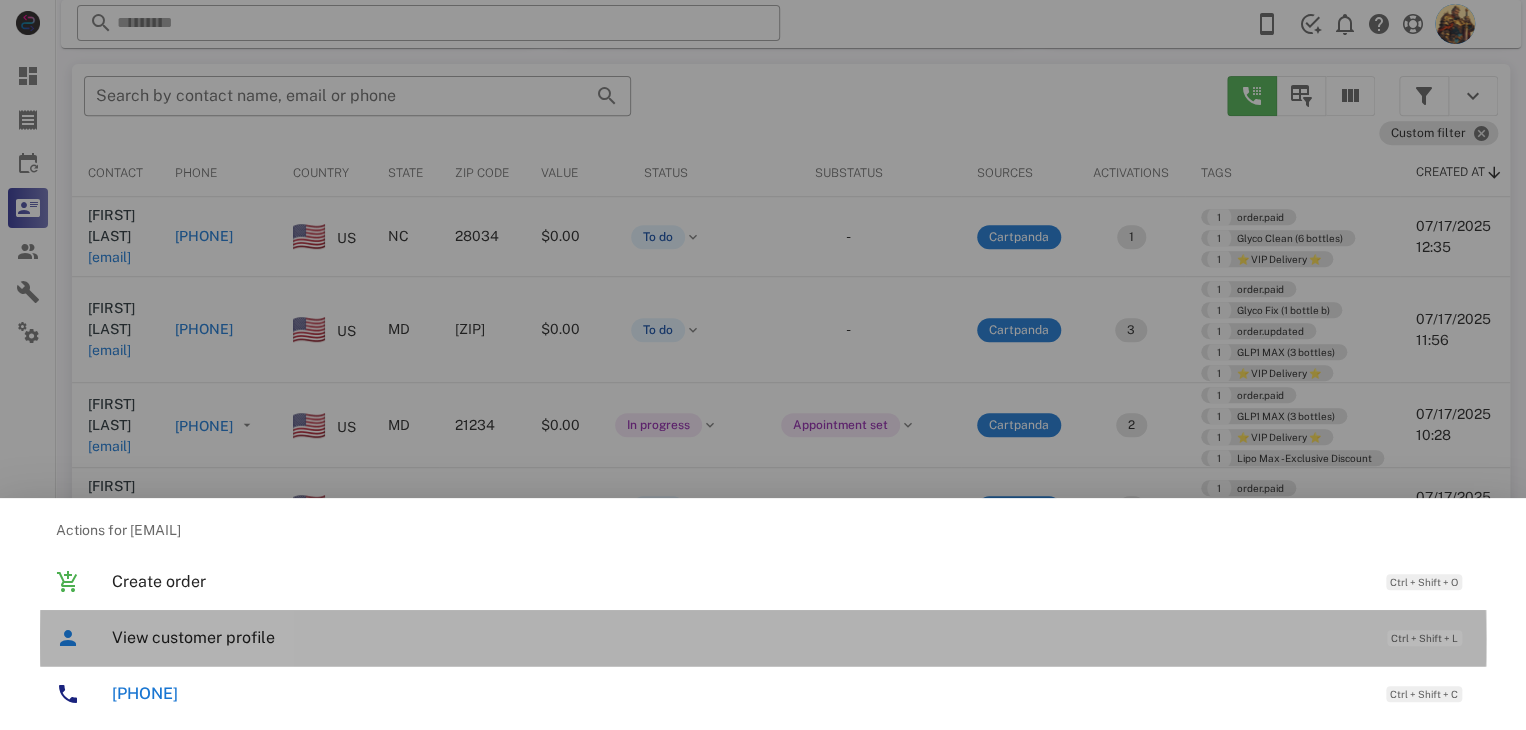 click on "View customer profile Ctrl + Shift + L" at bounding box center [791, 637] 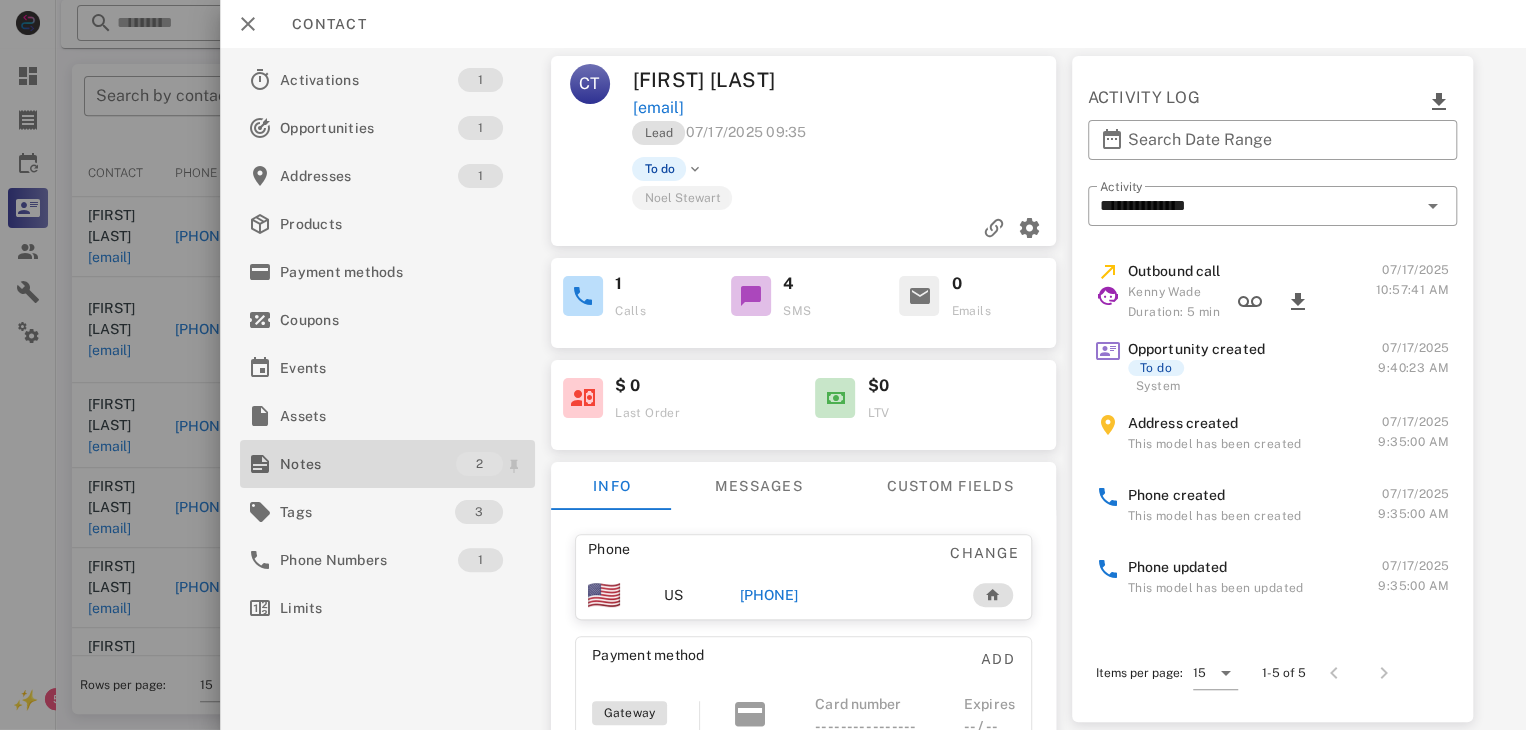 click on "Notes" at bounding box center [368, 464] 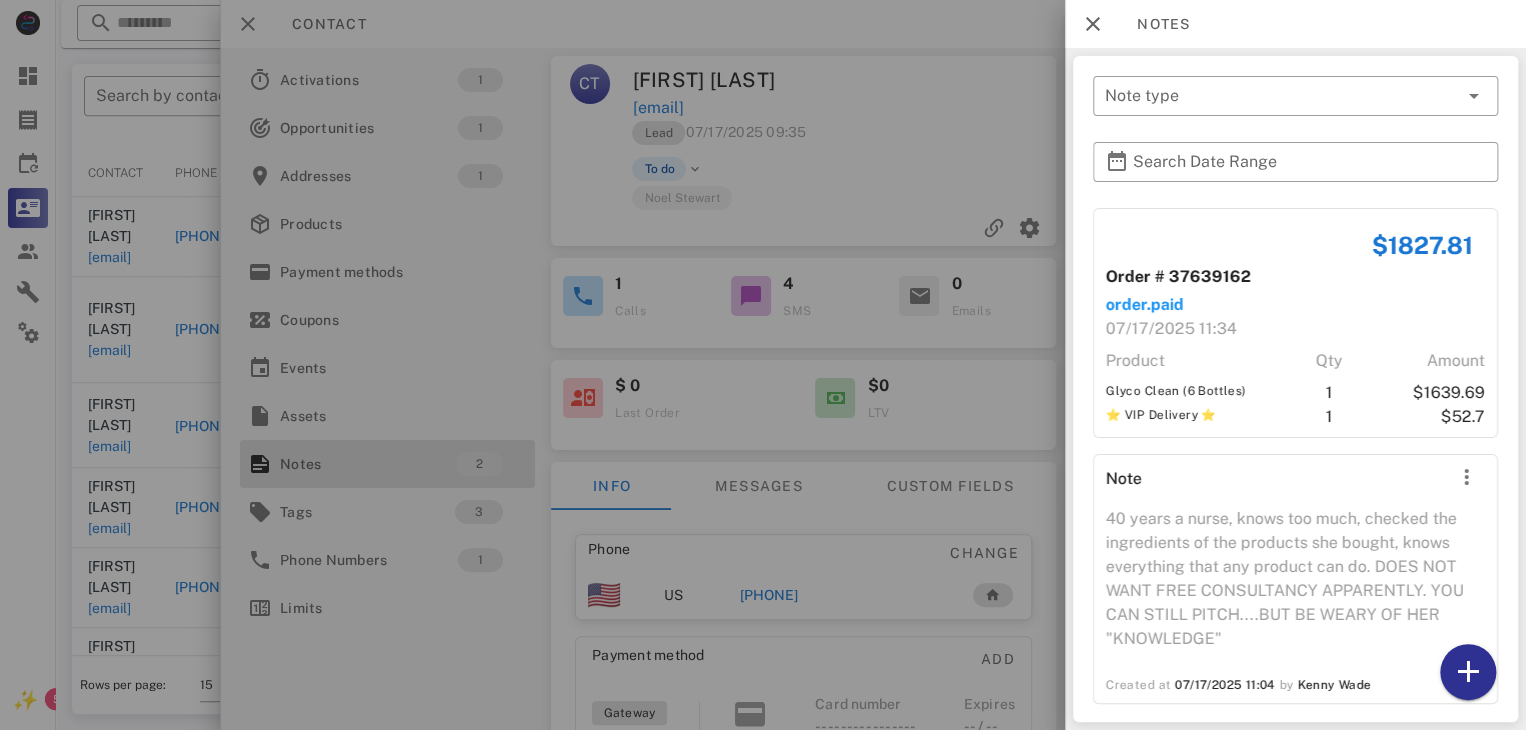 click at bounding box center [763, 365] 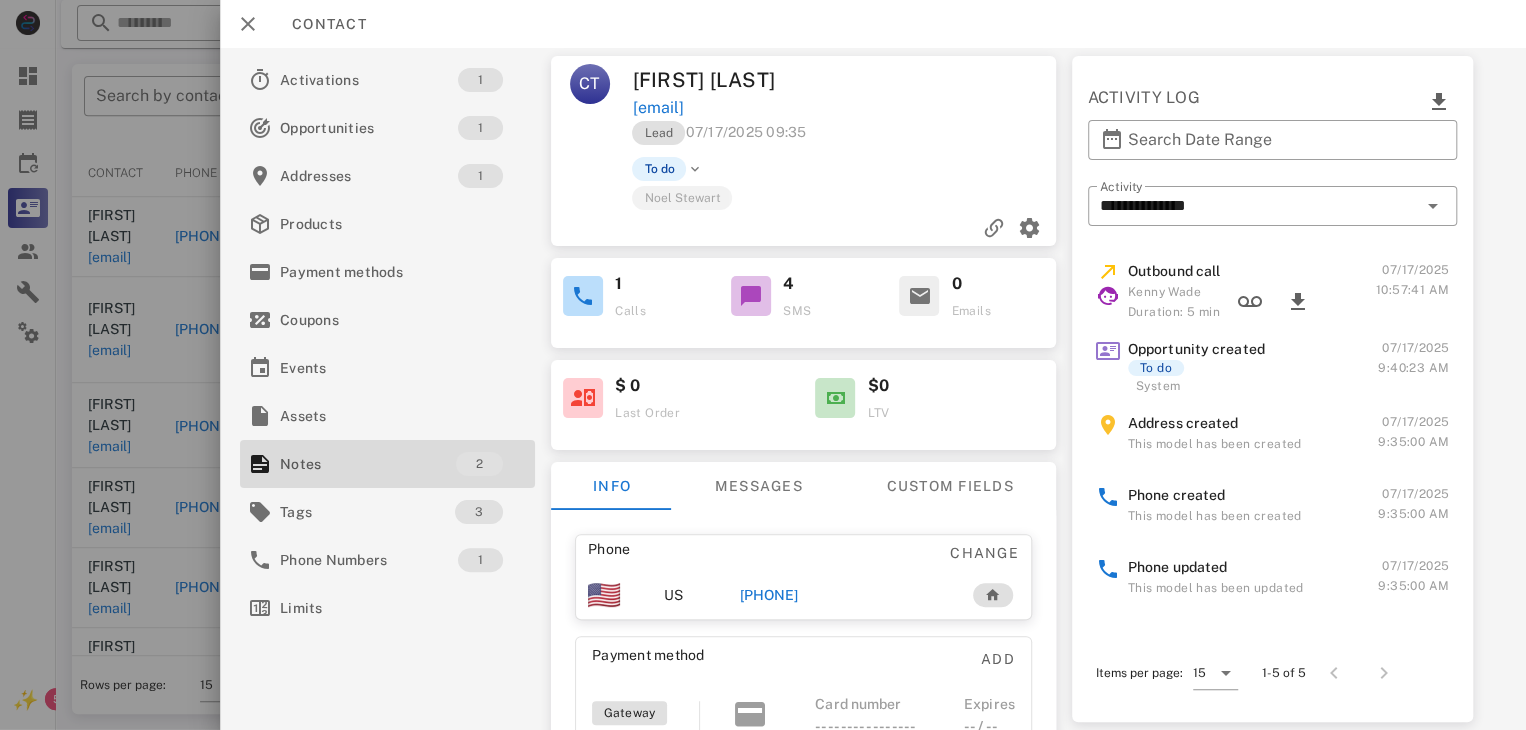 click at bounding box center [763, 365] 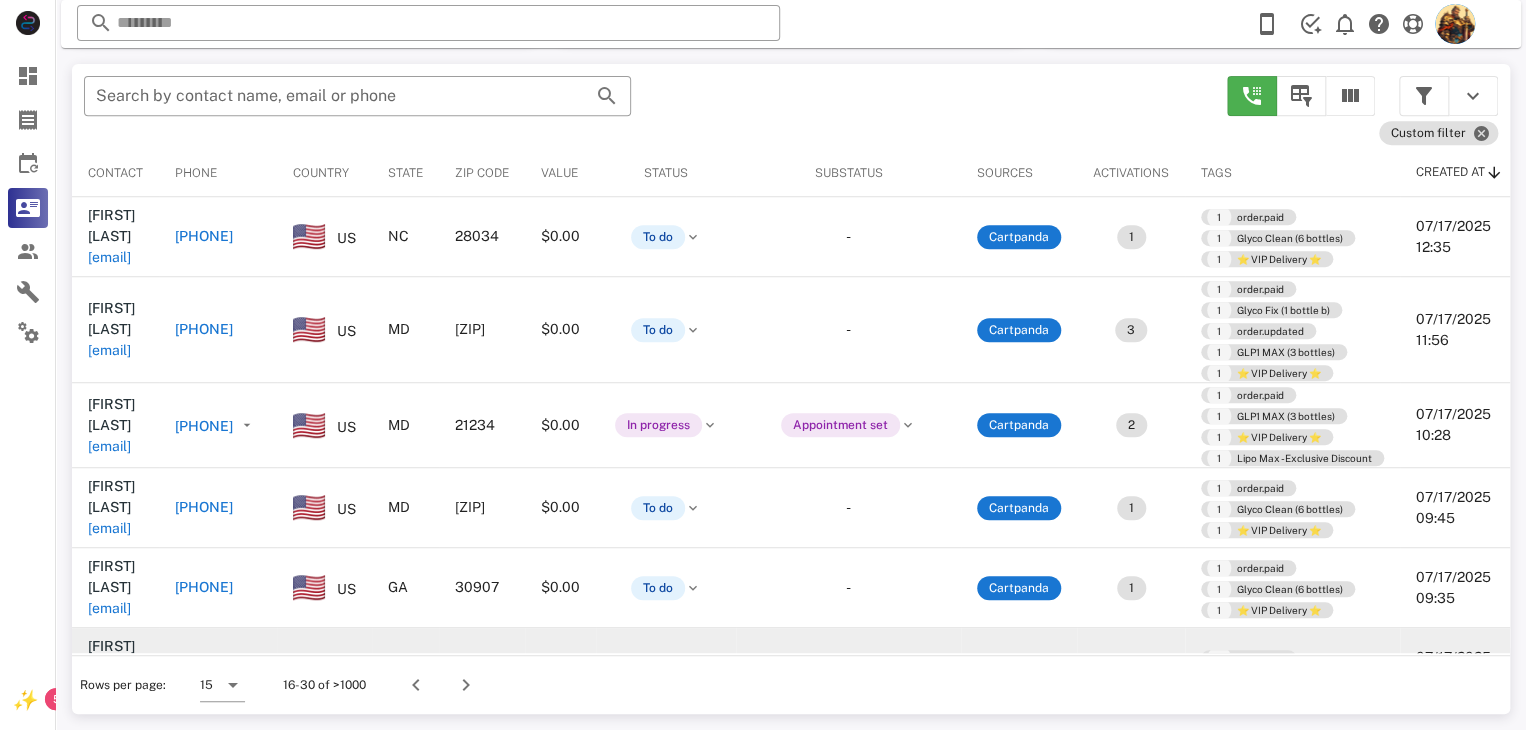 click on "[EMAIL]" at bounding box center [109, 688] 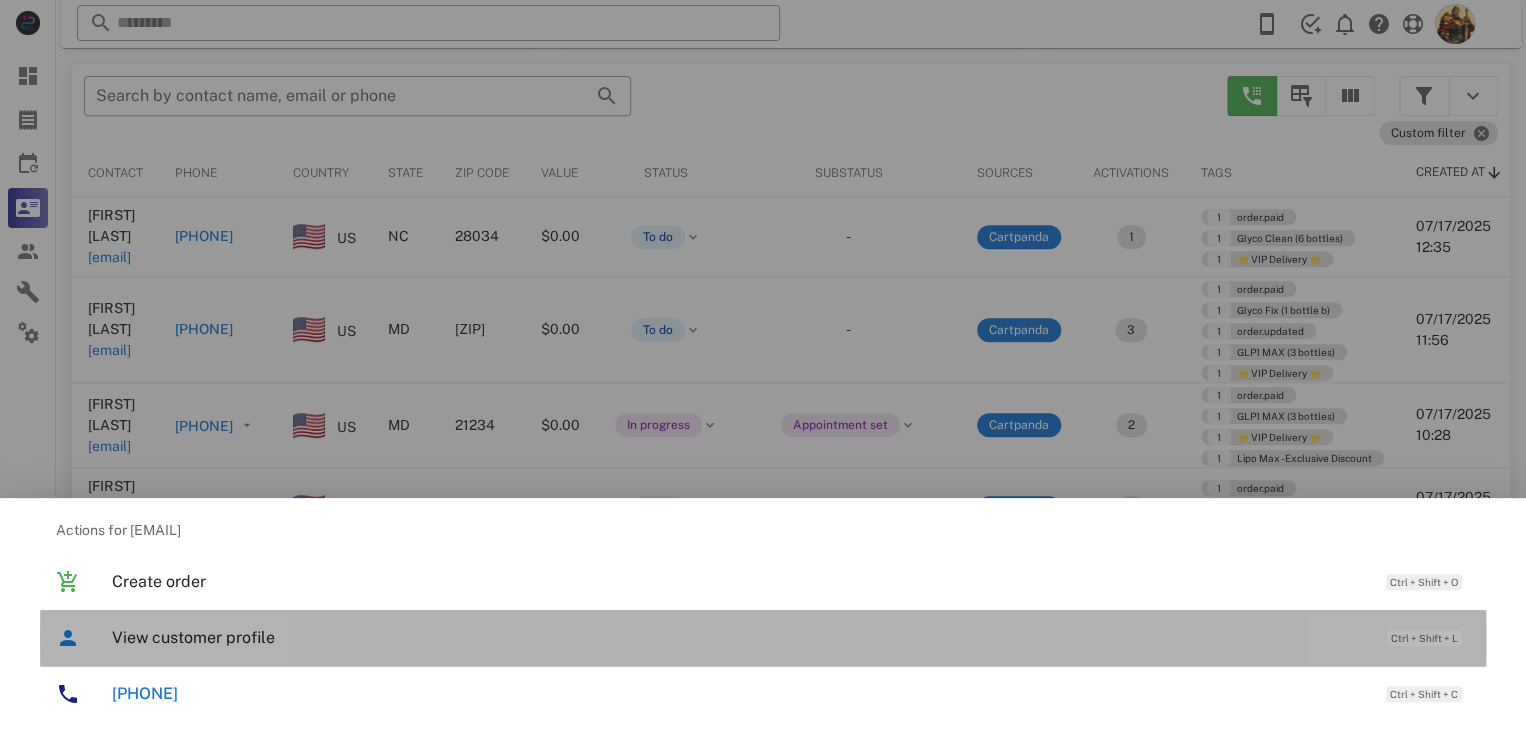 click on "View customer profile" at bounding box center (739, 637) 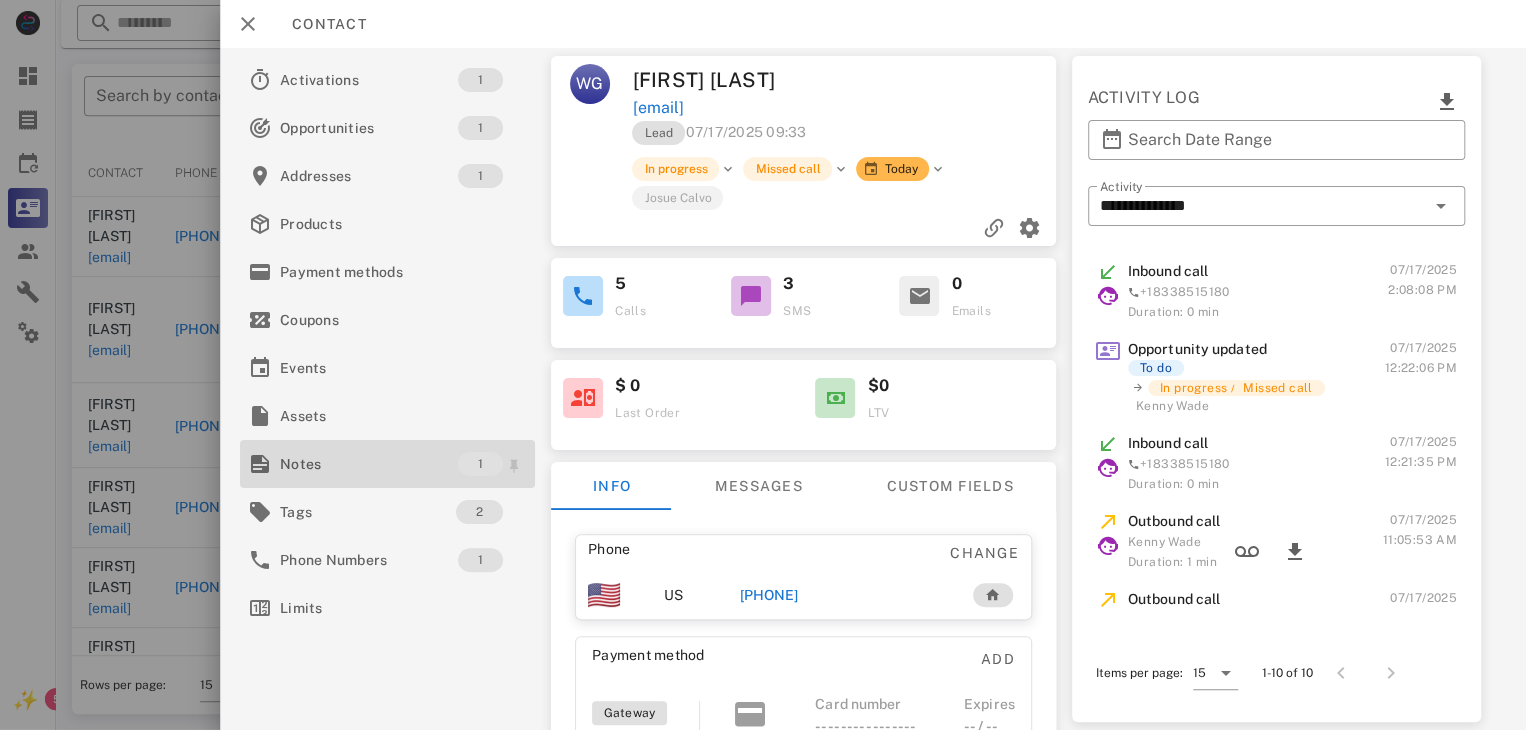 click on "Notes" at bounding box center [369, 464] 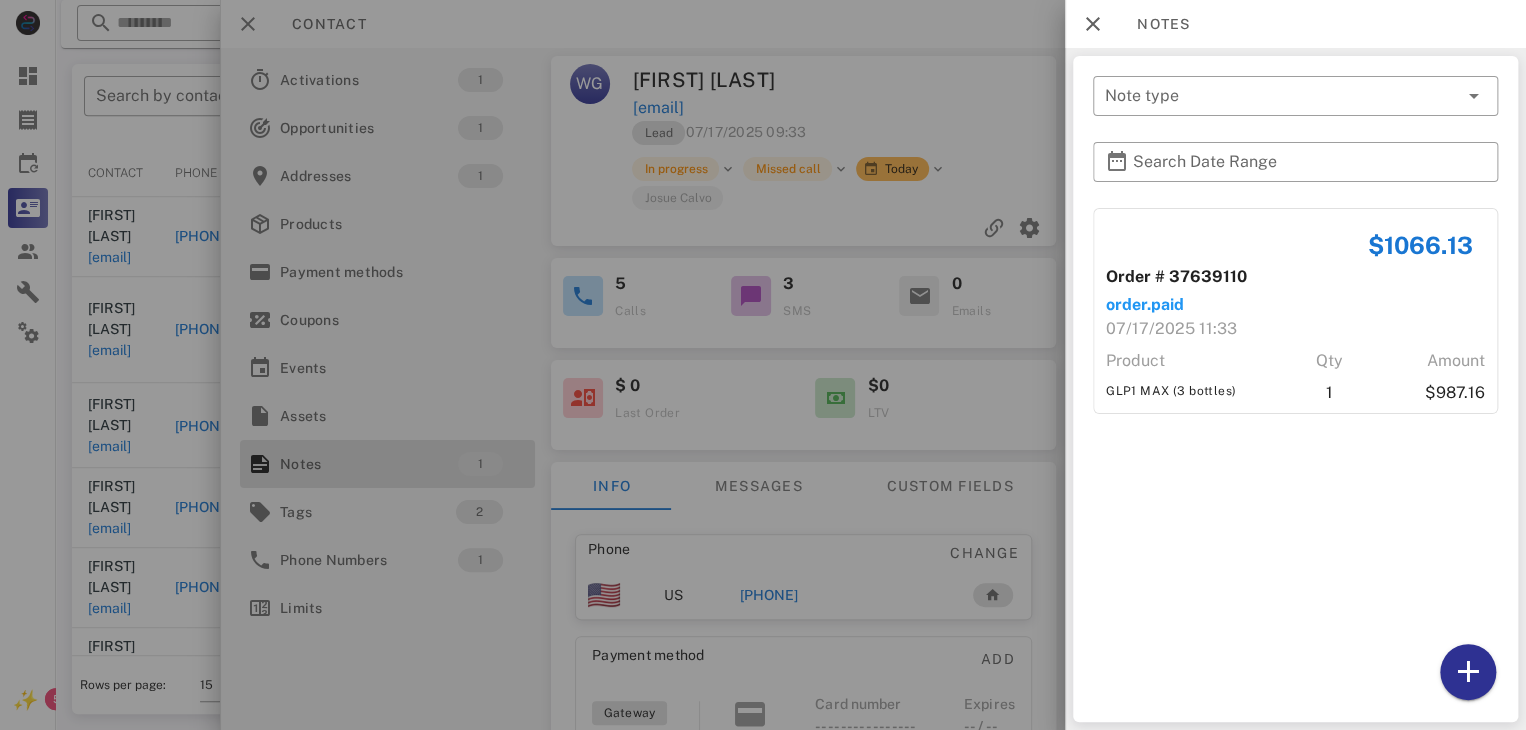 click at bounding box center [763, 365] 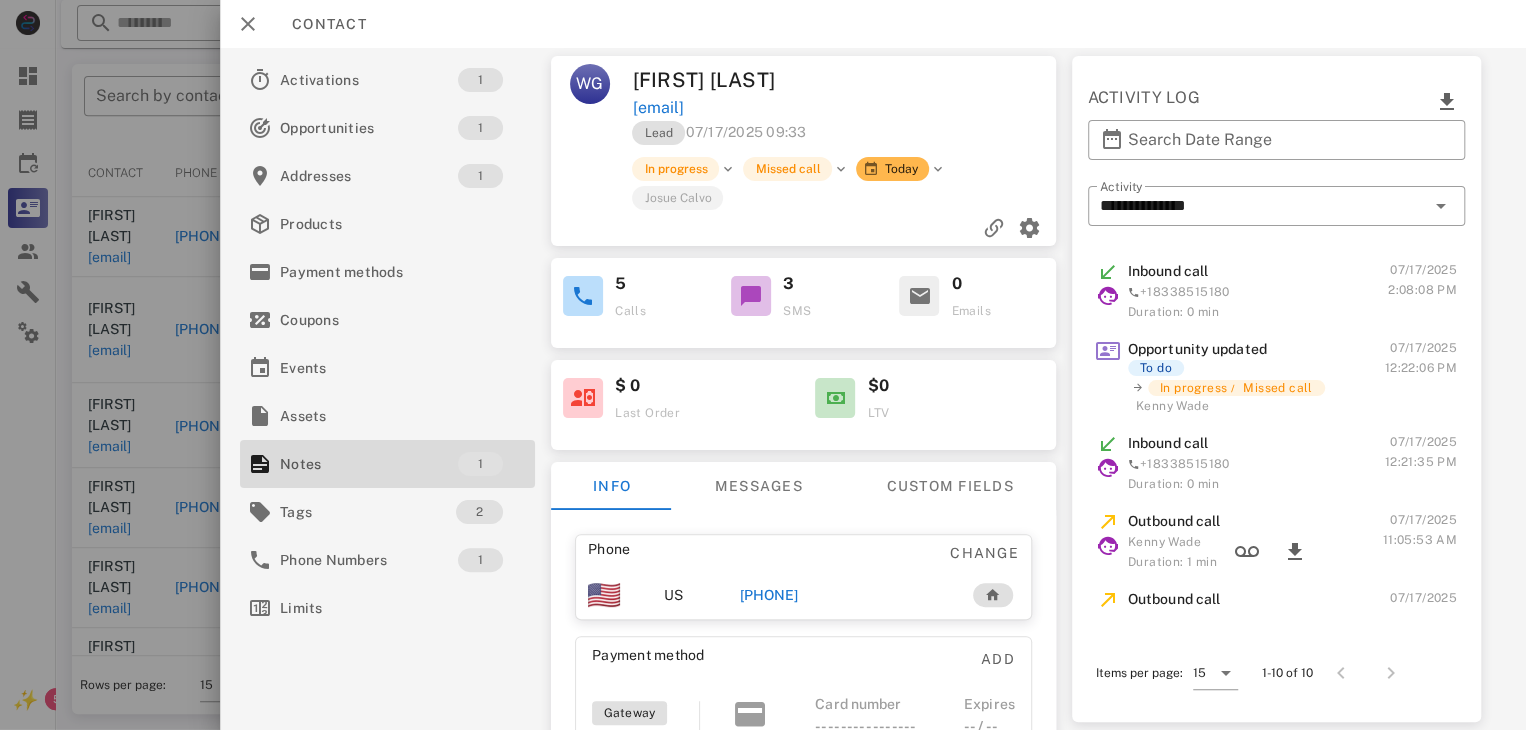 click on "[PHONE]" at bounding box center [769, 595] 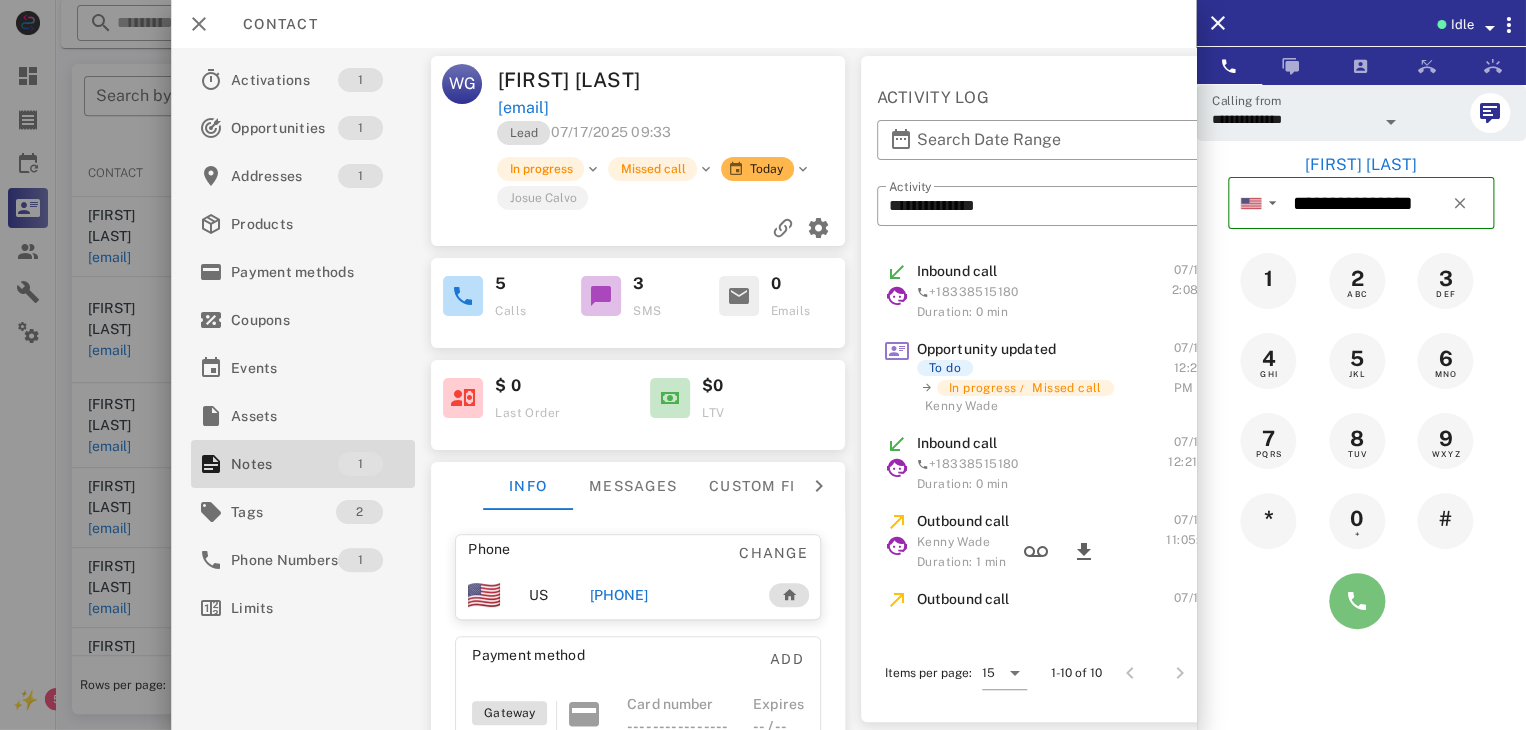 click at bounding box center [1357, 601] 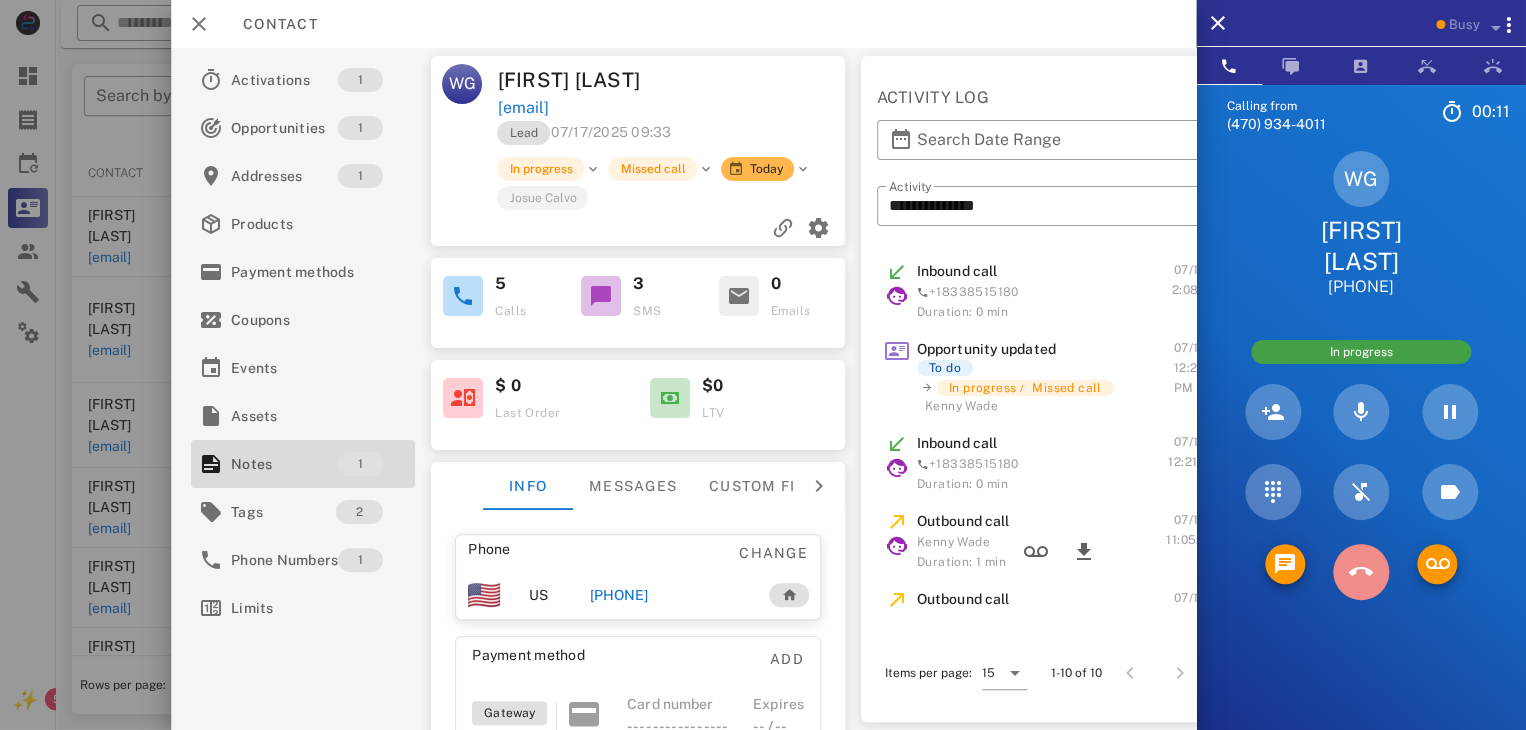 click at bounding box center [1361, 572] 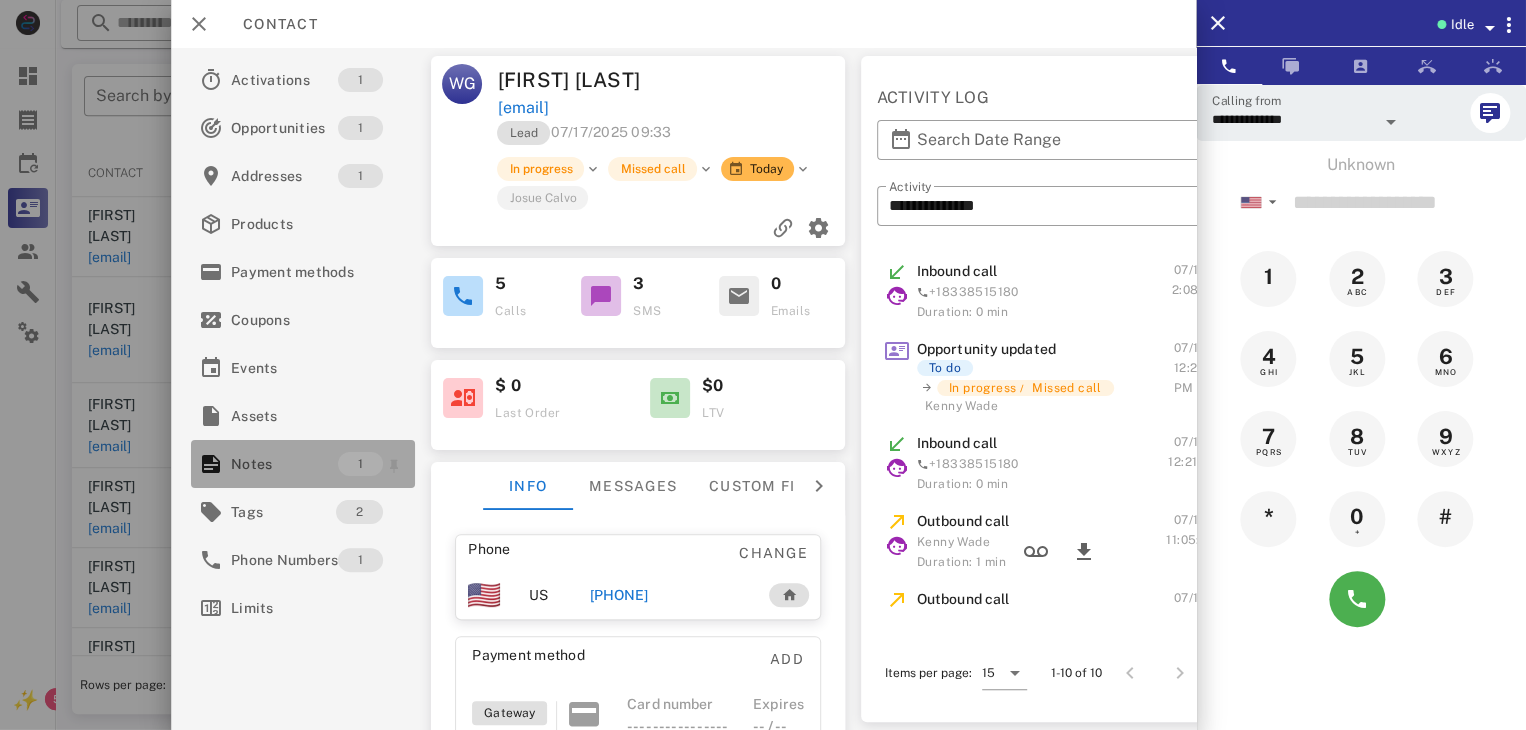 click on "Notes" at bounding box center (284, 464) 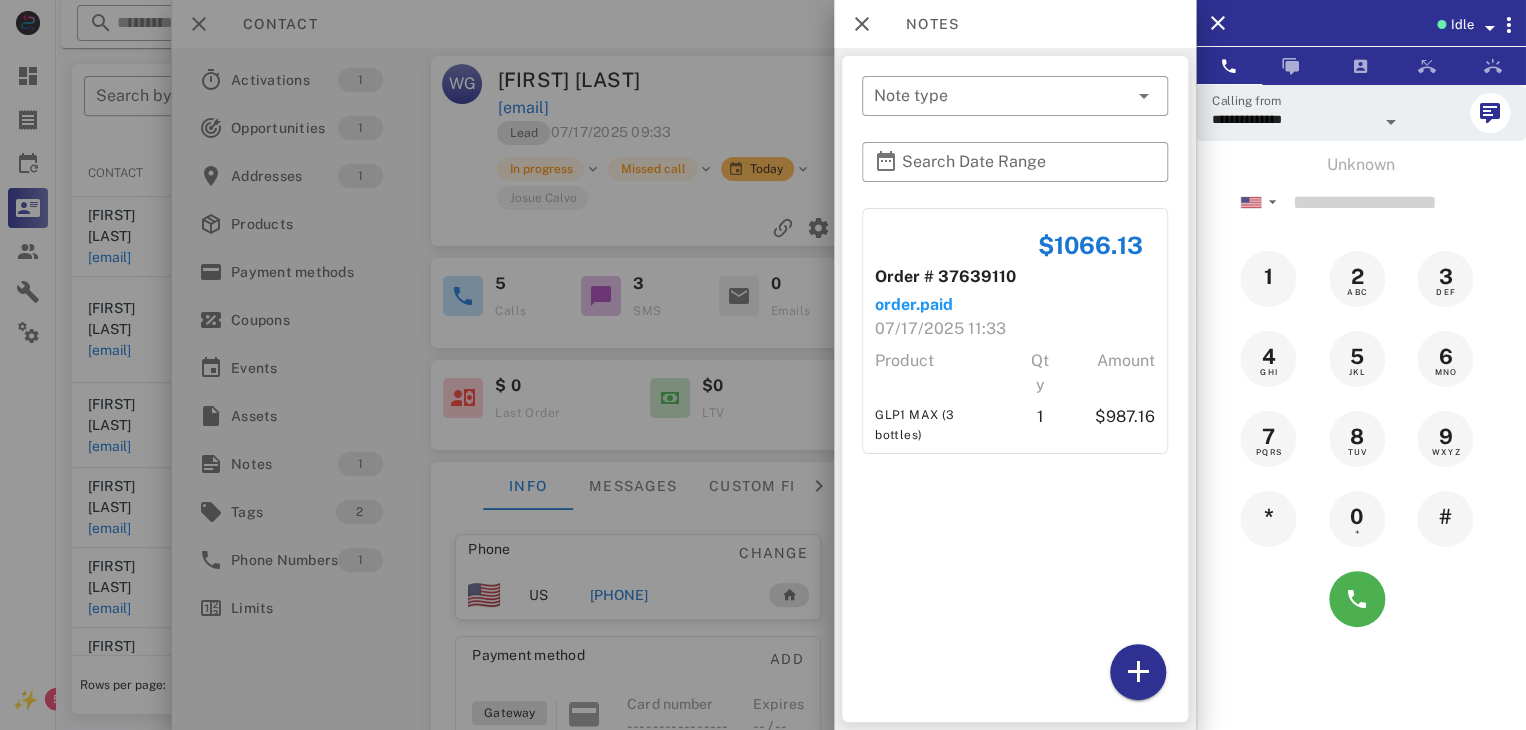 click at bounding box center [763, 365] 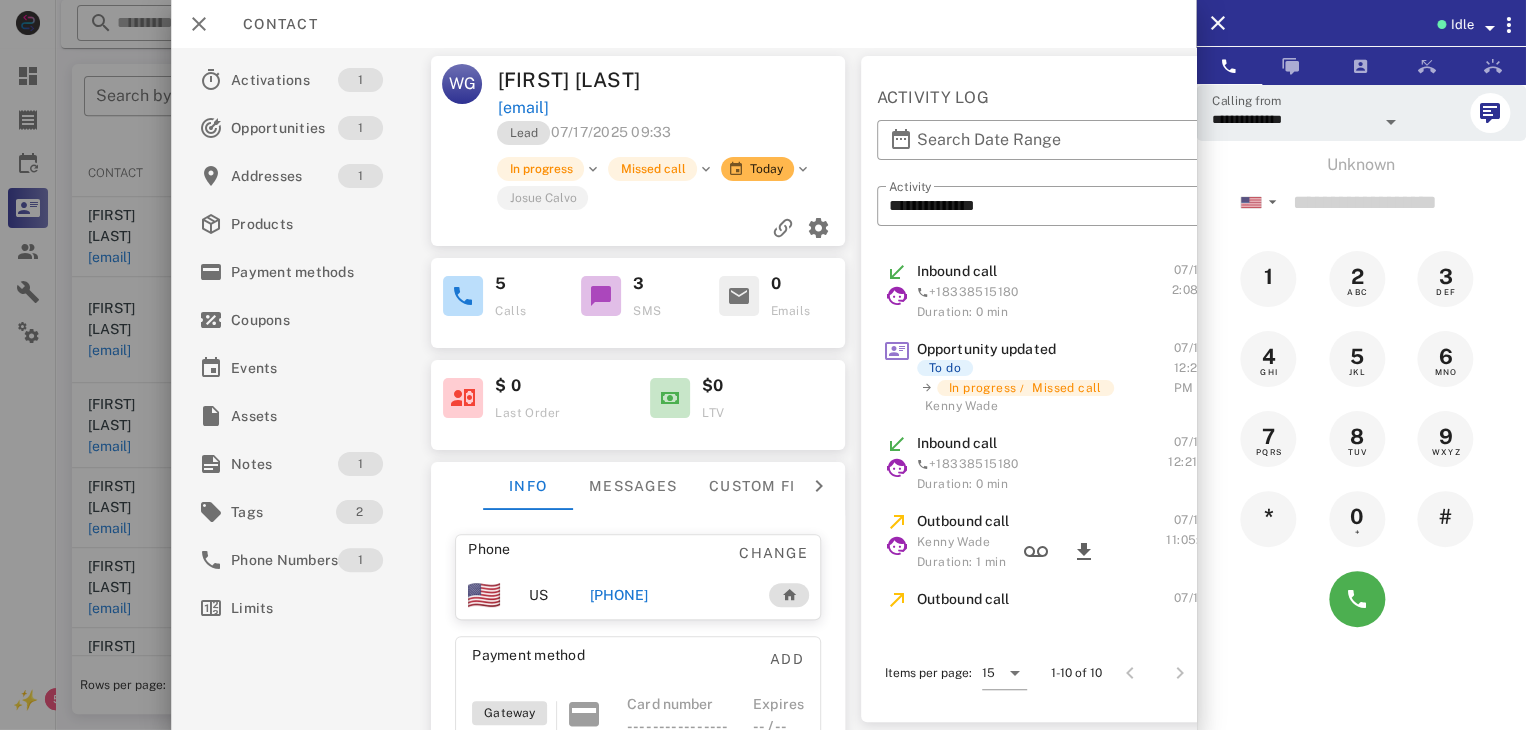 click at bounding box center (763, 365) 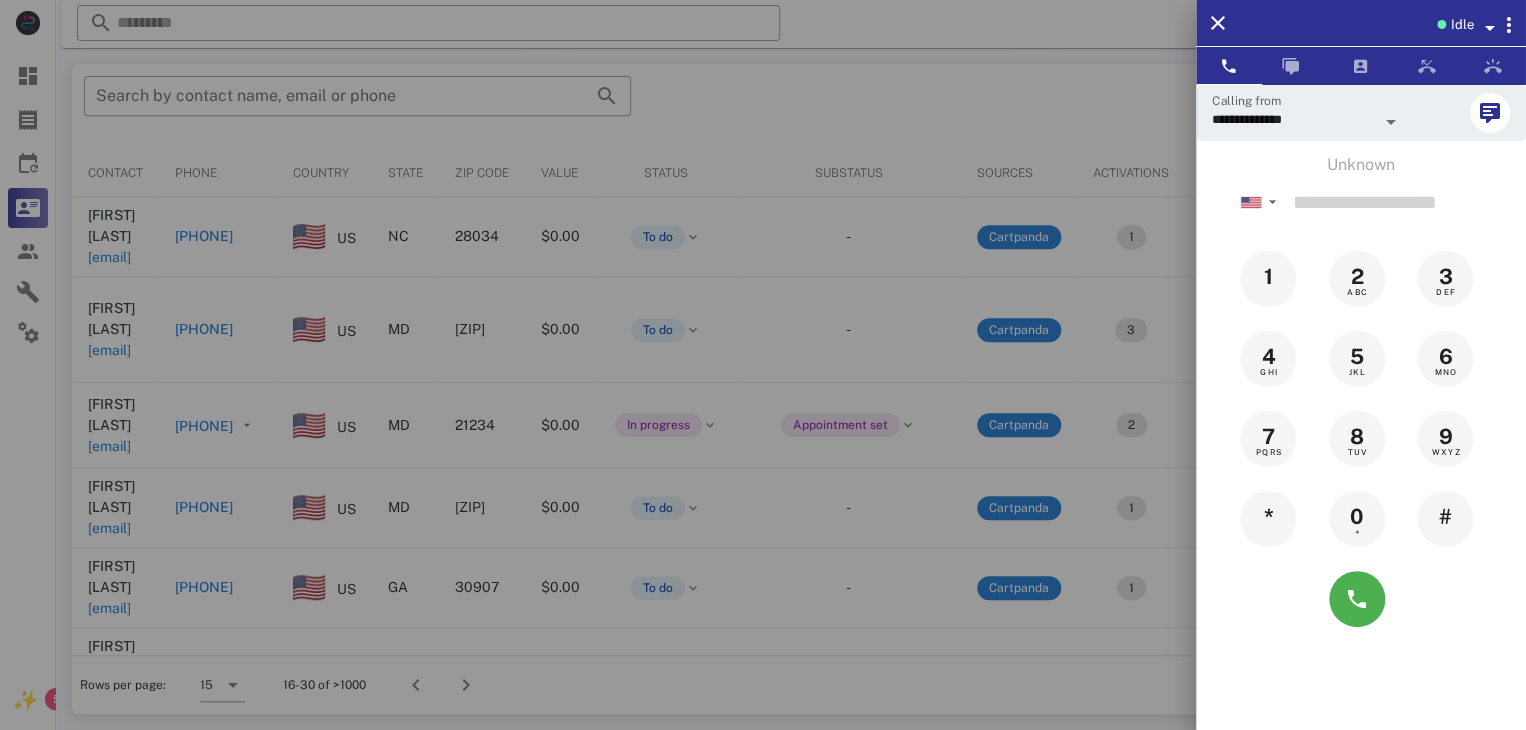 click at bounding box center (763, 365) 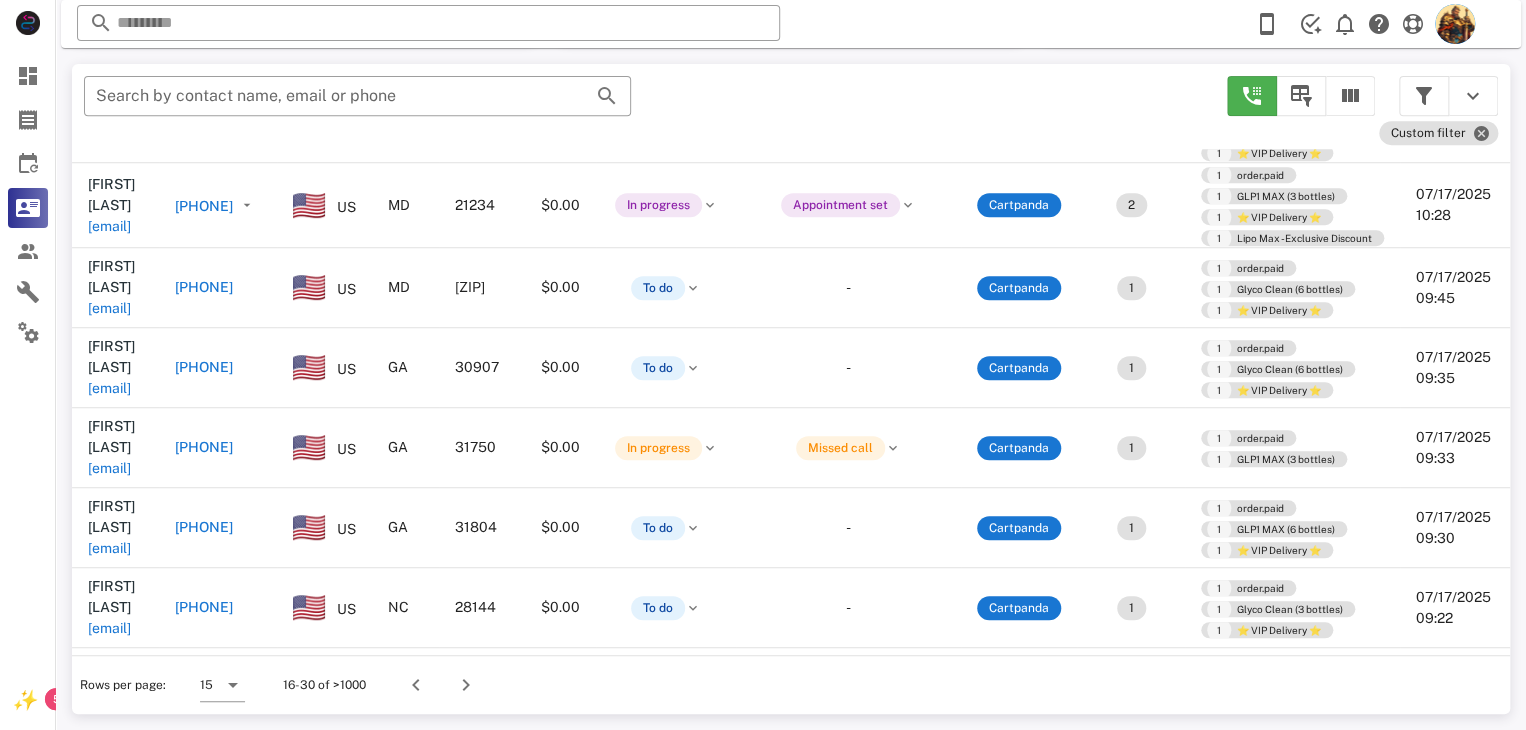 scroll, scrollTop: 222, scrollLeft: 0, axis: vertical 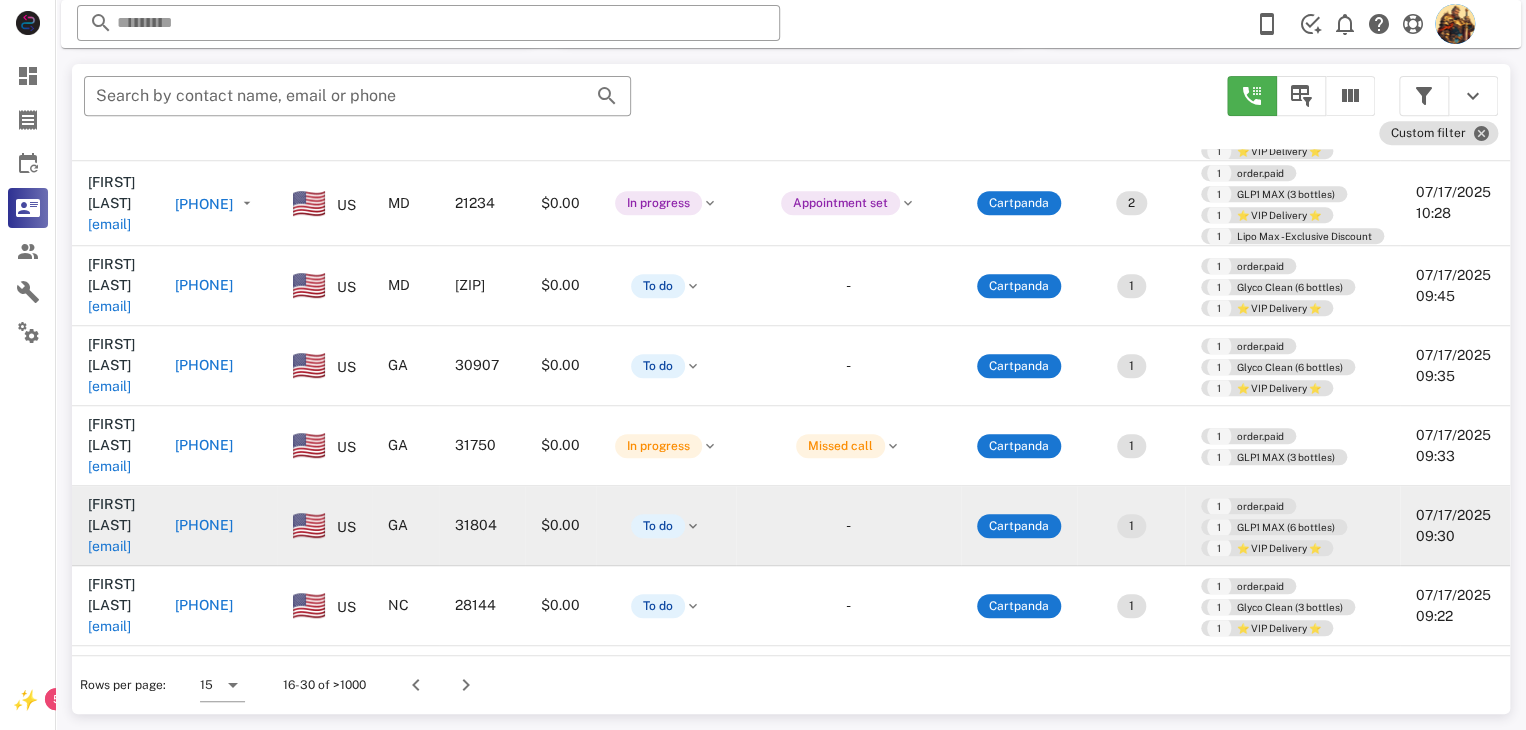 click on "[EMAIL]" at bounding box center [109, 546] 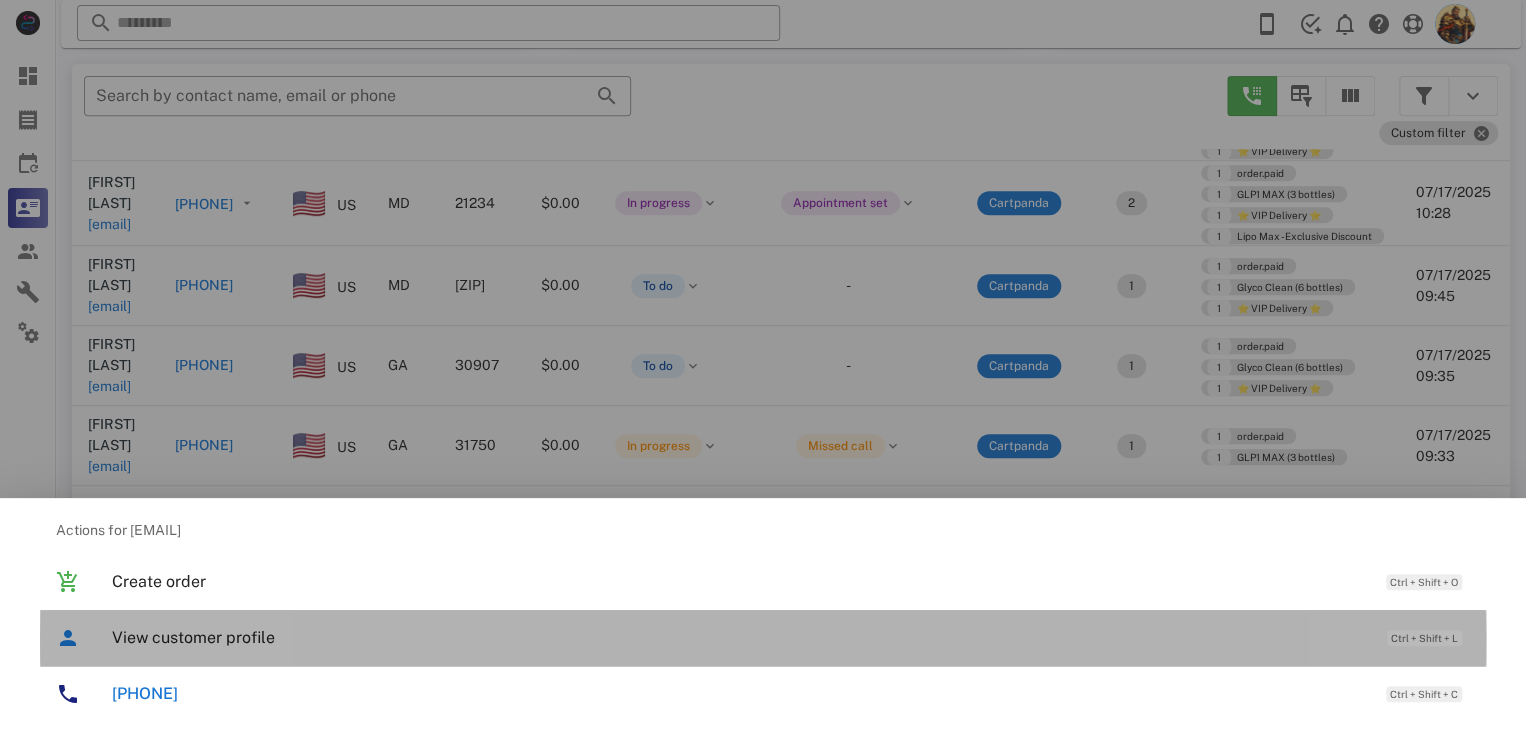 click on "View customer profile" at bounding box center (739, 637) 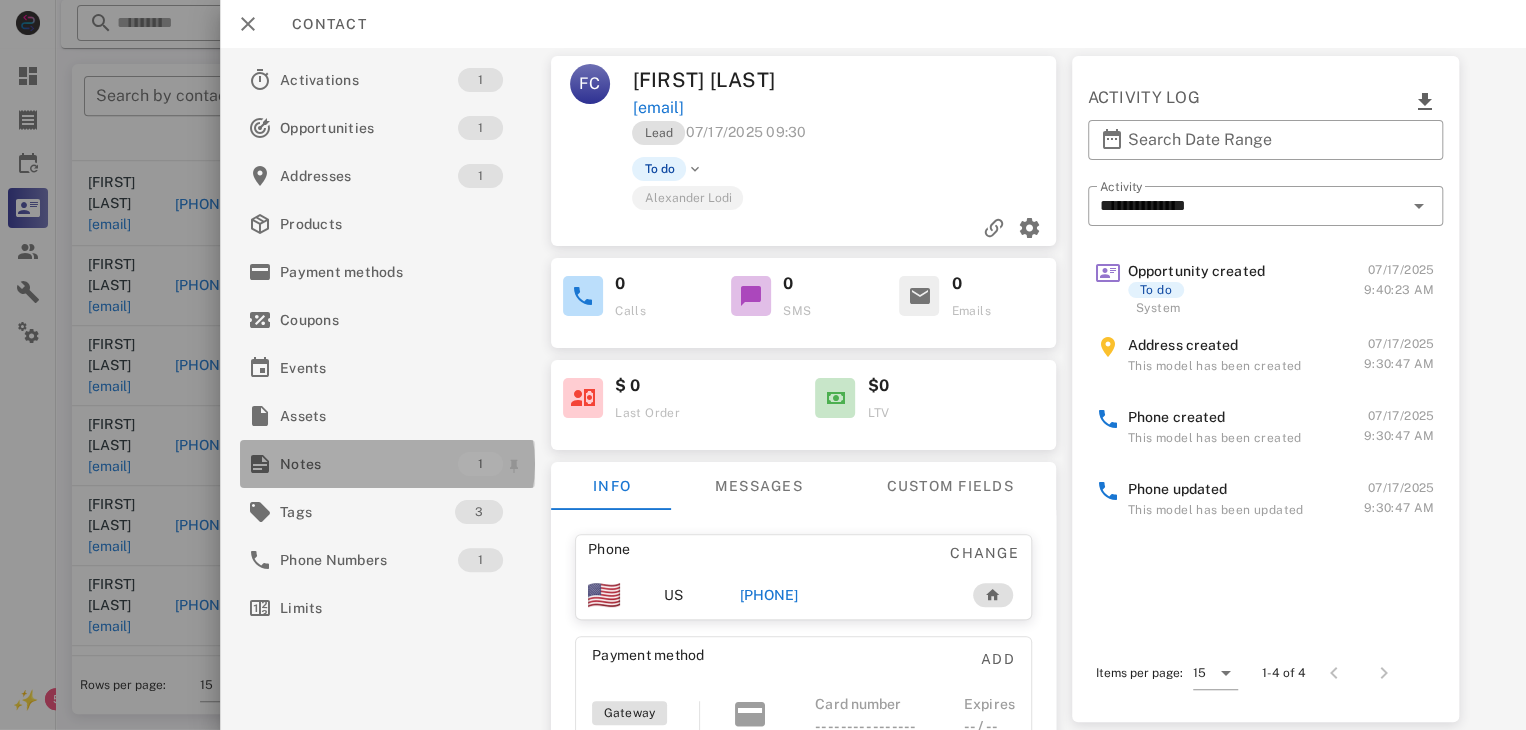 click on "Notes  1" at bounding box center (387, 464) 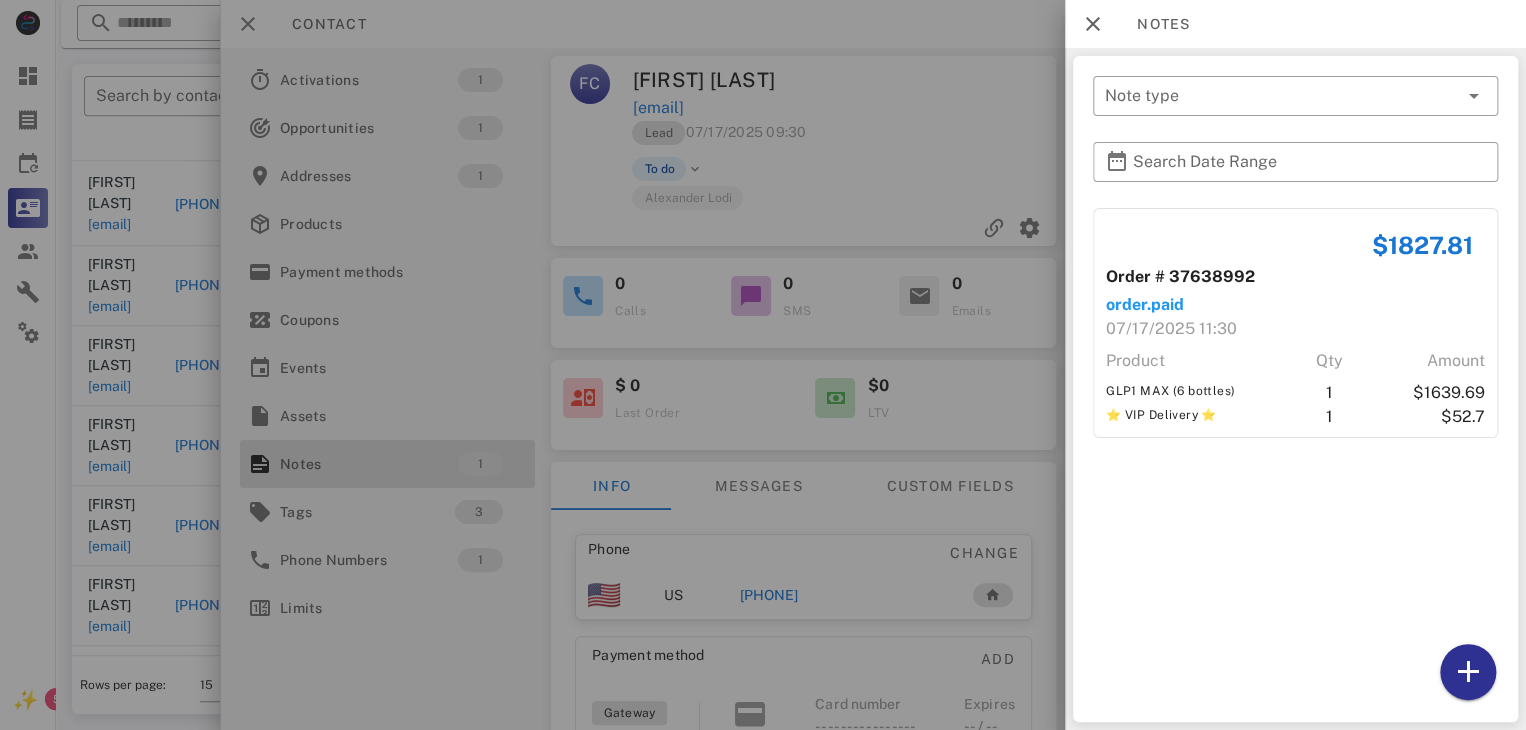 click at bounding box center (763, 365) 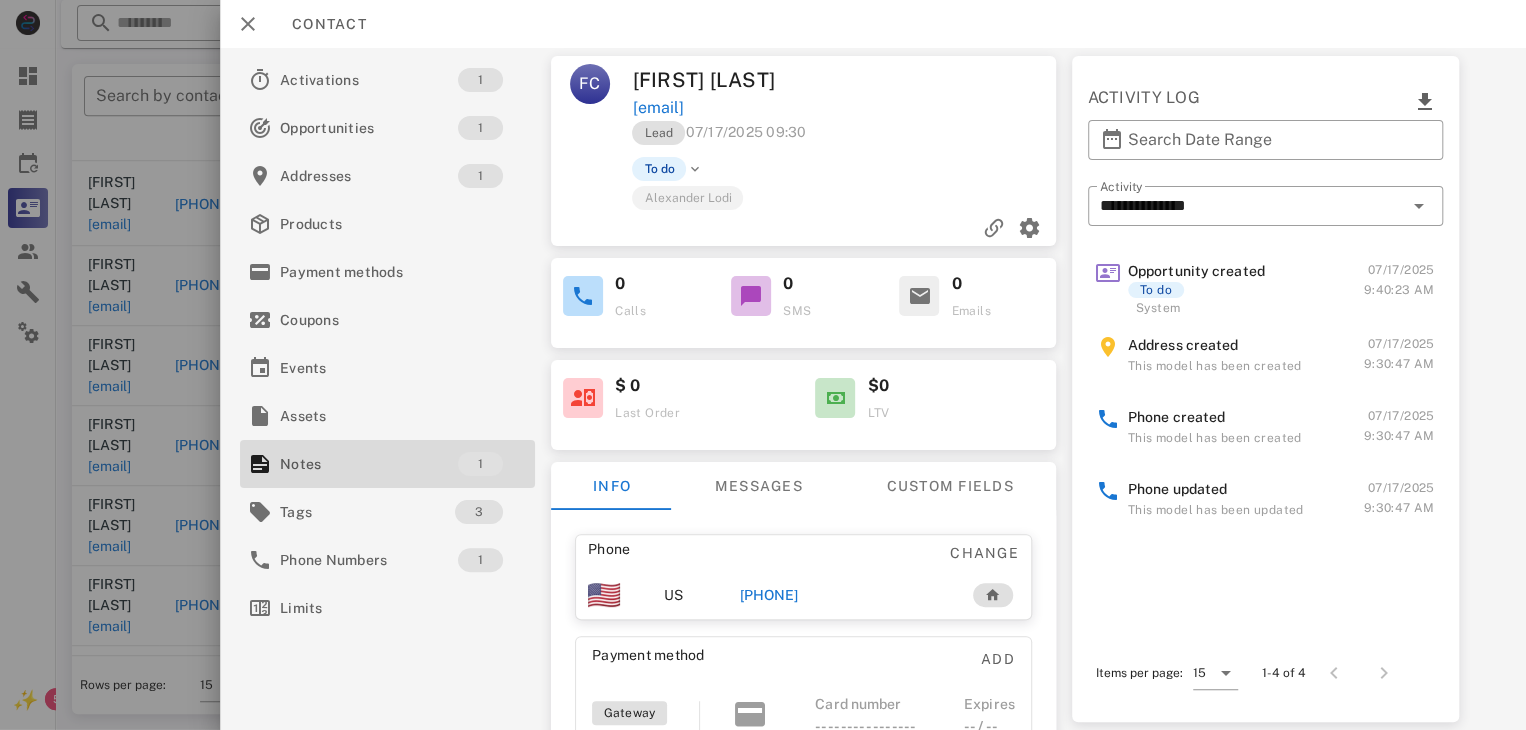 click on "[PHONE]" at bounding box center (769, 595) 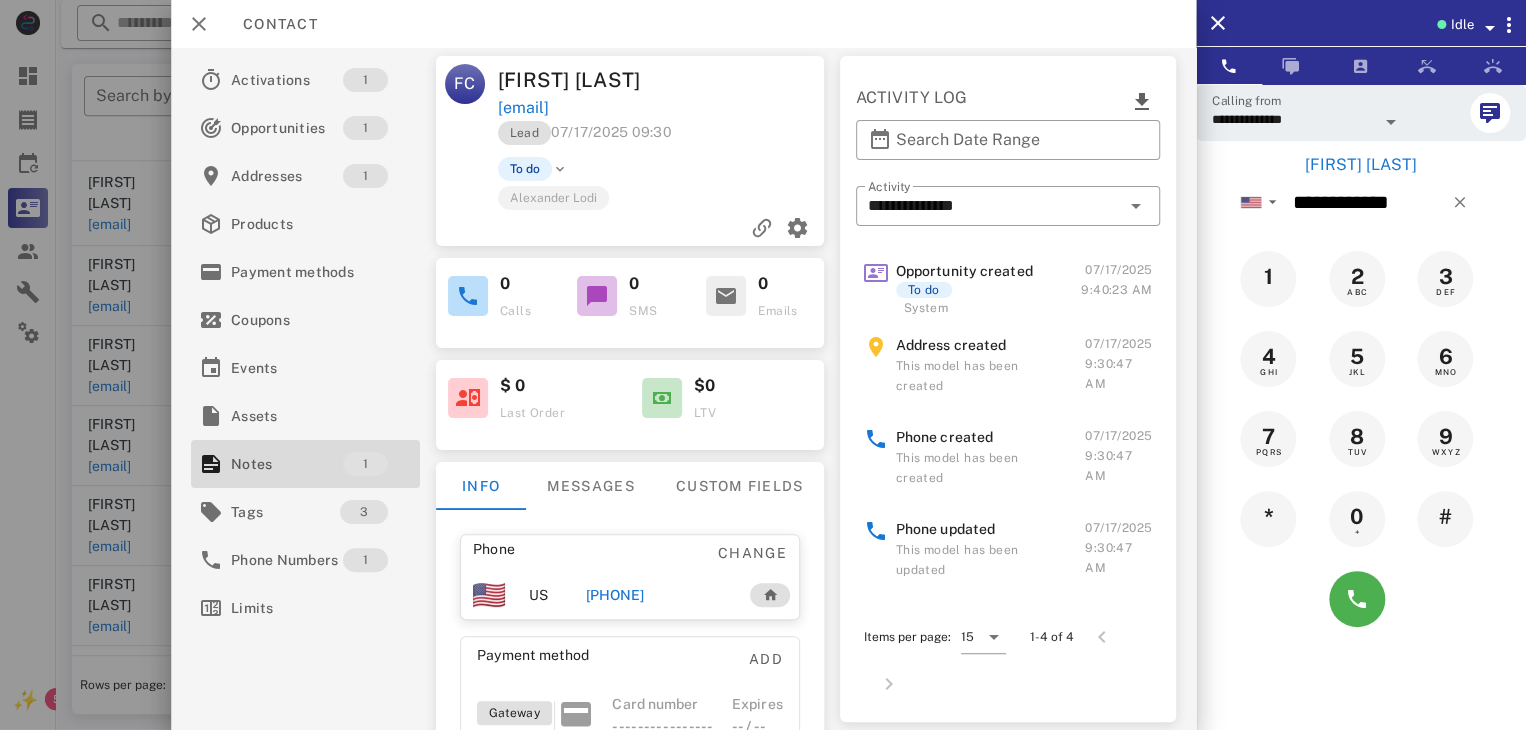 click at bounding box center [763, 365] 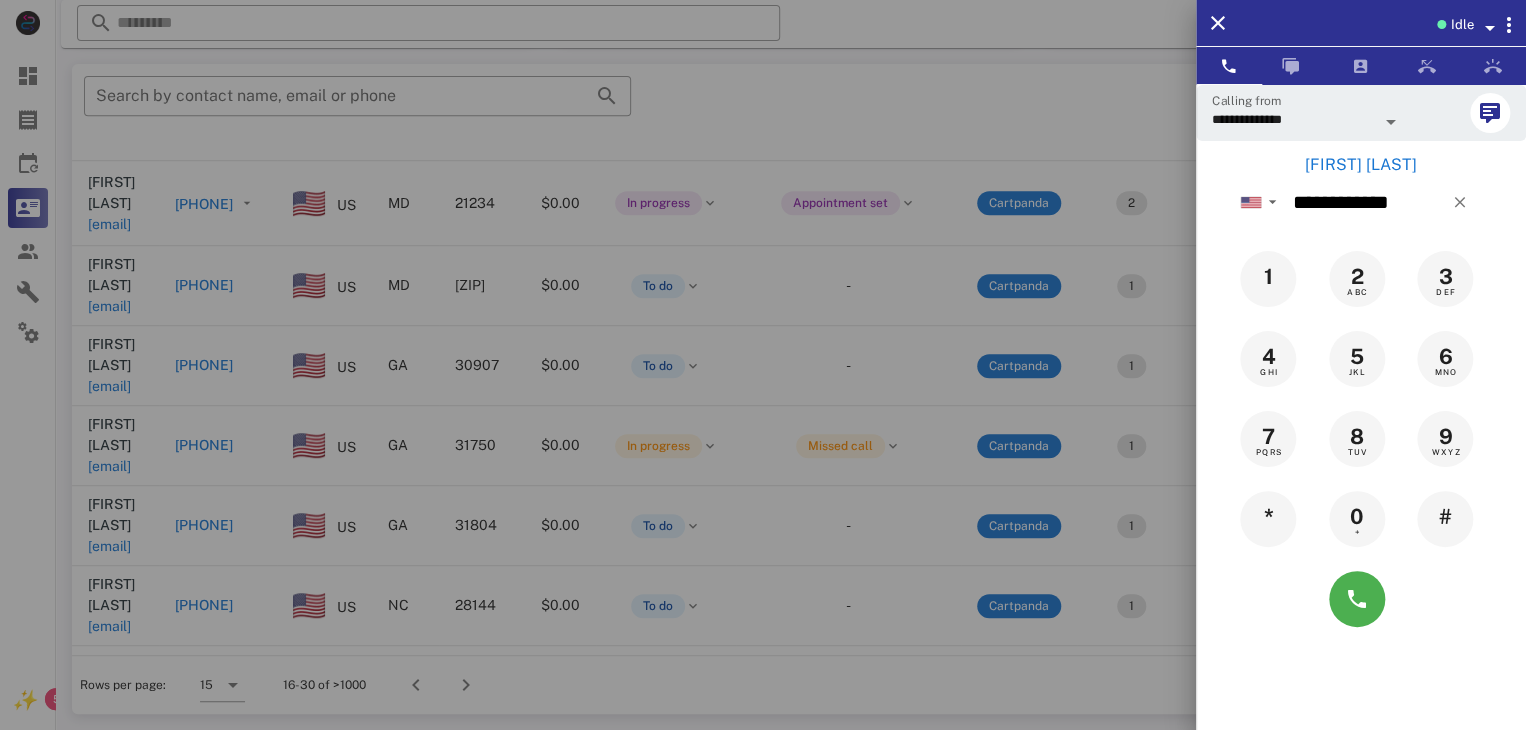 click at bounding box center (763, 365) 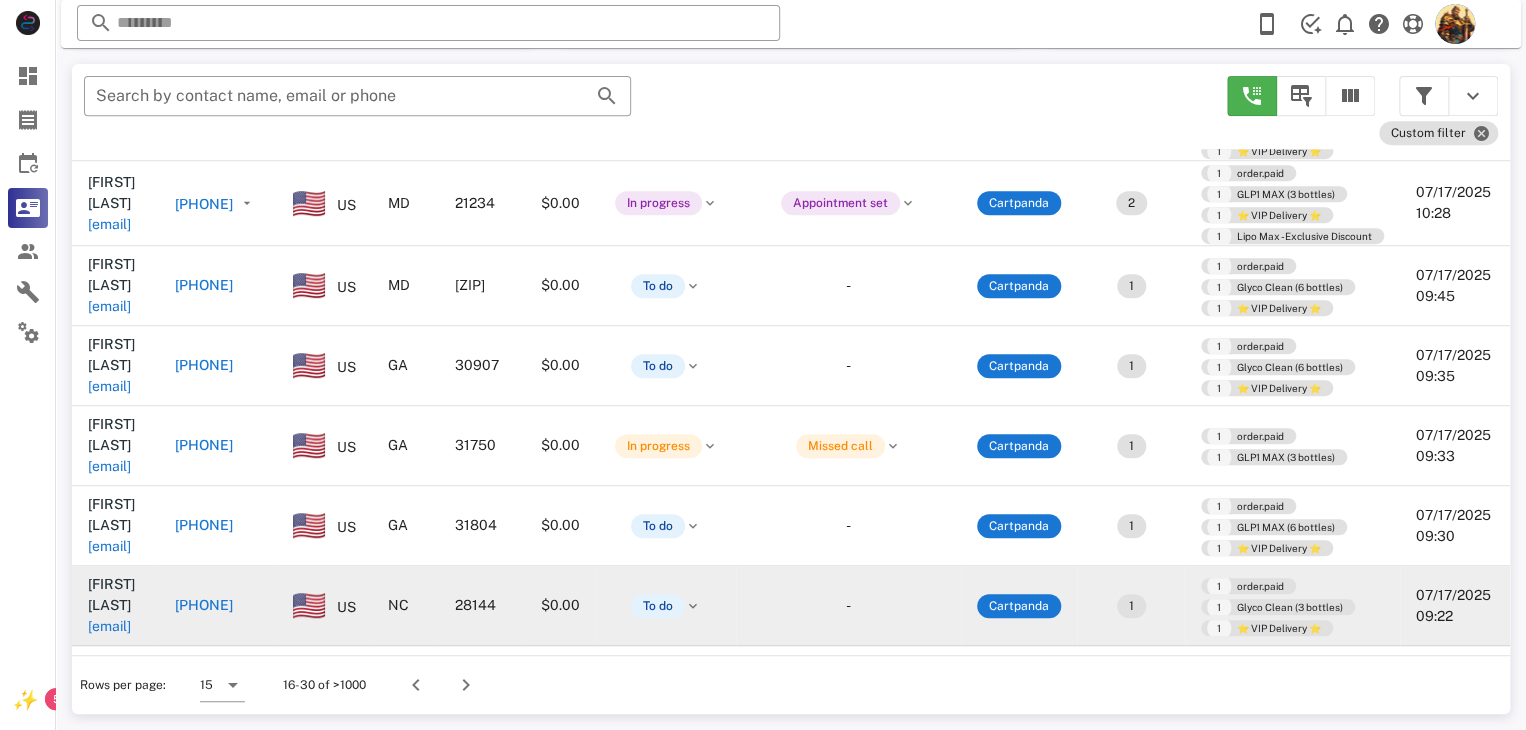 click on "[EMAIL]" at bounding box center [109, 626] 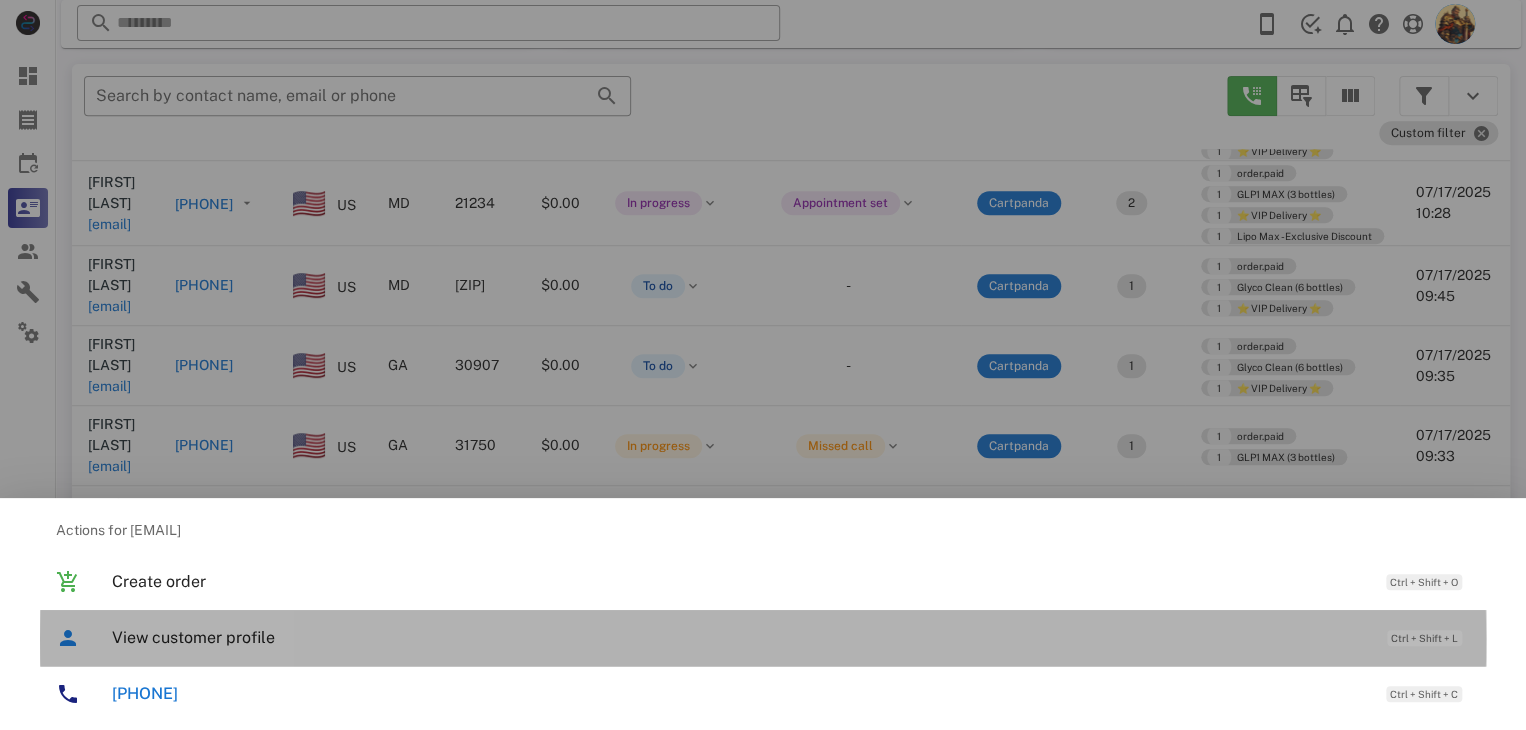 click on "View customer profile" at bounding box center [739, 637] 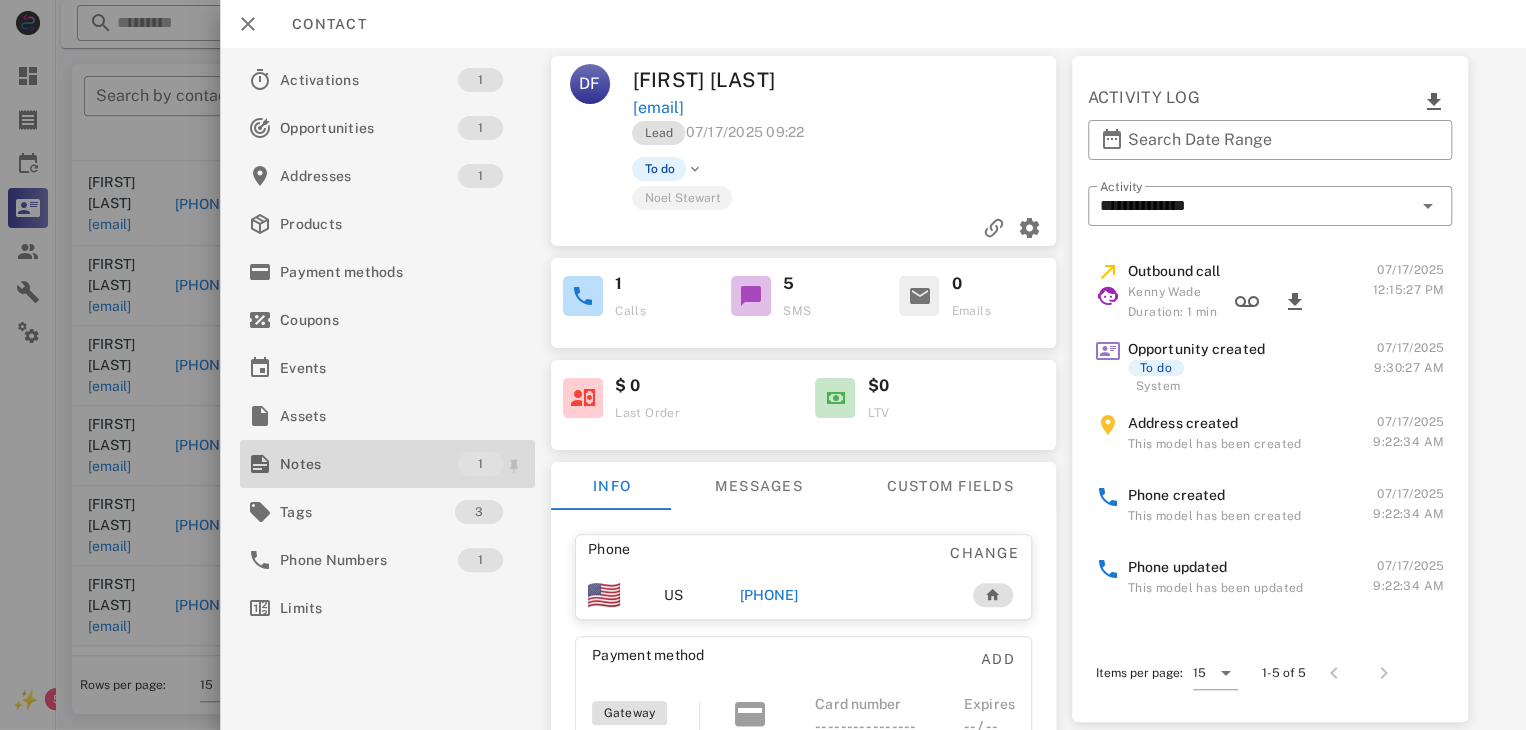 click on "Notes" at bounding box center [369, 464] 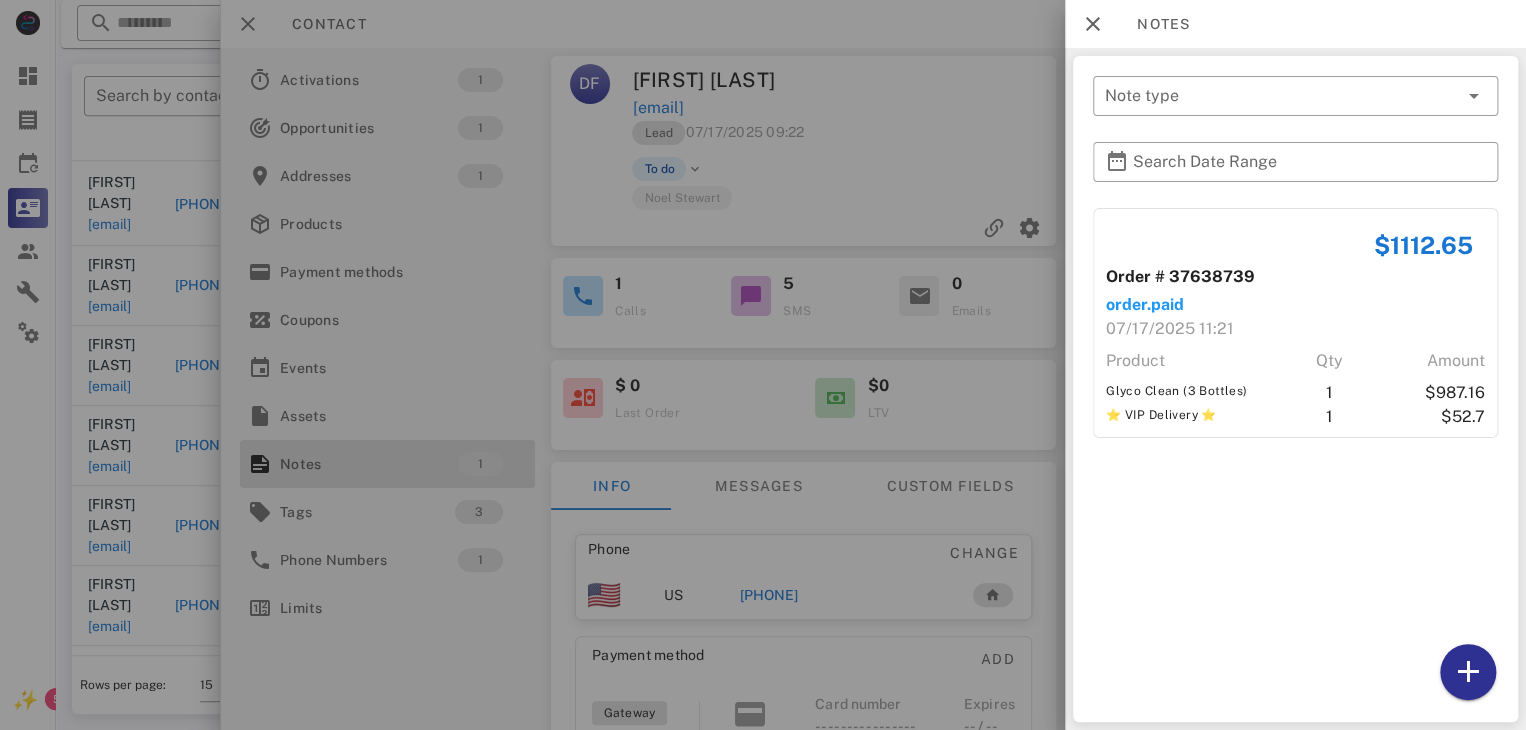click at bounding box center (763, 365) 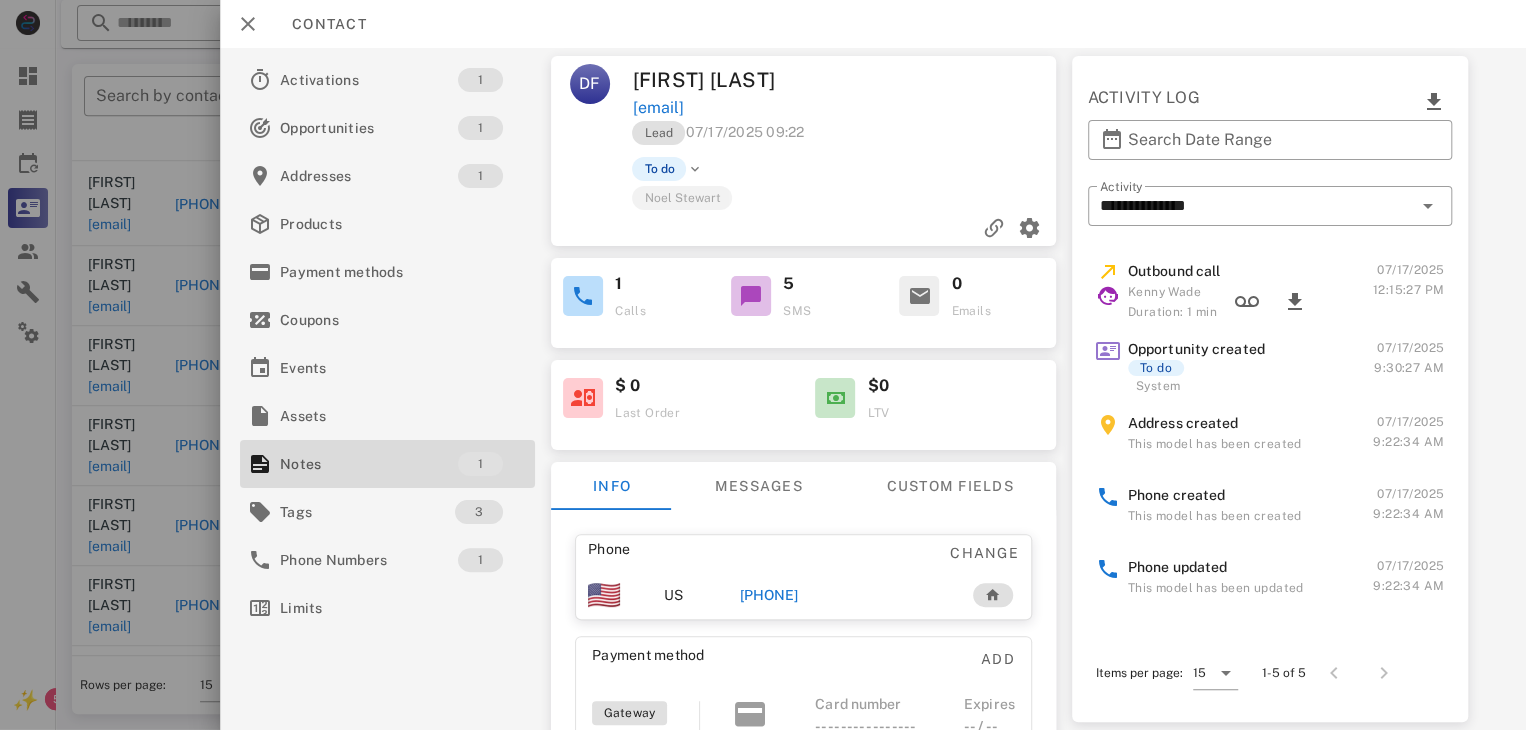 click on "[PHONE]" at bounding box center (769, 595) 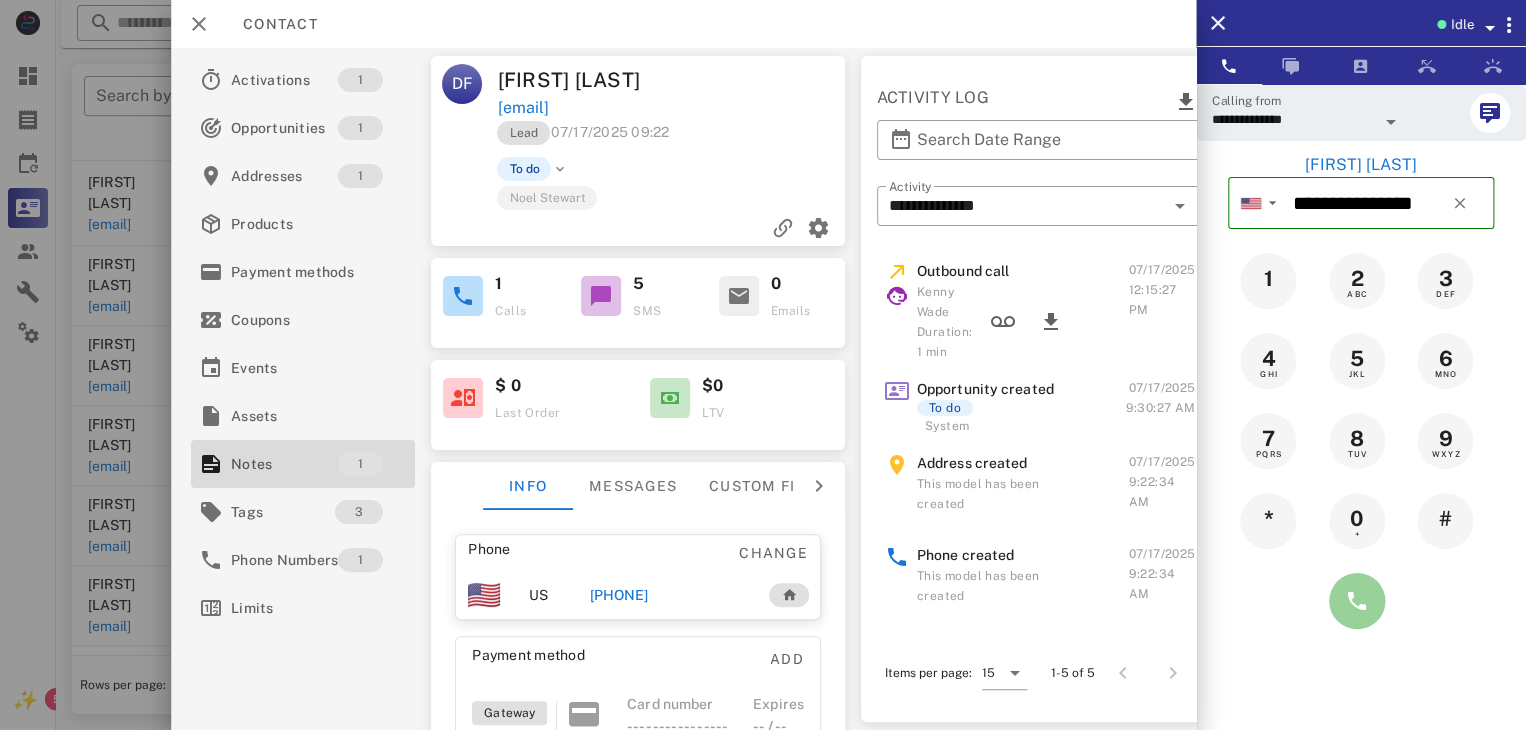 click at bounding box center [1357, 601] 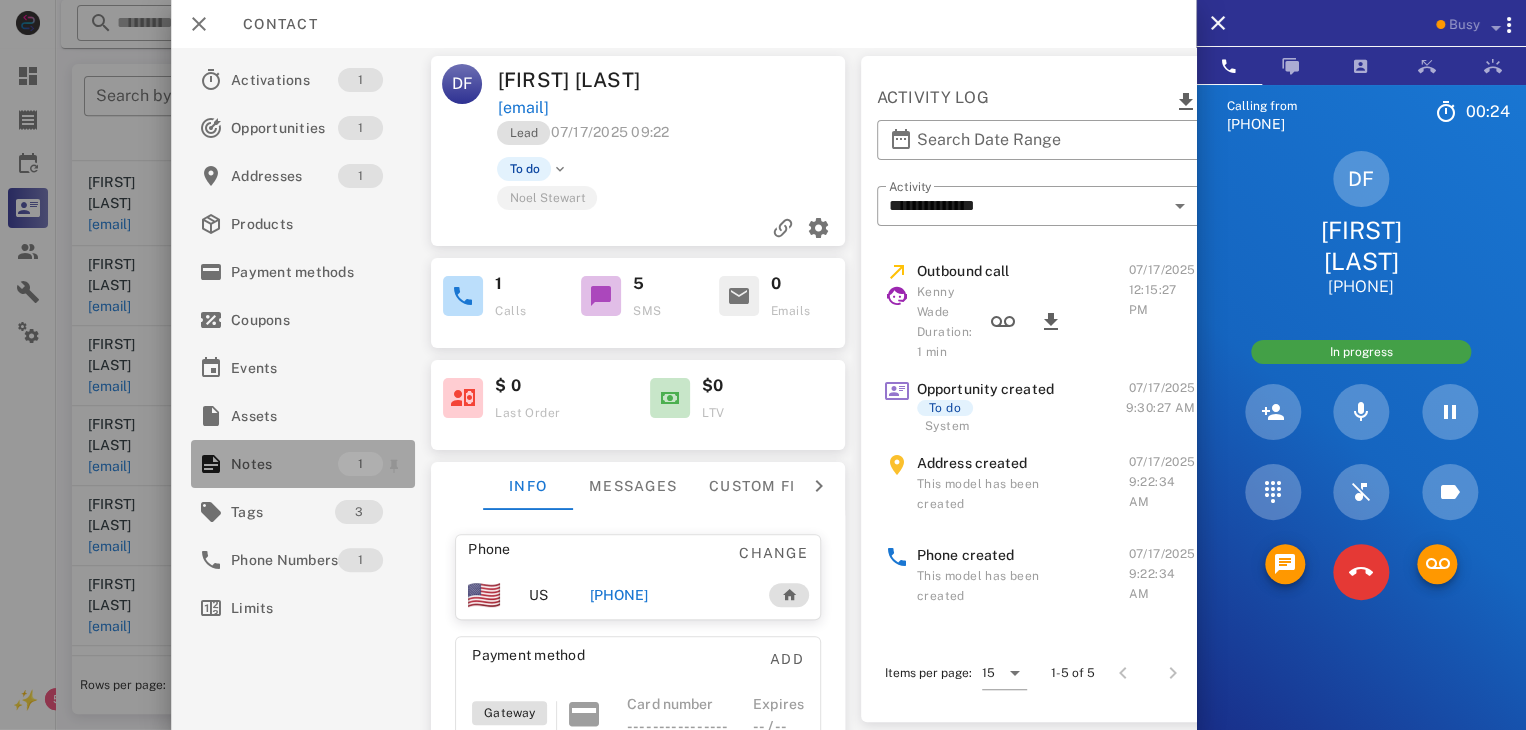 click on "Notes" at bounding box center [284, 464] 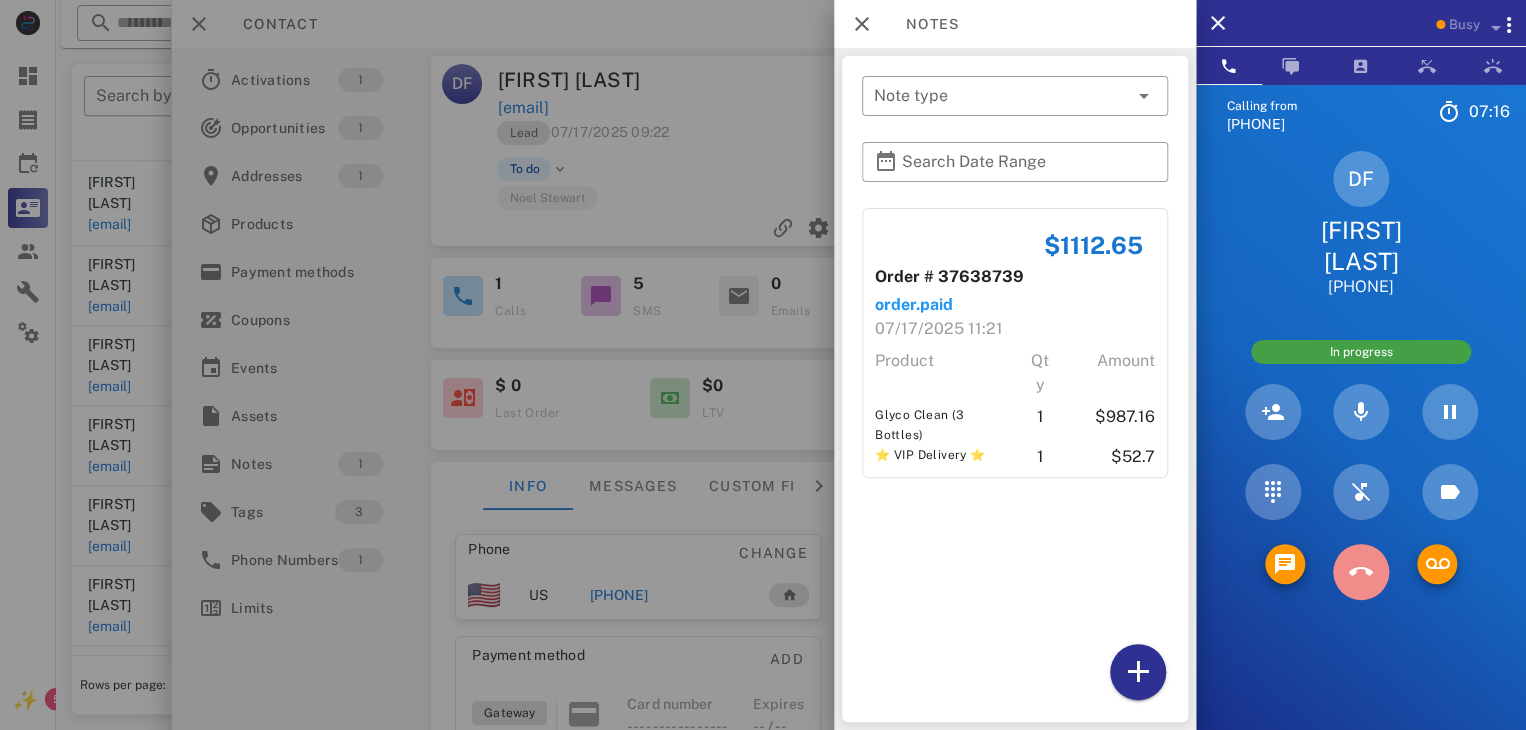 click at bounding box center (1361, 572) 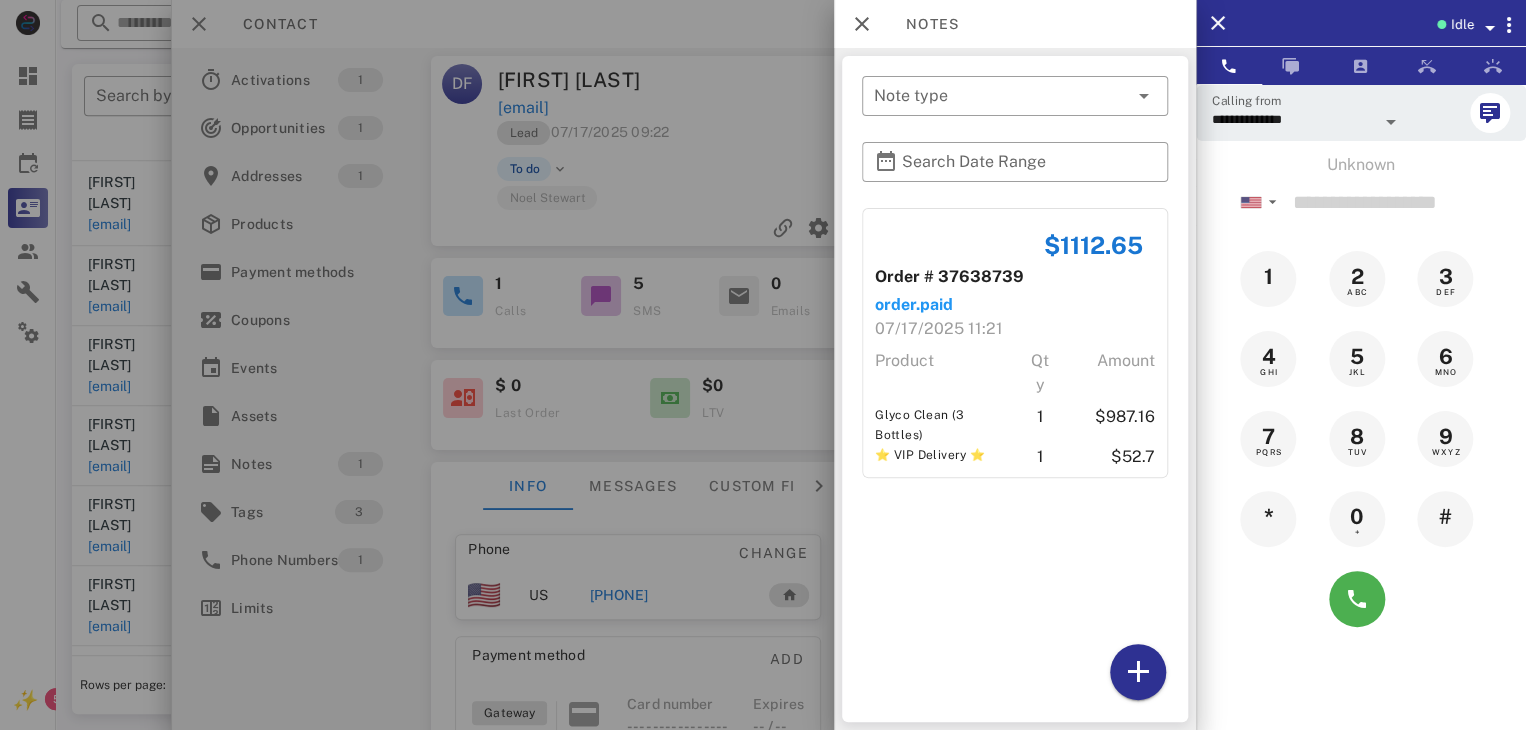 click at bounding box center (763, 365) 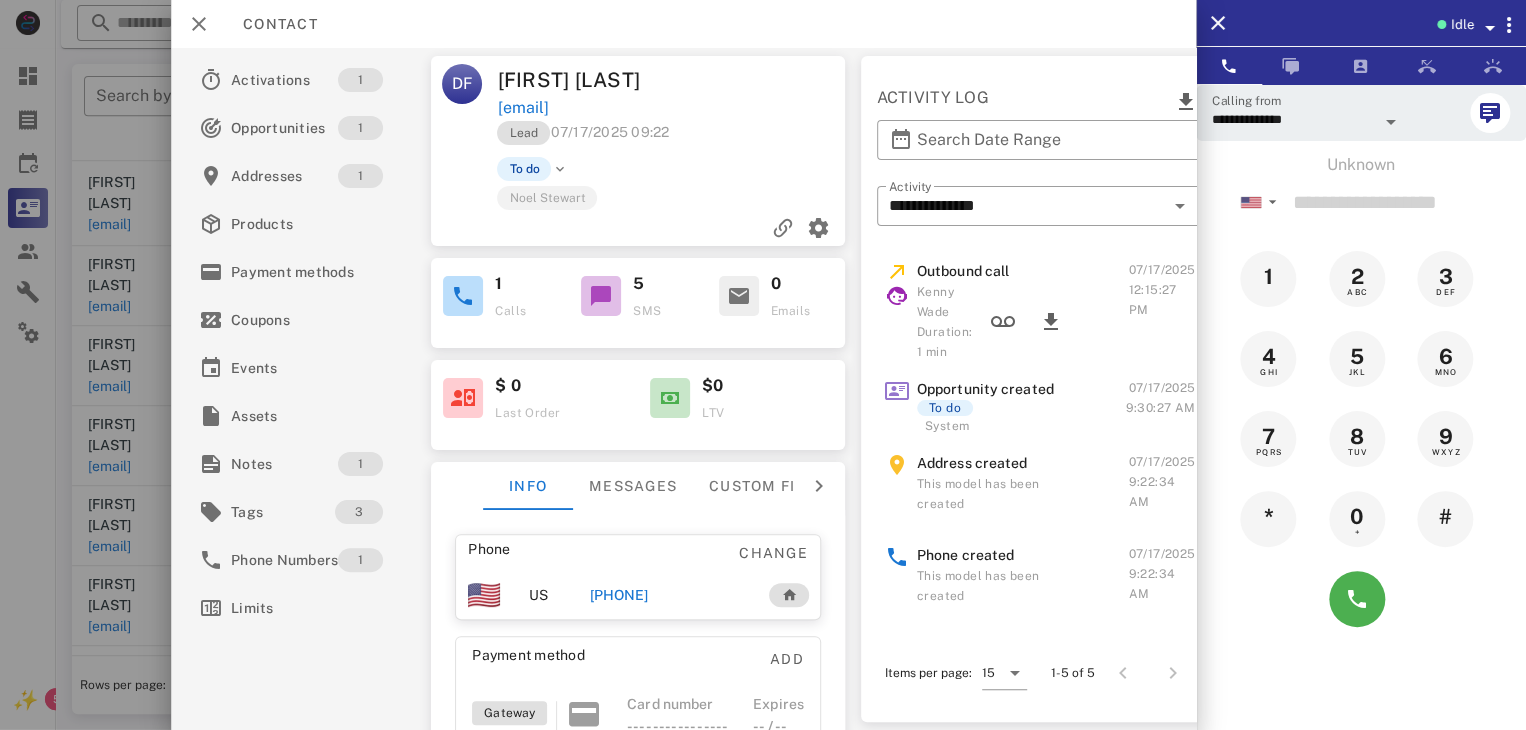 click at bounding box center [763, 365] 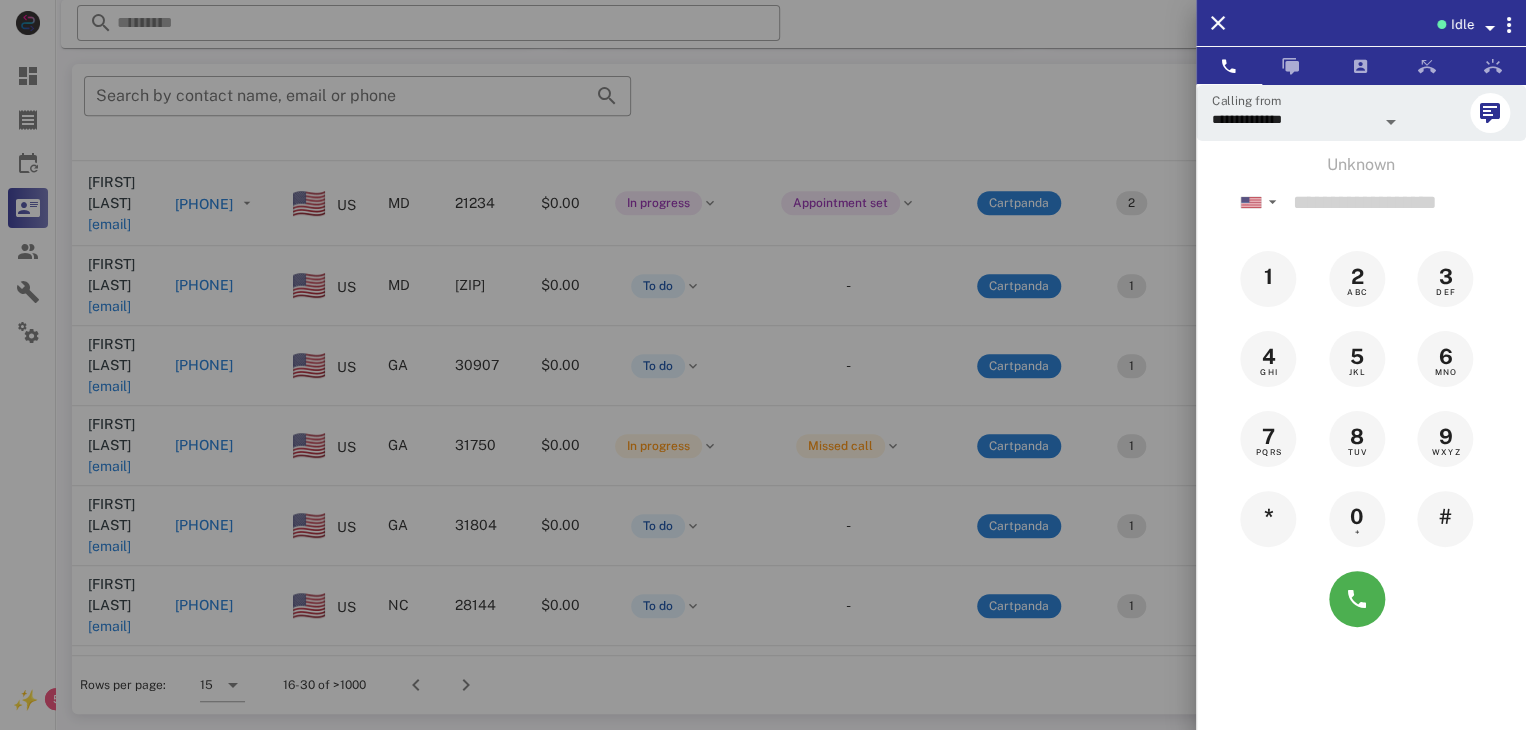 click at bounding box center [763, 365] 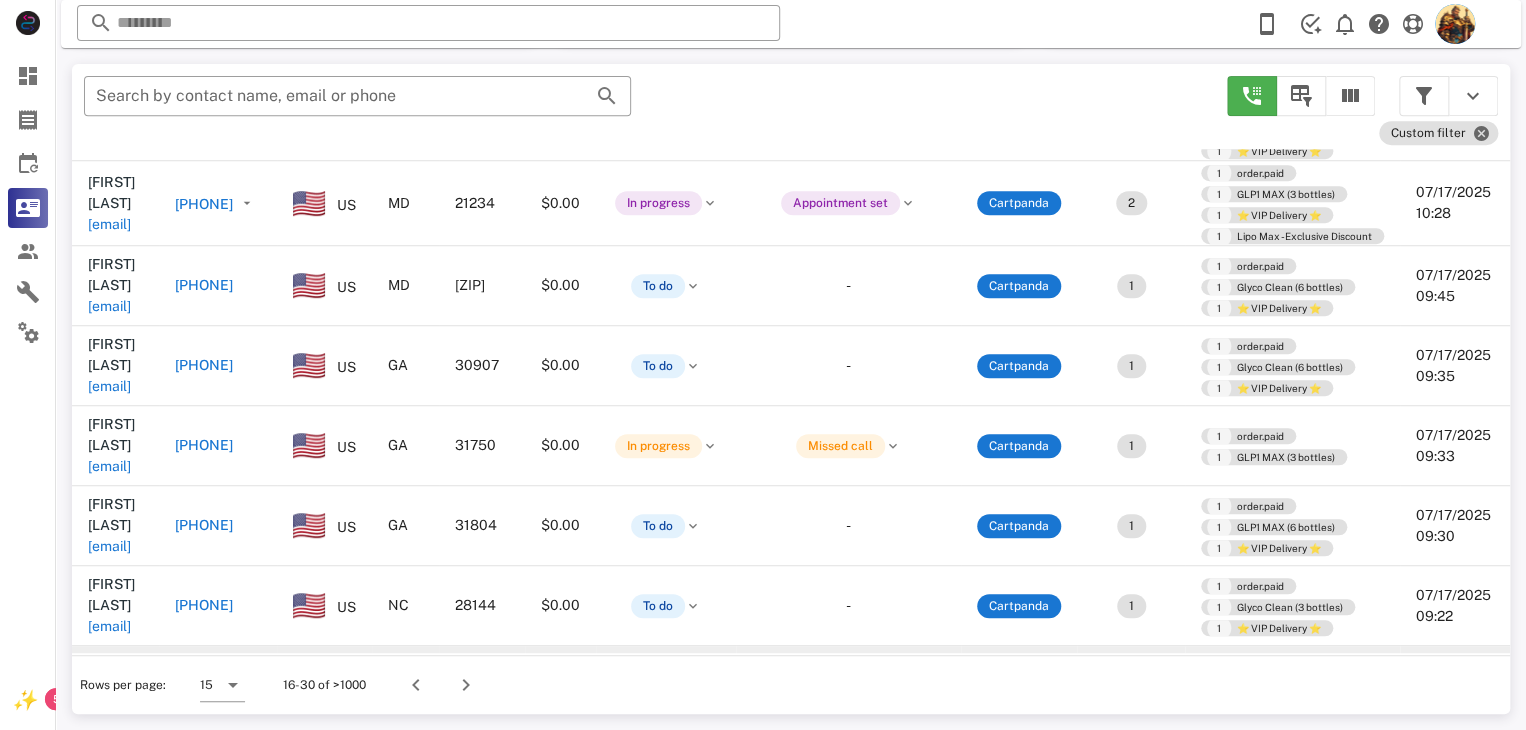 click on "[EMAIL]" at bounding box center (109, 706) 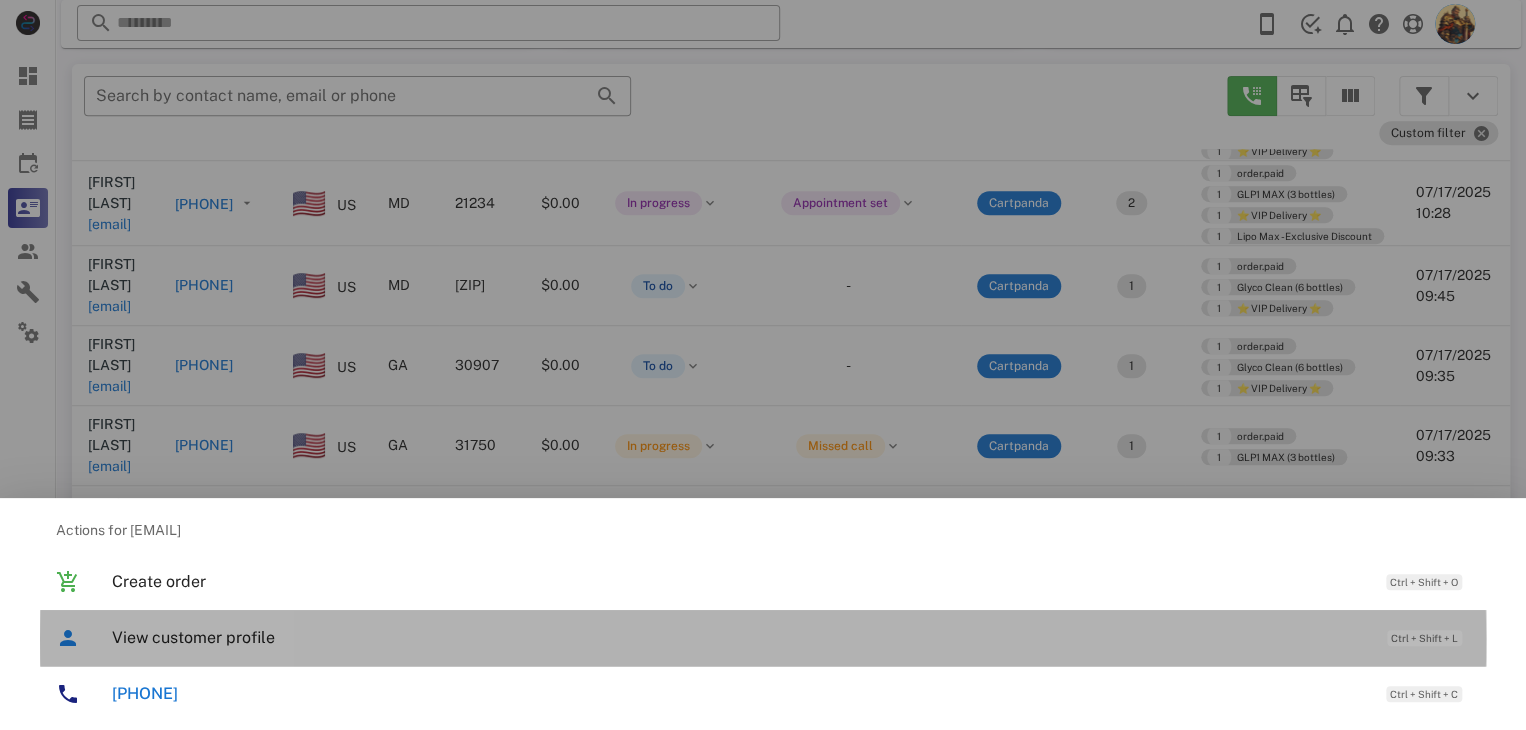 click on "View customer profile" at bounding box center [739, 637] 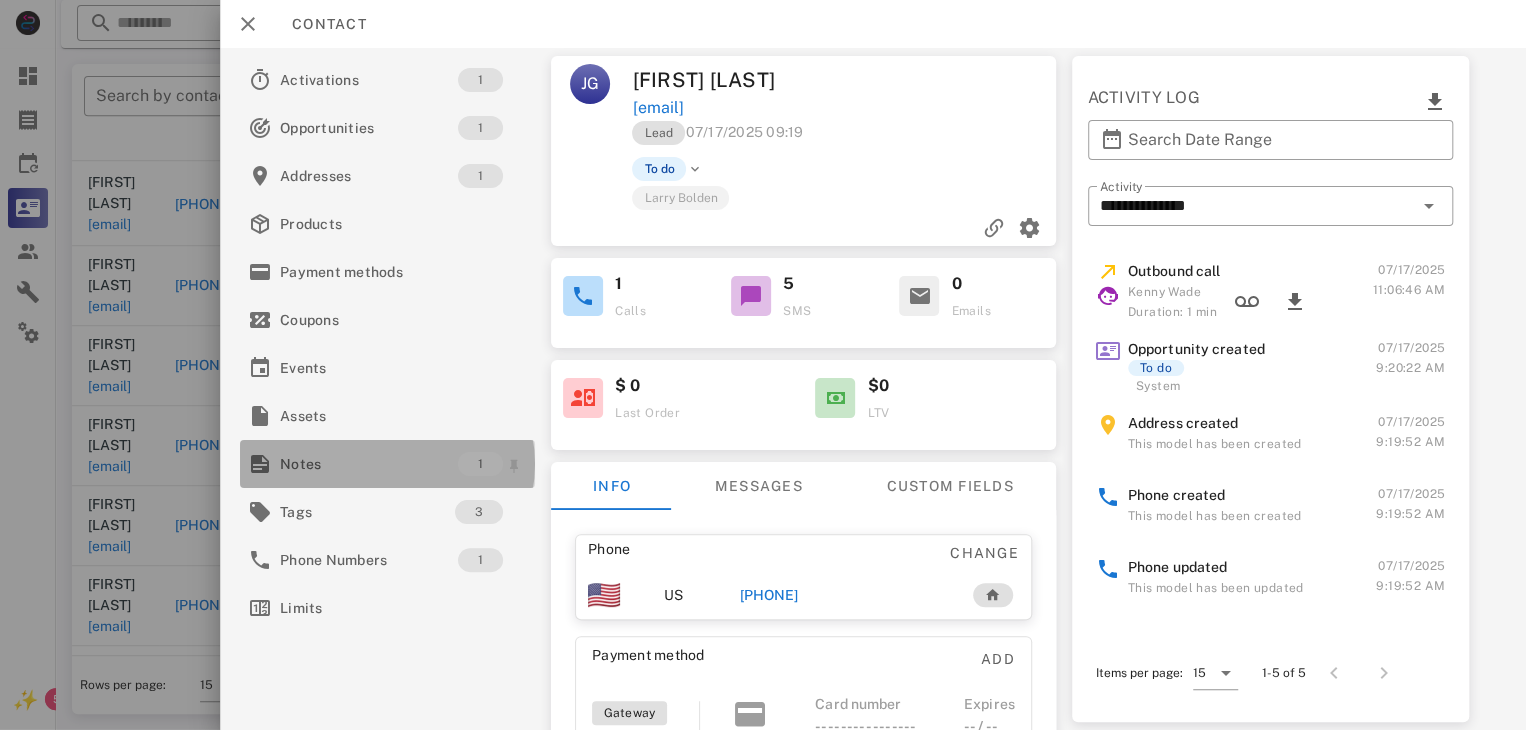 click at bounding box center (260, 464) 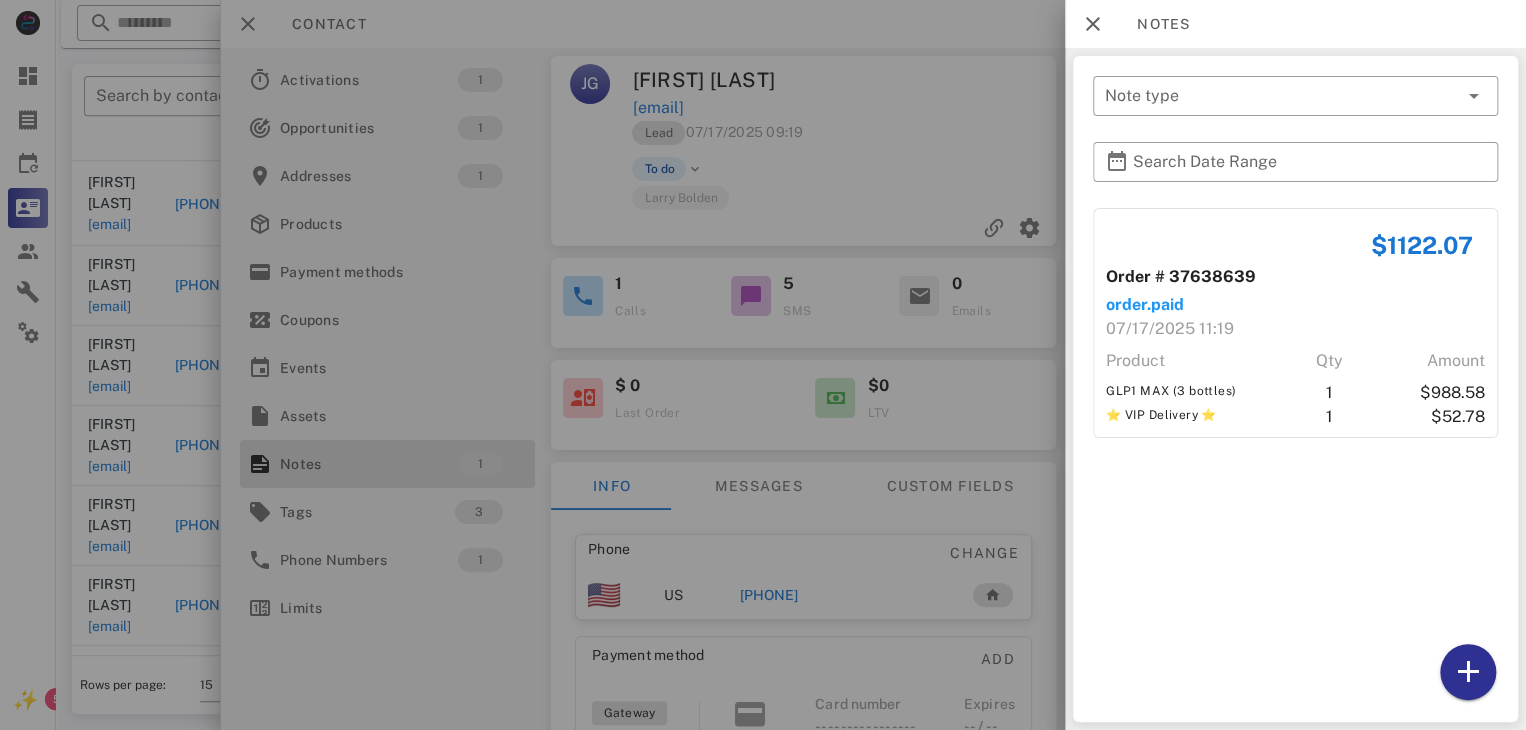click at bounding box center (763, 365) 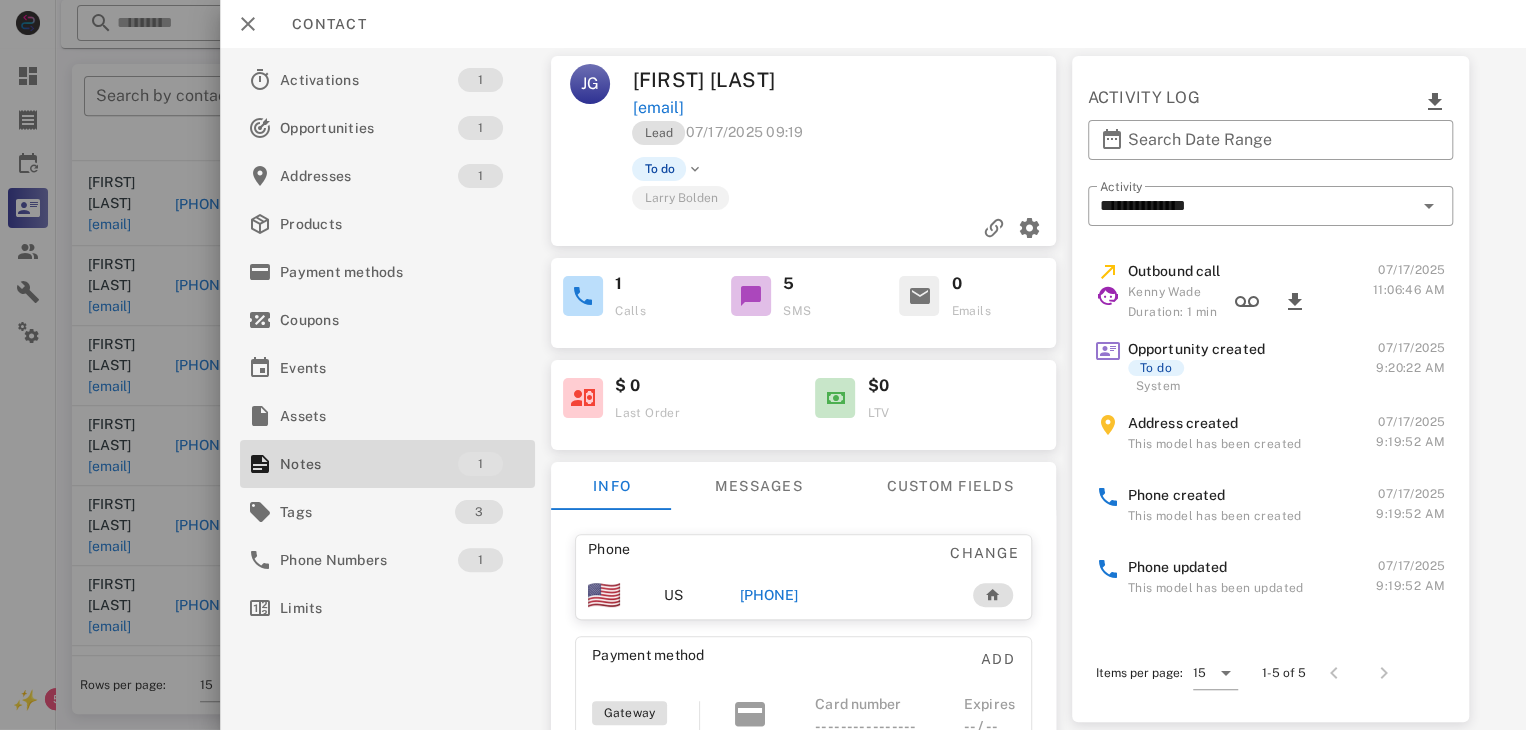 click on "[PHONE]" at bounding box center [769, 595] 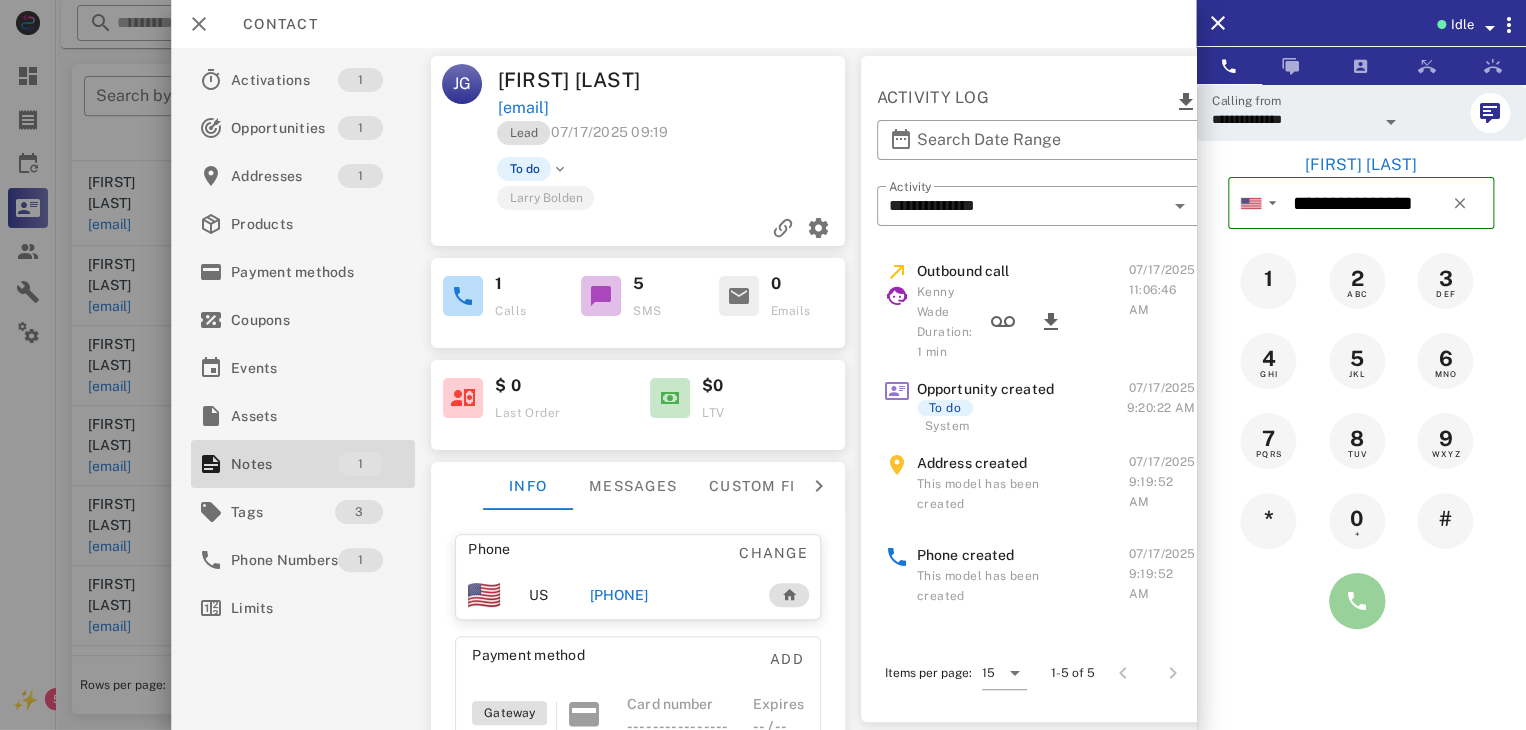 click at bounding box center [1357, 601] 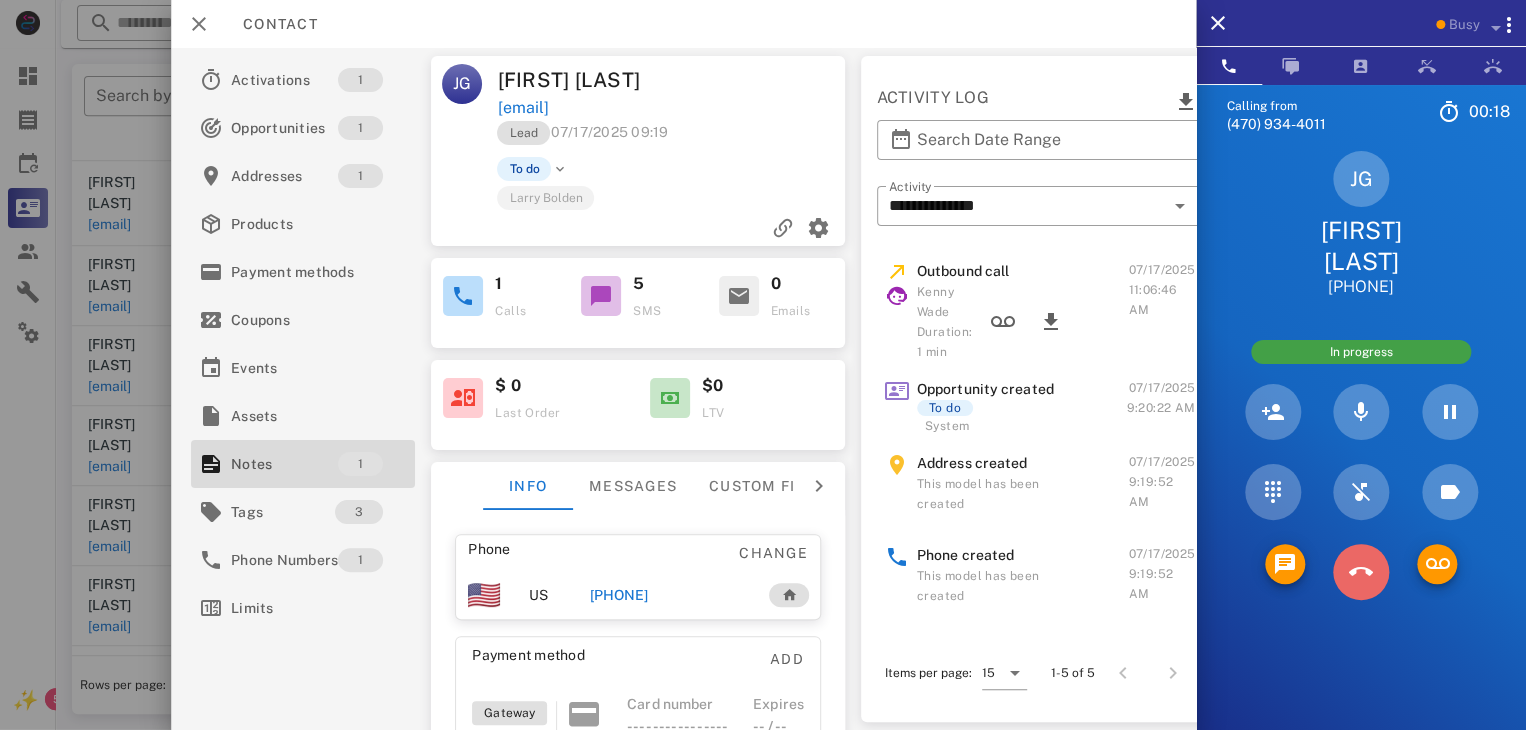 click at bounding box center [1361, 572] 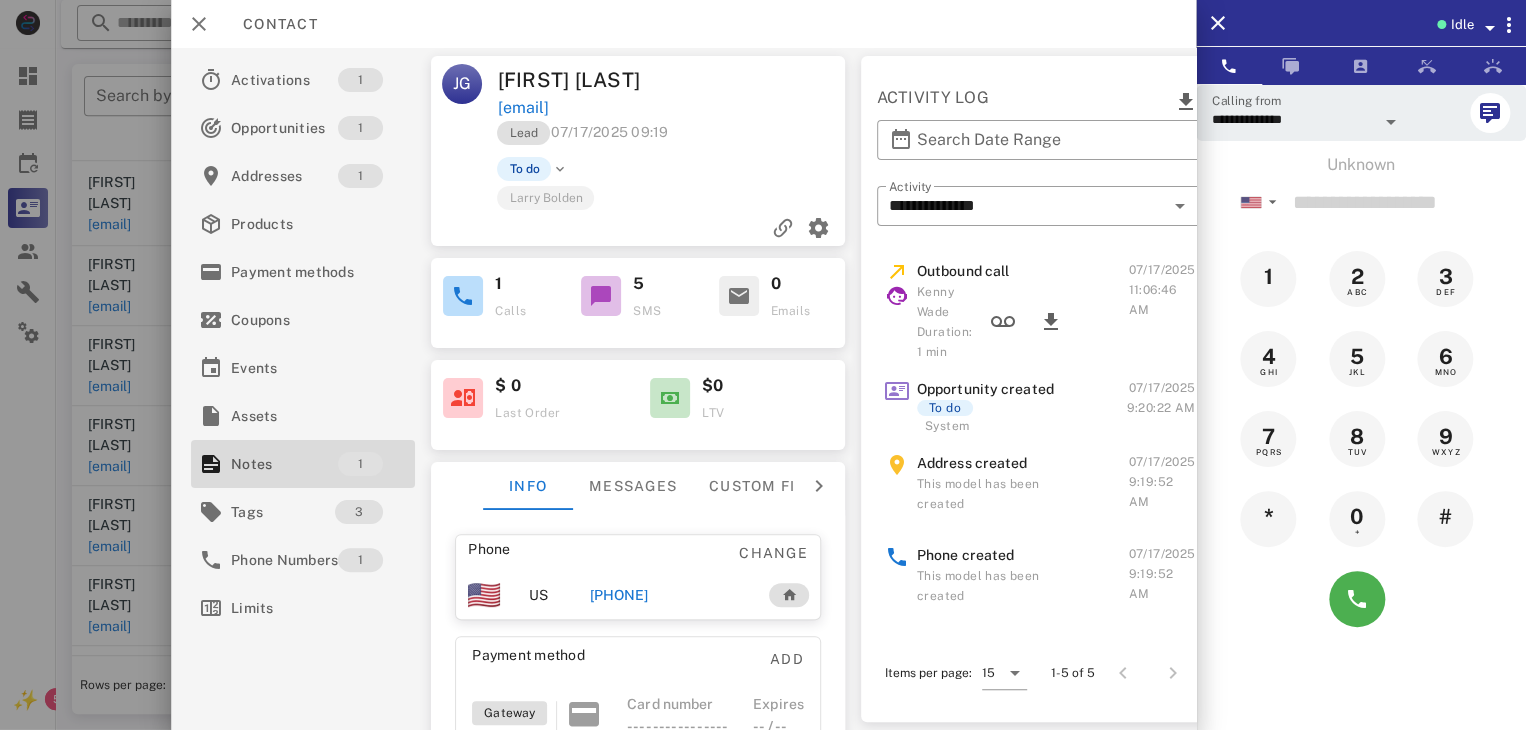 click at bounding box center [763, 365] 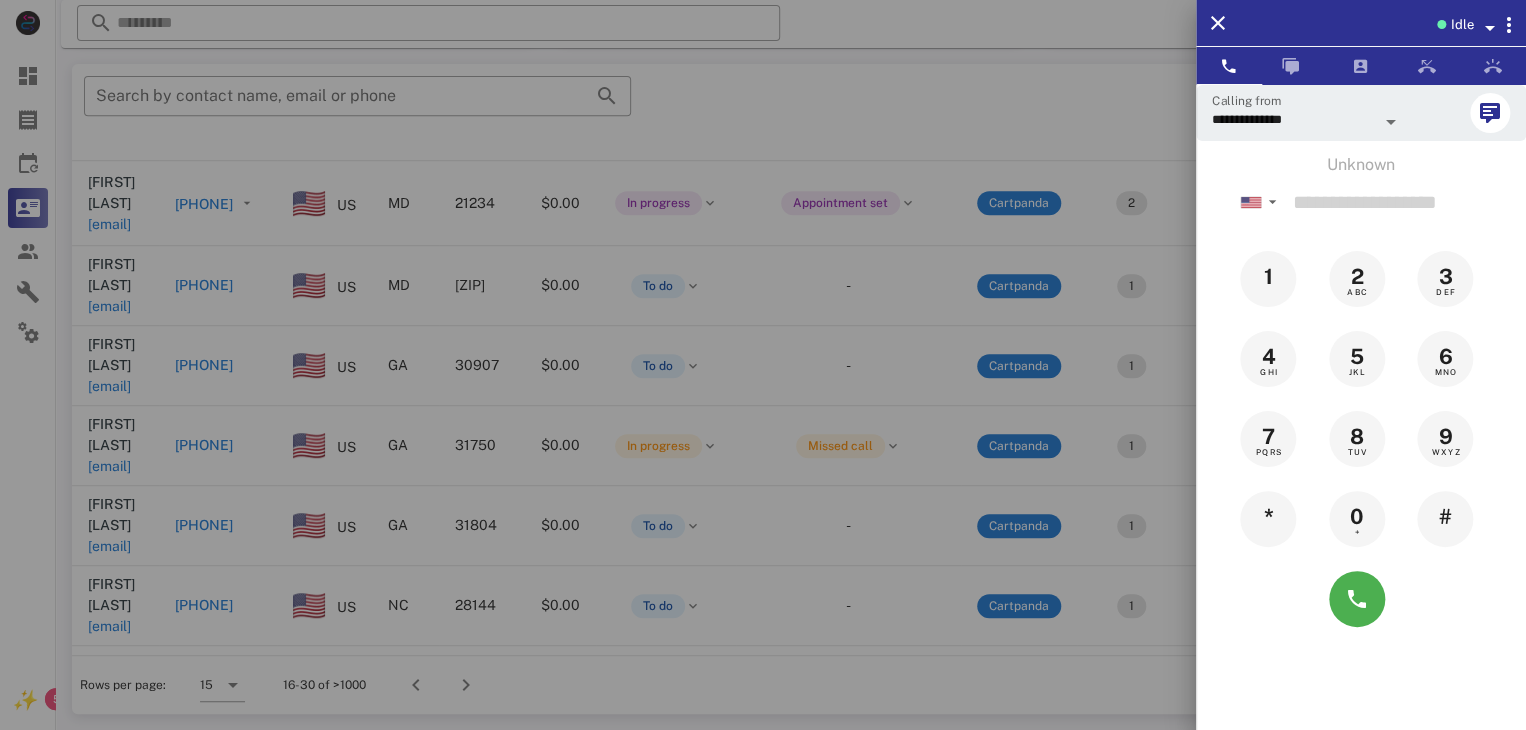 click at bounding box center (763, 365) 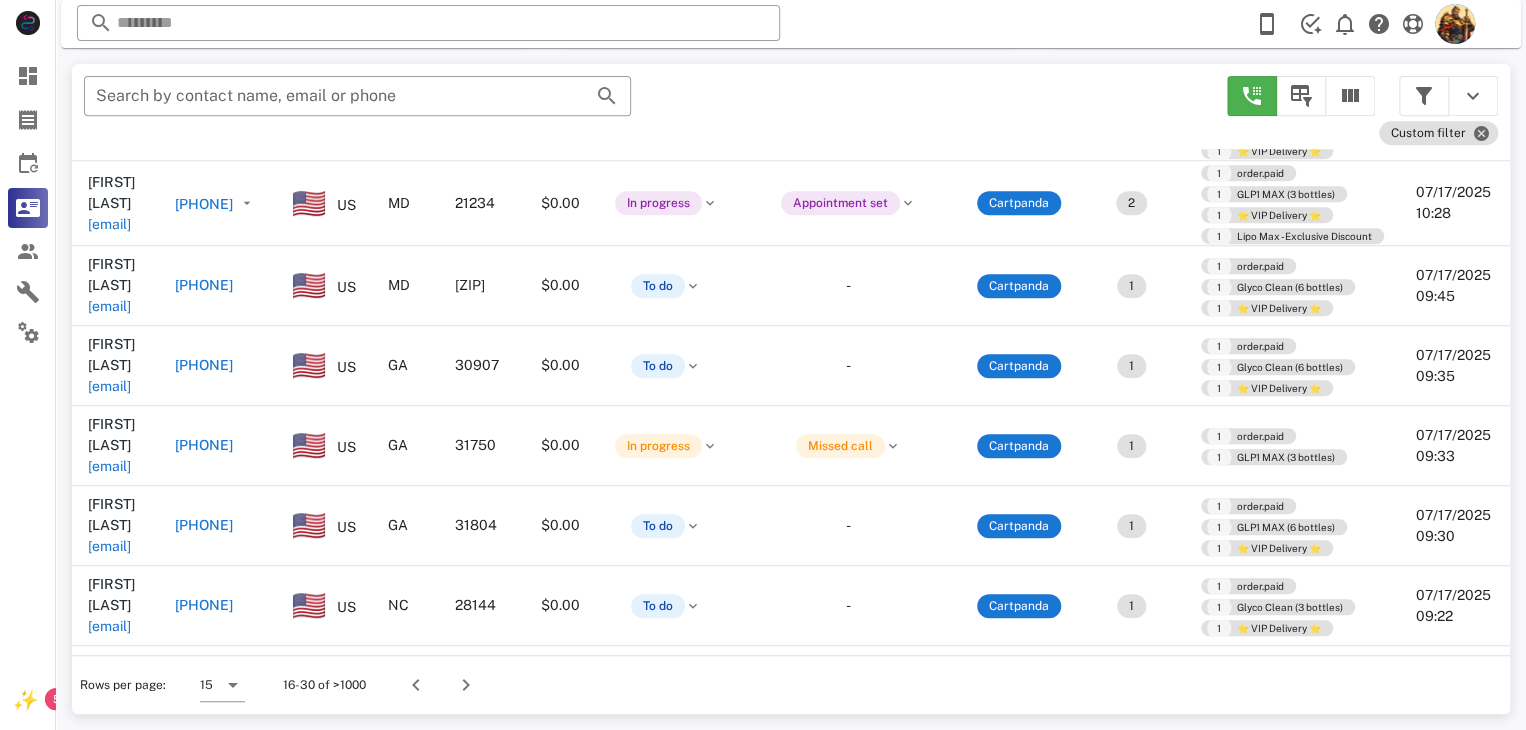 click on "[FIRST] [LAST] [EMAIL]" at bounding box center (115, 765) 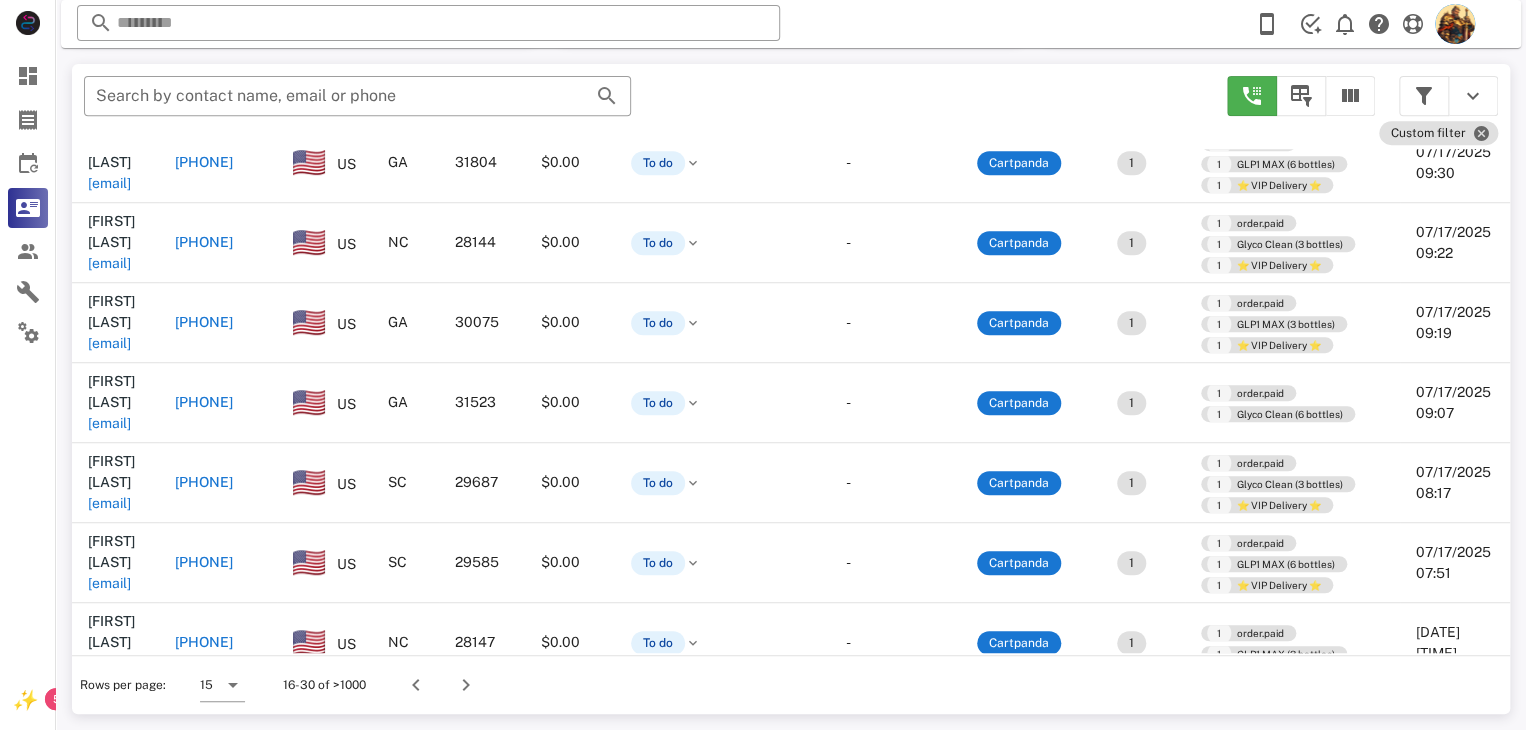 scroll, scrollTop: 621, scrollLeft: 0, axis: vertical 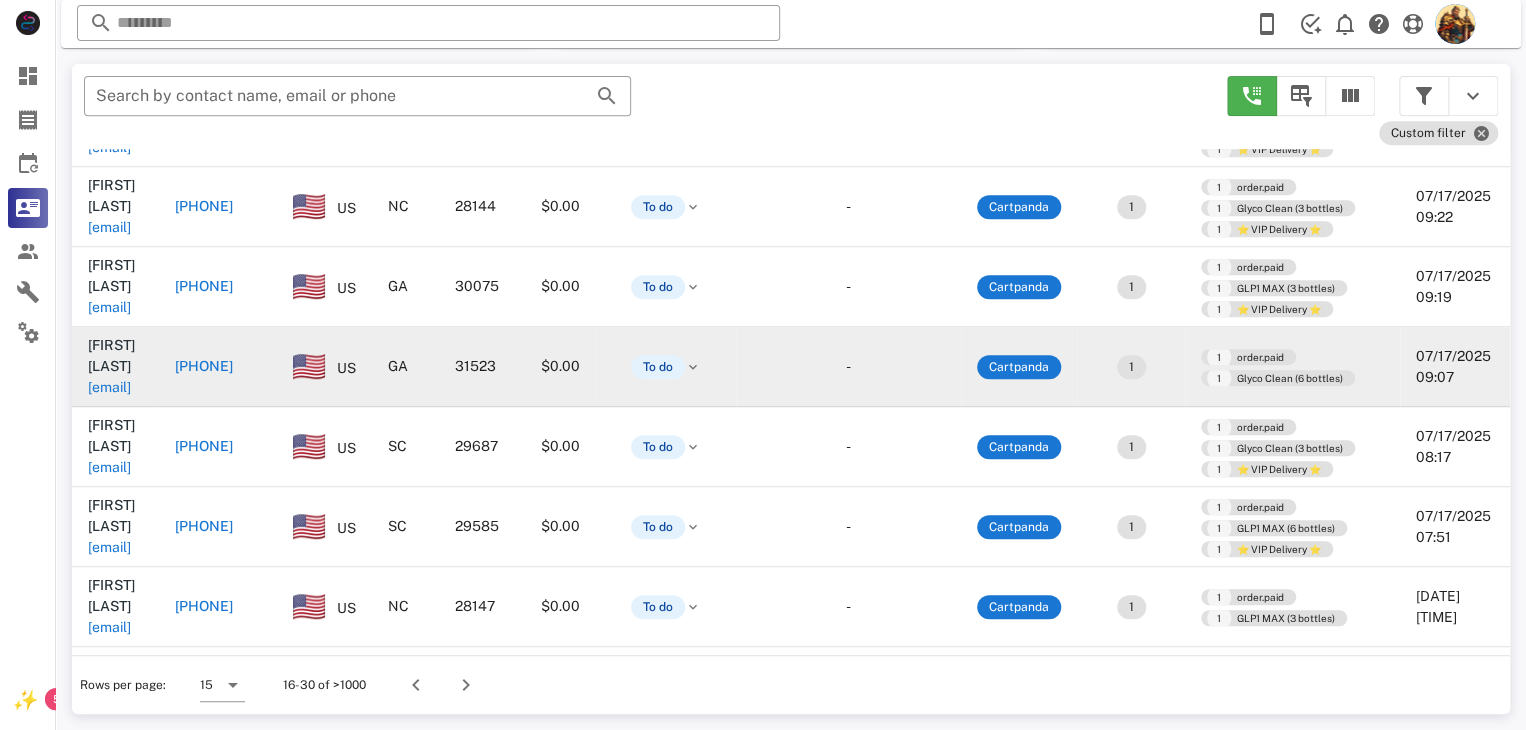 click on "[EMAIL]" at bounding box center (109, 387) 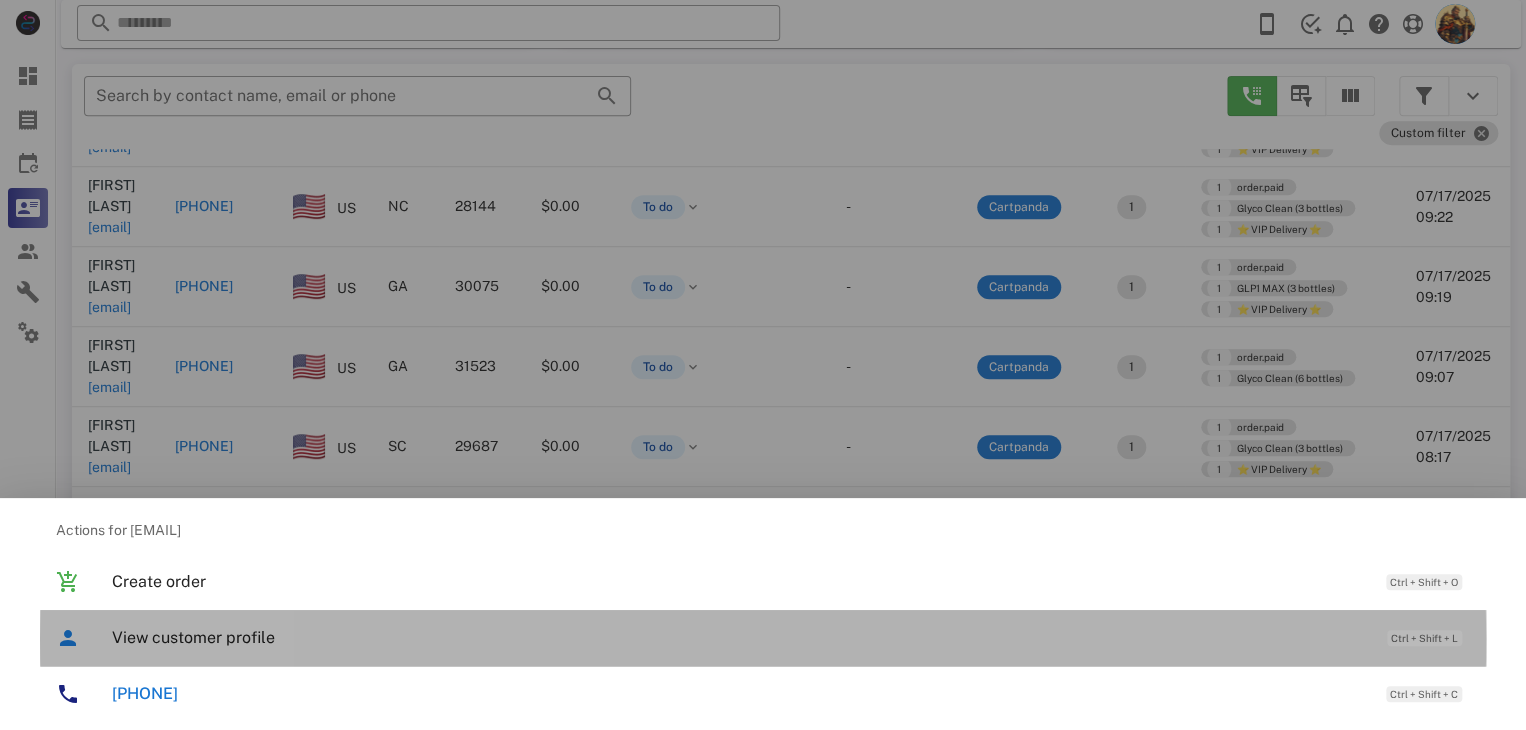 click on "View customer profile" at bounding box center (739, 637) 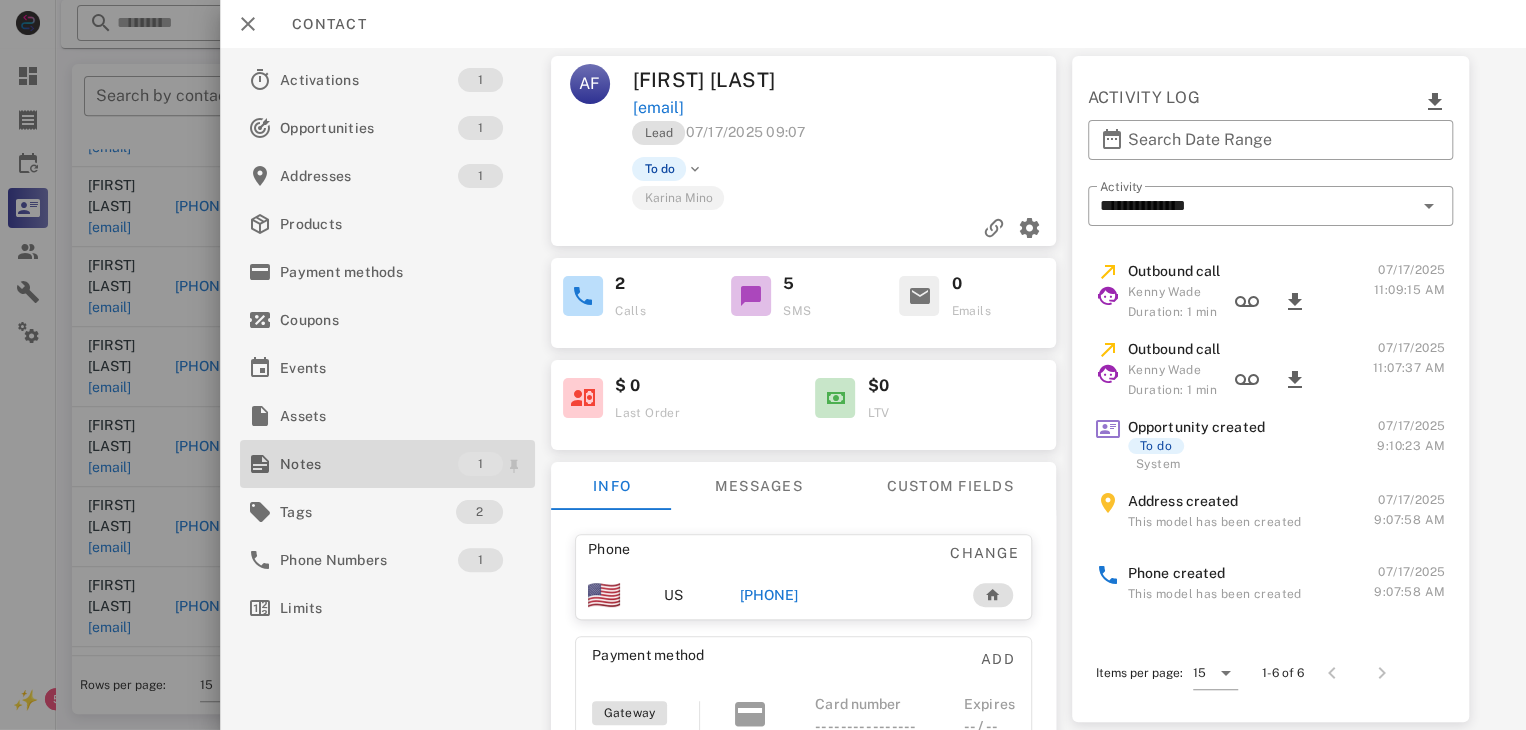click on "Notes" at bounding box center (369, 464) 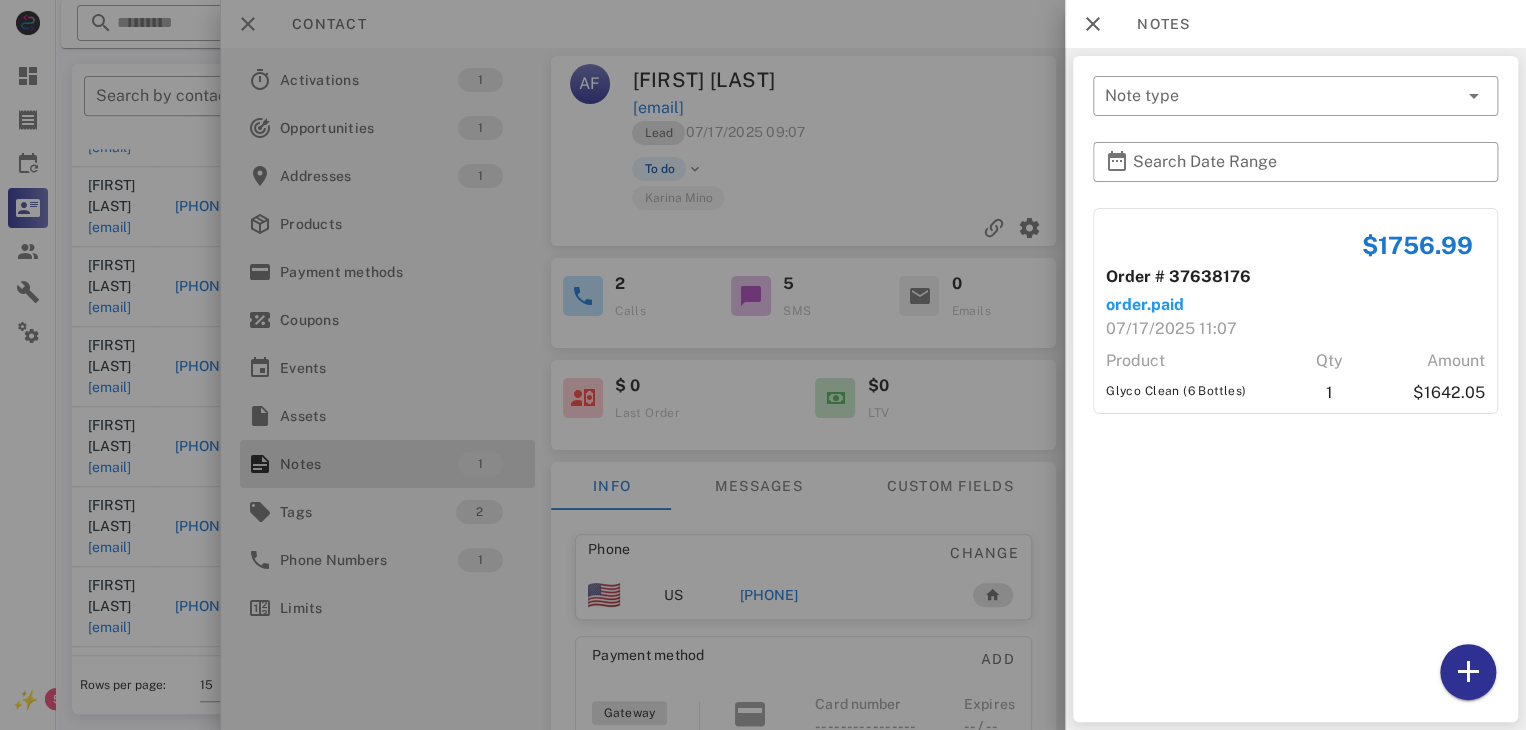 click at bounding box center [763, 365] 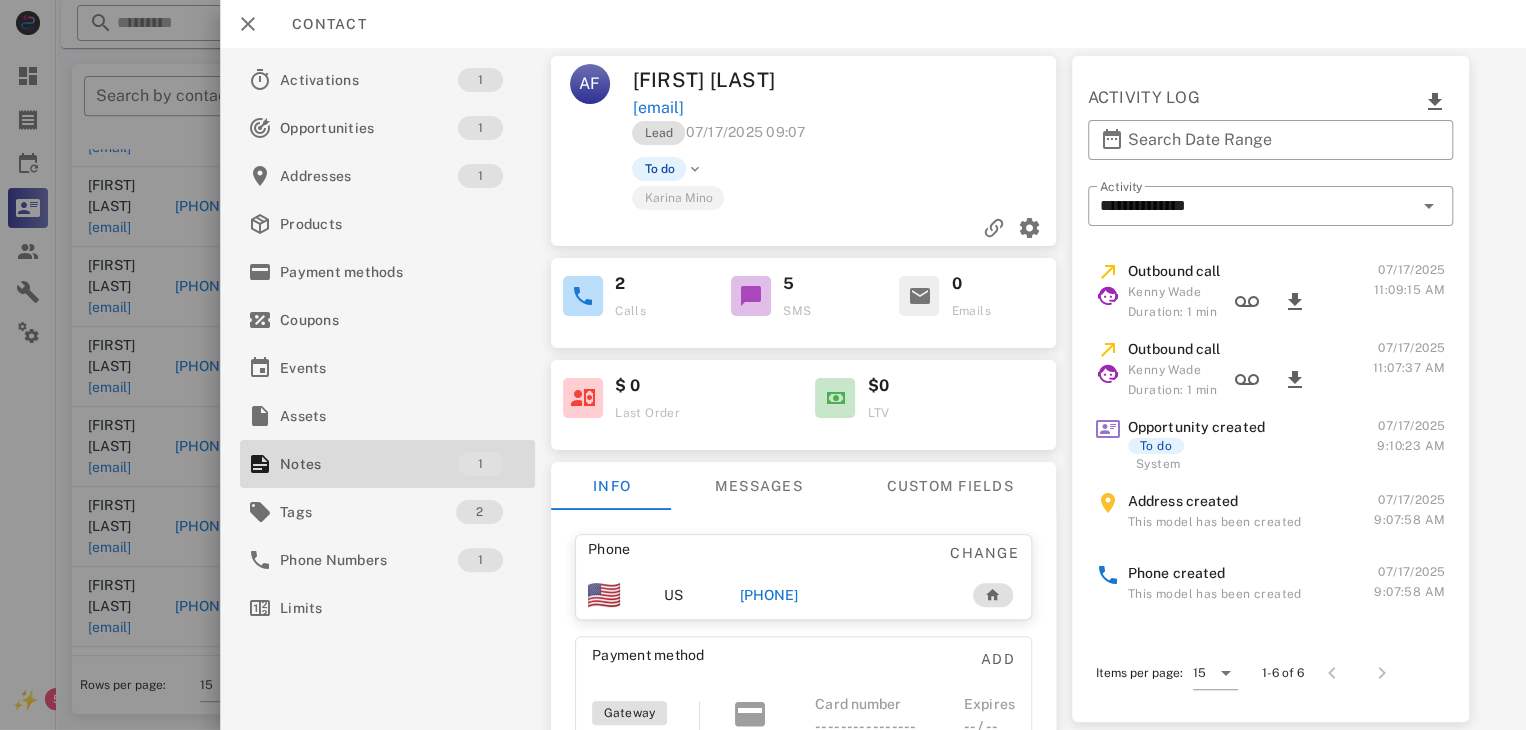 drag, startPoint x: 774, startPoint y: 604, endPoint x: 746, endPoint y: 600, distance: 28.284271 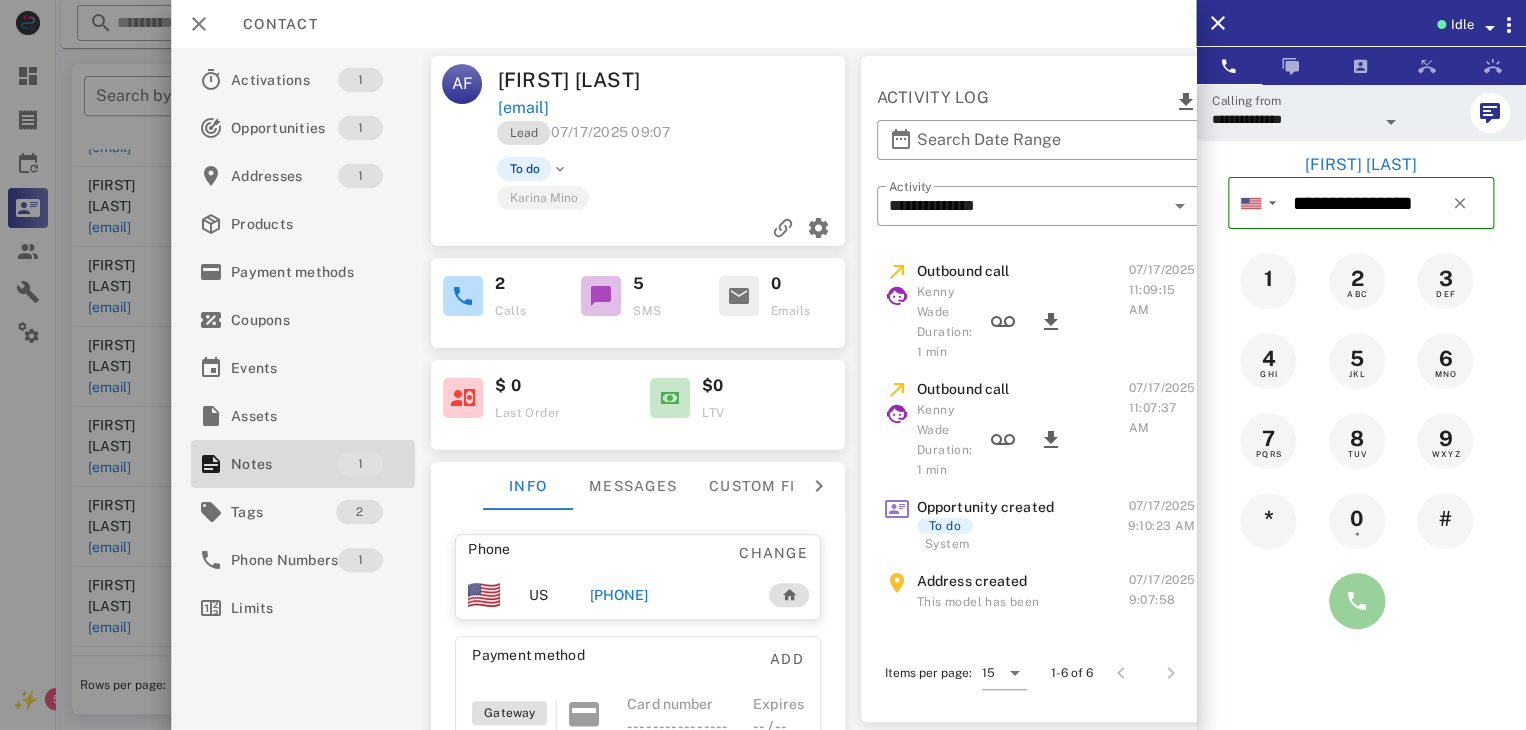 click at bounding box center [1357, 601] 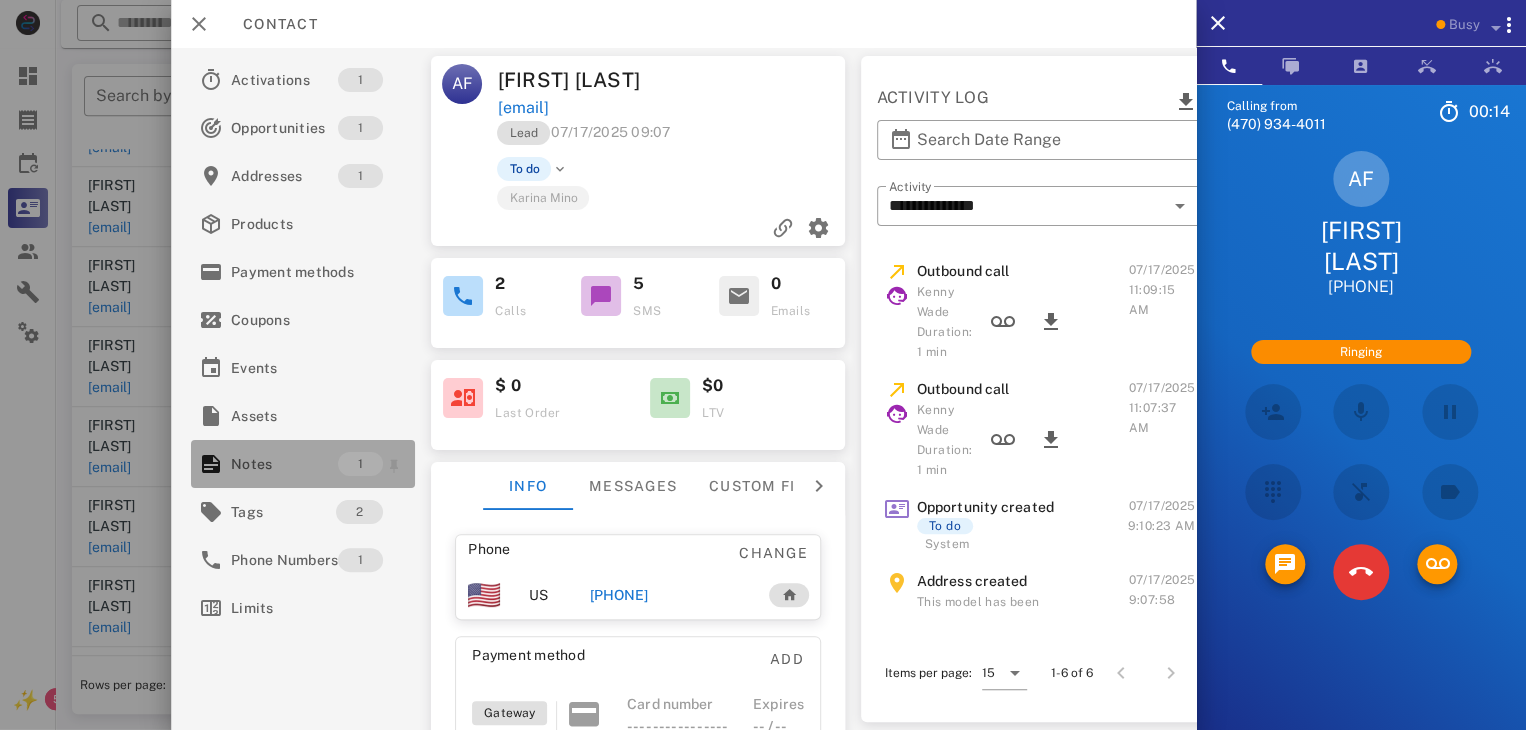 click on "Notes" at bounding box center (284, 464) 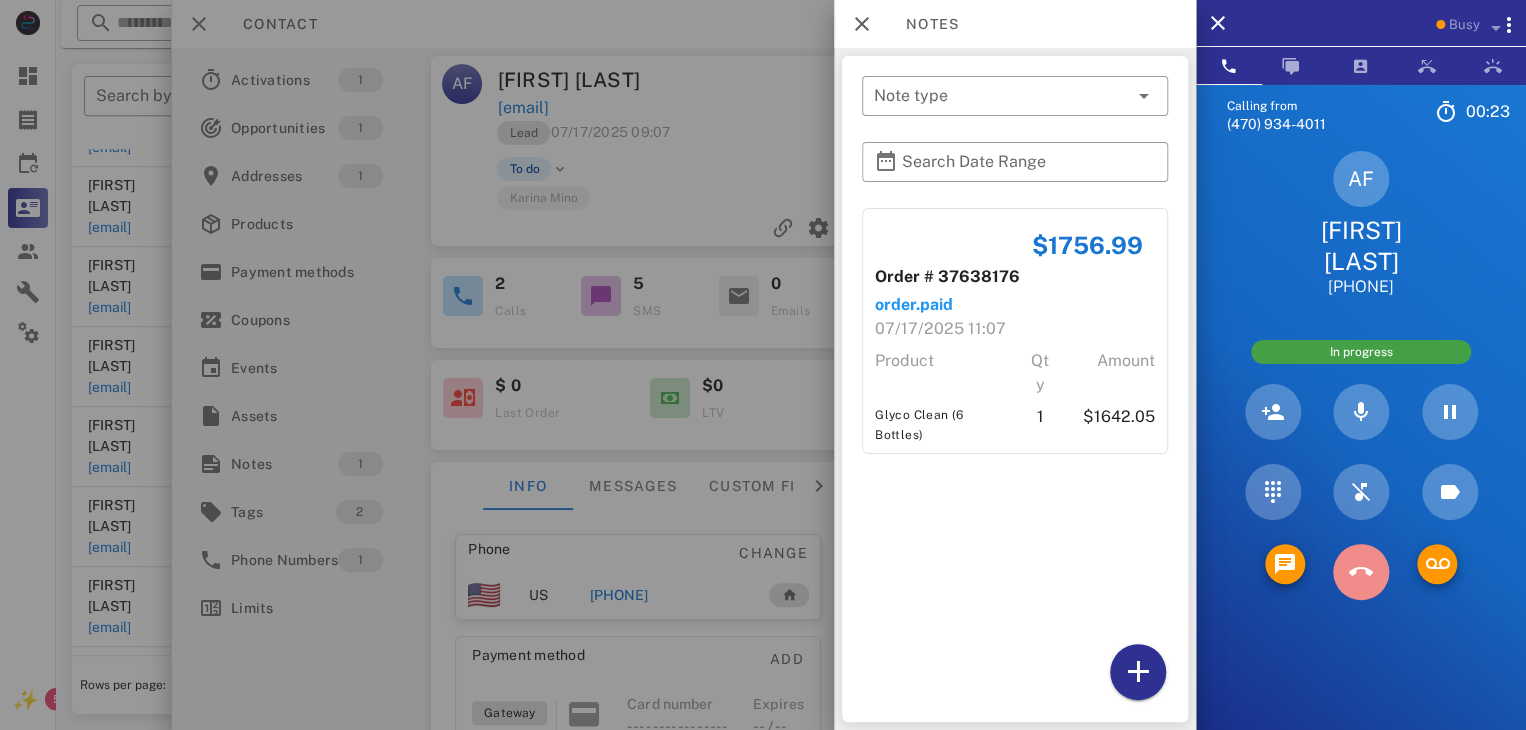 click at bounding box center (1361, 572) 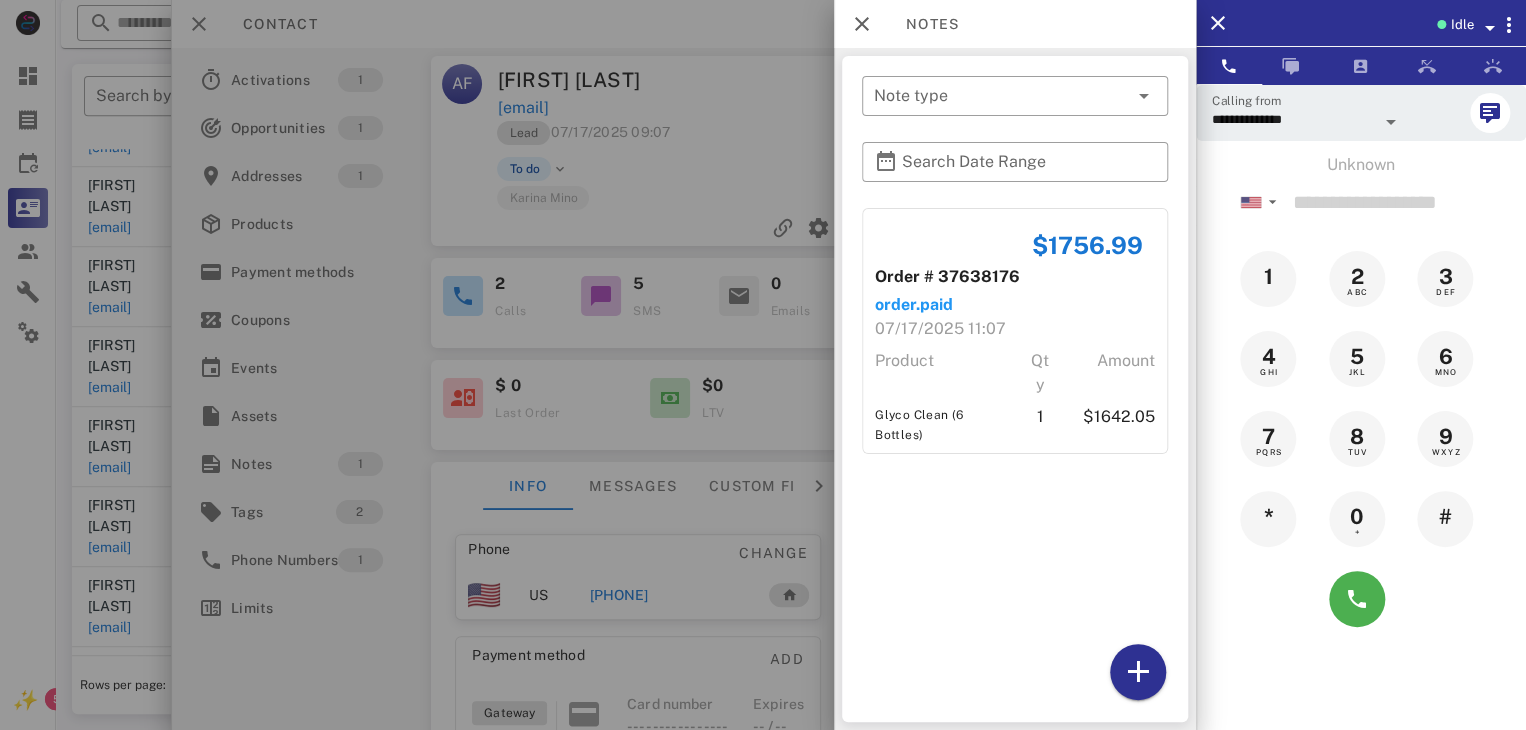 click at bounding box center [763, 365] 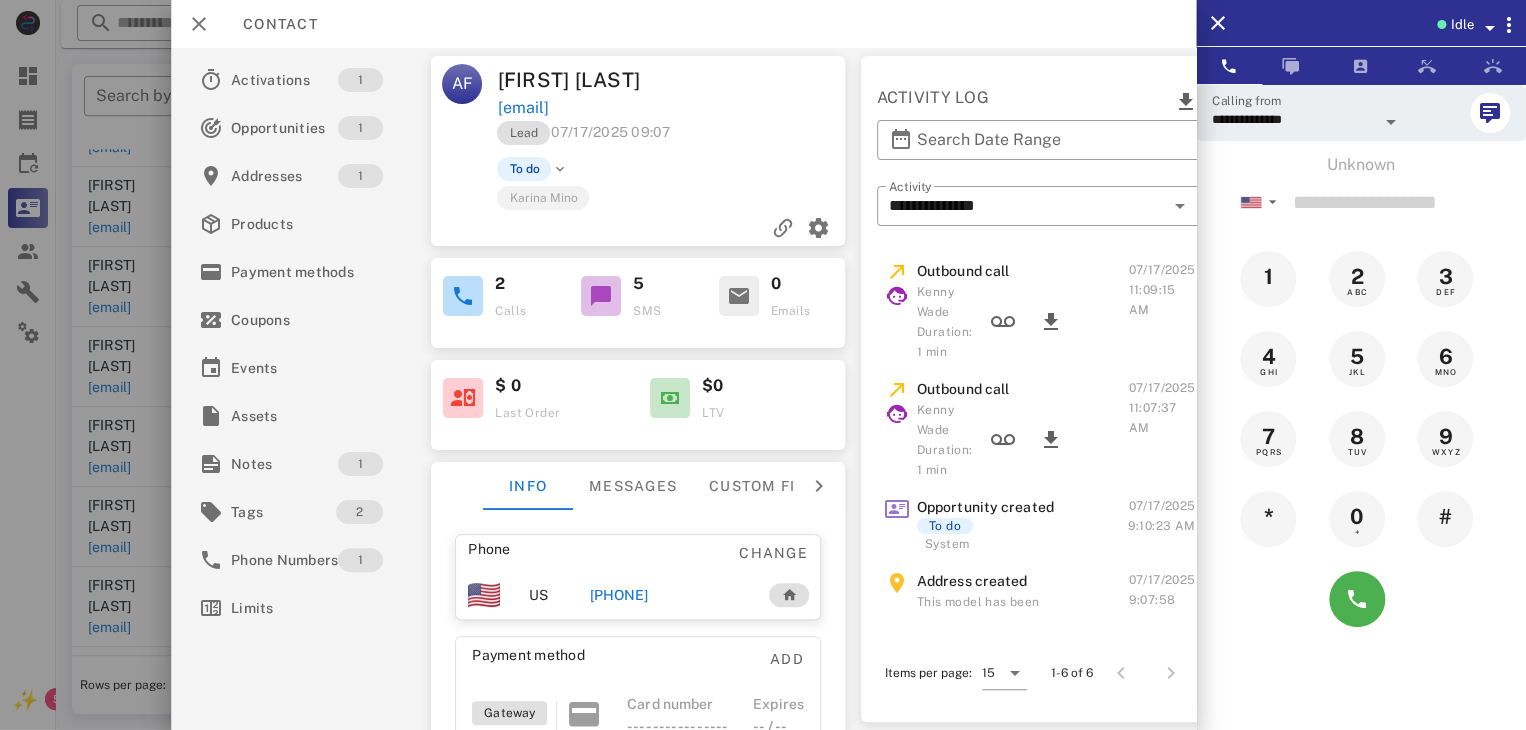 click at bounding box center (763, 365) 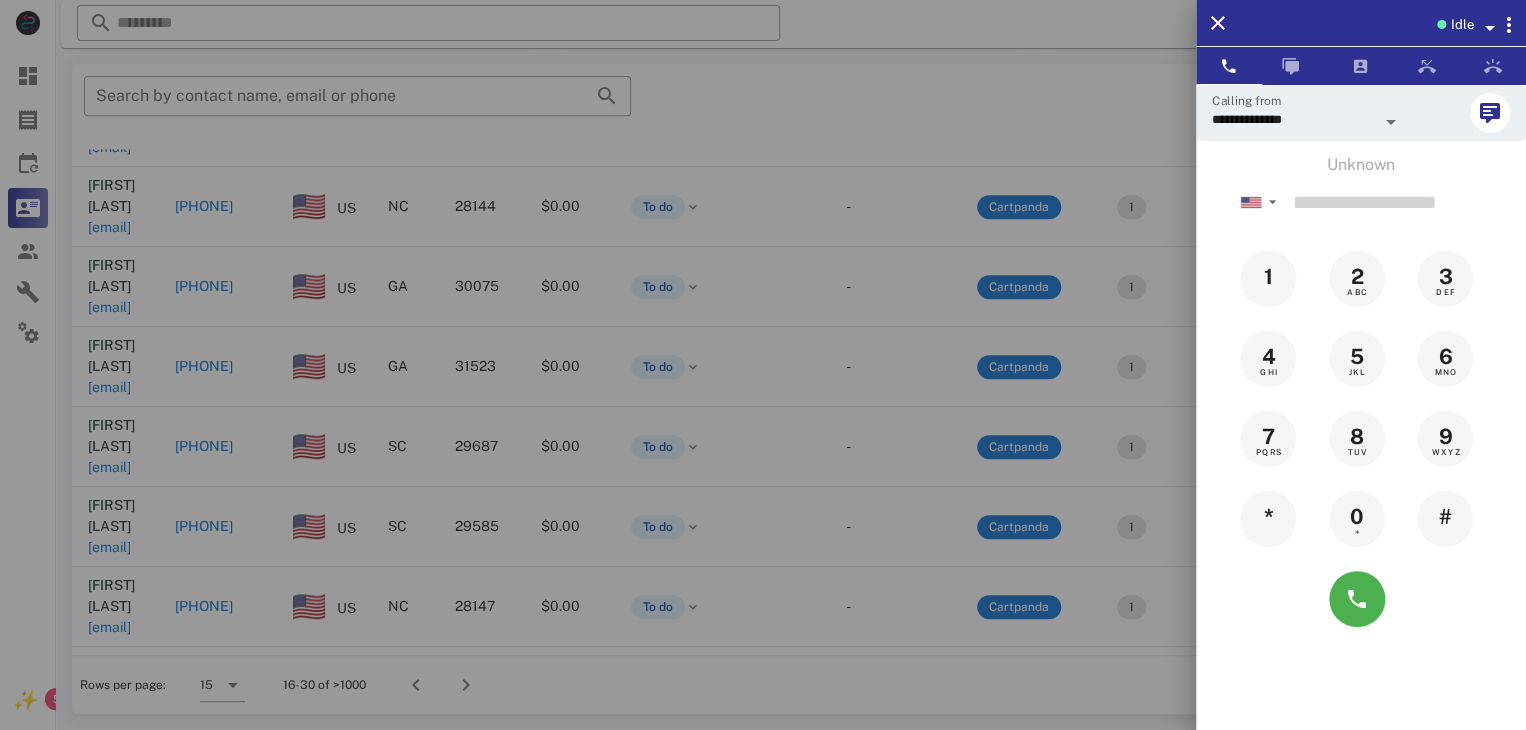 click at bounding box center [763, 365] 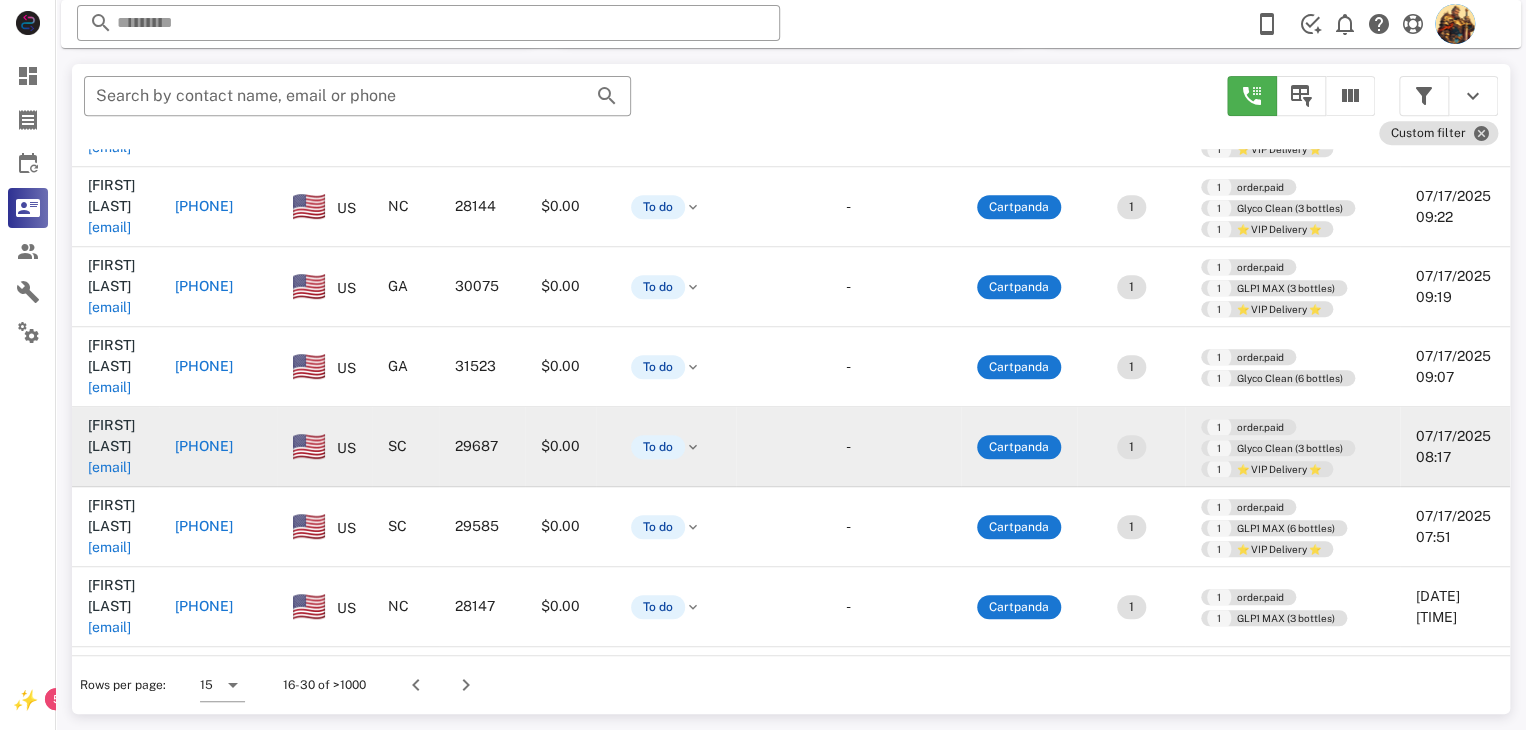 click on "[EMAIL]" at bounding box center (109, 467) 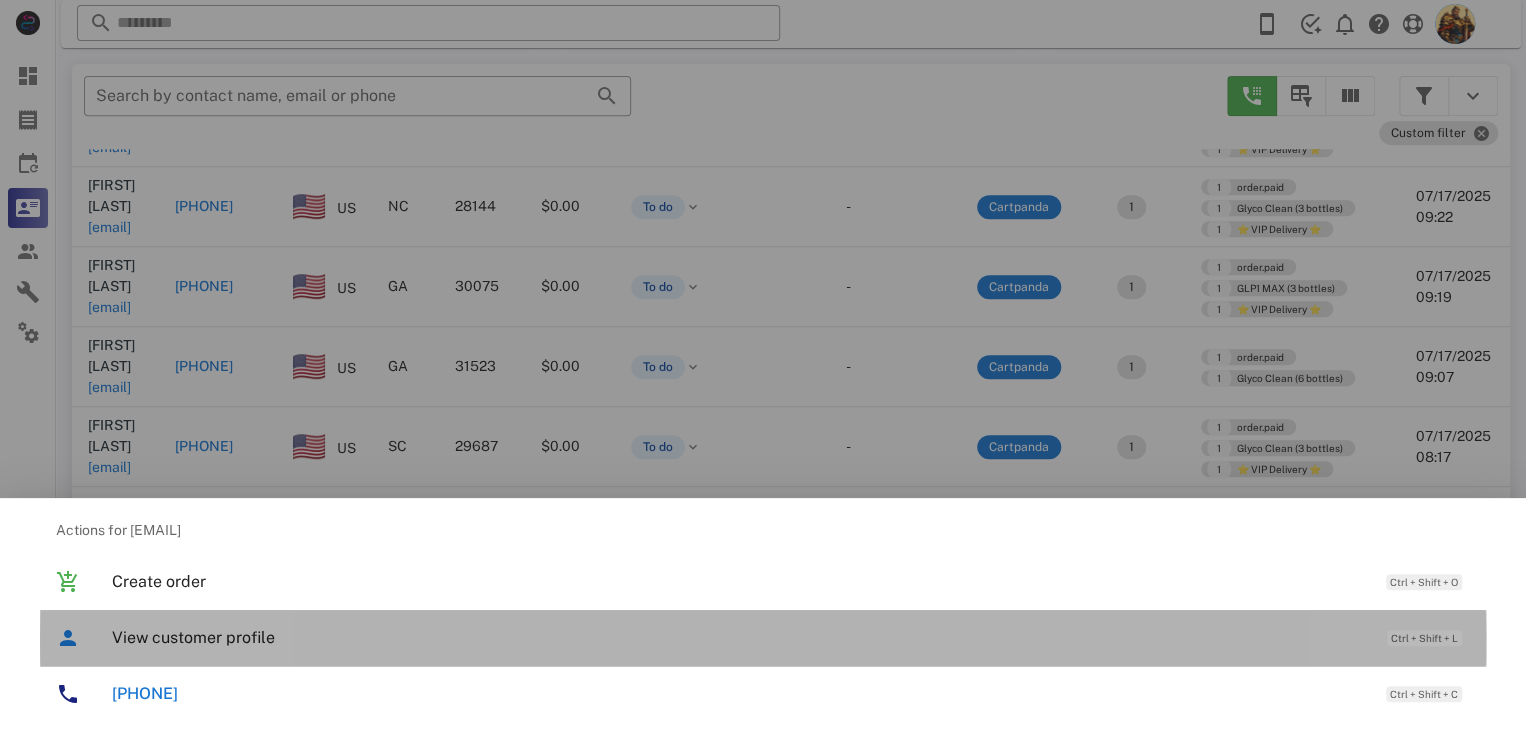 click on "View customer profile" at bounding box center (739, 637) 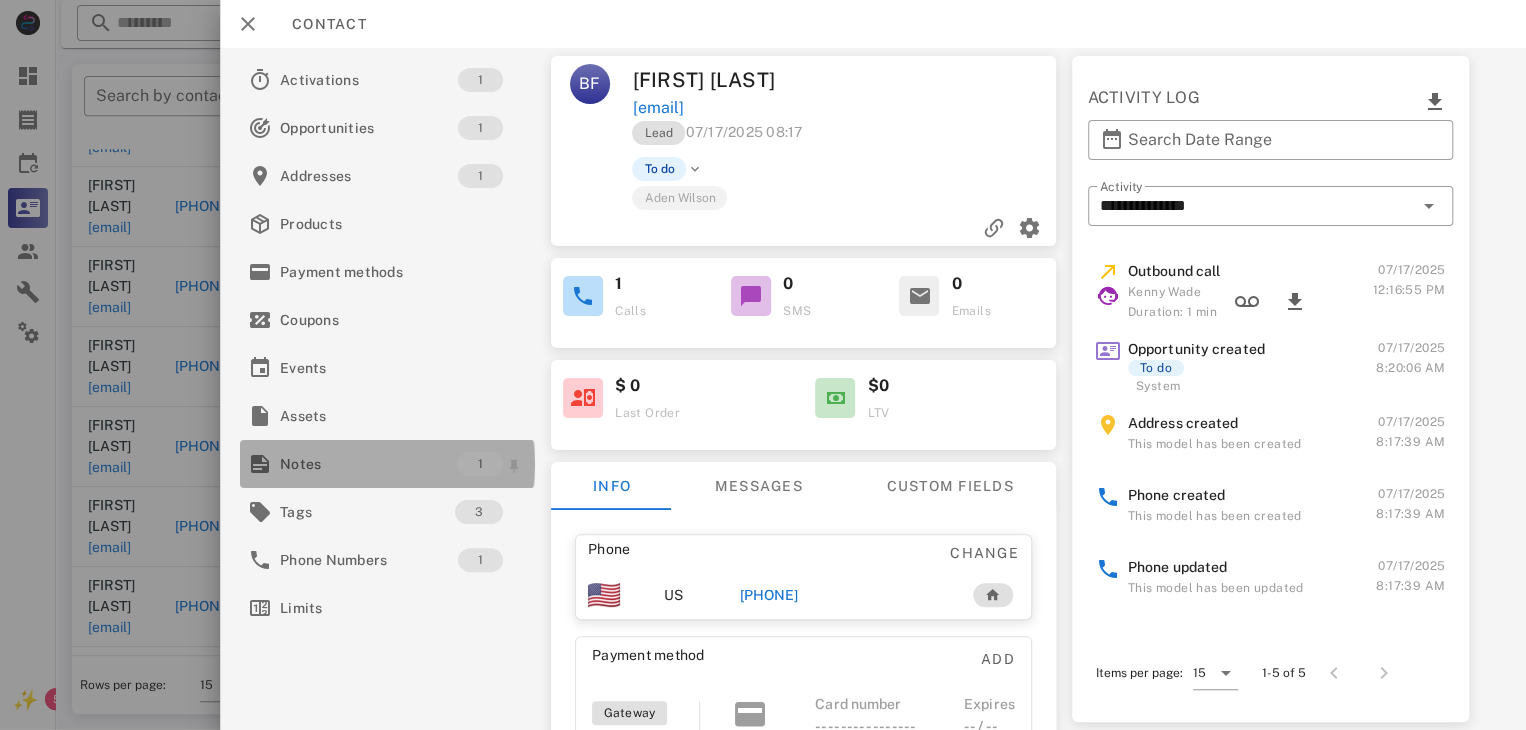 click on "Notes  1" at bounding box center [387, 464] 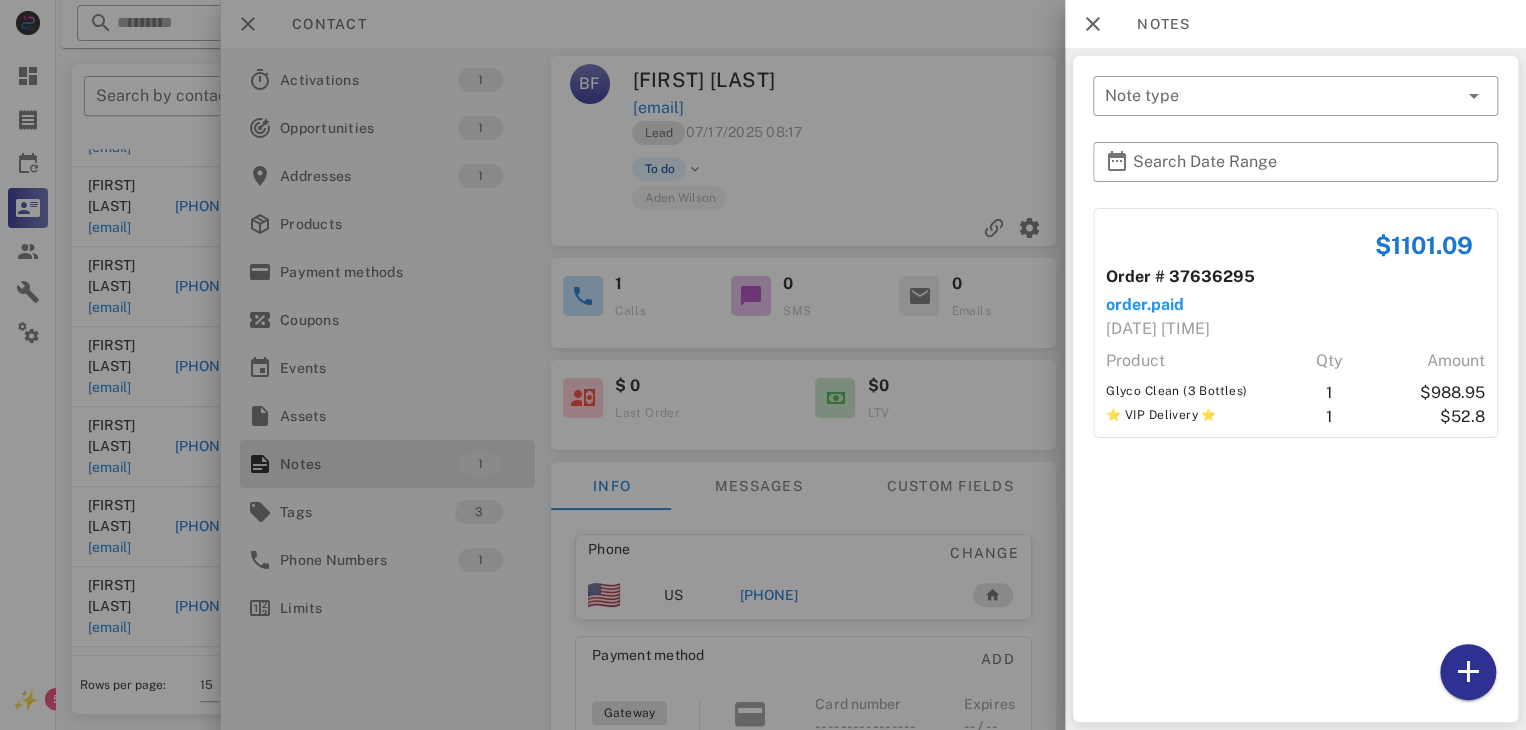 click at bounding box center (763, 365) 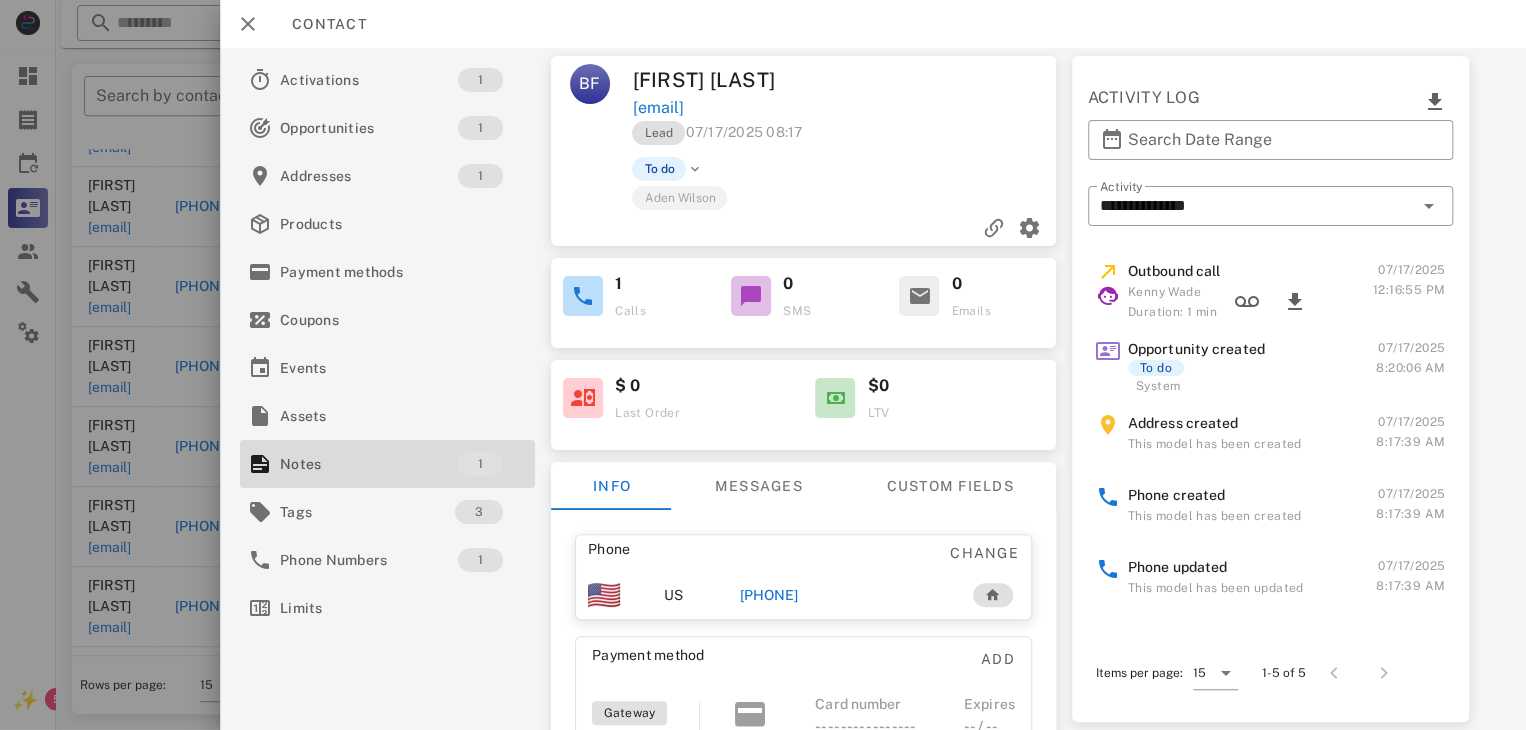 click on "[PHONE]" at bounding box center [769, 595] 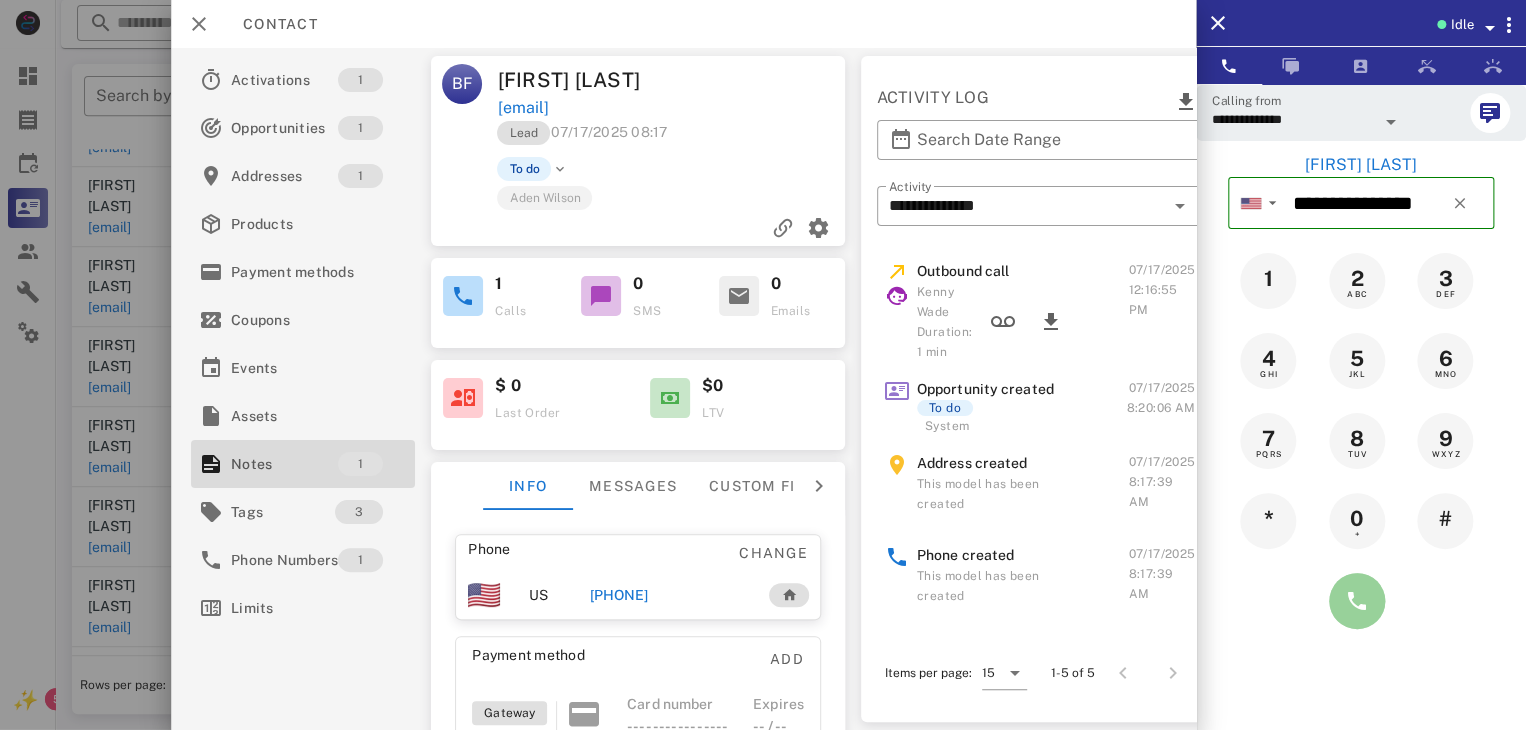 click at bounding box center (1357, 601) 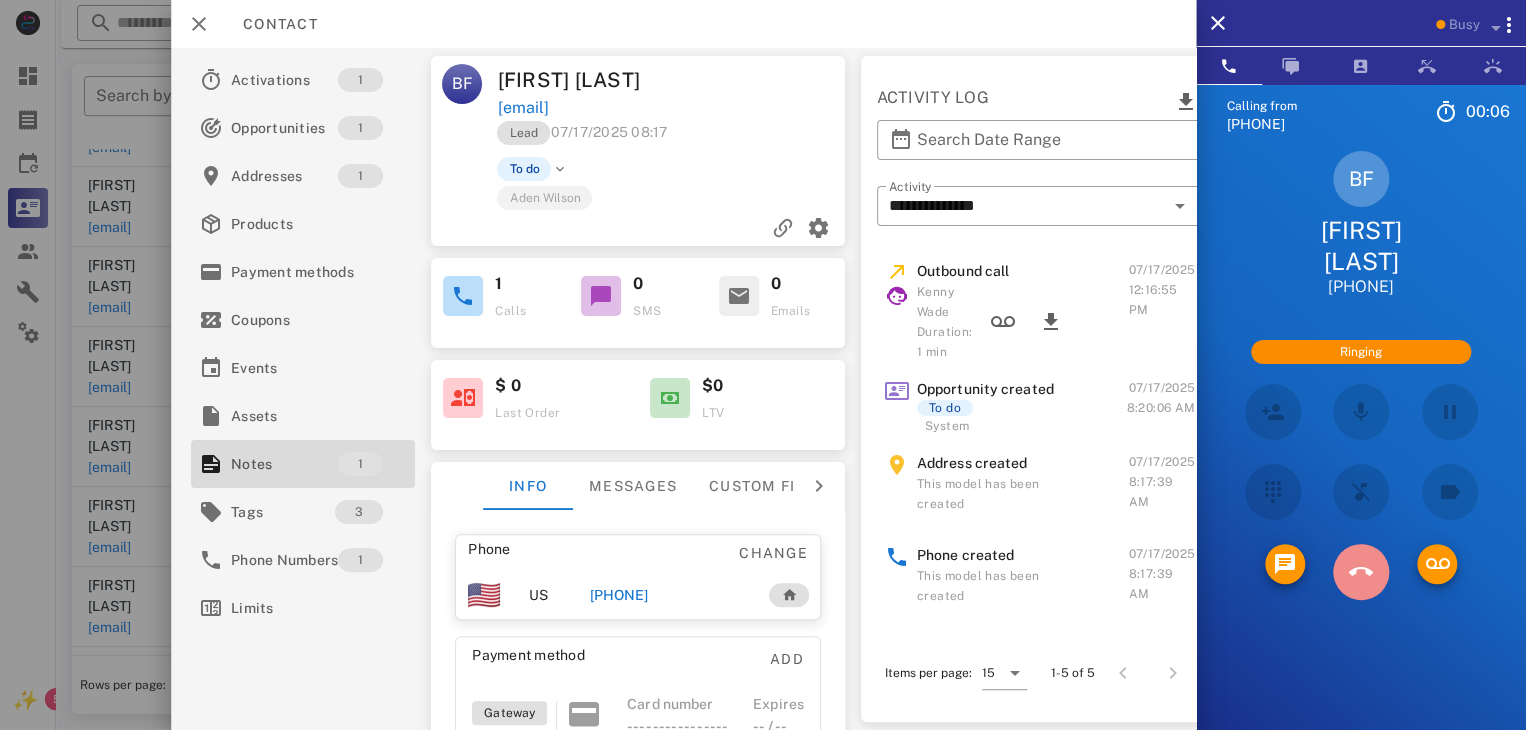 click at bounding box center [1361, 572] 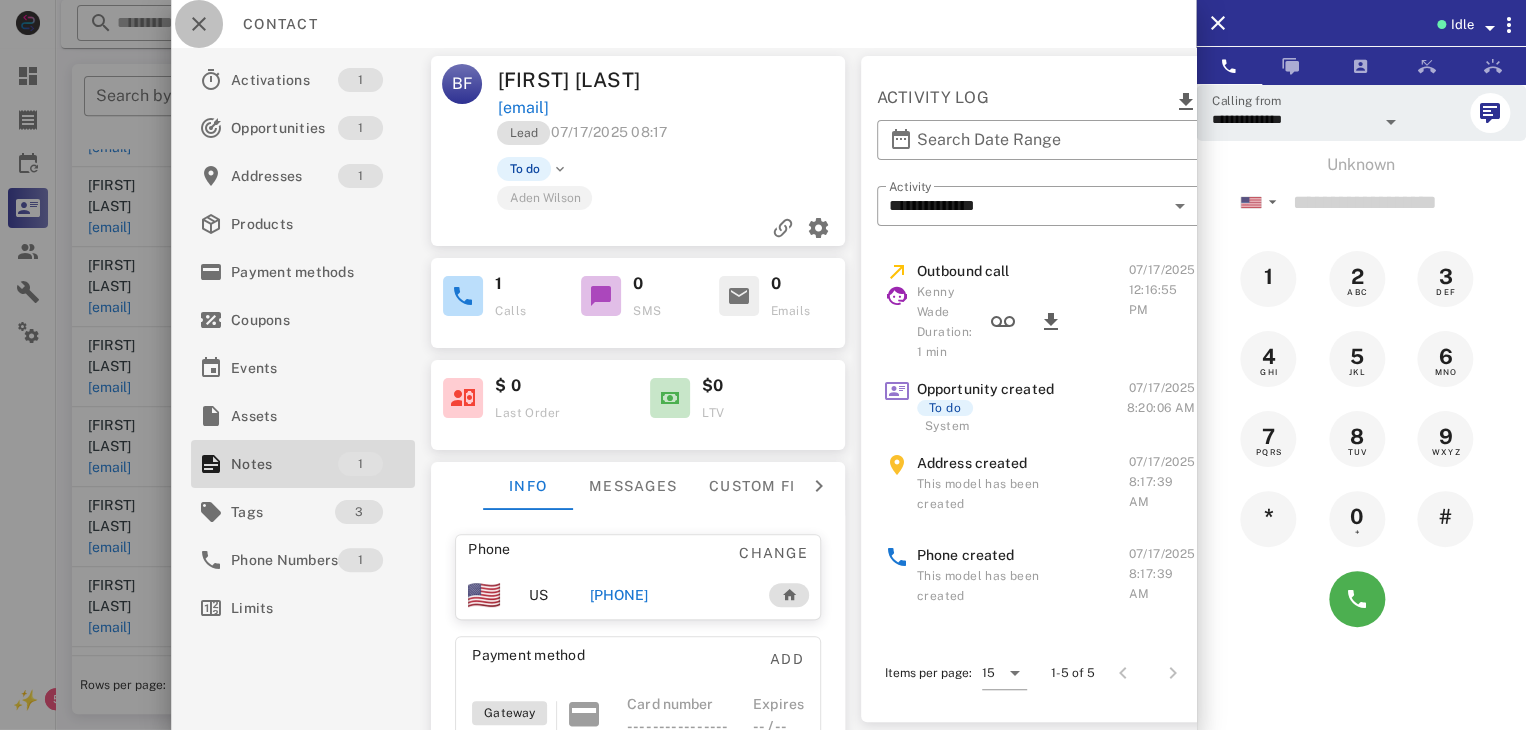 click at bounding box center (199, 24) 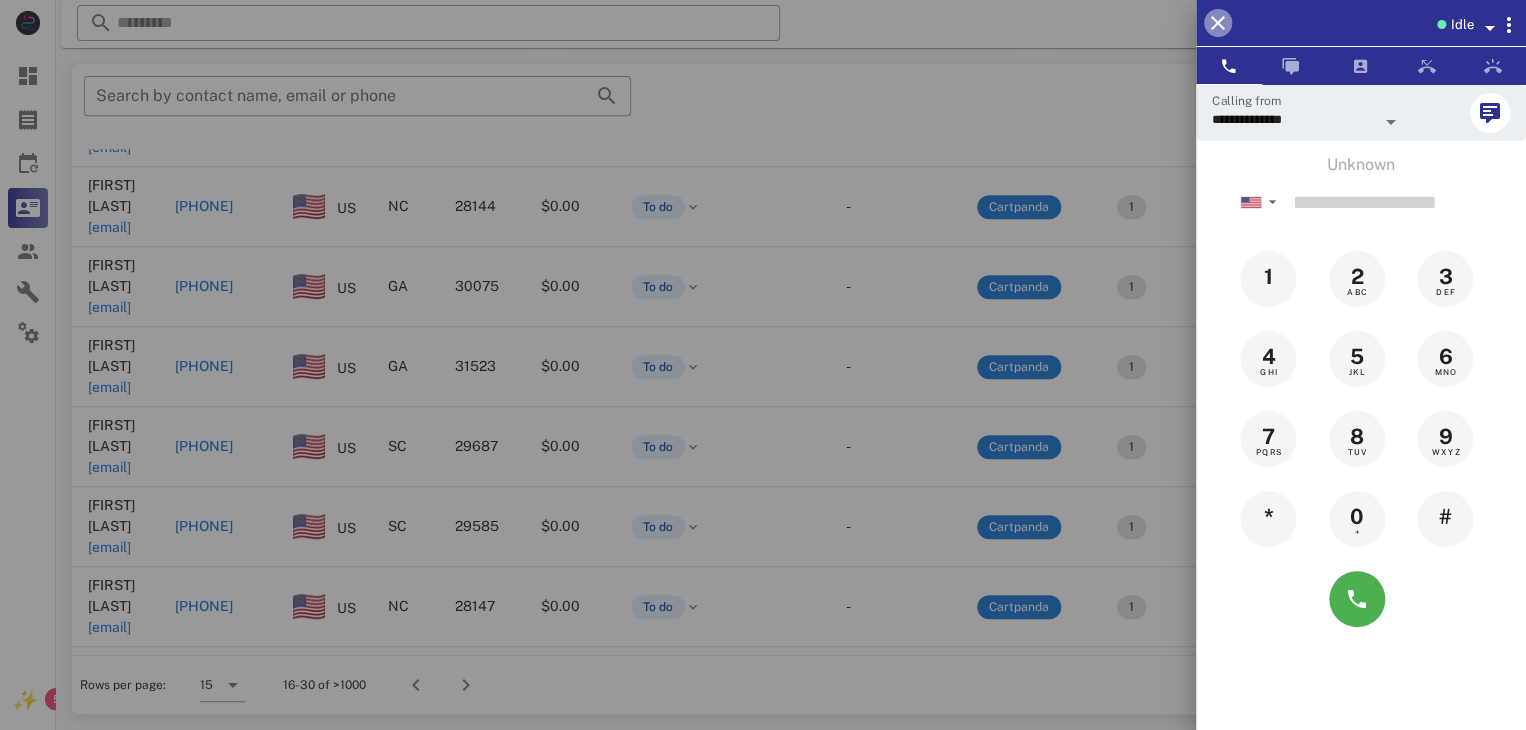 click at bounding box center (1218, 23) 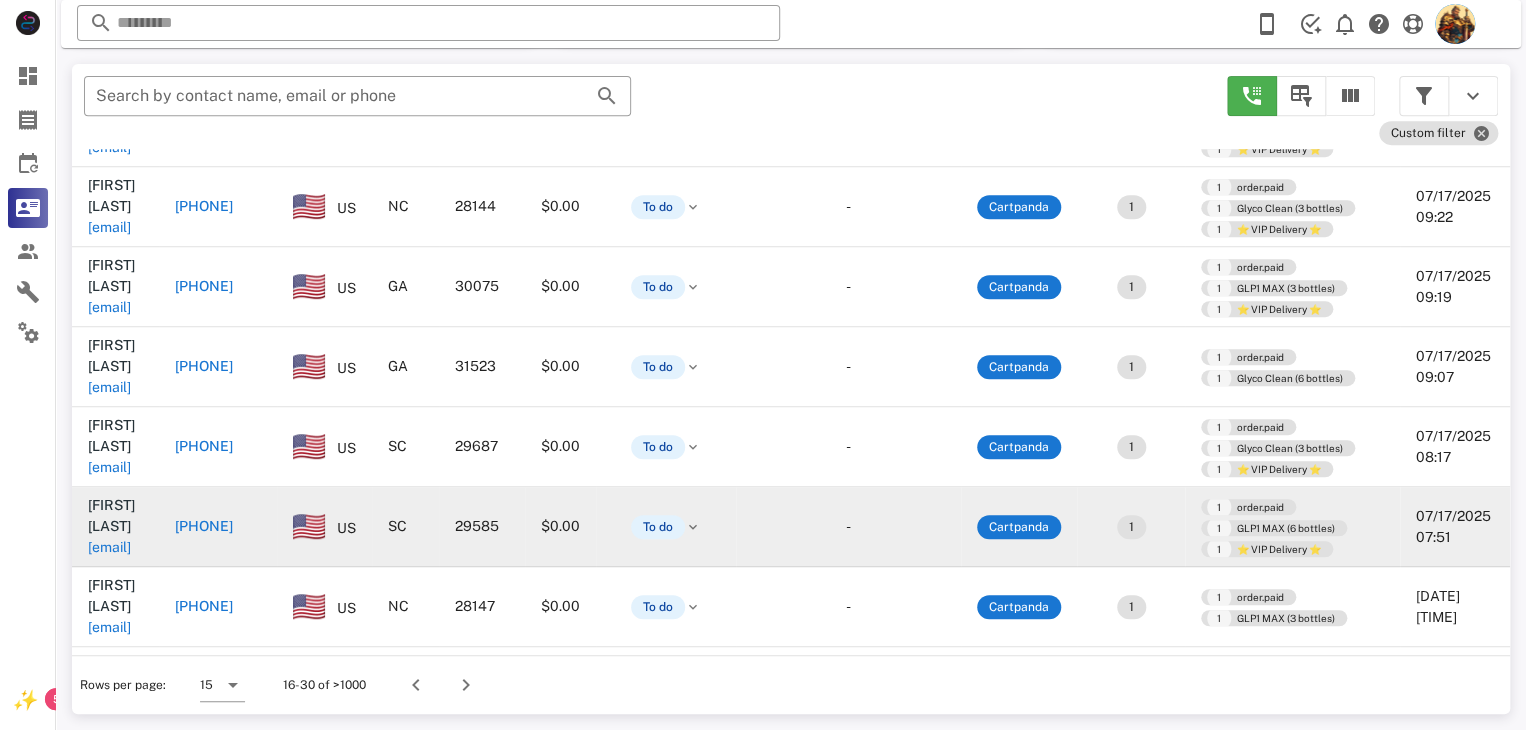 click on "[EMAIL]" at bounding box center (109, 547) 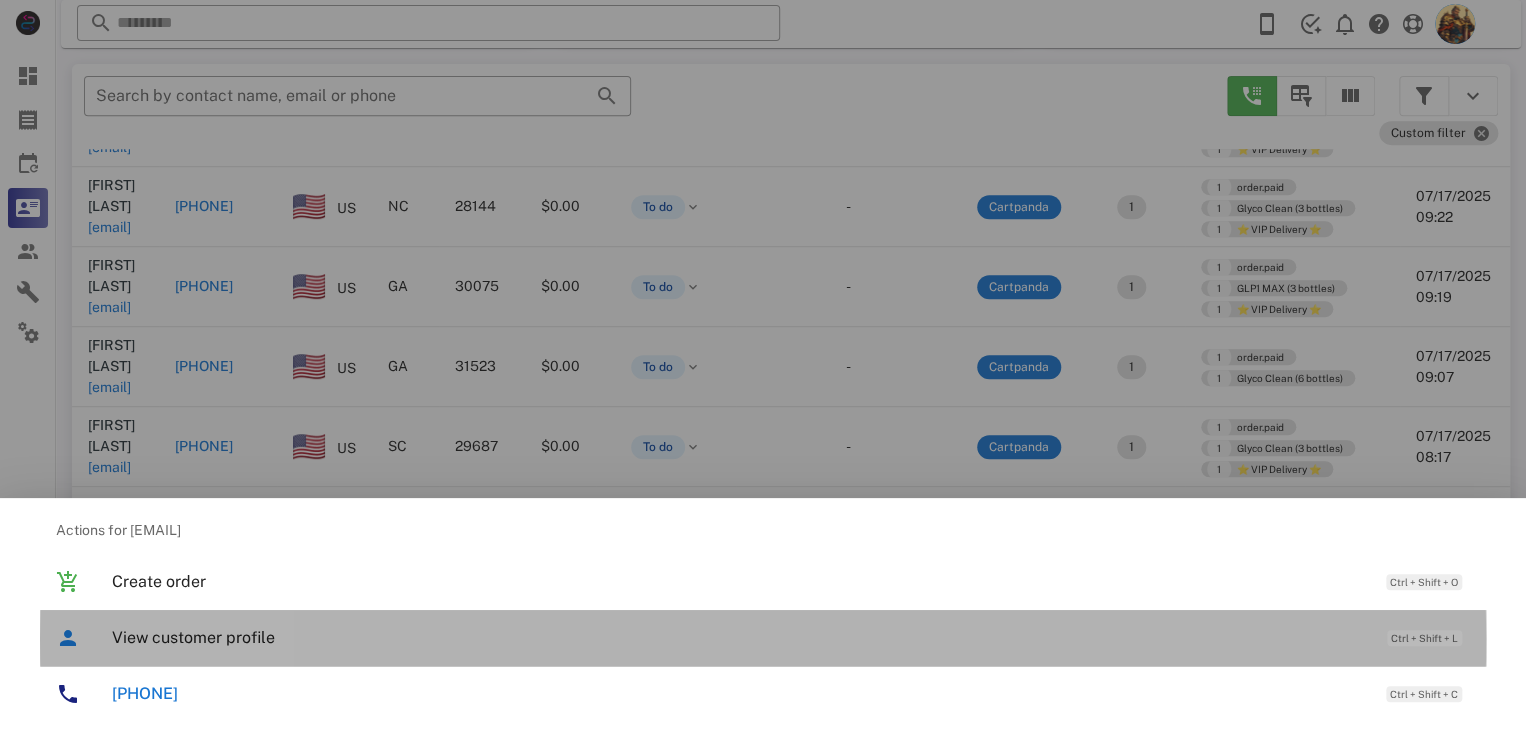 click on "View customer profile Ctrl + Shift + L" at bounding box center [791, 637] 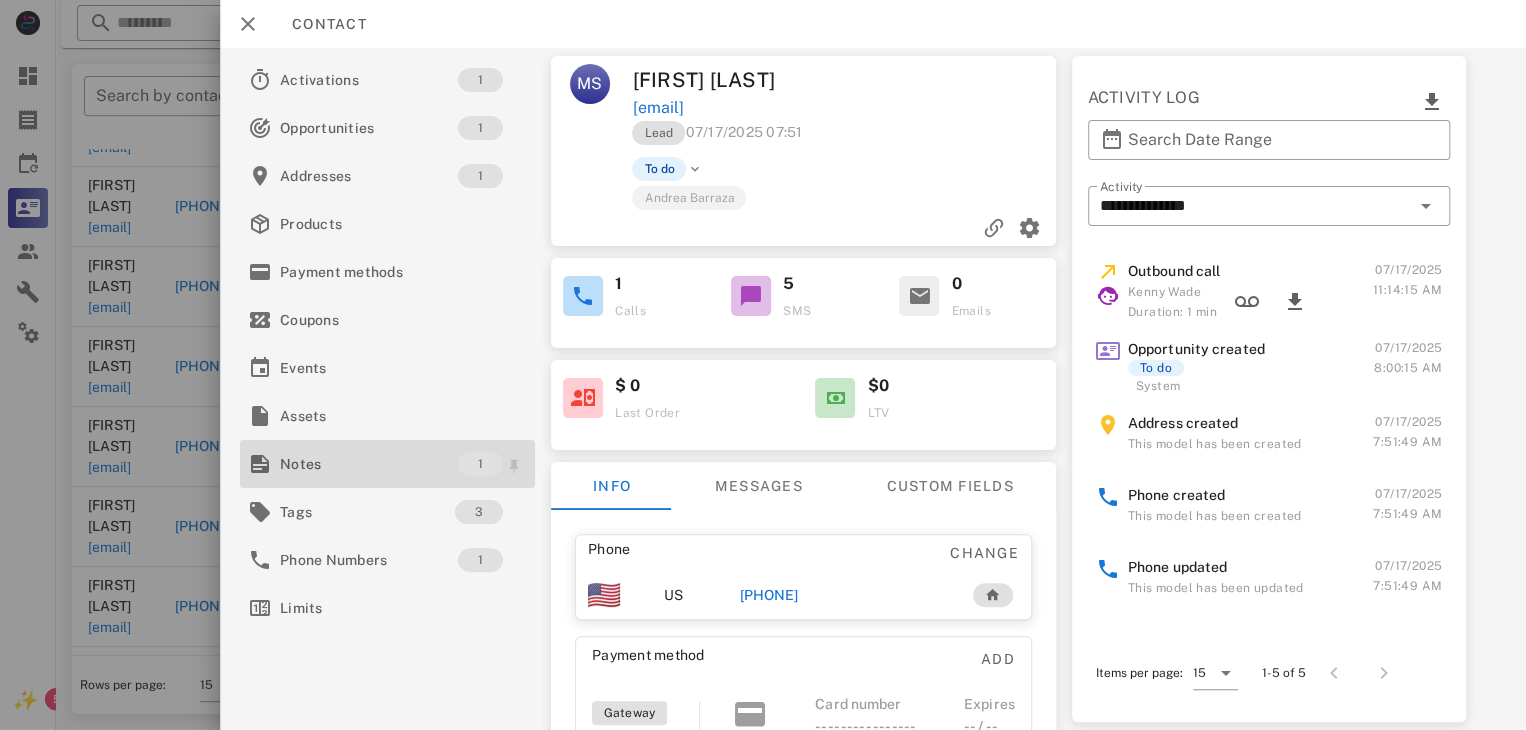 click on "Notes" at bounding box center (369, 464) 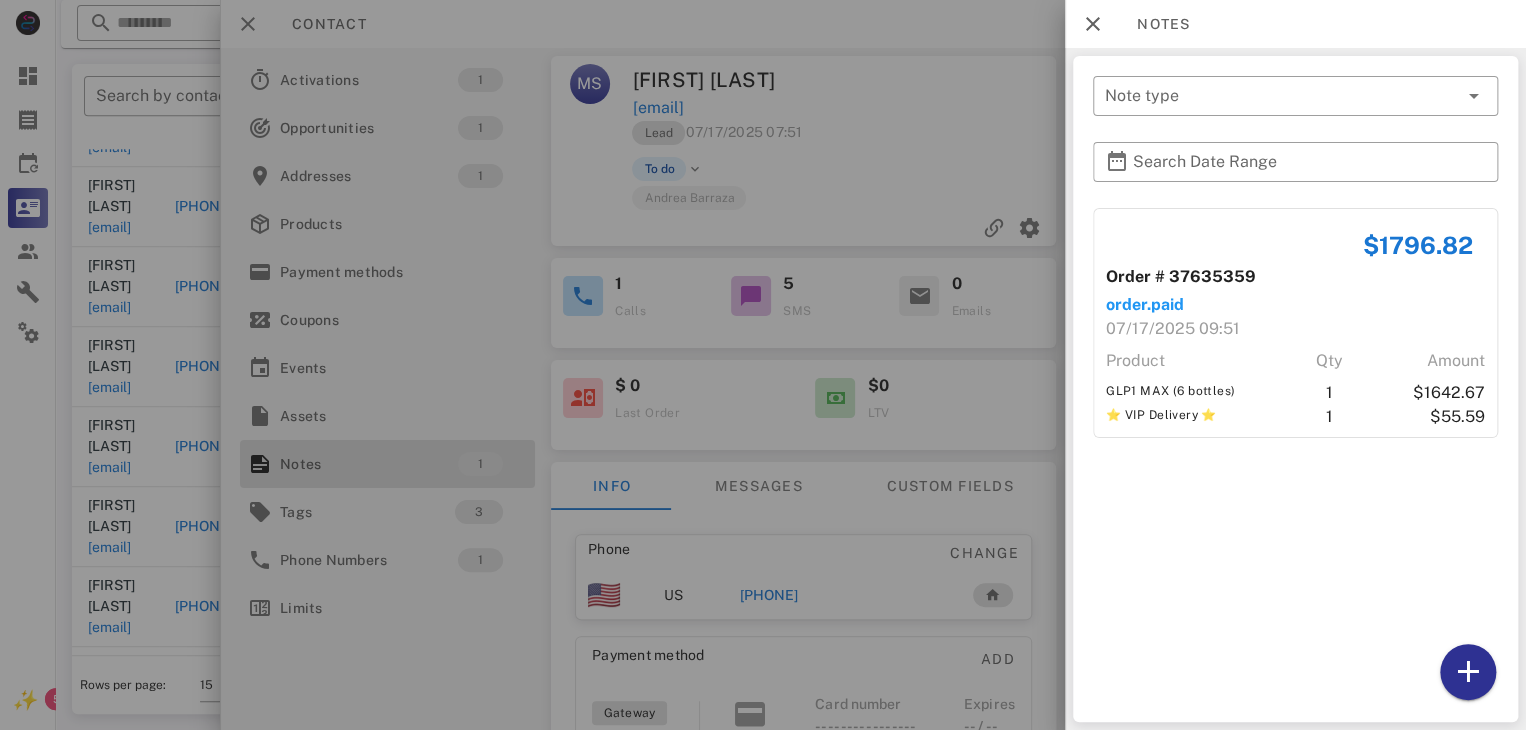 click at bounding box center [763, 365] 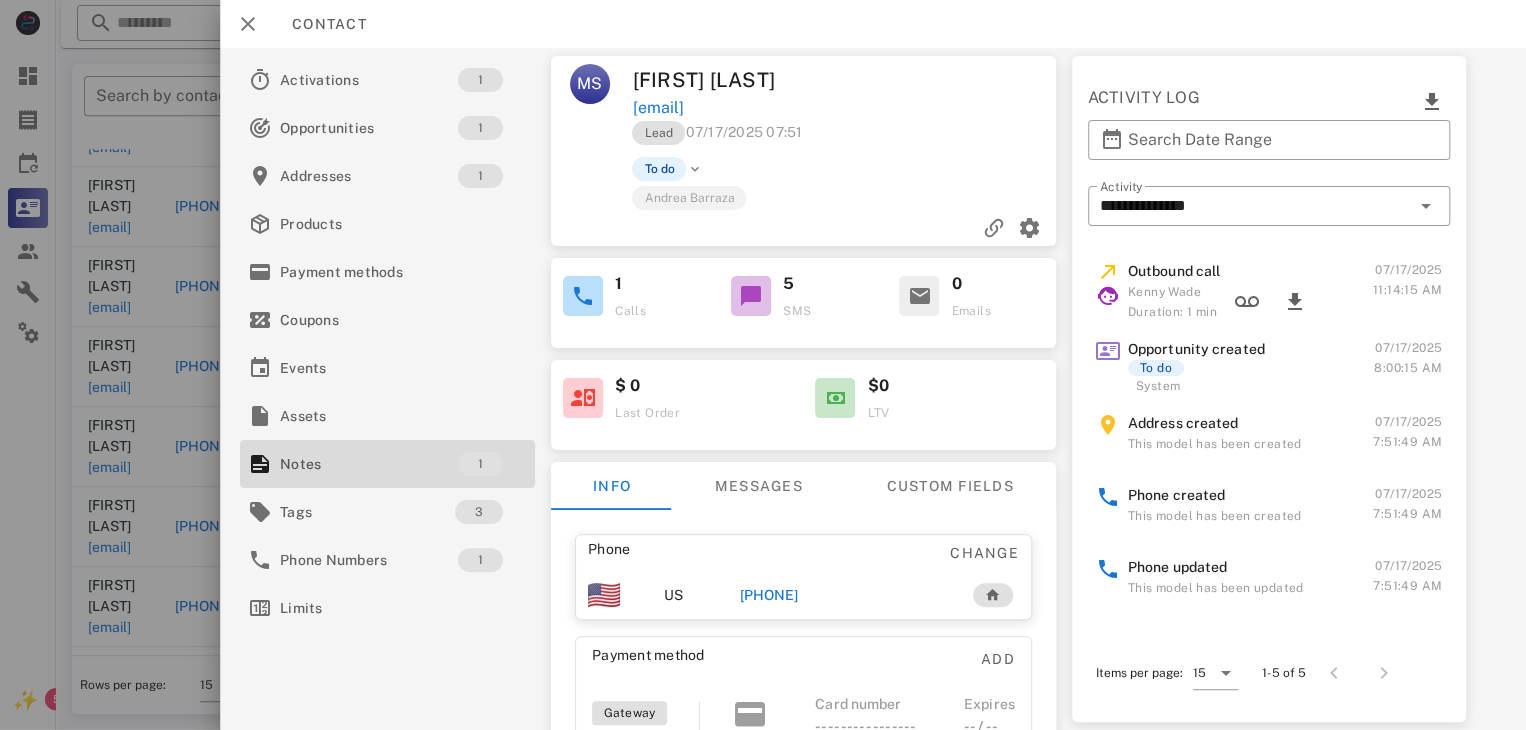 click on "[PHONE]" at bounding box center (769, 595) 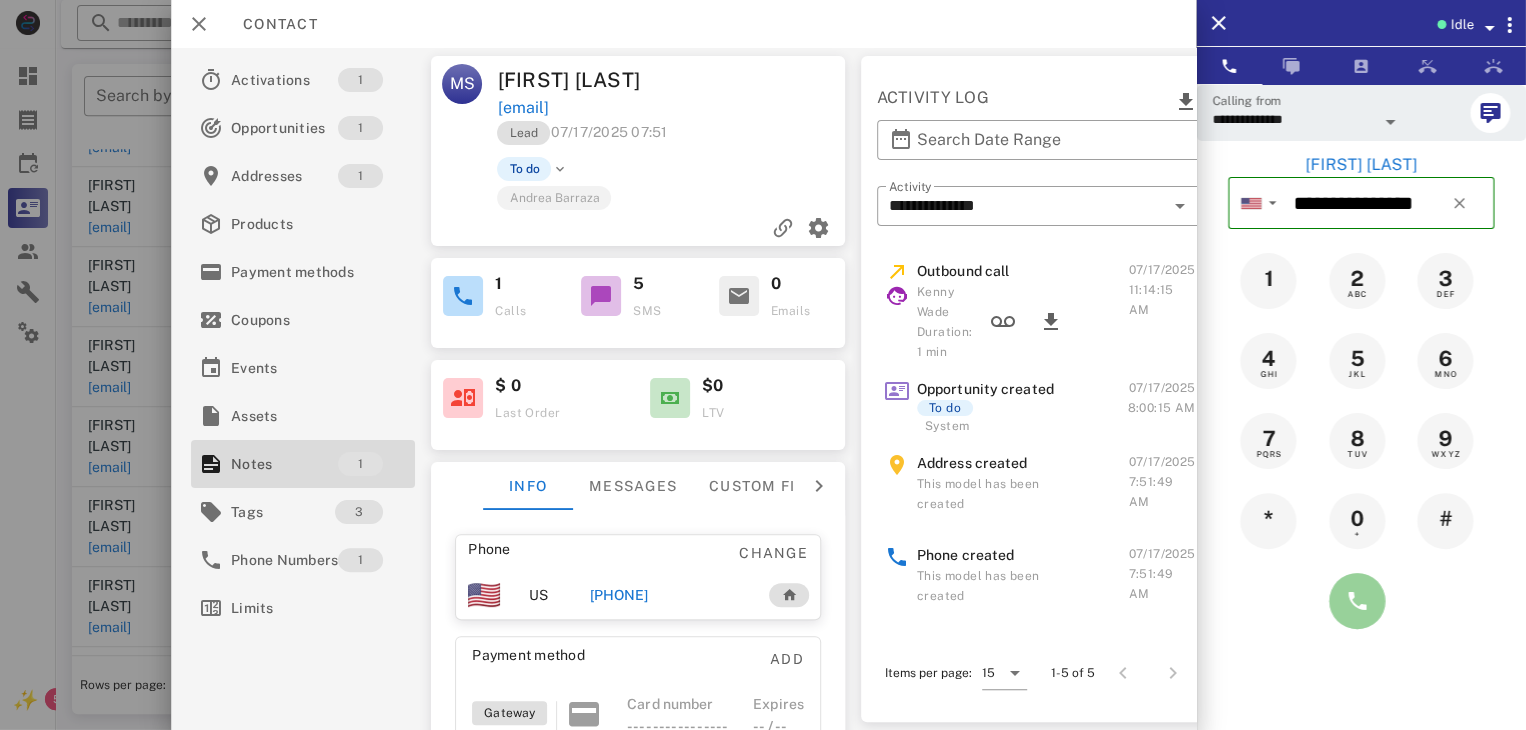 click at bounding box center (1357, 601) 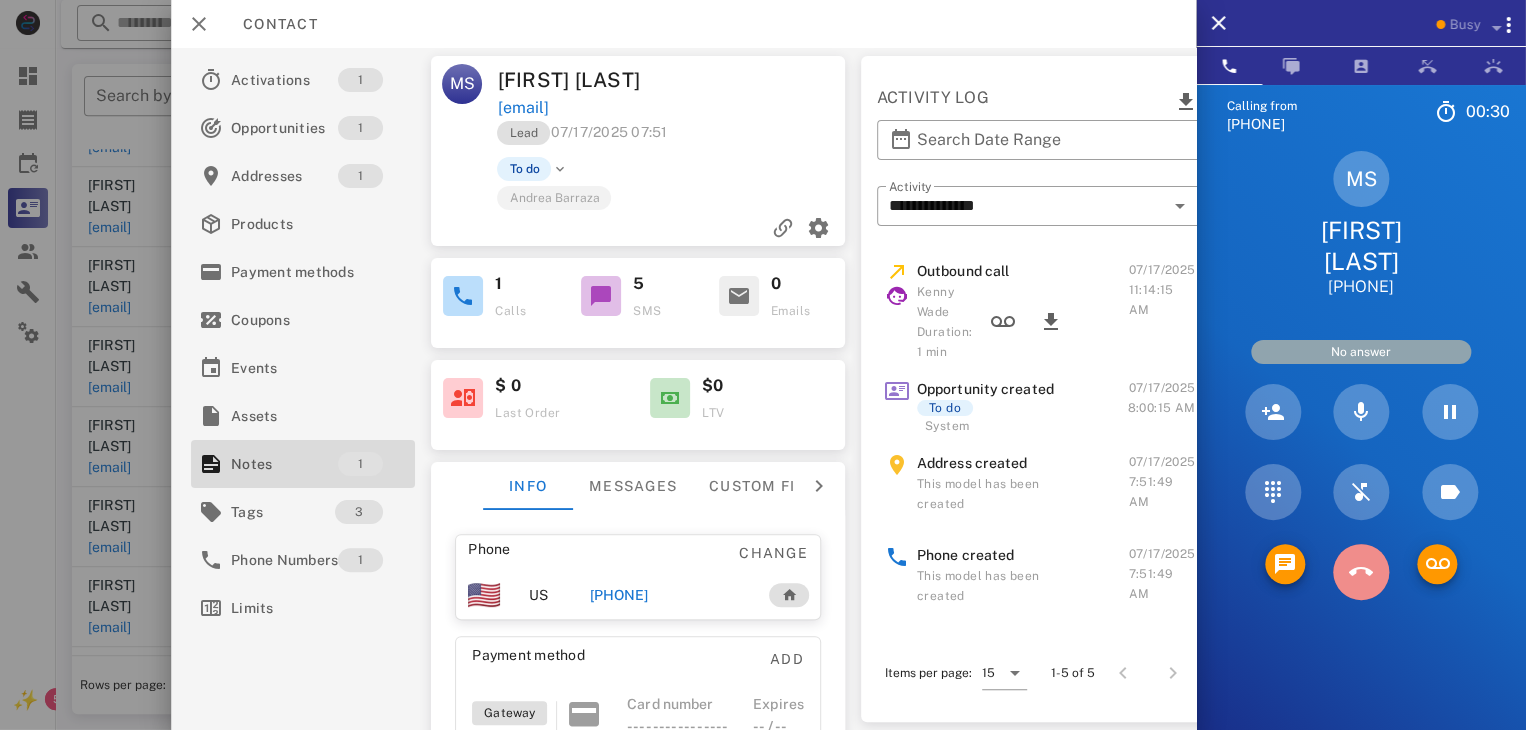 click at bounding box center (1361, 572) 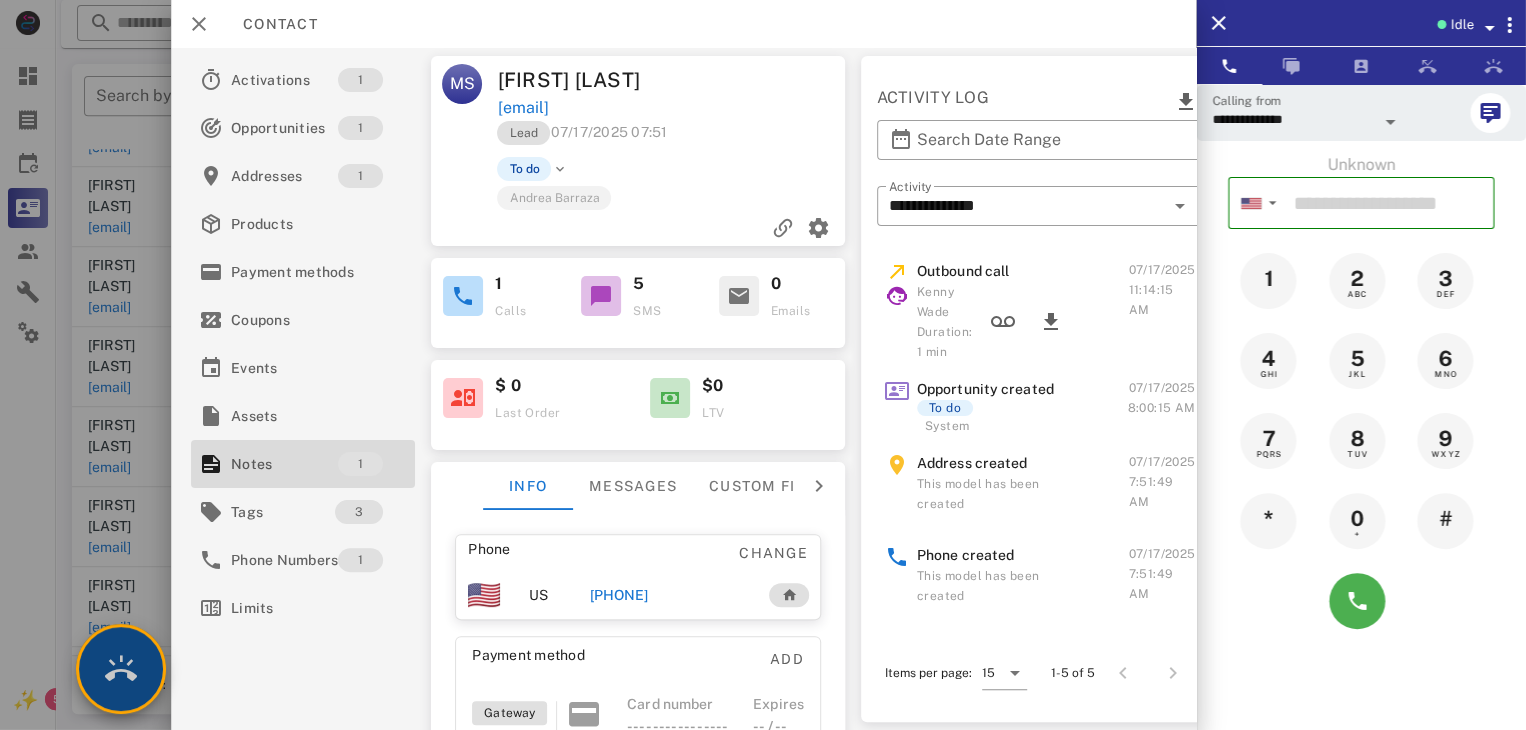 click at bounding box center (121, 669) 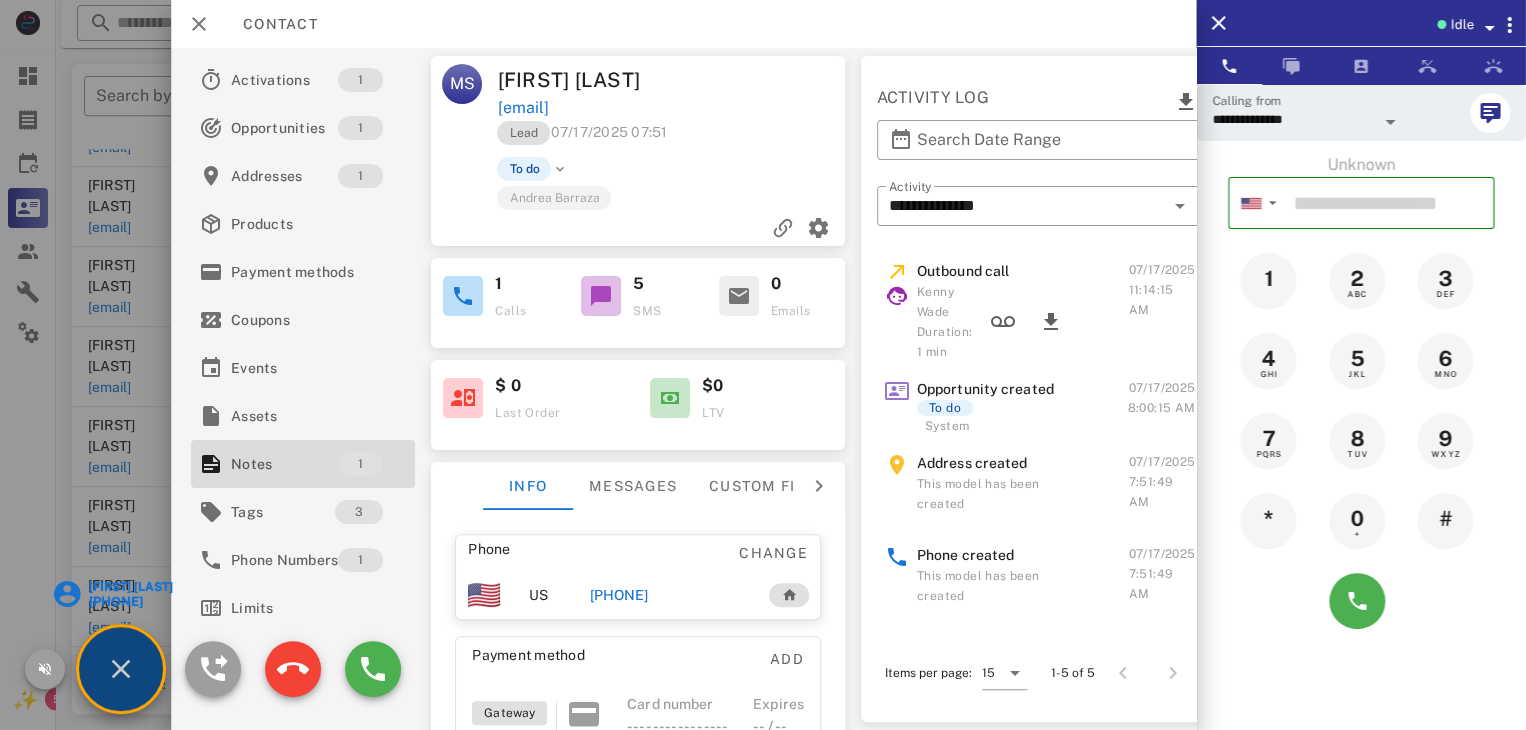 click on "[FIRST] [LAST]" at bounding box center [129, 587] 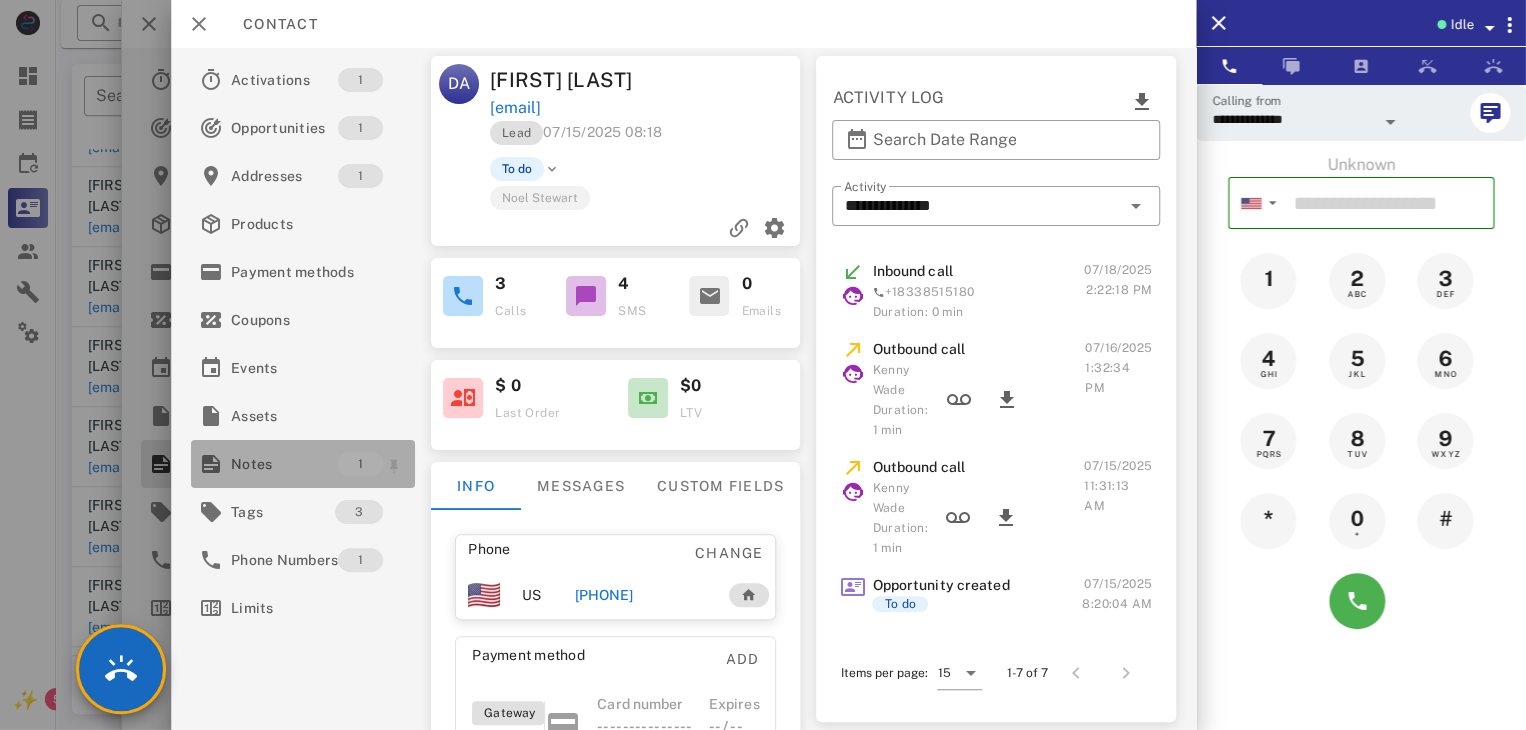 click on "Notes" at bounding box center [284, 464] 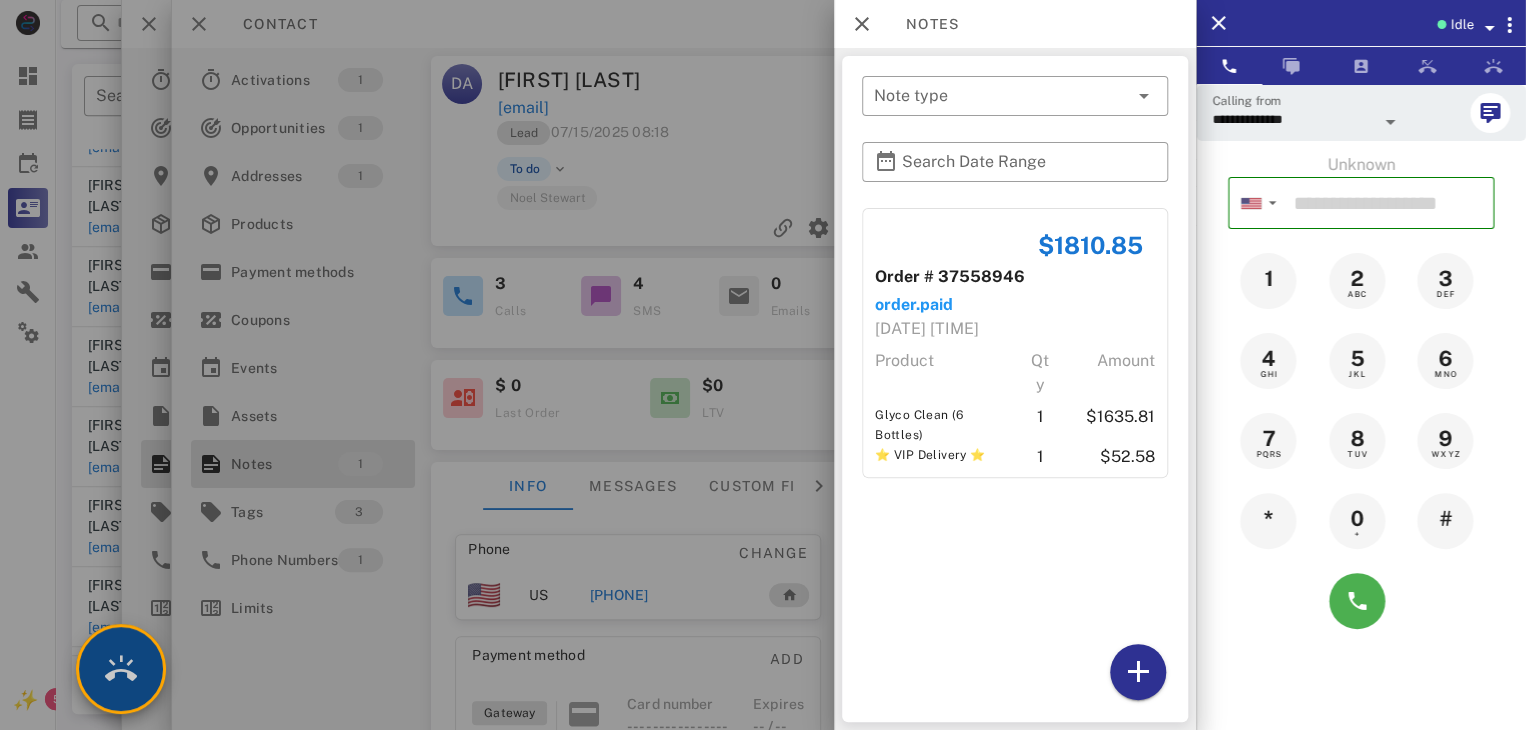 click at bounding box center [121, 669] 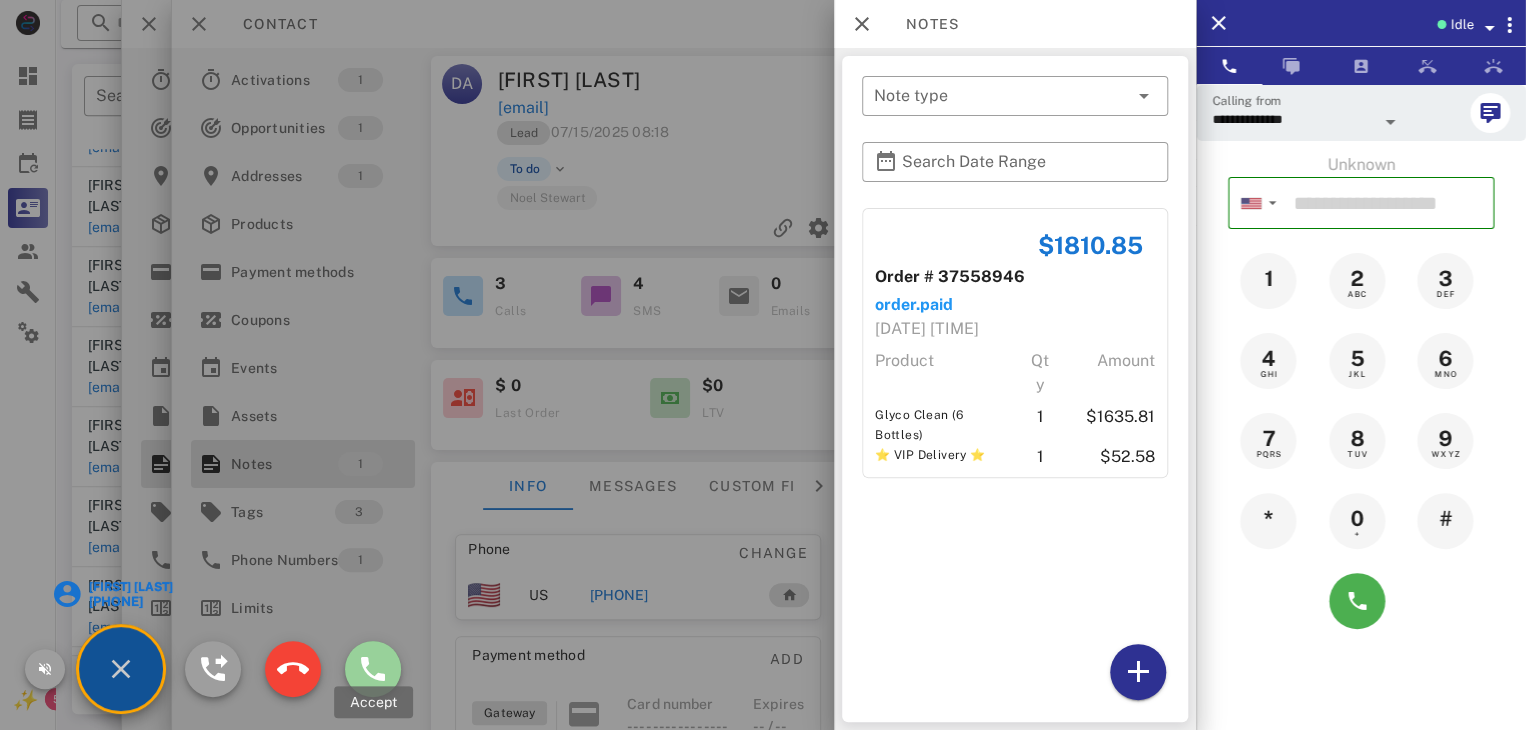 click at bounding box center (373, 669) 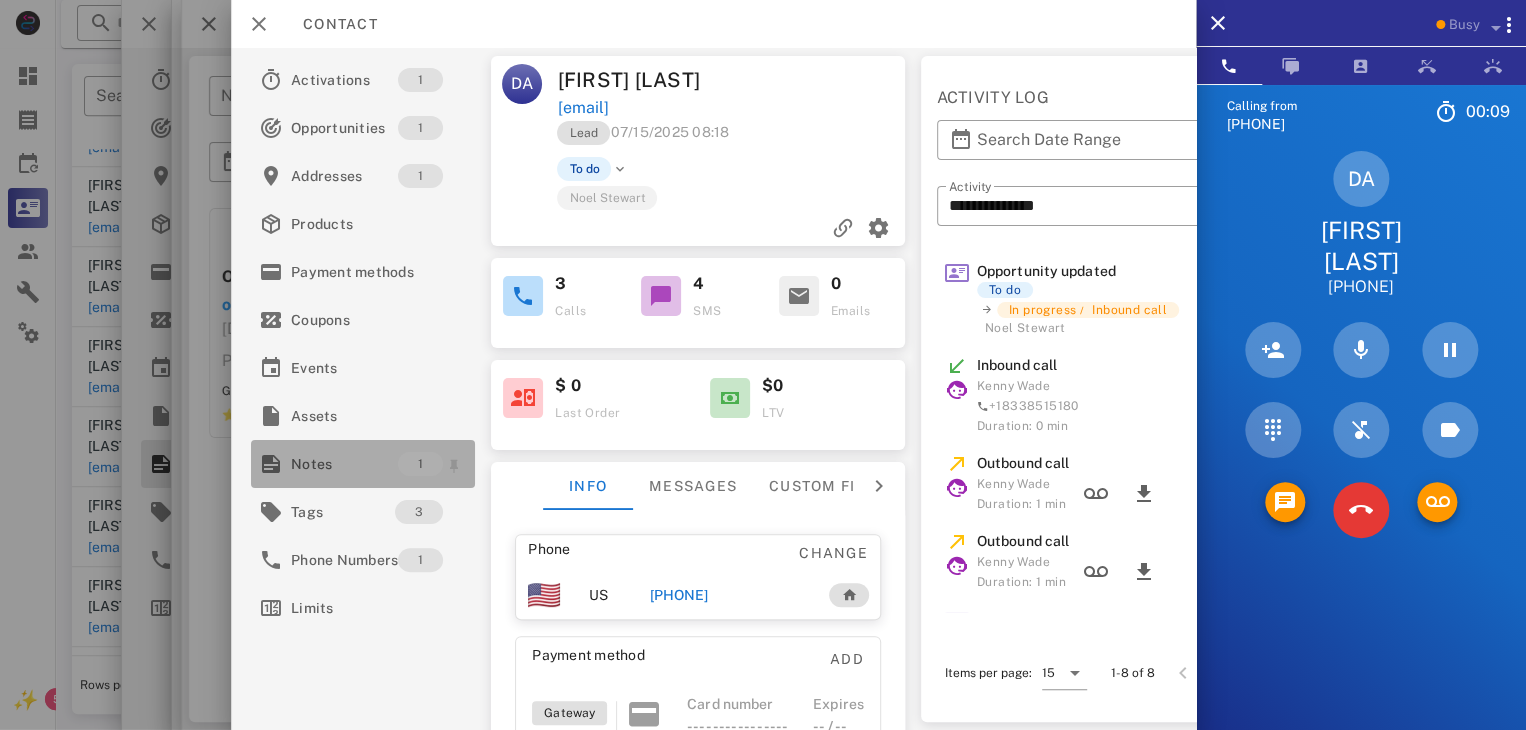 click on "Notes" at bounding box center [344, 464] 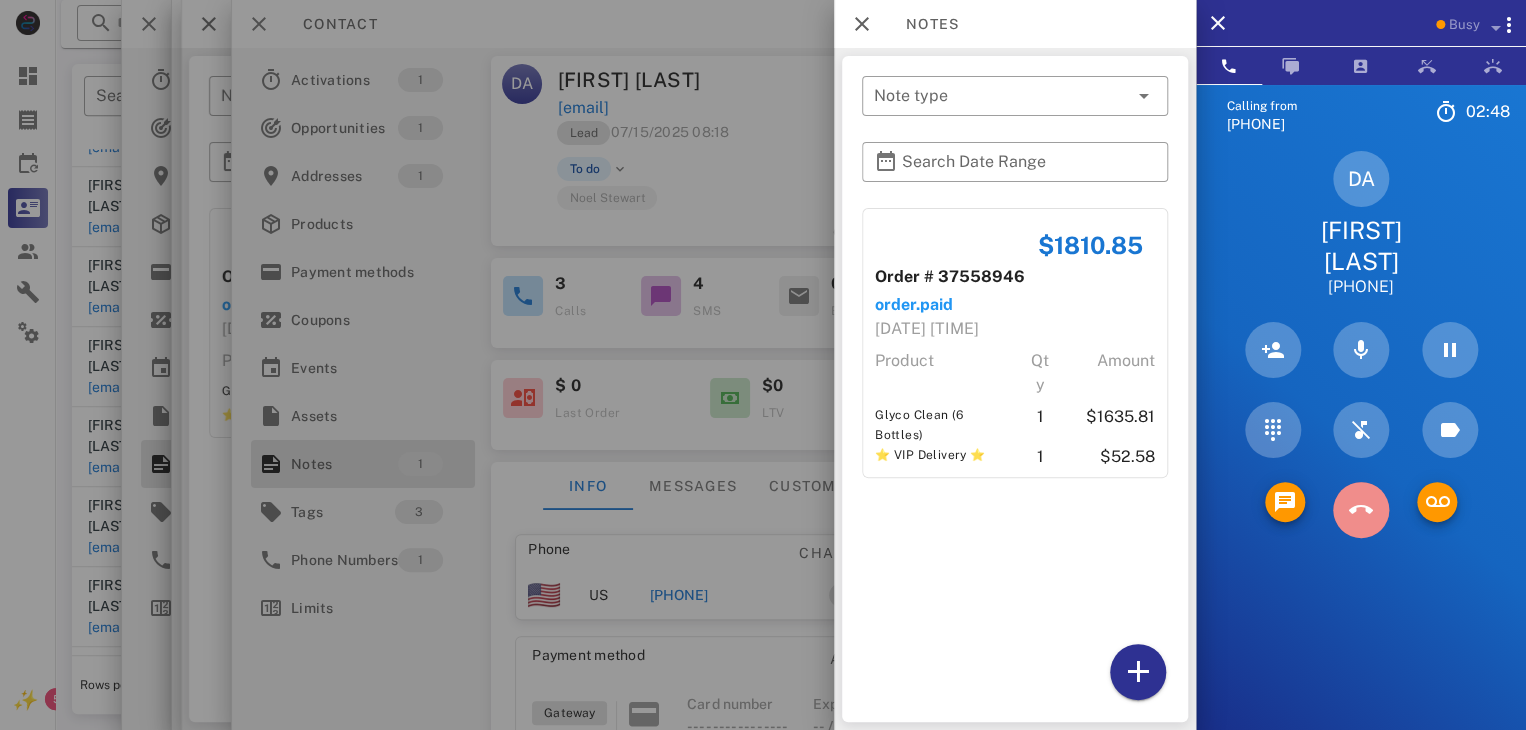 click at bounding box center [1361, 510] 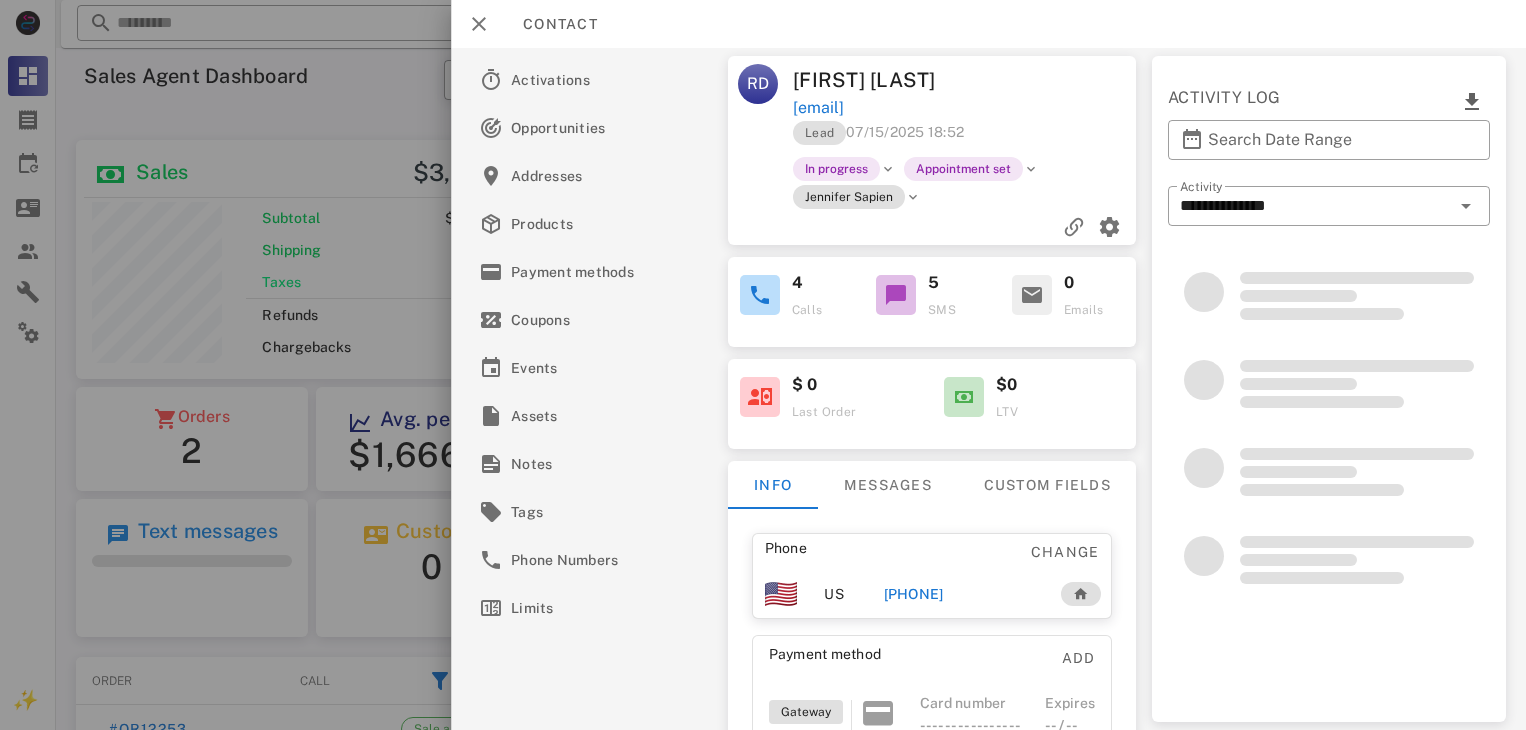 scroll, scrollTop: 0, scrollLeft: 0, axis: both 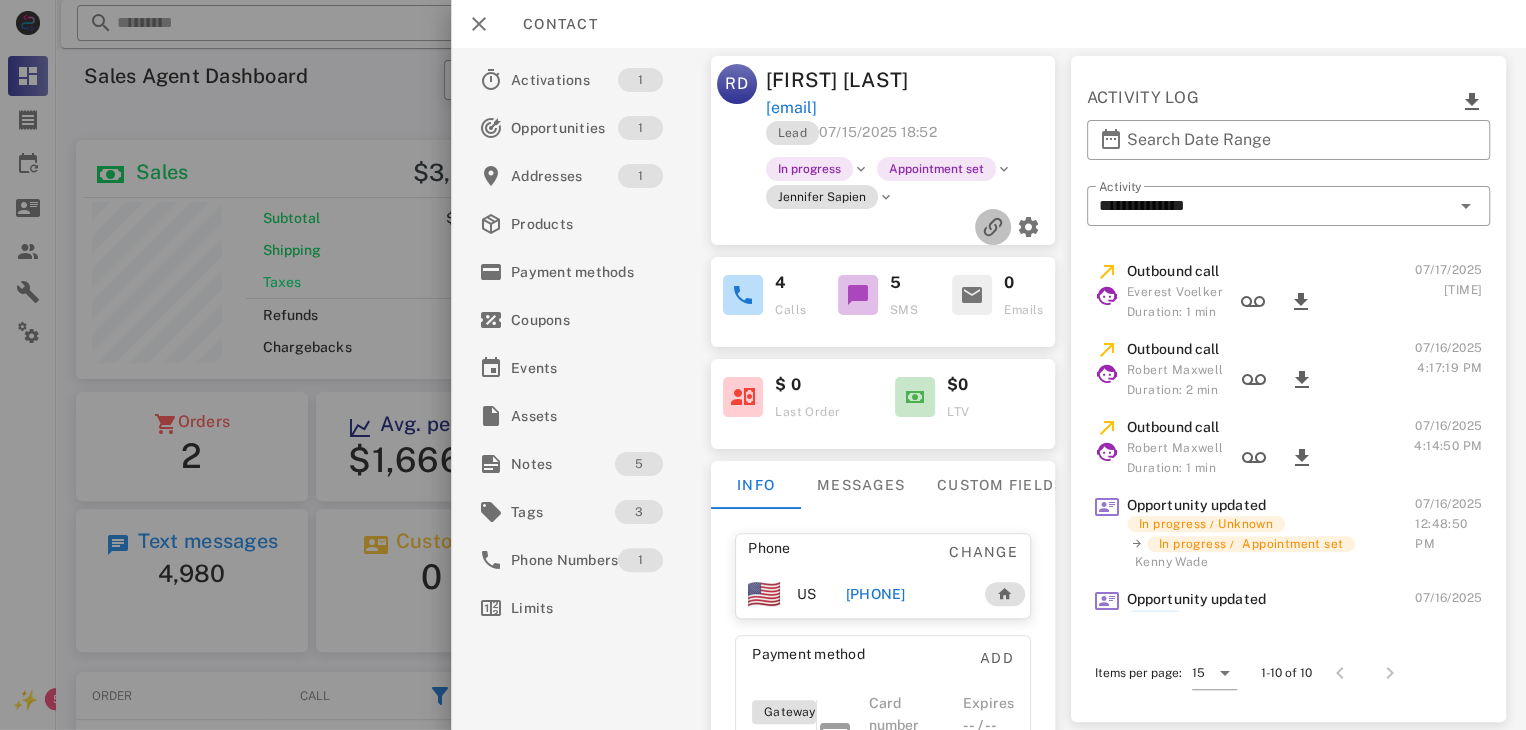 click at bounding box center [993, 227] 